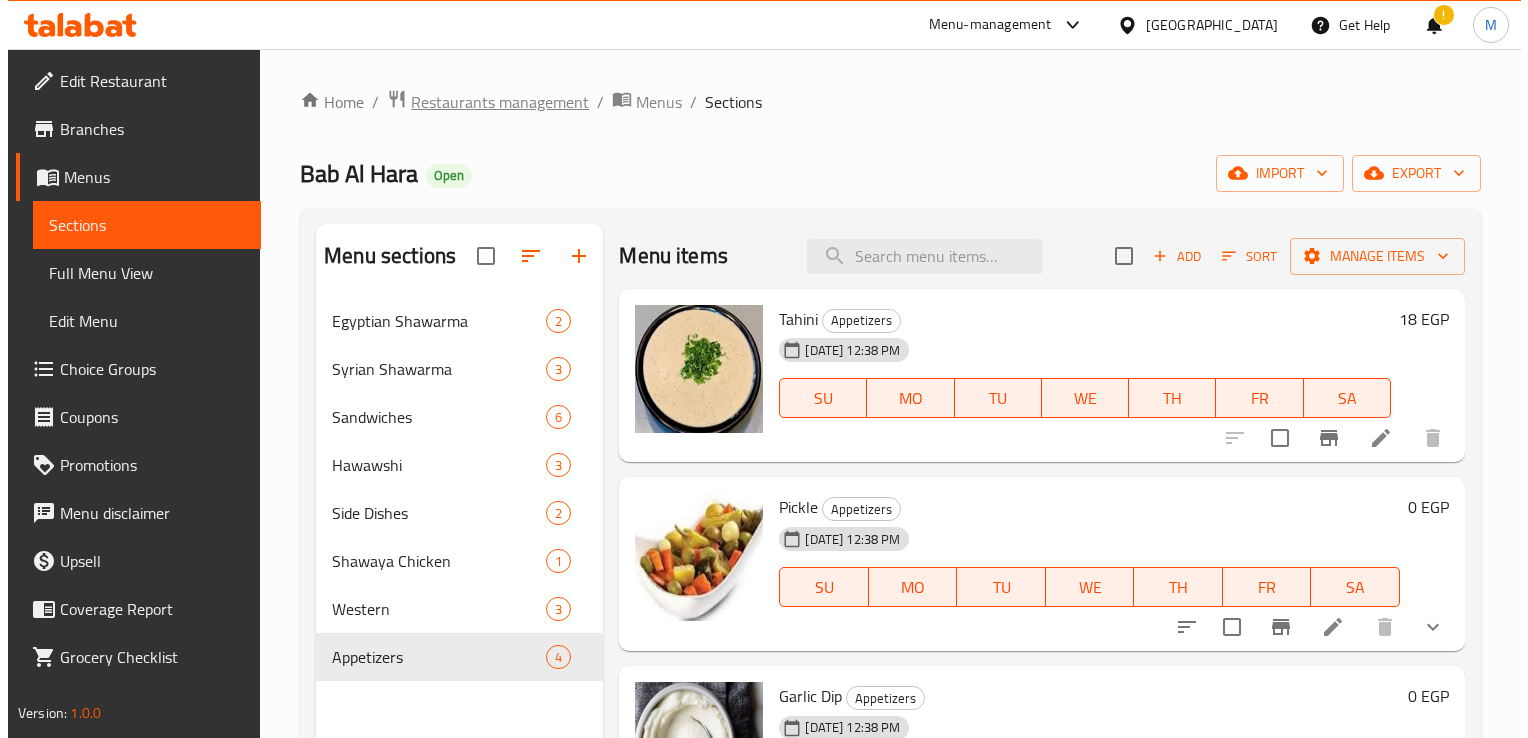 scroll, scrollTop: 0, scrollLeft: 0, axis: both 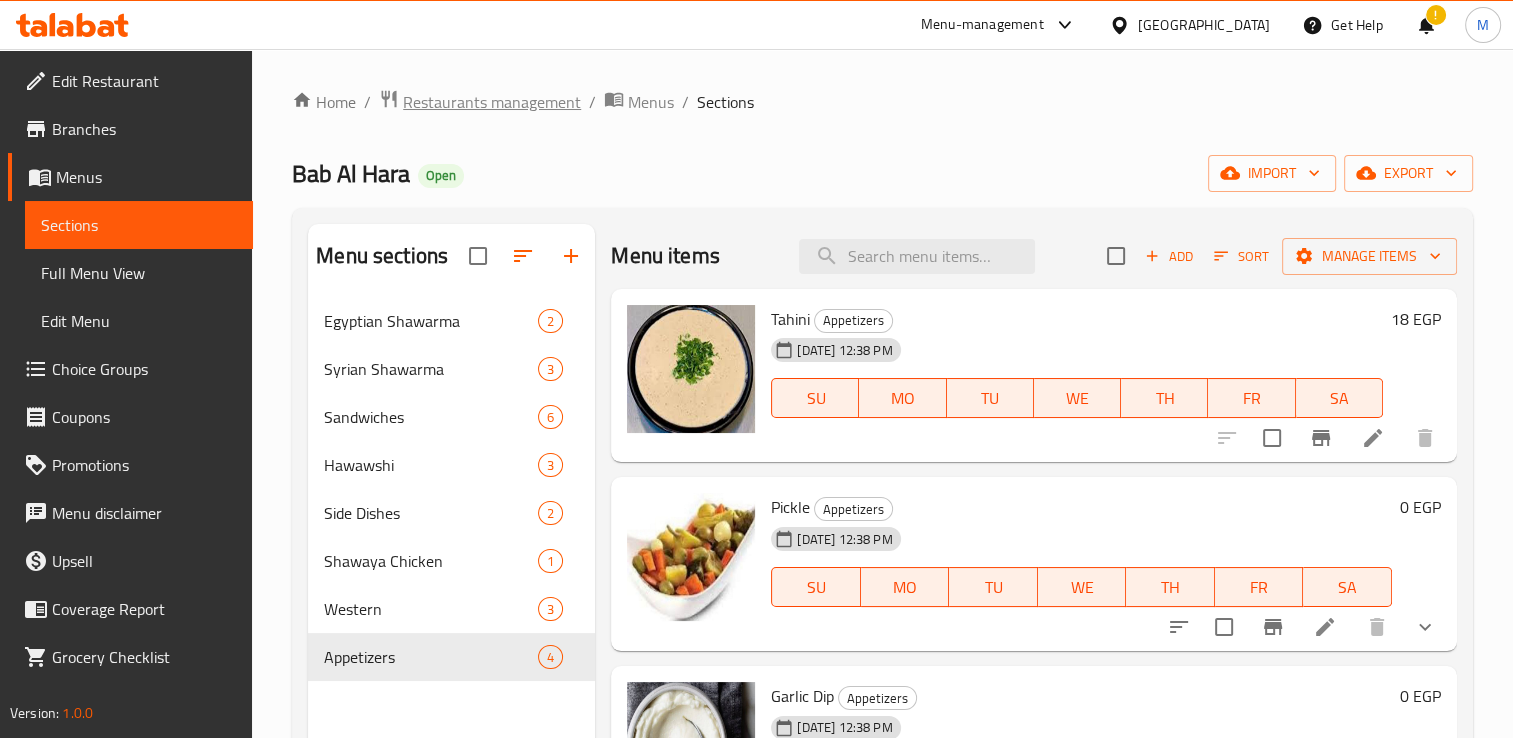 click on "Restaurants management" at bounding box center (492, 102) 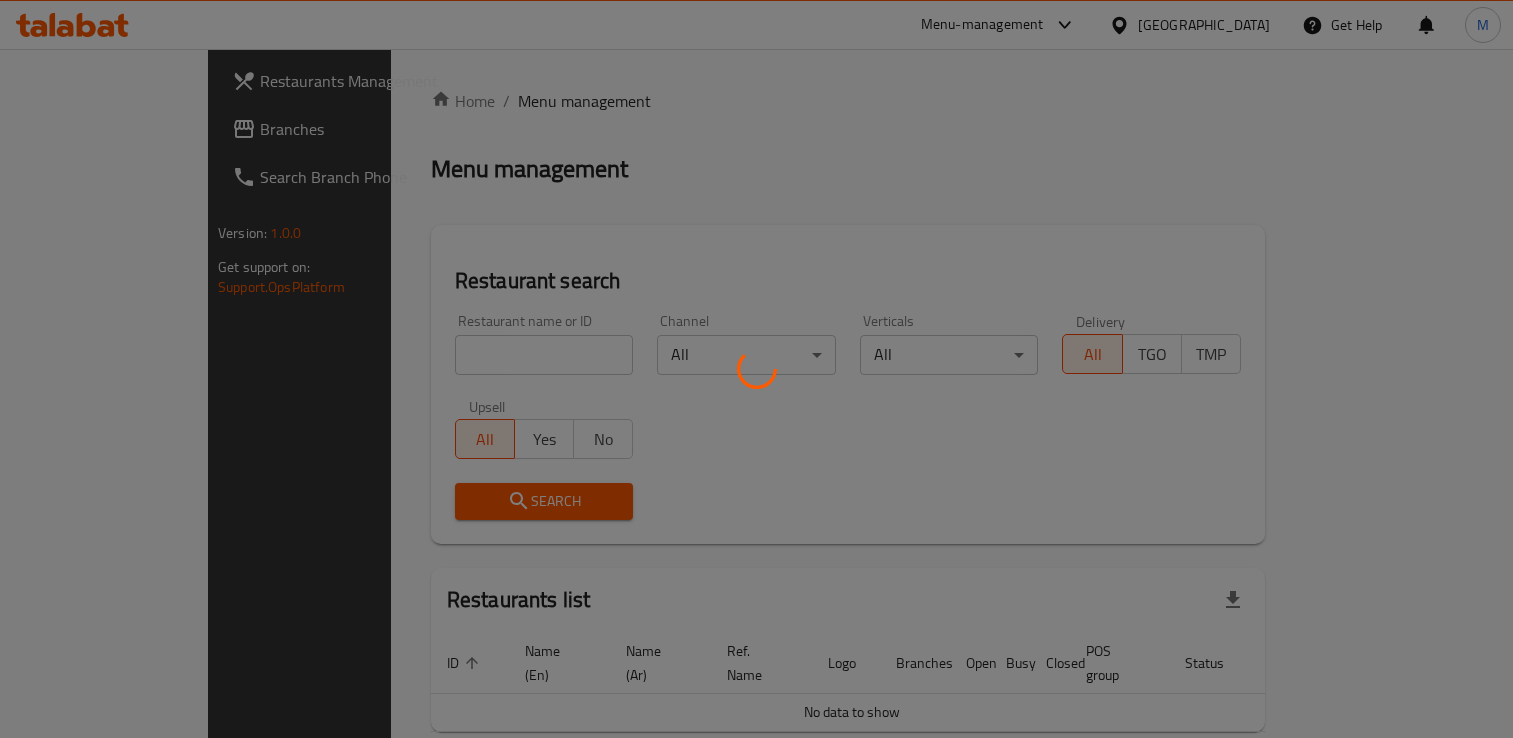 scroll, scrollTop: 0, scrollLeft: 0, axis: both 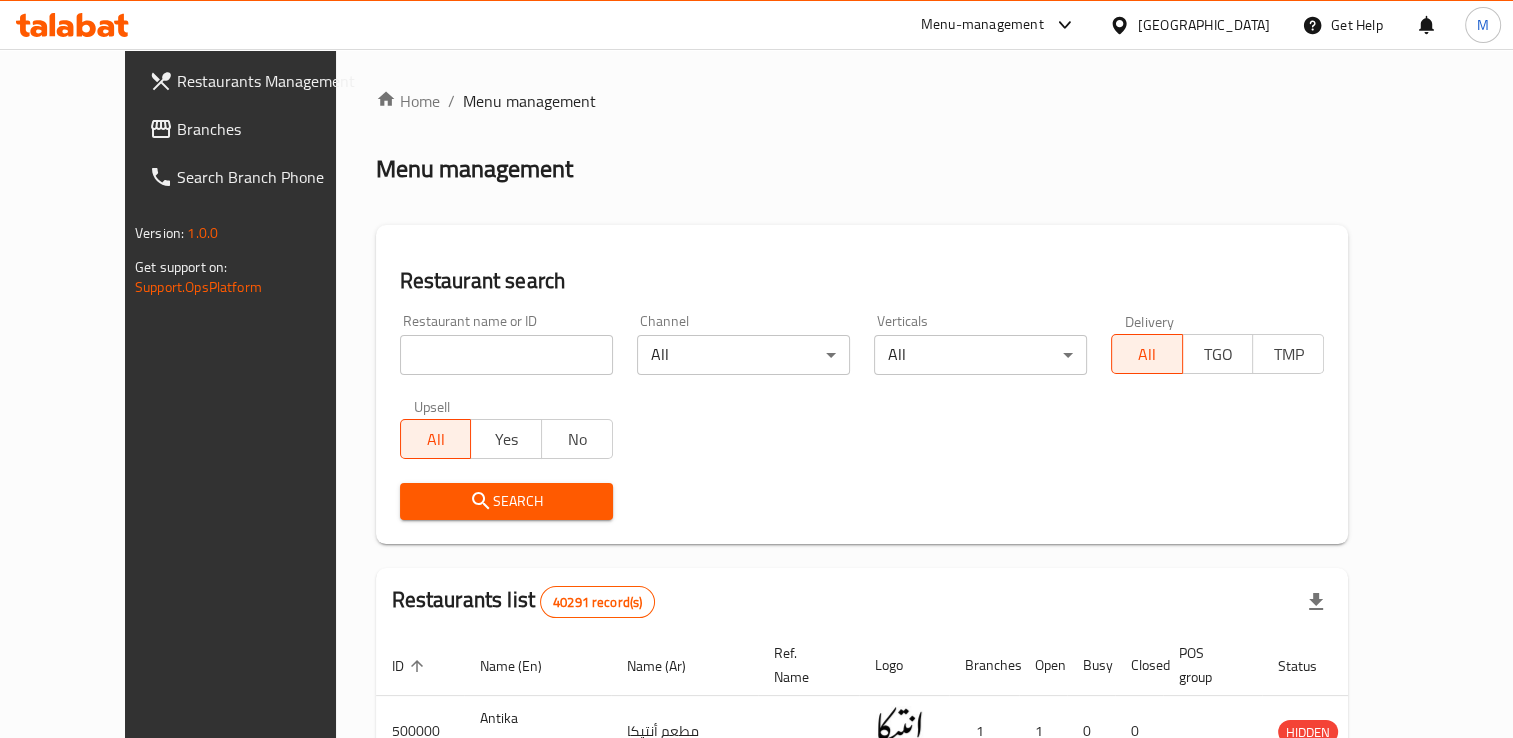 click at bounding box center [506, 355] 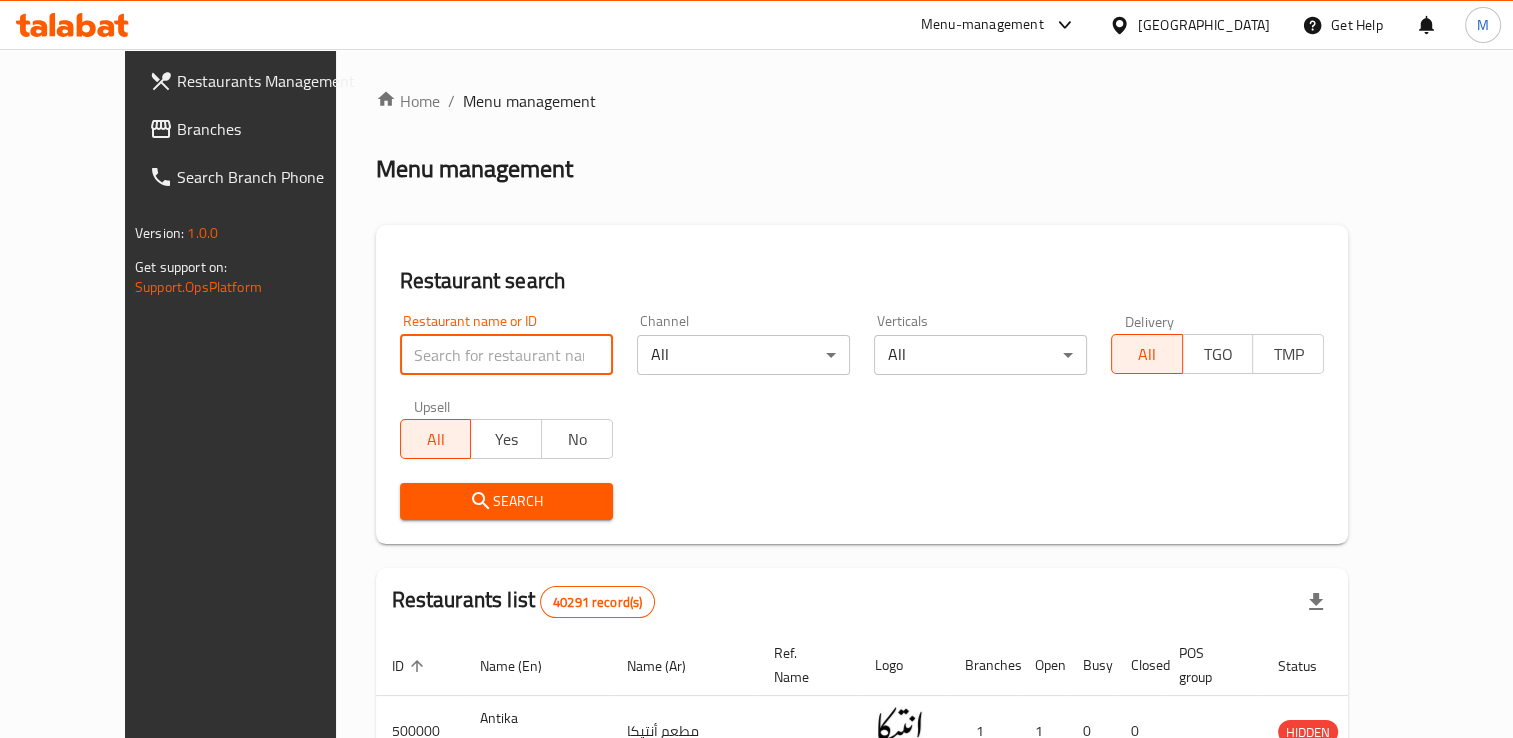 type on "F" 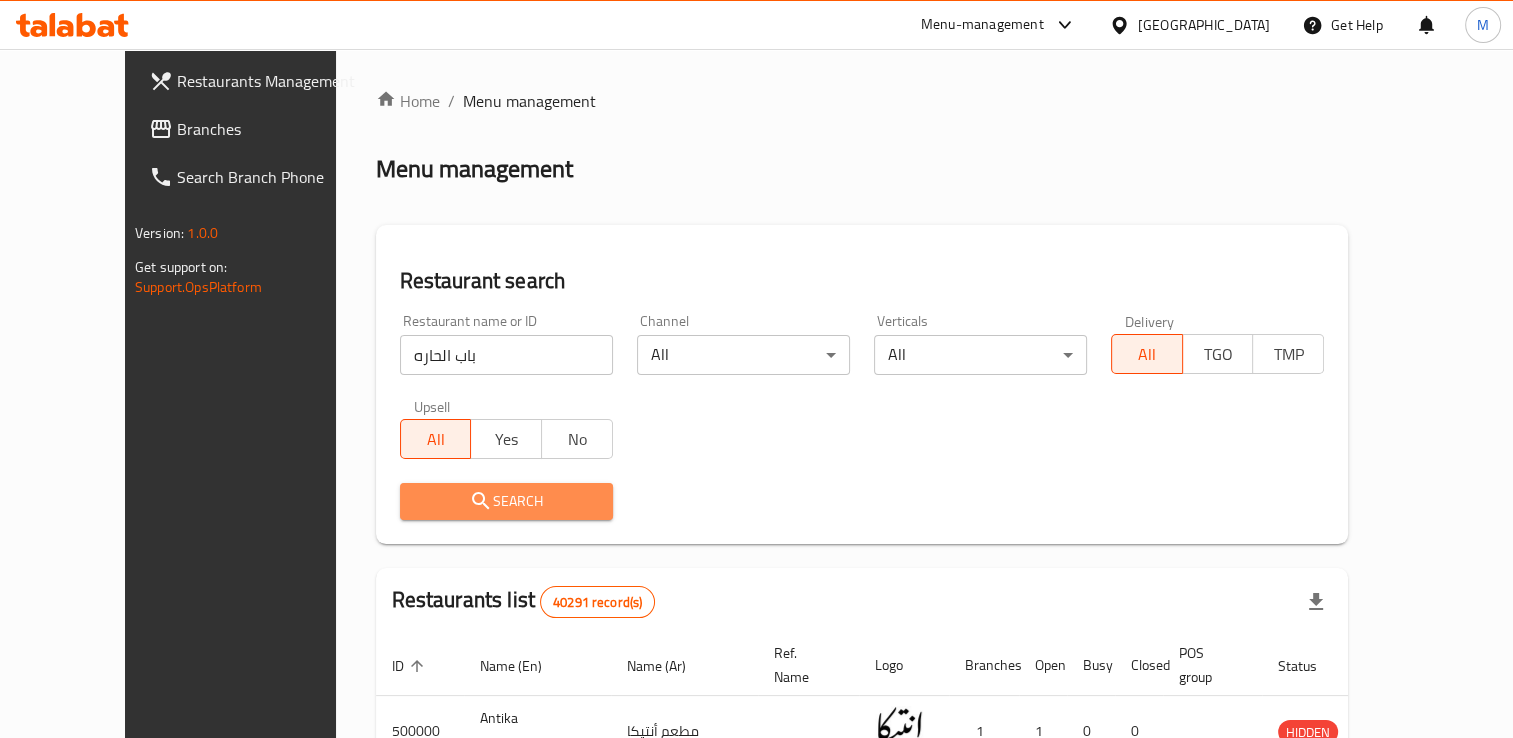 click on "Search" at bounding box center (506, 501) 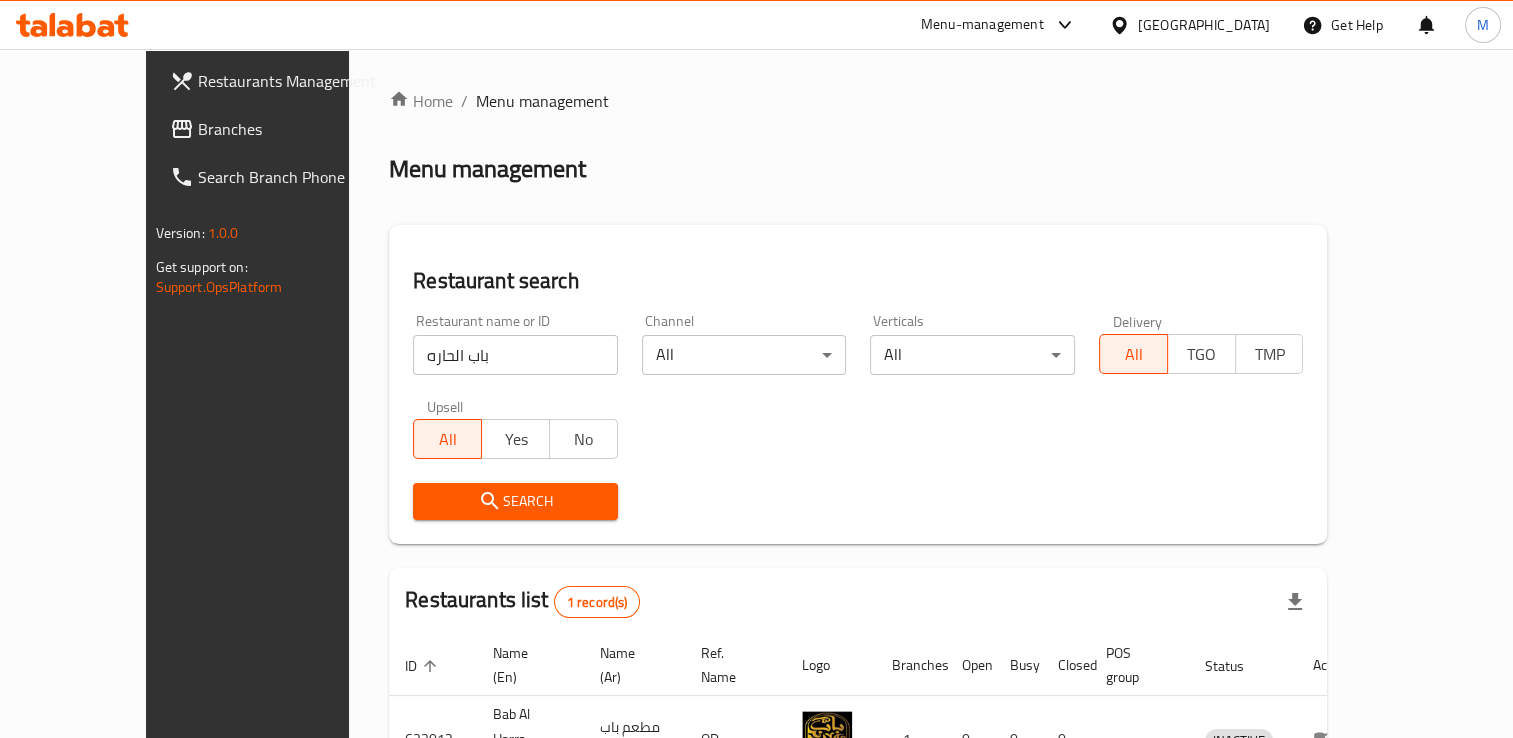 scroll, scrollTop: 113, scrollLeft: 0, axis: vertical 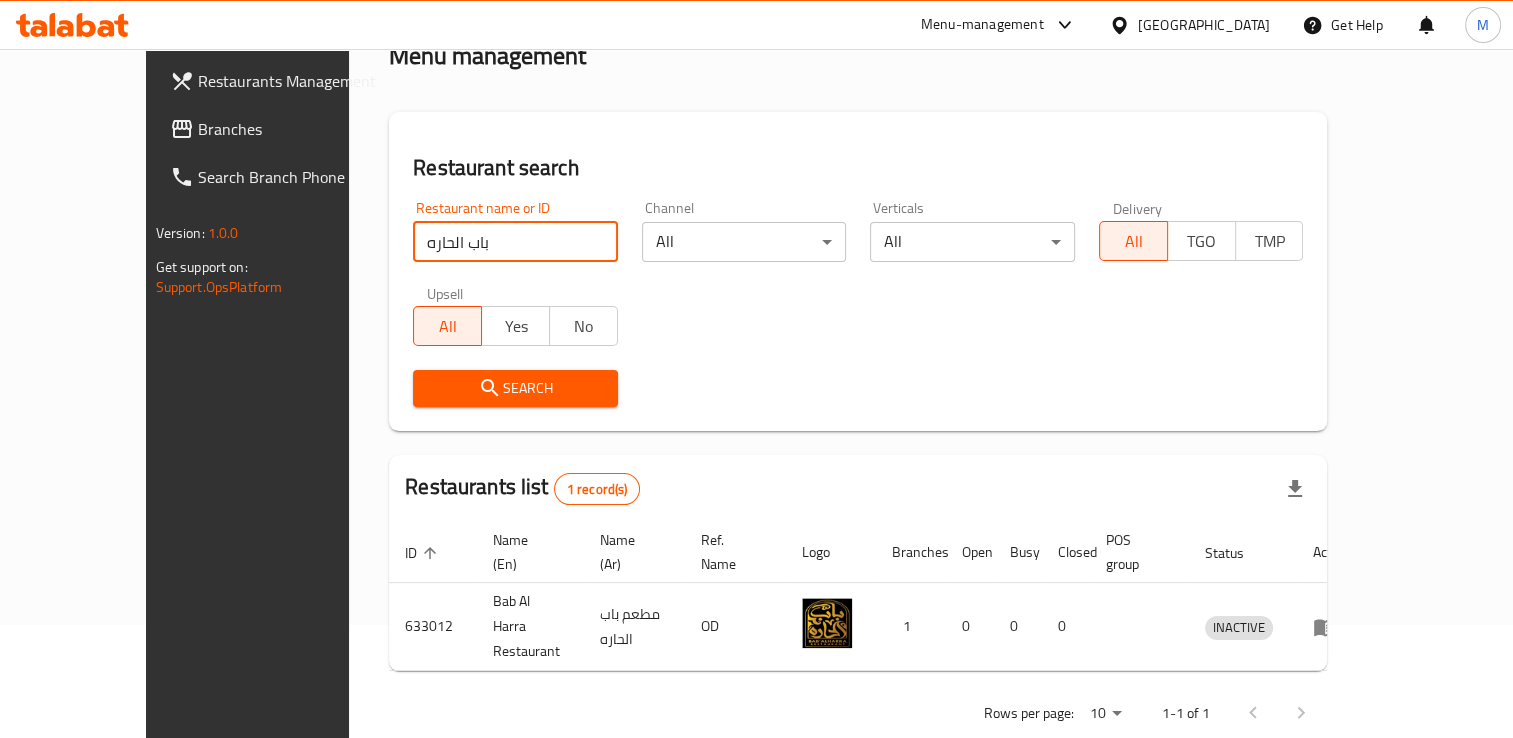 click on "باب الحاره" at bounding box center (515, 242) 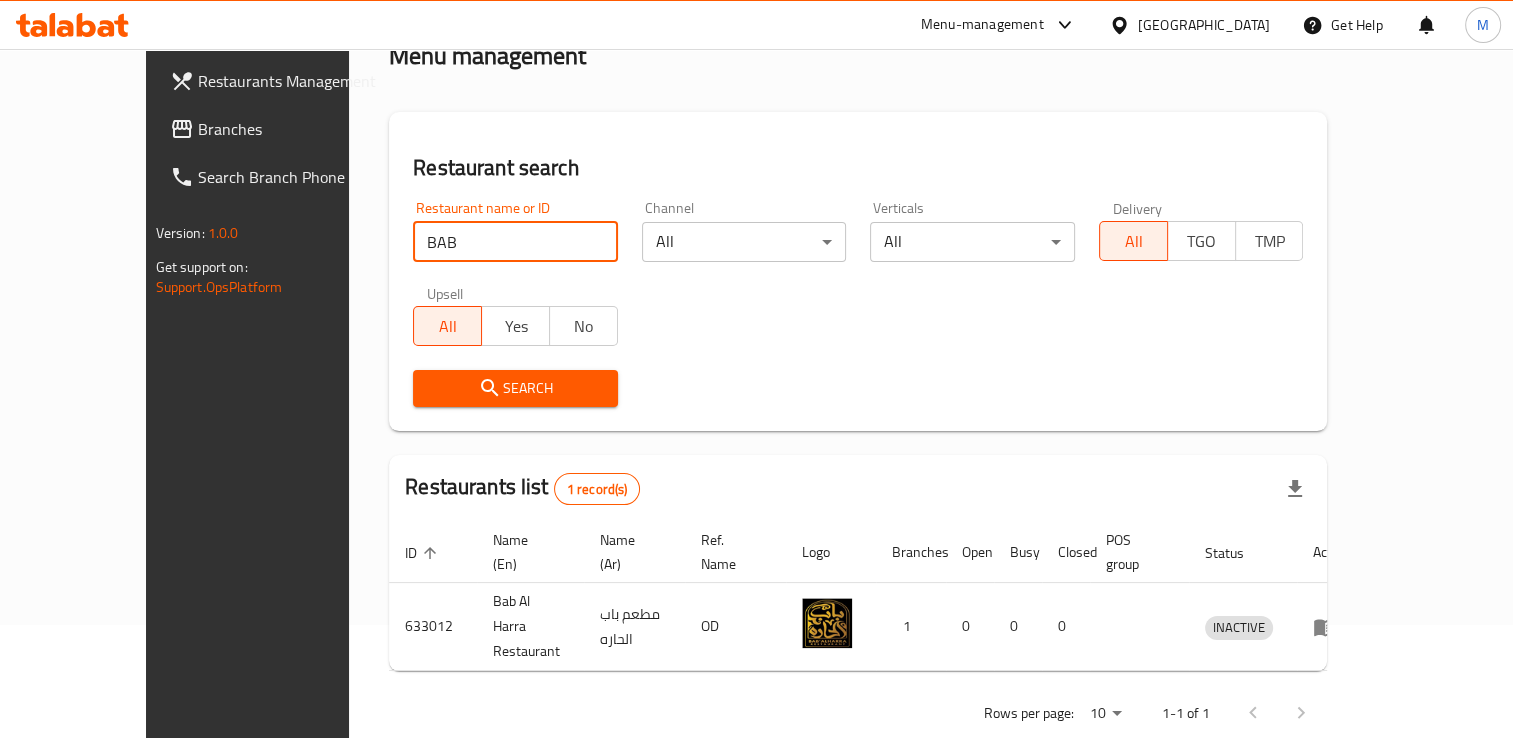 type on "BAB" 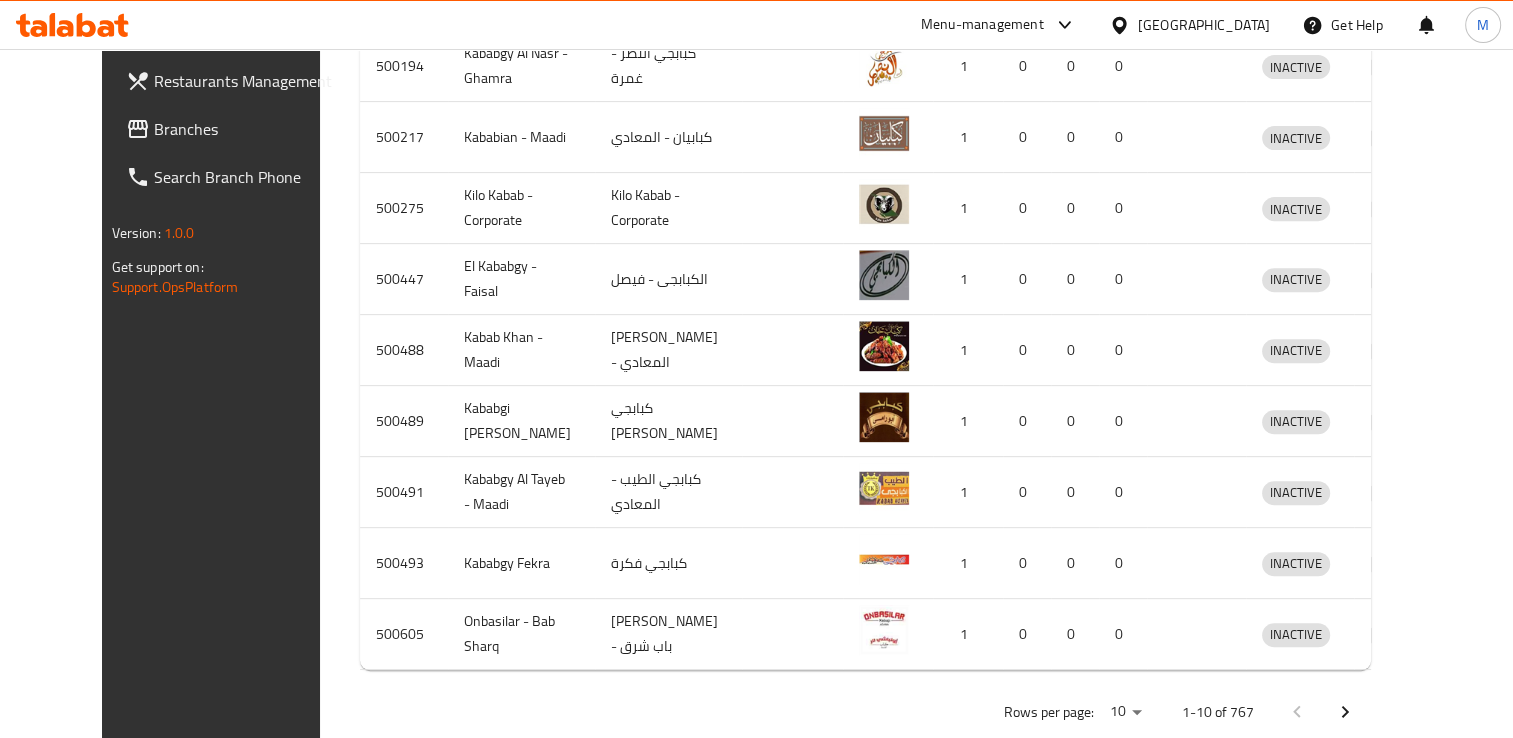 scroll, scrollTop: 768, scrollLeft: 0, axis: vertical 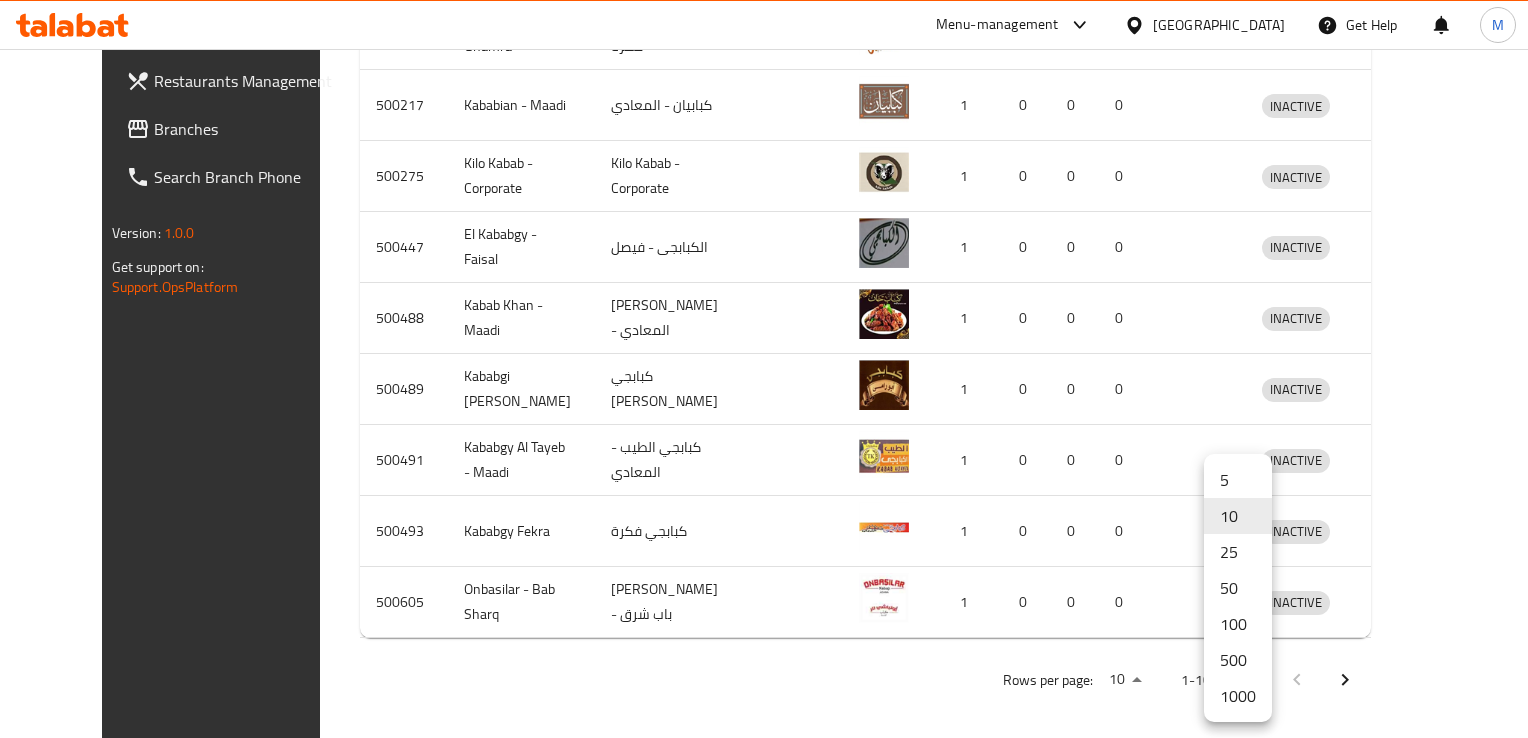 click on "​ Menu-management [GEOGRAPHIC_DATA] Get Help M   Restaurants Management   Branches   Search Branch Phone  Version:    1.0.0  Get support on:    Support.OpsPlatform Home / Menu management Menu management Restaurant search Restaurant name or ID BAB Restaurant name or ID Channel All ​ Verticals All ​ Delivery All TGO TMP Upsell All Yes No   Search Restaurants list   767 record(s) ID sorted ascending Name (En) Name (Ar) Ref. Name Logo Branches Open Busy Closed POS group Status Action 500178 Kilo Kabab - City Stars كيلو كباب - سيتي ستارز 1 0 0 0 INACTIVE 500194 Kababgy Al Nasr - Ghamra كبابجي النصر - غمرة 1 0 0 0 INACTIVE 500217 Kababian - Maadi كبابيان - المعادي 1 0 0 0 INACTIVE 500275 Kilo Kabab - Corporate Kilo Kabab - Corporate 1 0 0 0 INACTIVE 500447 El Kababgy - Faisal الكبابجى - فيصل 1 0 0 0 INACTIVE 500488 Kabab Khan - Maadi كباب خان - المعادي 1 0 0 0 INACTIVE 500489 Kababgi Abou Ramy - Maadi كبابجي أبو رامي - المعادي 1 0" at bounding box center [764, -375] 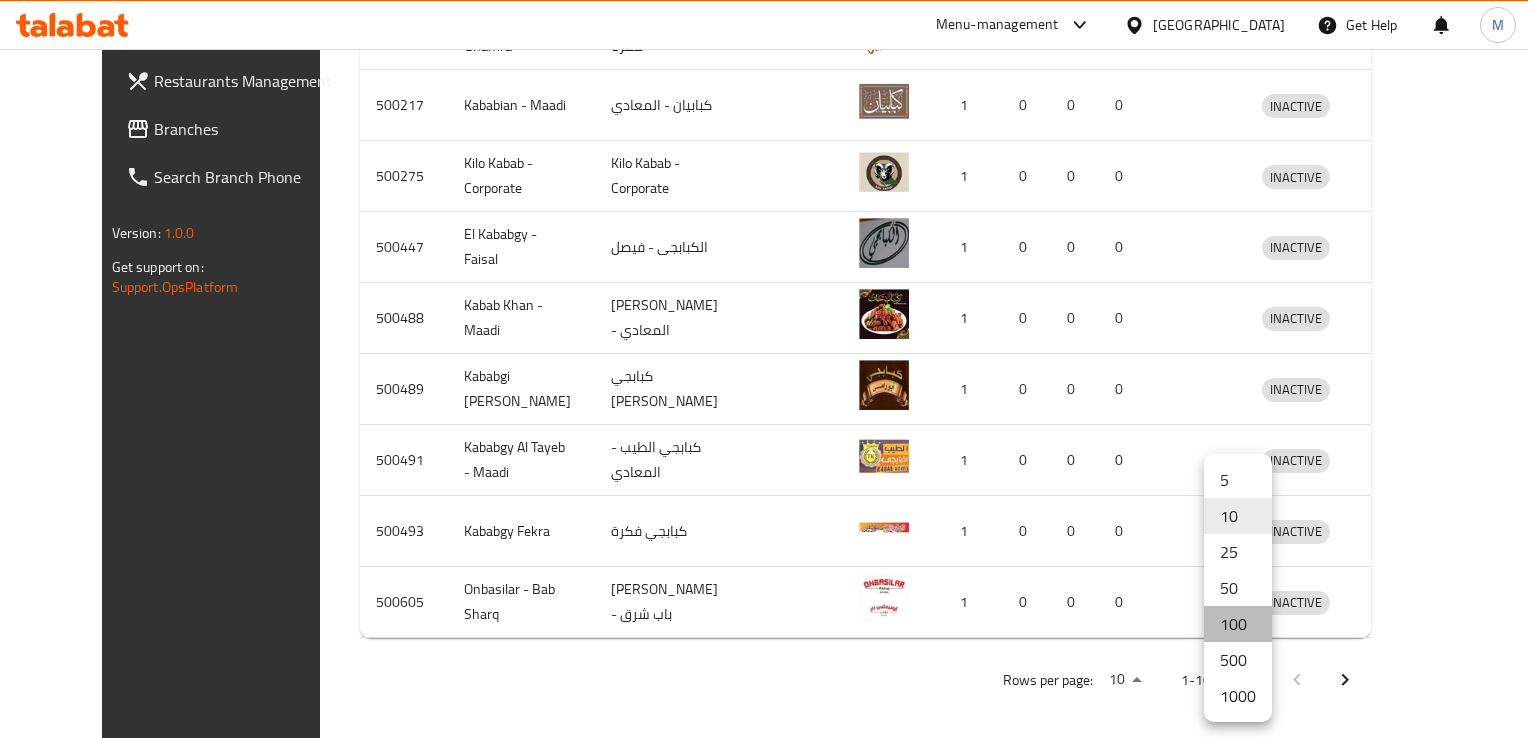 click on "100" at bounding box center [1238, 624] 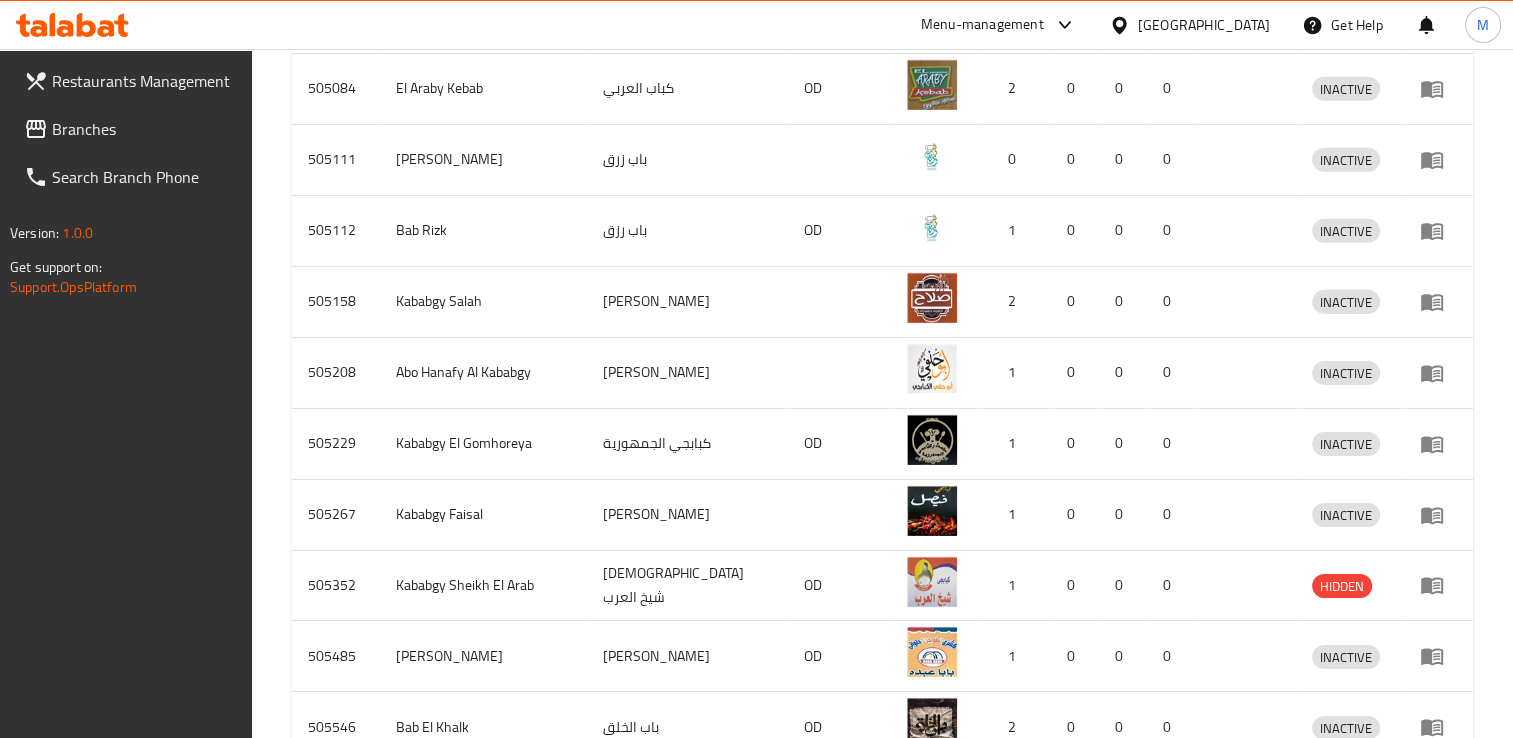 scroll, scrollTop: 6389, scrollLeft: 0, axis: vertical 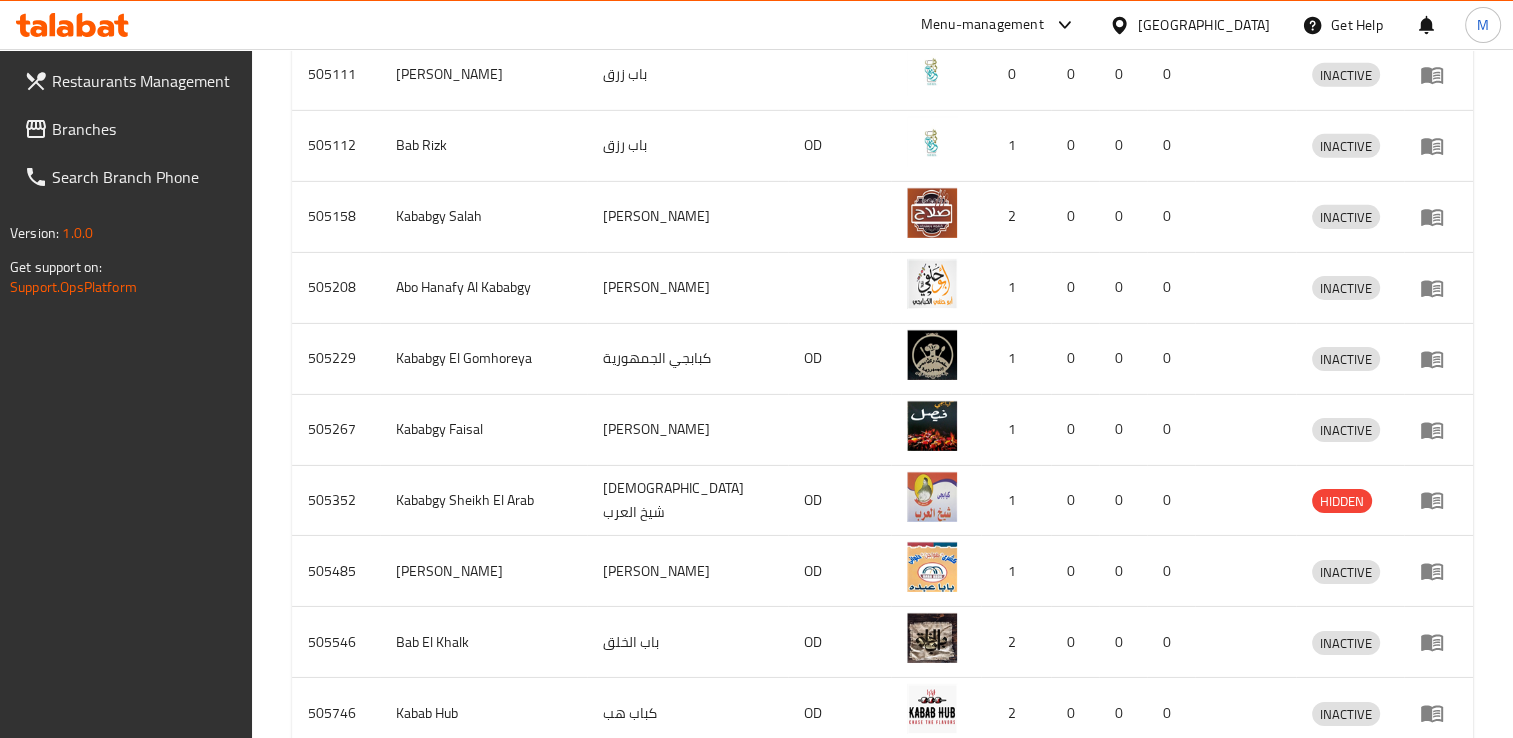 click 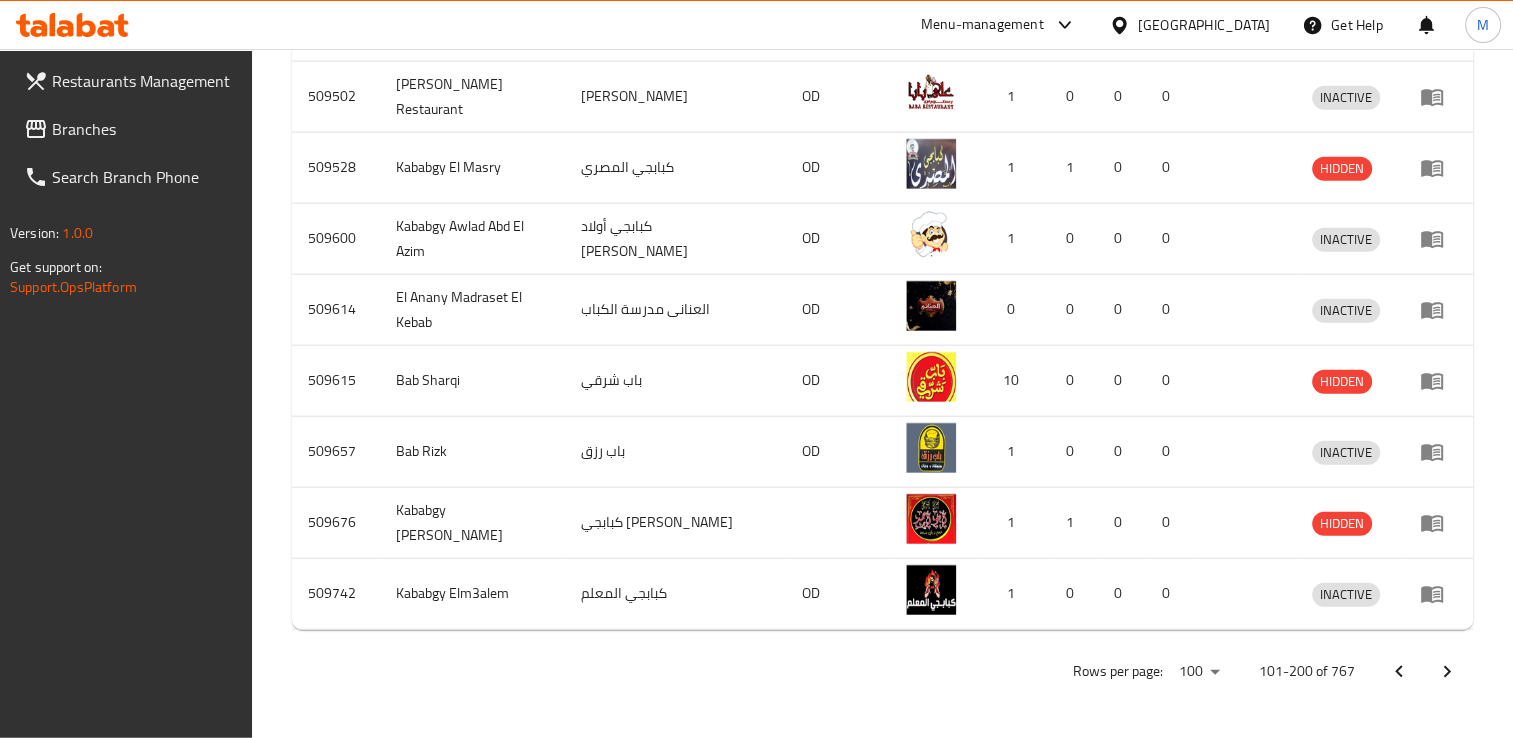 scroll, scrollTop: 4639, scrollLeft: 0, axis: vertical 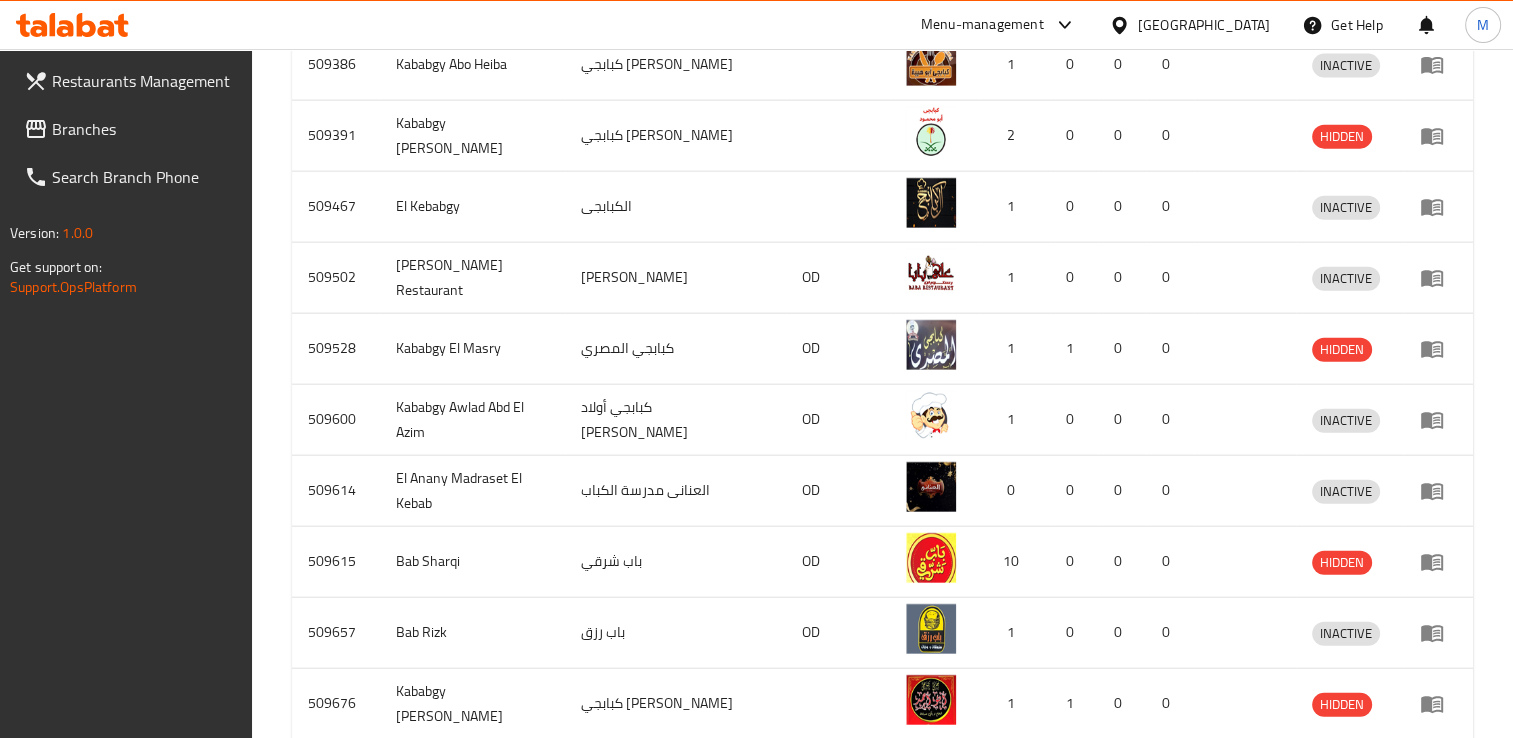 click 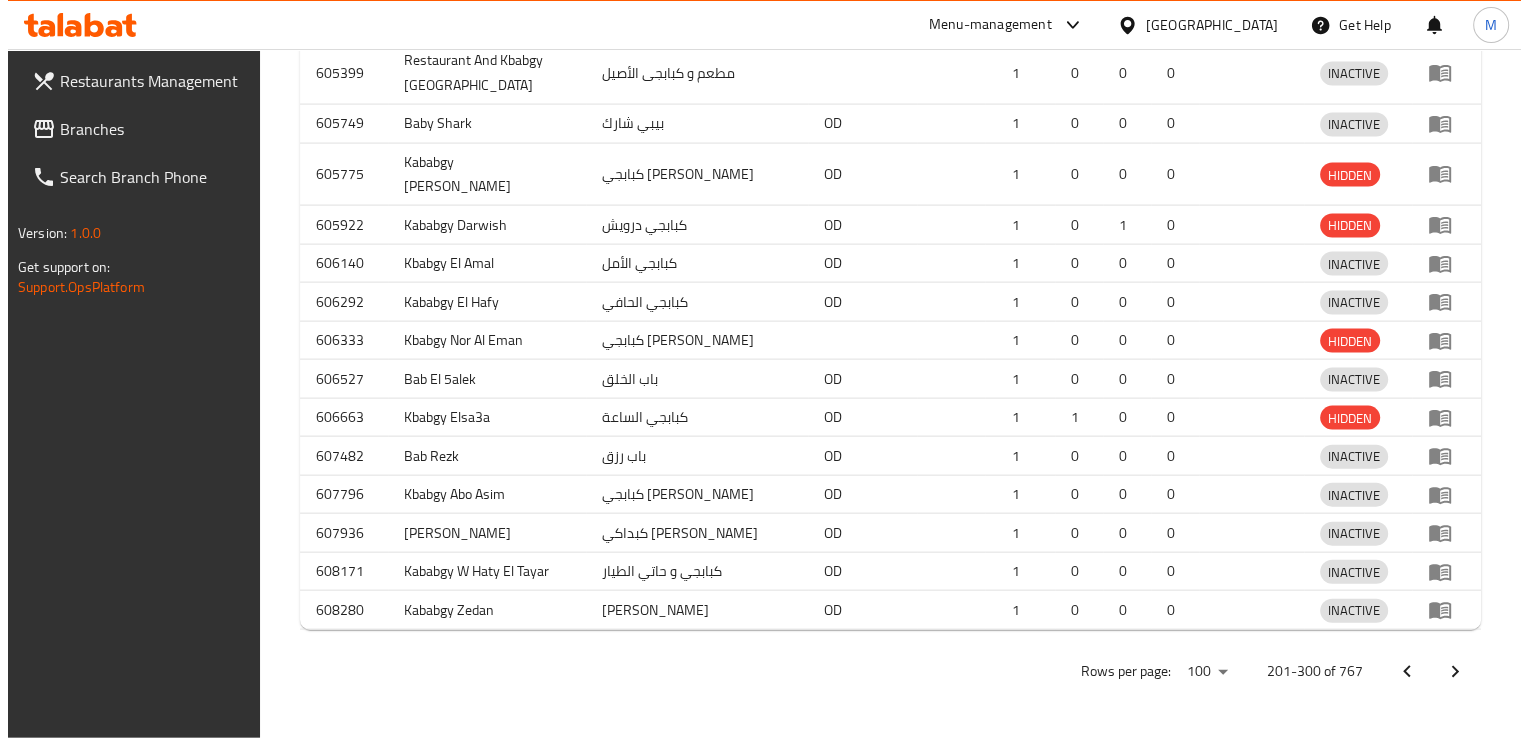 scroll, scrollTop: 4829, scrollLeft: 0, axis: vertical 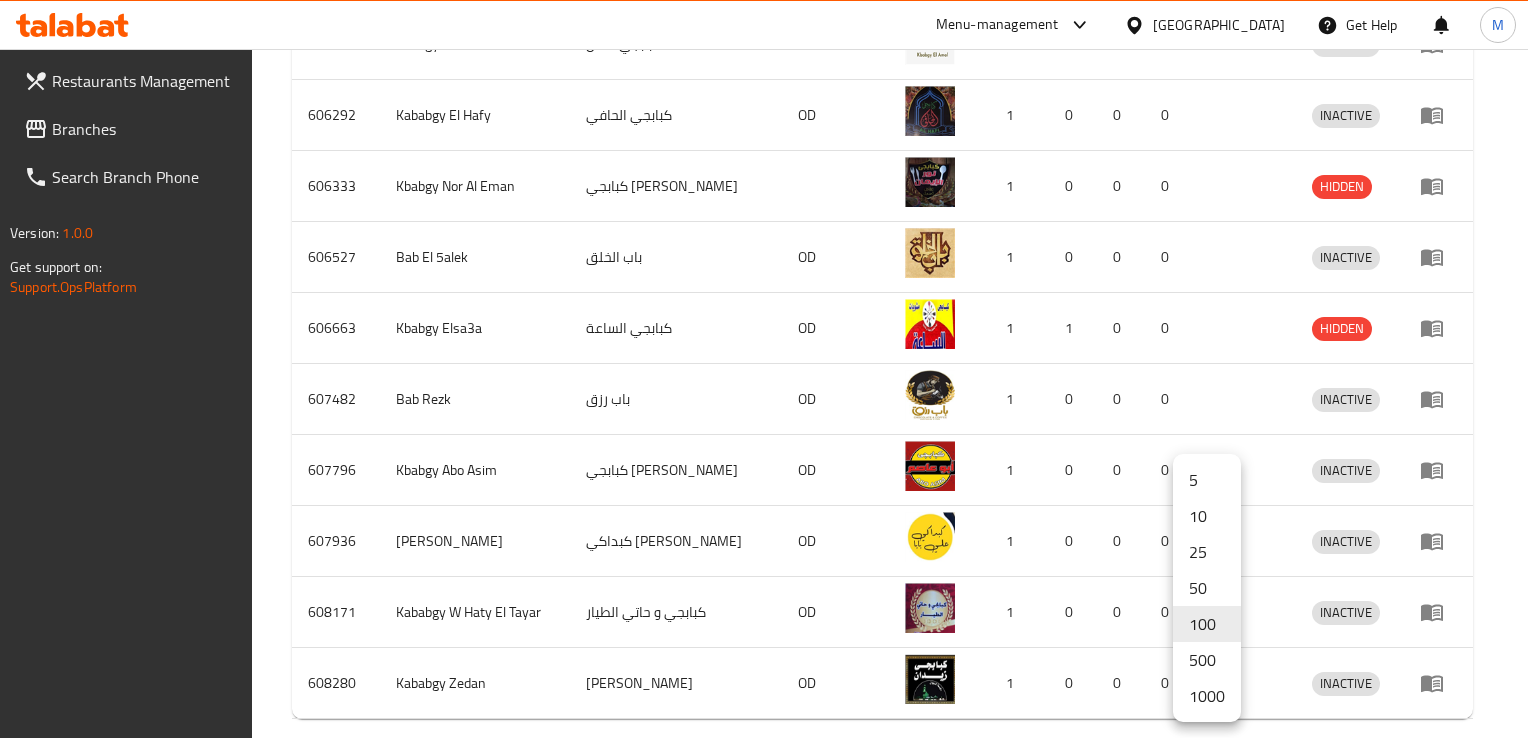 click on "​ Menu-management [GEOGRAPHIC_DATA] Get Help M   Restaurants Management   Branches   Search Branch Phone  Version:    1.0.0  Get support on:    Support.OpsPlatform Home / Menu management Menu management Restaurant search Restaurant name or ID BAB Restaurant name or ID Channel All ​ Verticals All ​ Delivery All TGO TMP Upsell All Yes No   Search Restaurants list   767 record(s) ID sorted ascending Name (En) Name (Ar) Ref. Name Logo Branches Open Busy Closed POS group Status Action 509805 Khamsa Bab خمسة باب OD 1 0 0 0 INACTIVE 509855 [PERSON_NAME] [PERSON_NAME] OD  1 0 0 0 INACTIVE 509873 Kbabgy El Safa كبابجي الصفا OD 1 1 0 0 INACTIVE 509889 Kababgy Abo Talib كبابجي أبو طالب 1 0 0 0 INACTIVE 509899 Test (Kababgy Abo Talib) Test (Kababgy Abo Talib) 0 0 0 0 INACTIVE 509930 Kababgy Abo Ashraf كبابجي أبو أشرف 1 0 0 0 INACTIVE 509949 [PERSON_NAME] بابا [PERSON_NAME] 1 0 0 0 HIDDEN 510052 Kababgy El Abyad كبابجي الأبيض OD 1 0 0 0 INACTIVE 1" at bounding box center (764, -4436) 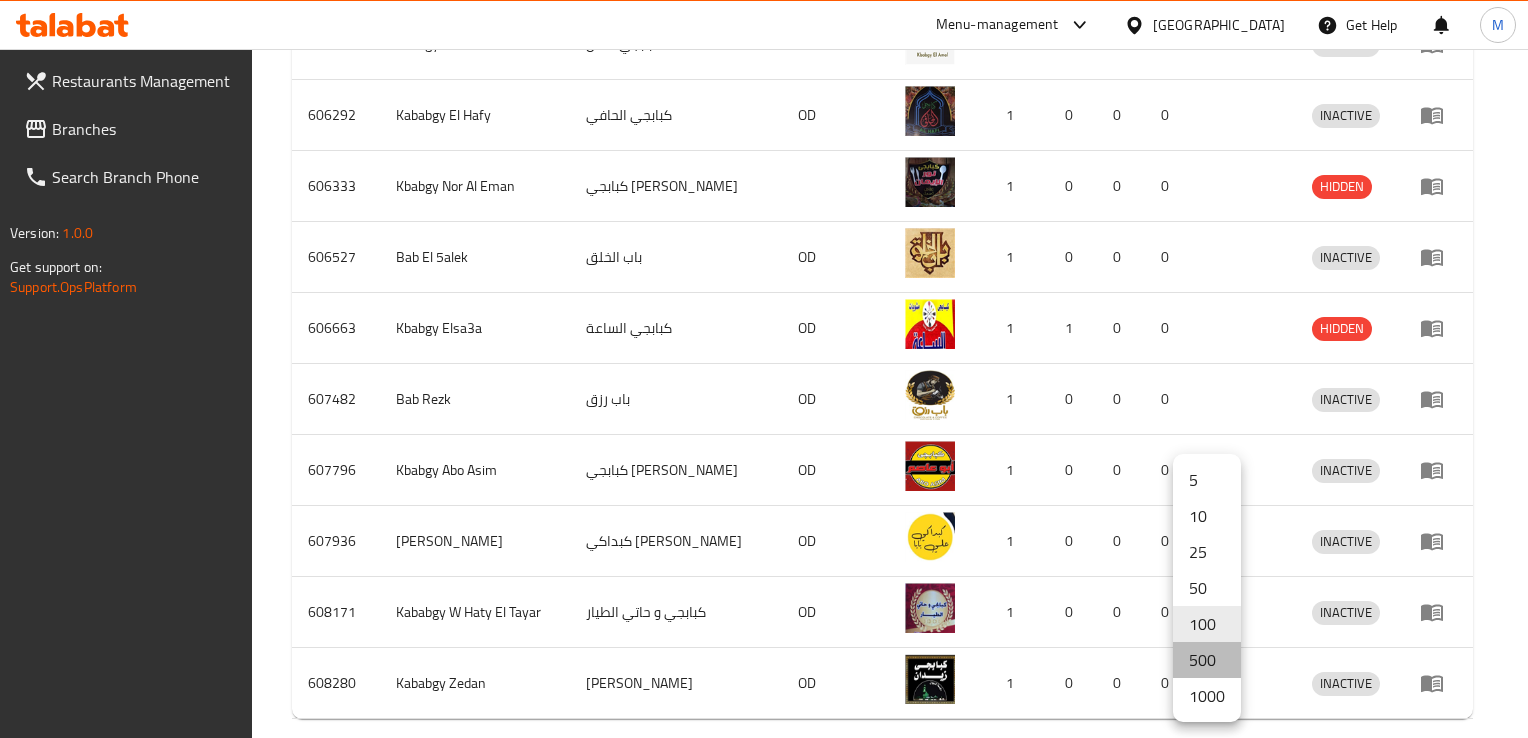 click on "500" at bounding box center [1207, 660] 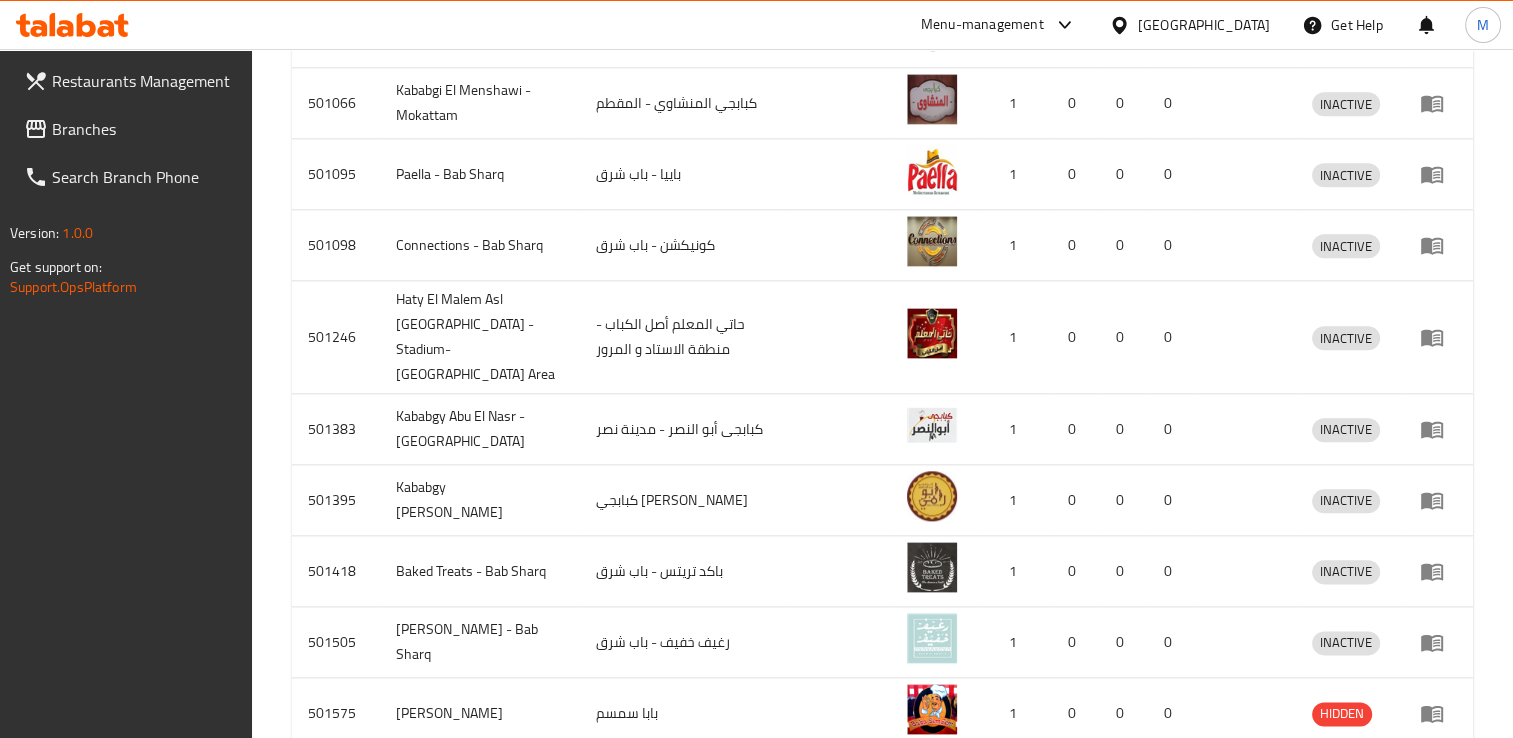 scroll, scrollTop: 0, scrollLeft: 0, axis: both 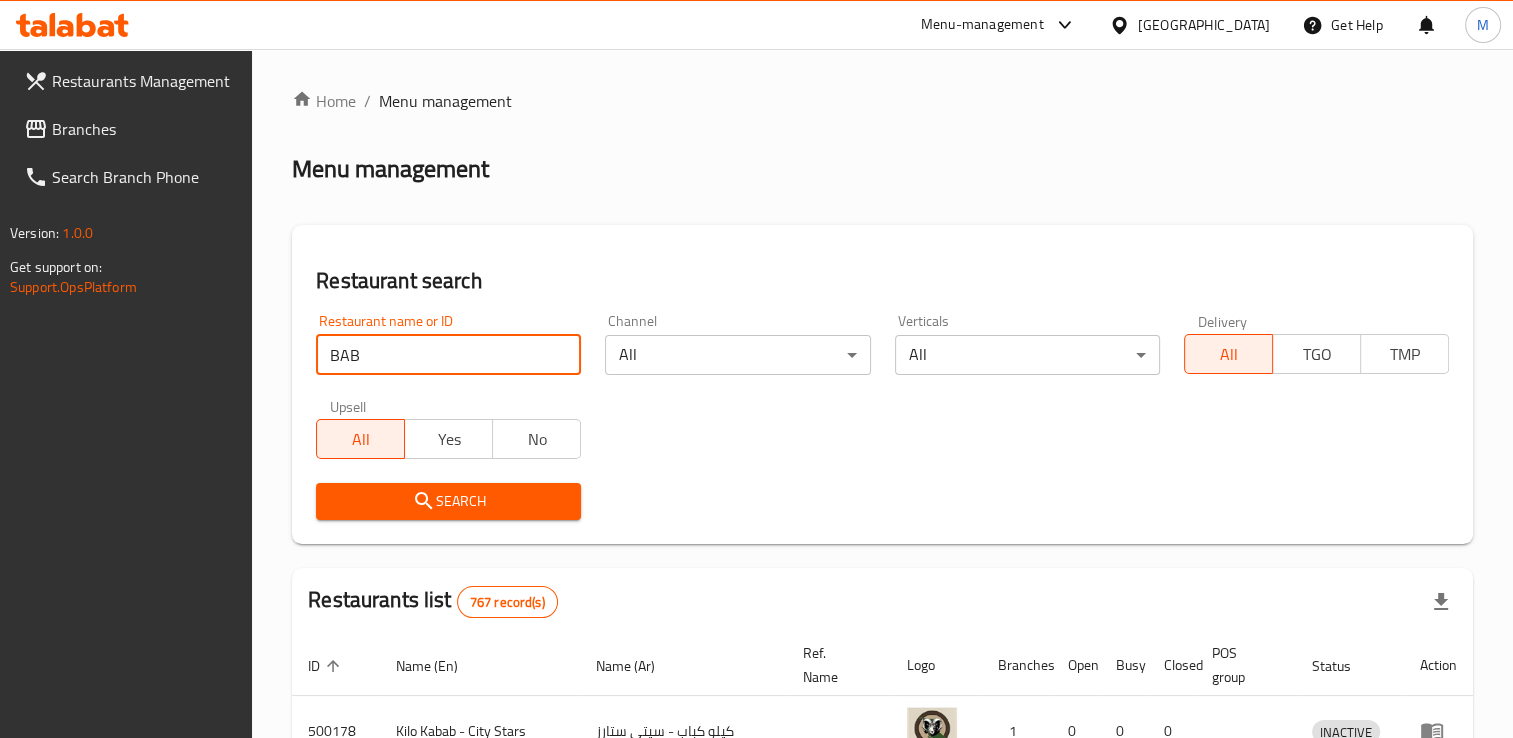 click on "BAB" at bounding box center (448, 355) 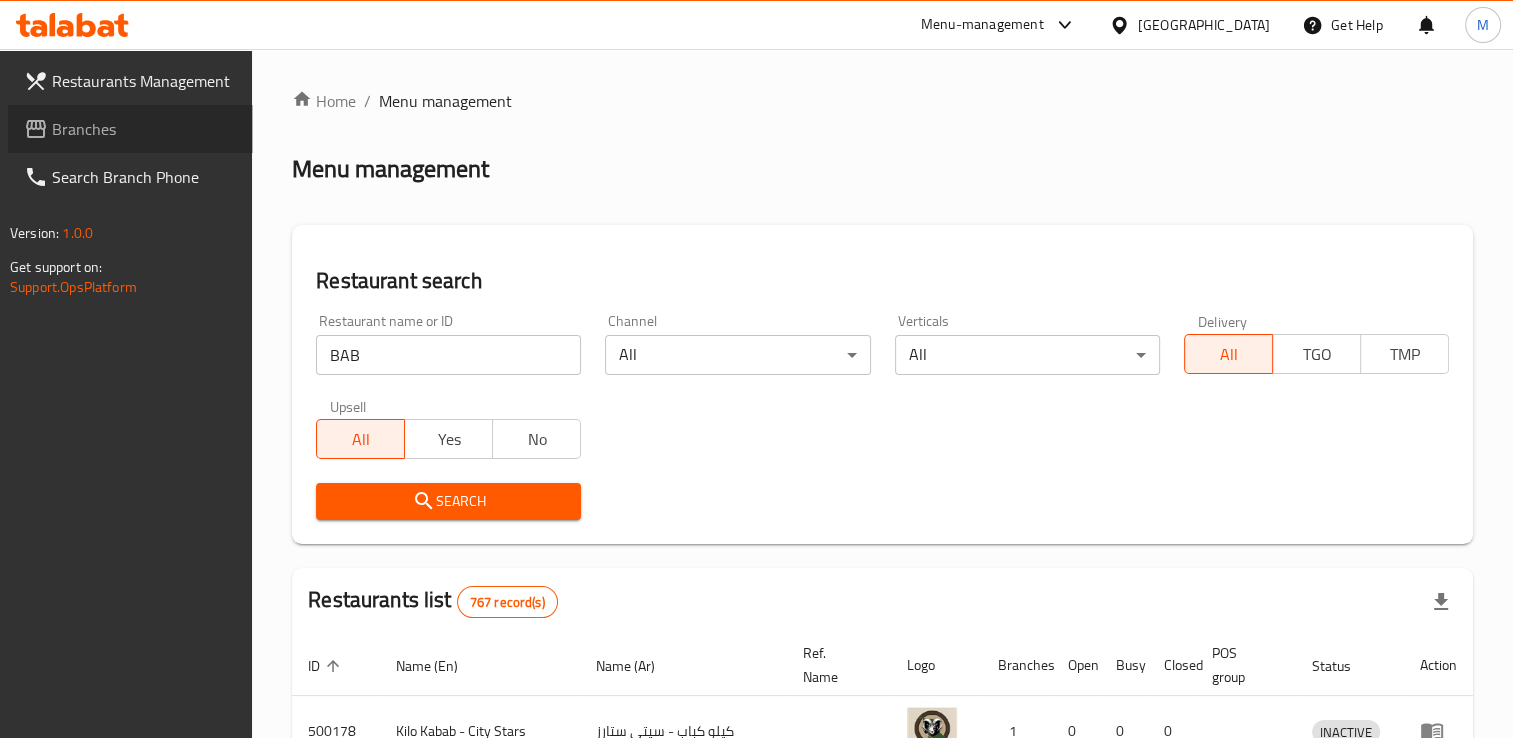 click on "Branches" at bounding box center (144, 129) 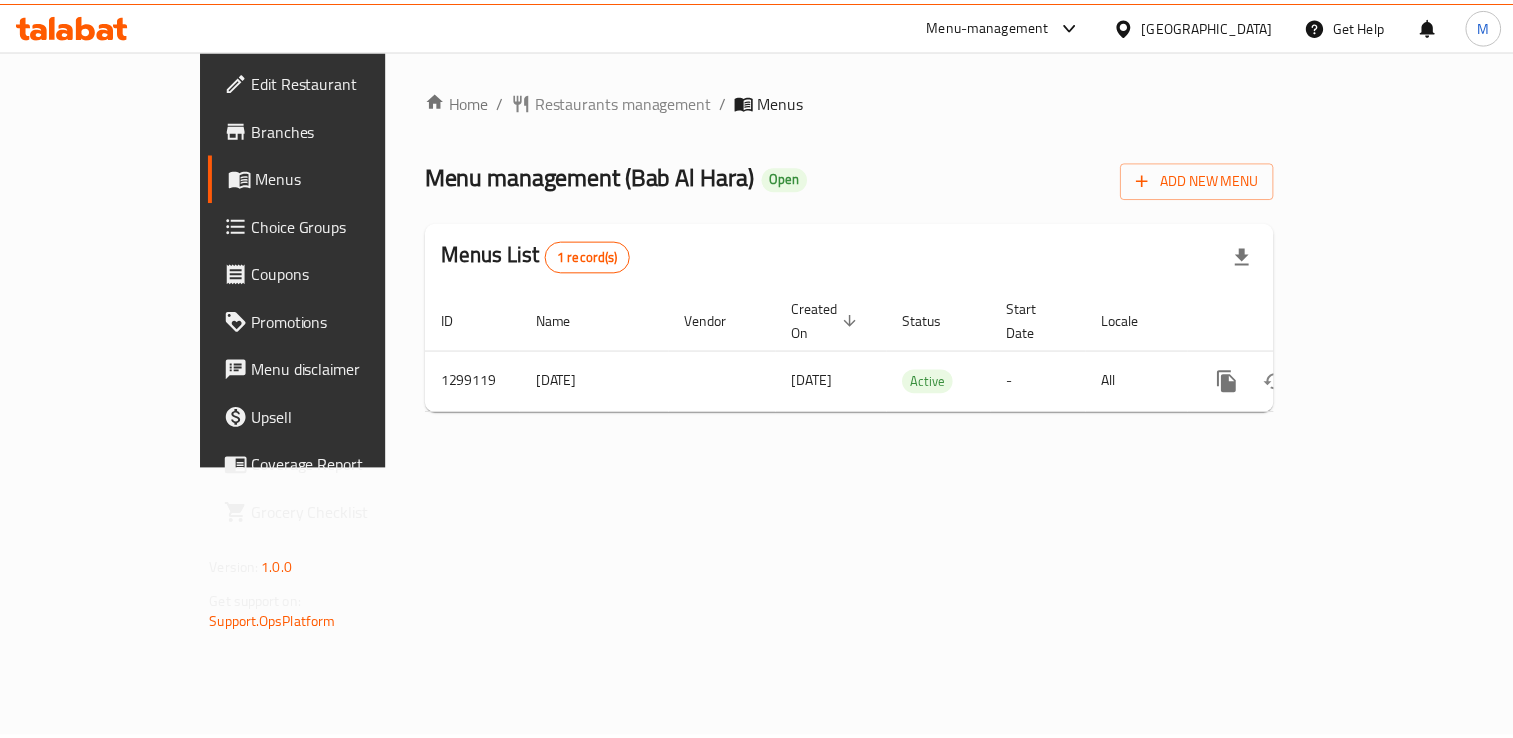 scroll, scrollTop: 0, scrollLeft: 0, axis: both 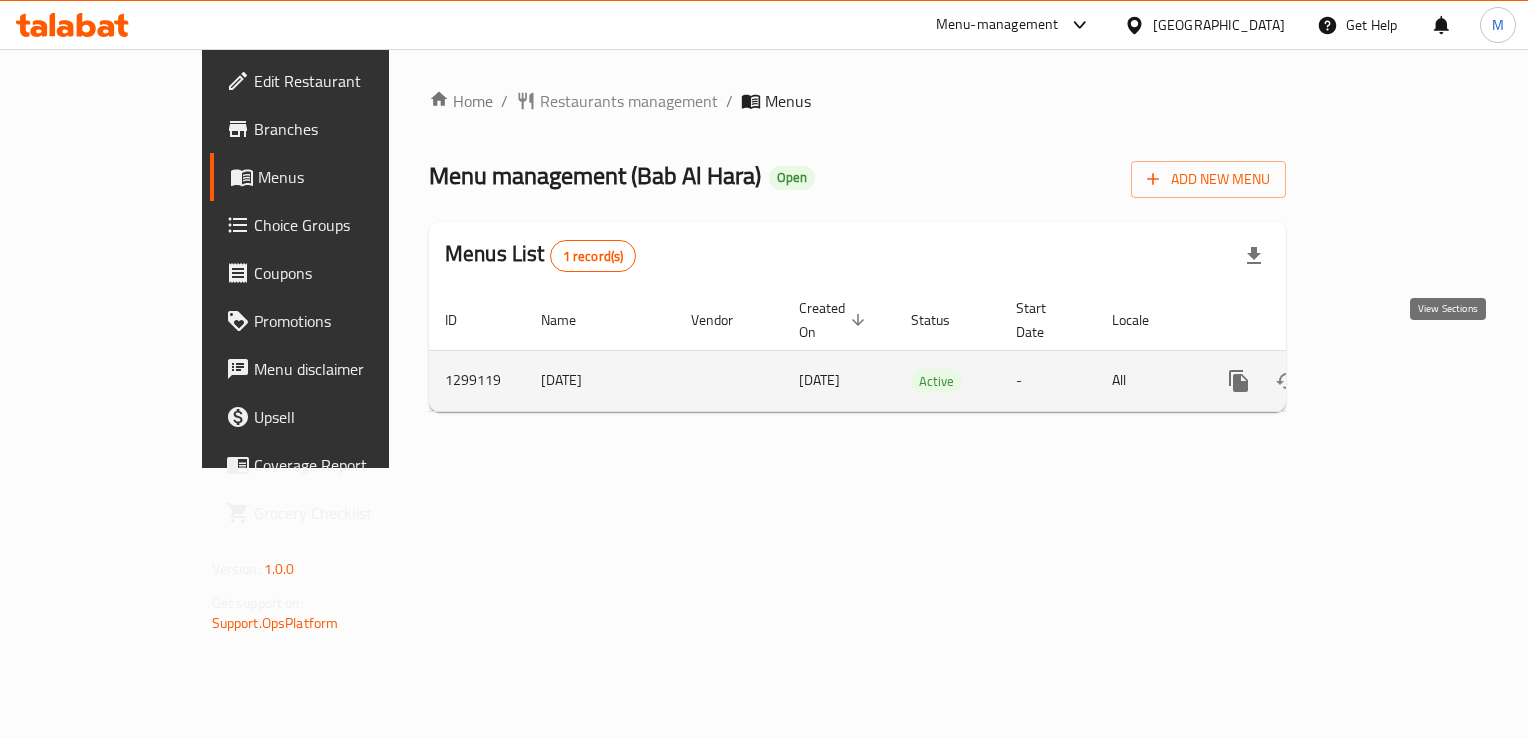 click 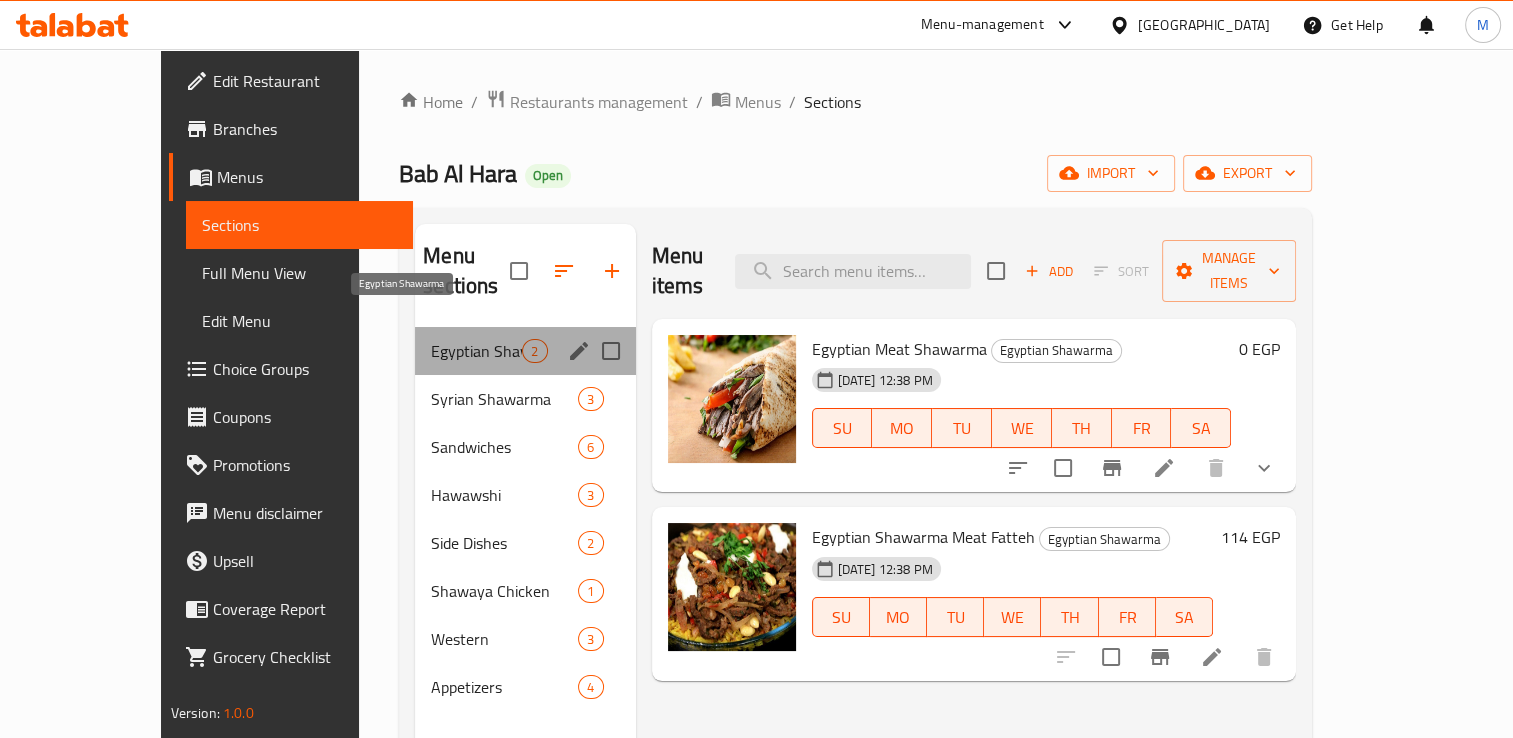 click on "Egyptian Shawarma" at bounding box center [476, 351] 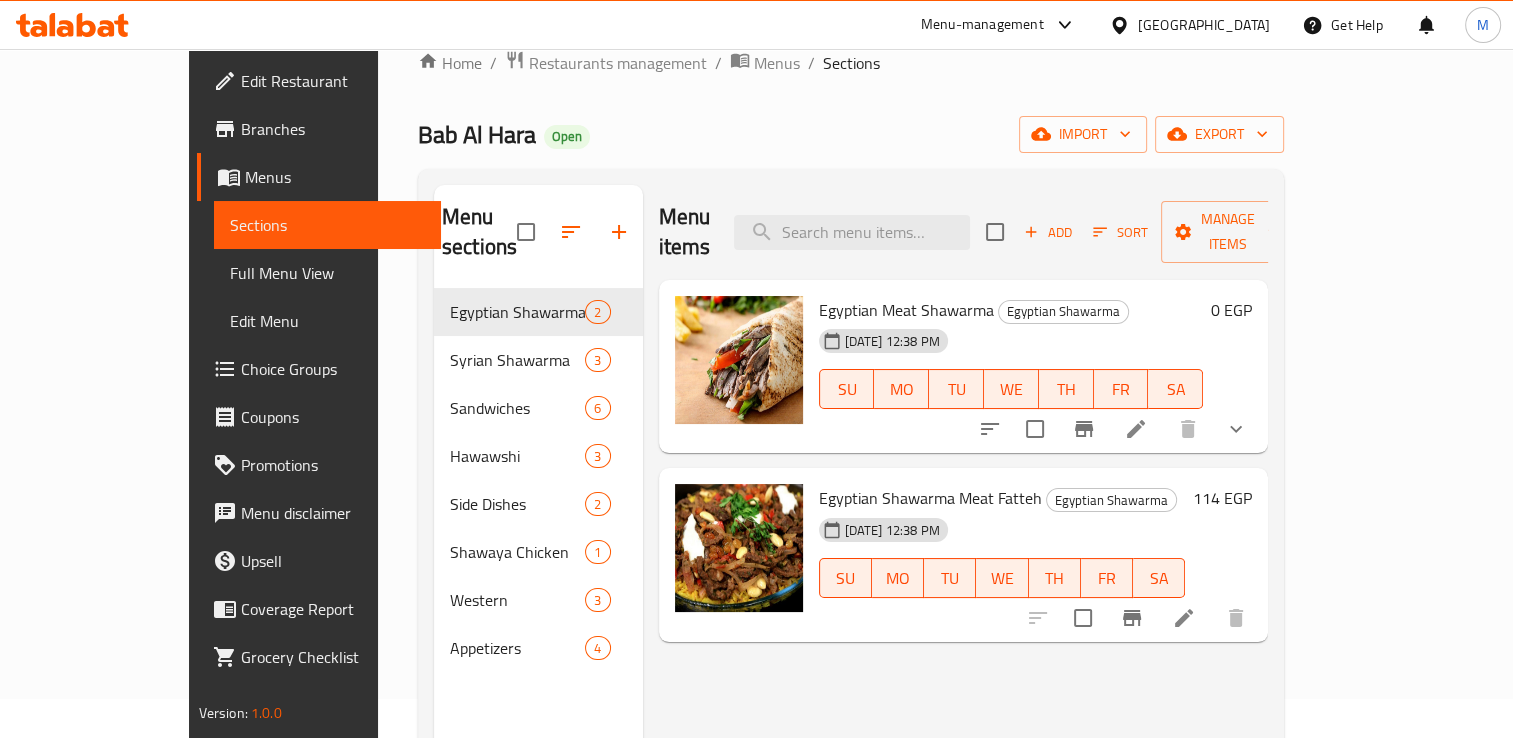 scroll, scrollTop: 38, scrollLeft: 0, axis: vertical 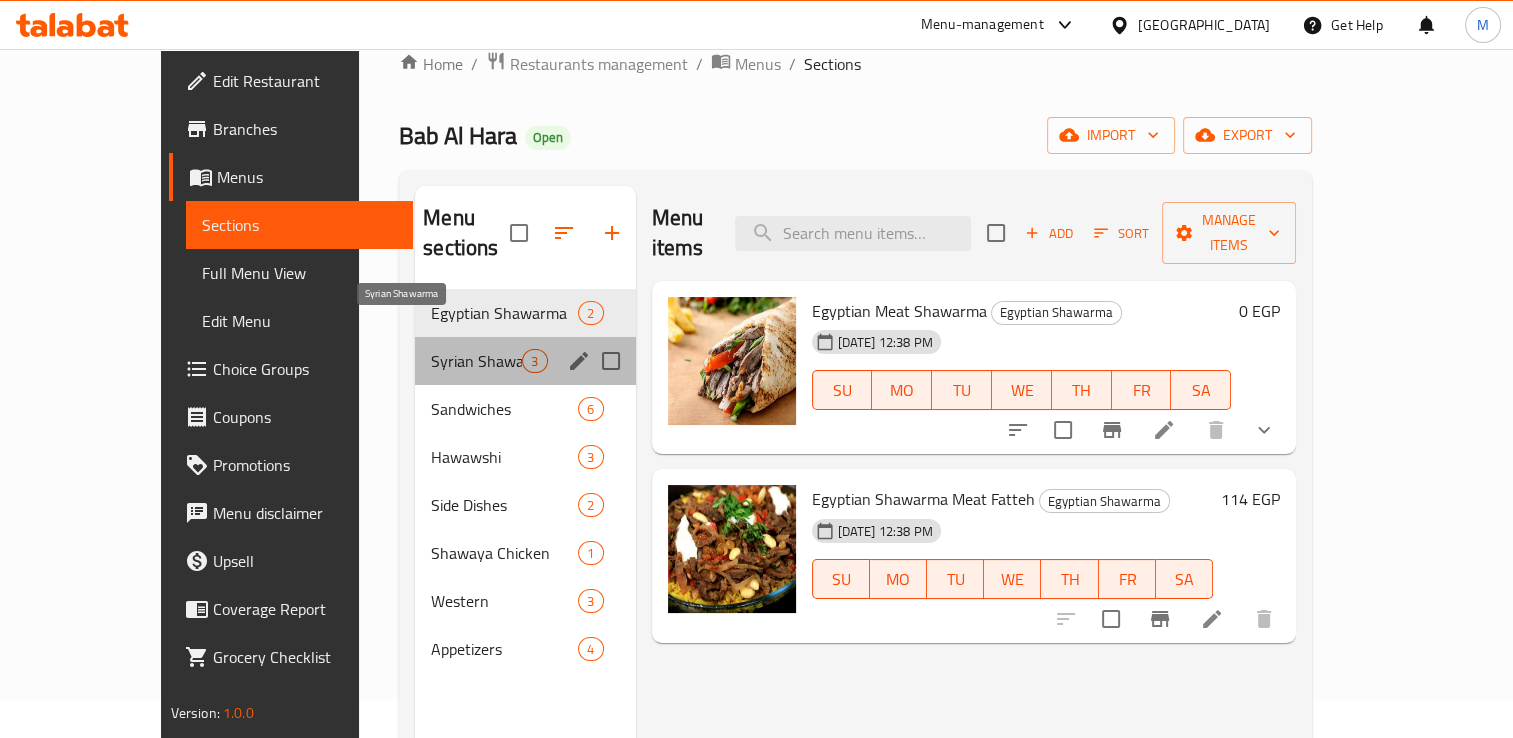 click on "Syrian Shawarma" at bounding box center [476, 361] 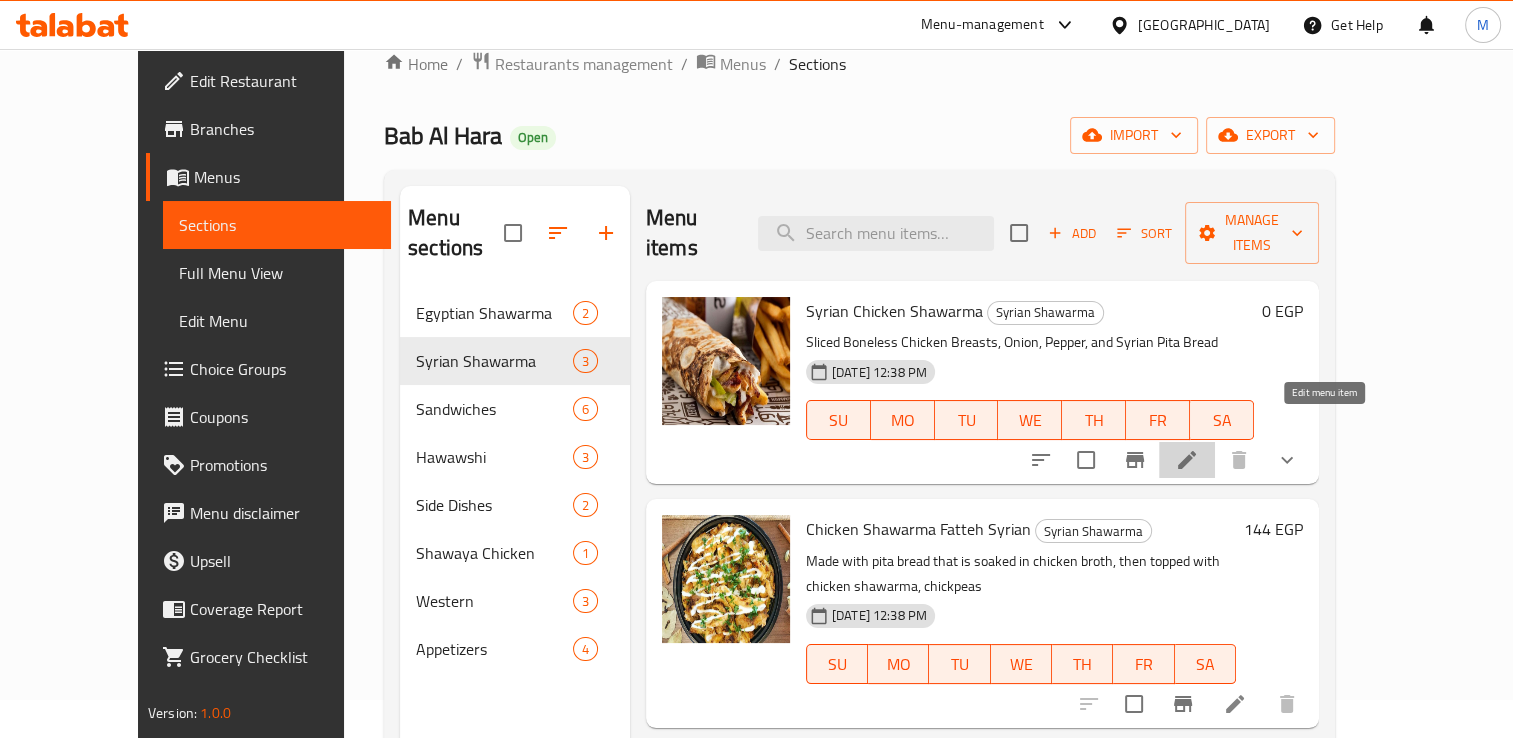 click 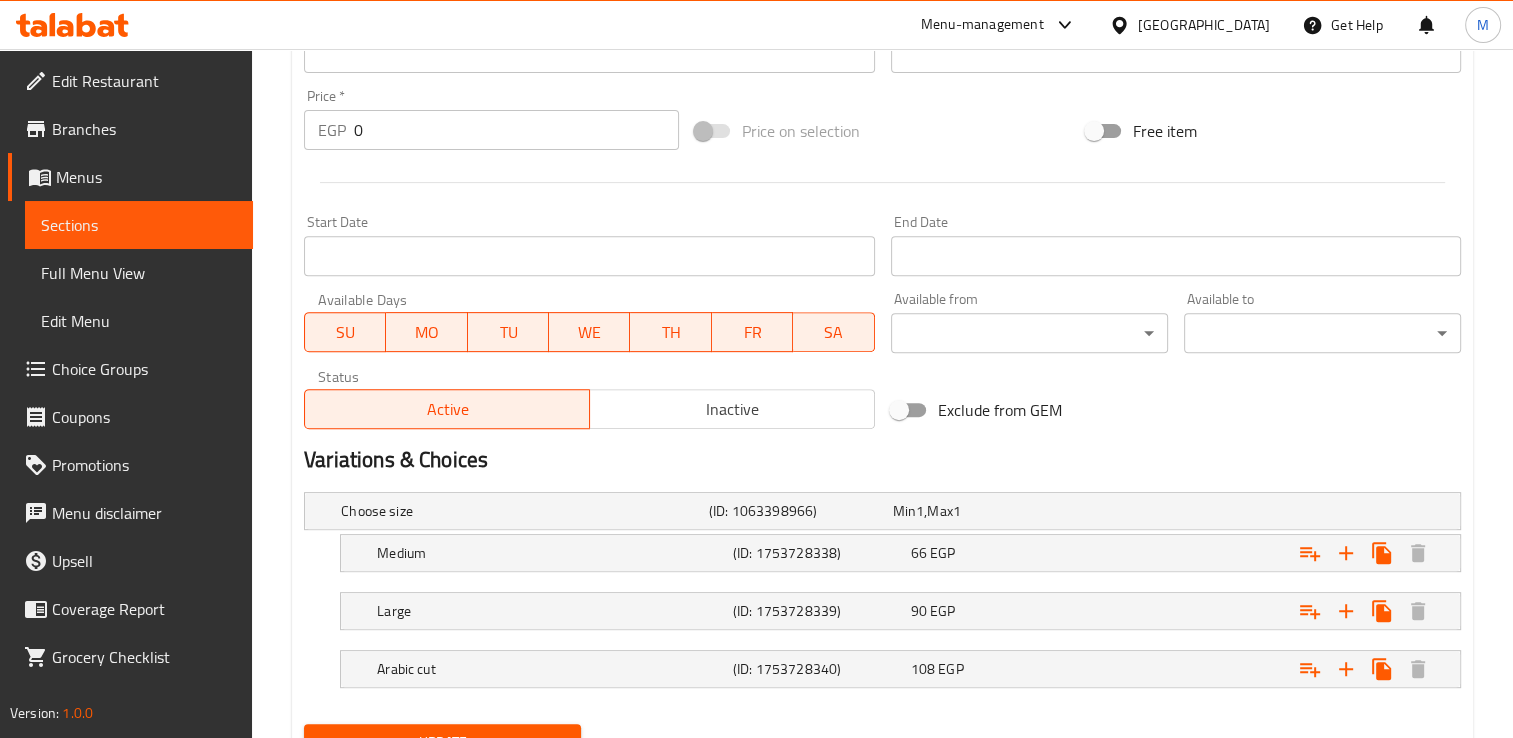scroll, scrollTop: 804, scrollLeft: 0, axis: vertical 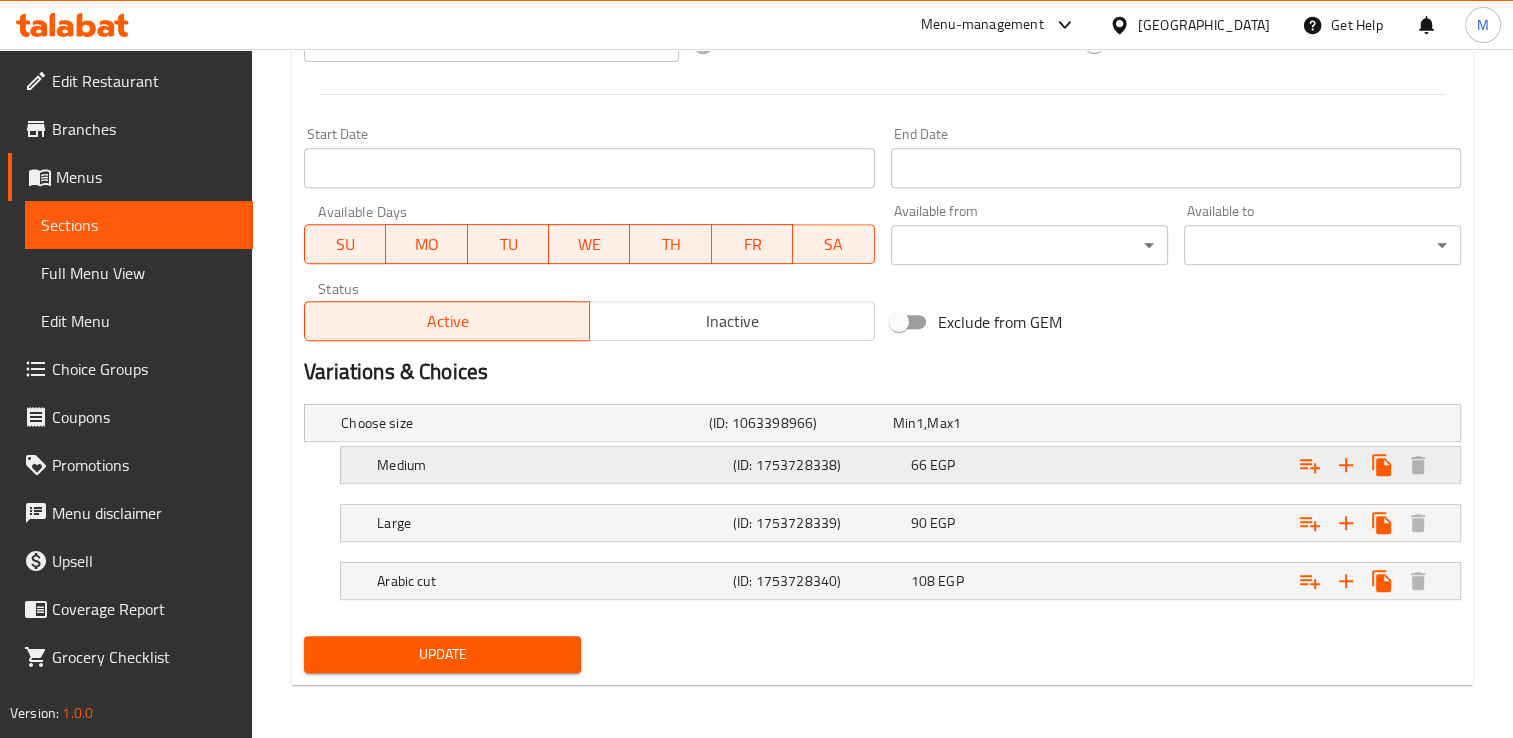 click on "Medium" at bounding box center [521, 423] 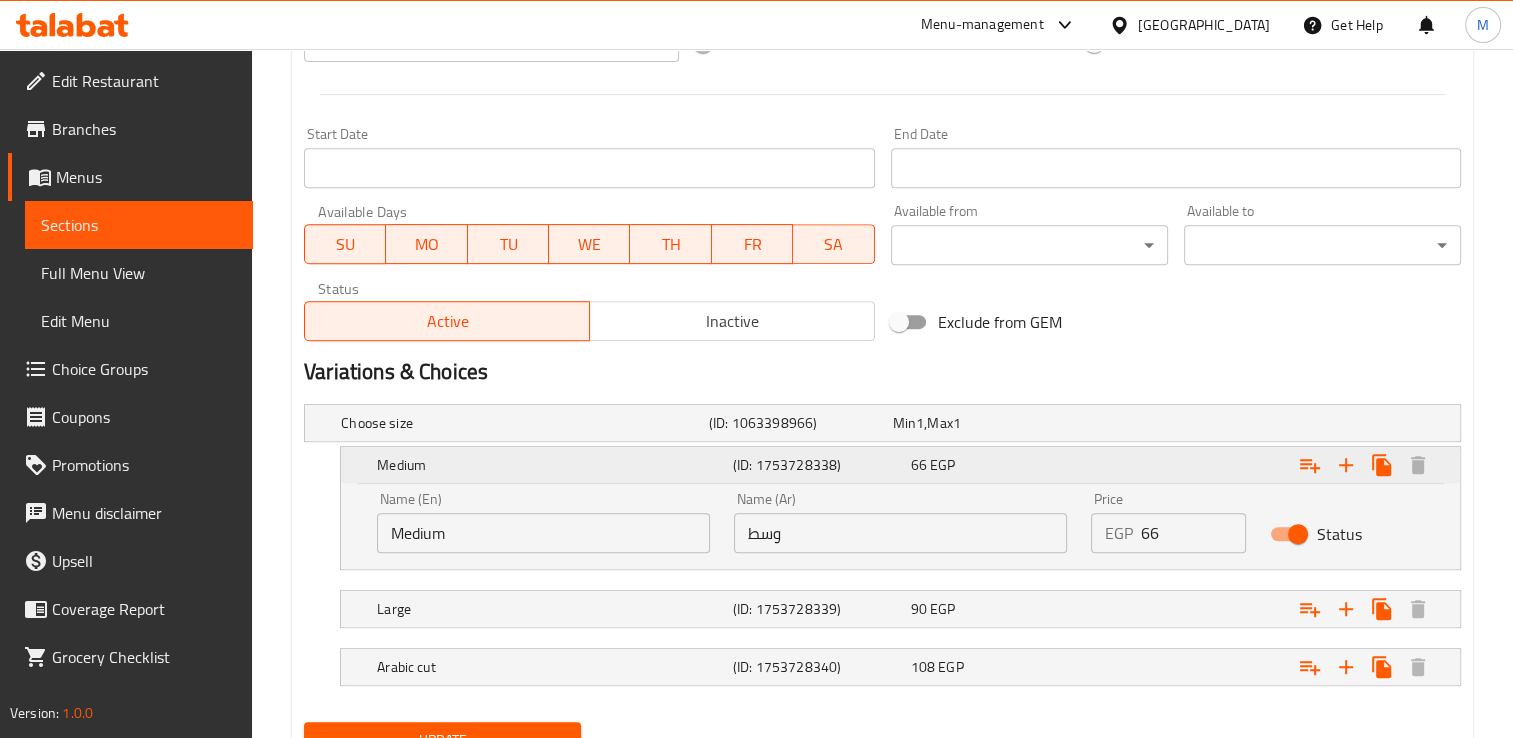 scroll, scrollTop: 890, scrollLeft: 0, axis: vertical 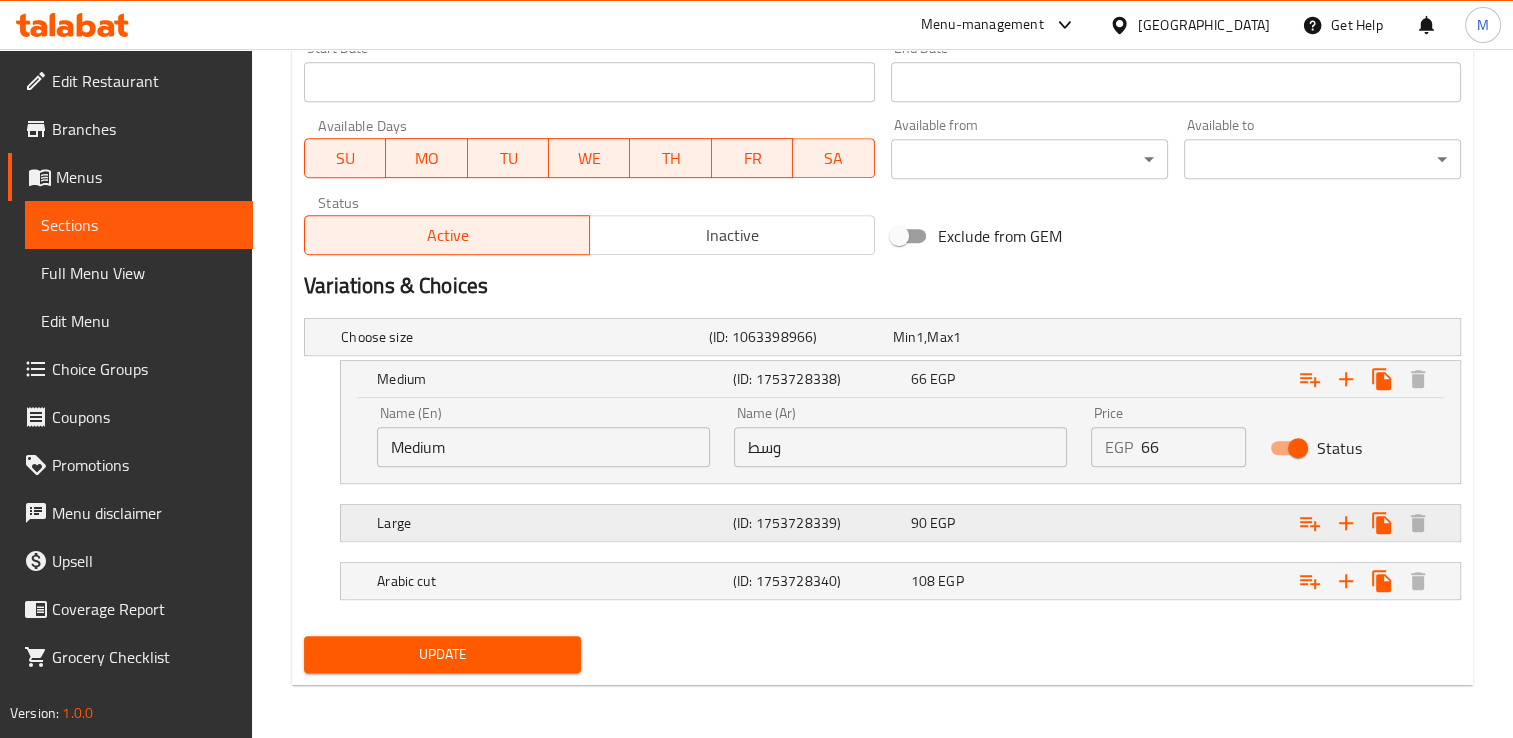 click on "Large" at bounding box center (521, 337) 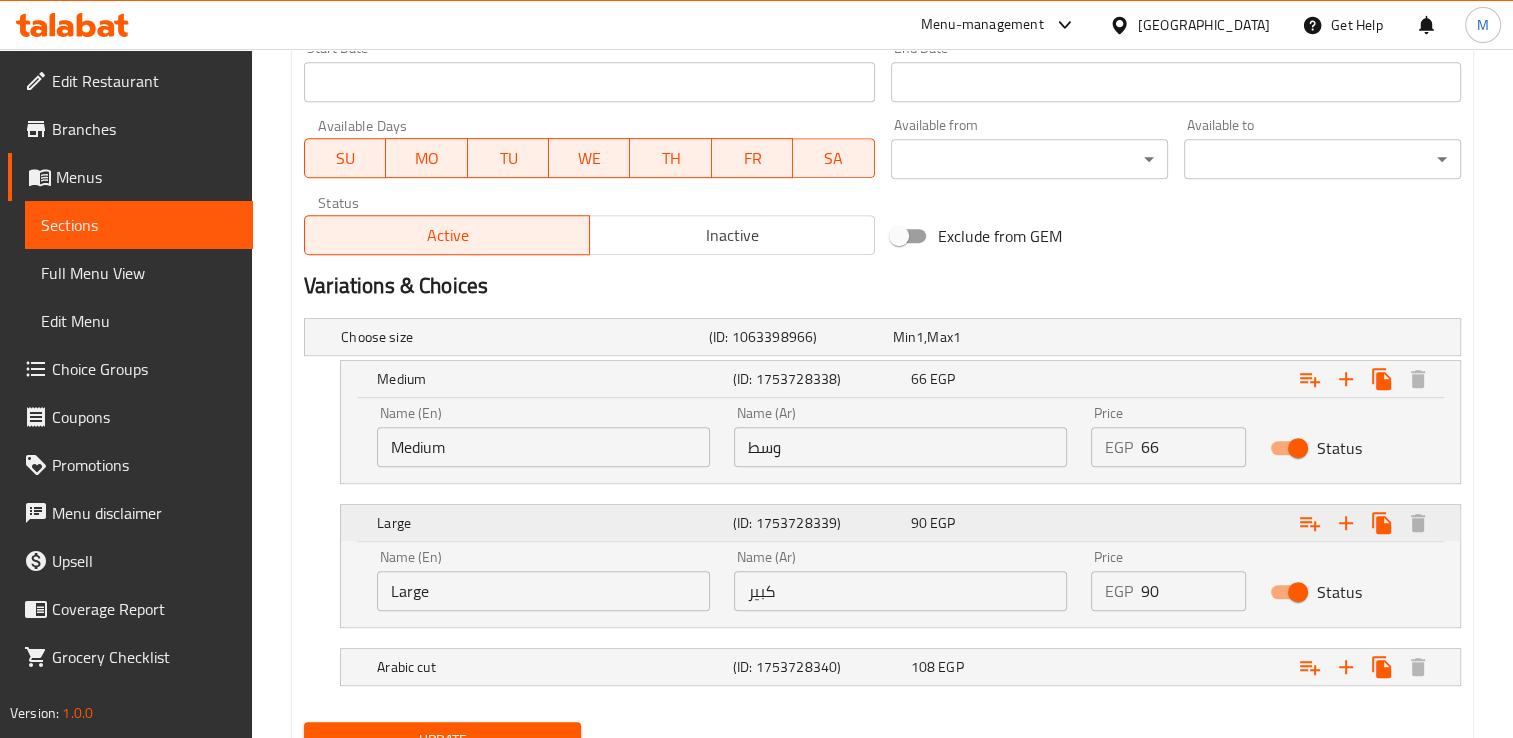 scroll, scrollTop: 976, scrollLeft: 0, axis: vertical 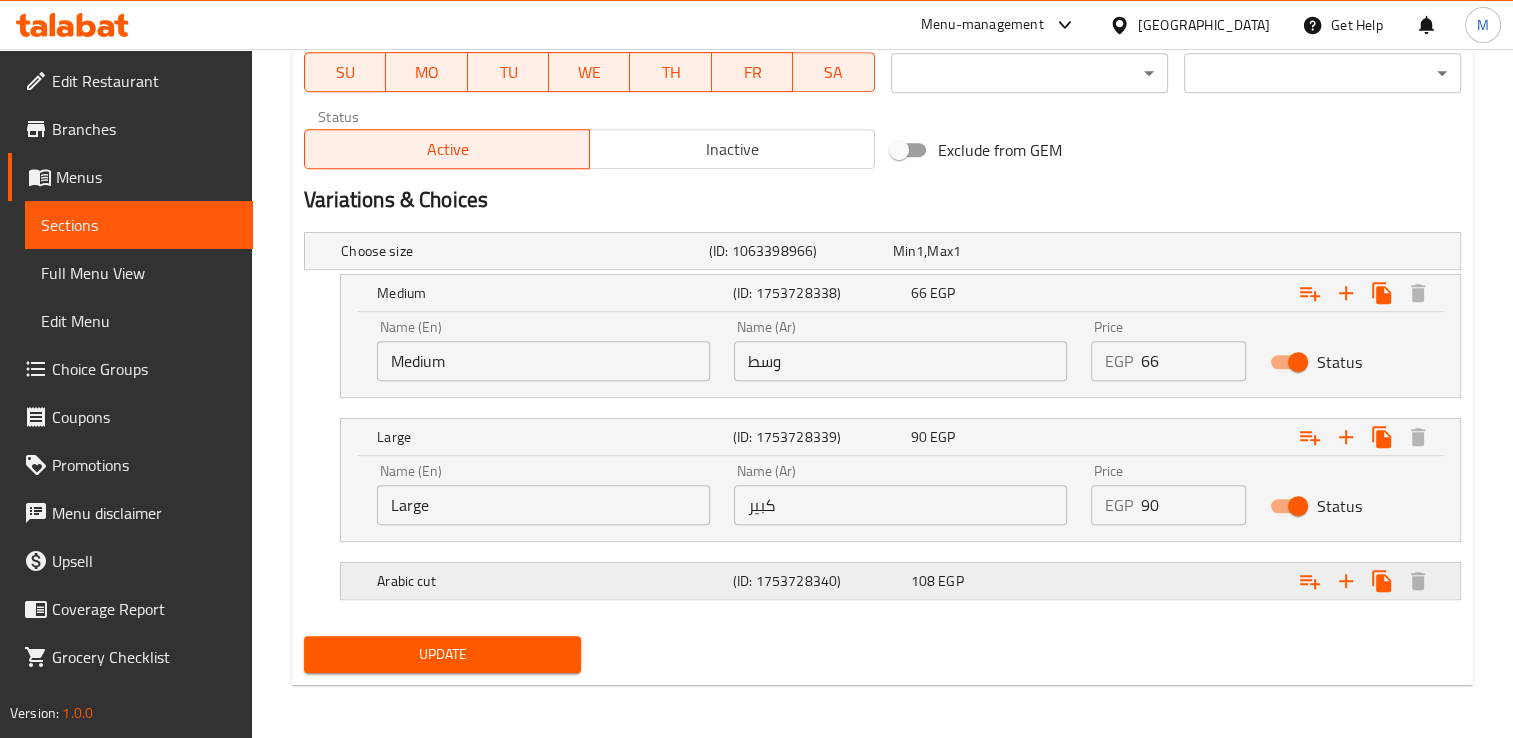 click on "(ID: 1753728340)" at bounding box center [797, 251] 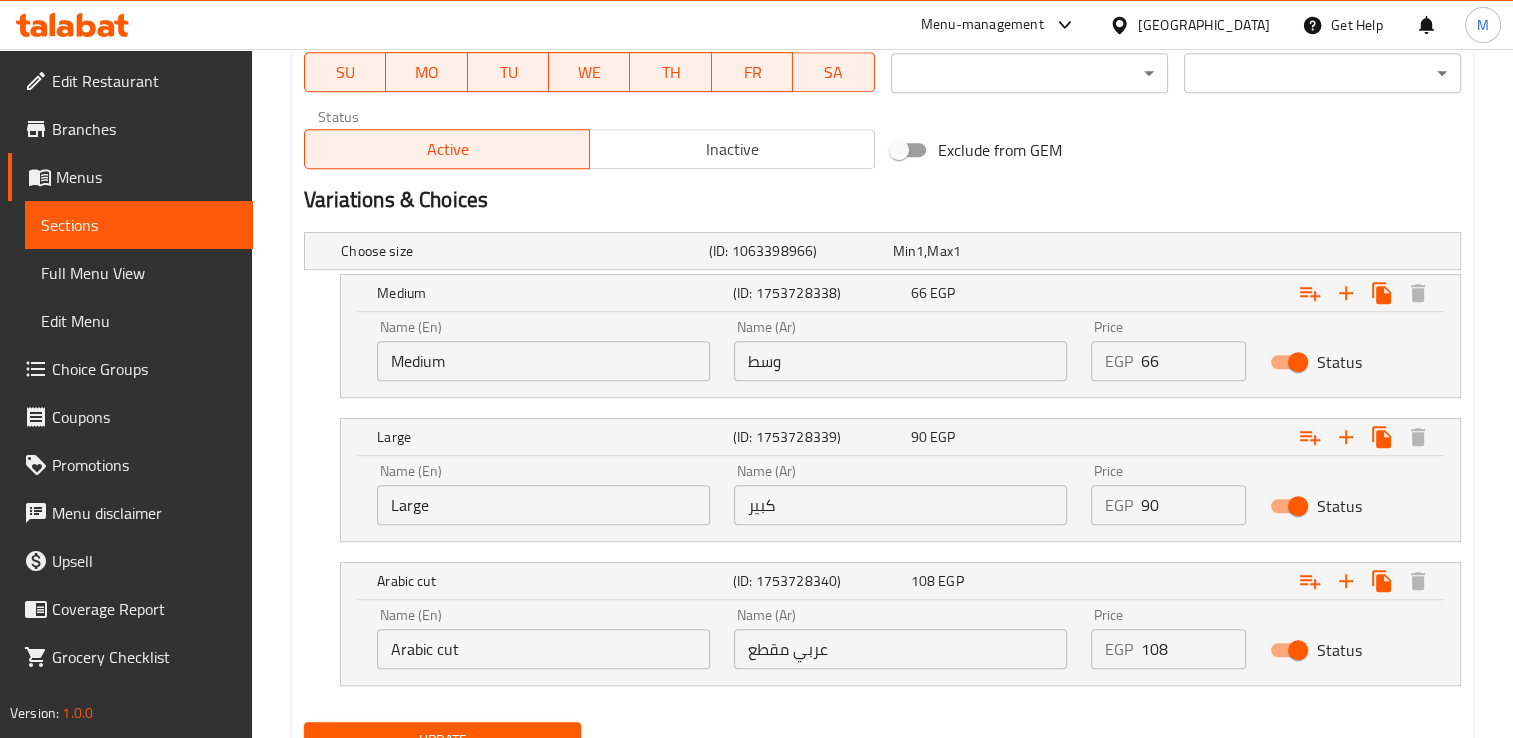 scroll, scrollTop: 1062, scrollLeft: 0, axis: vertical 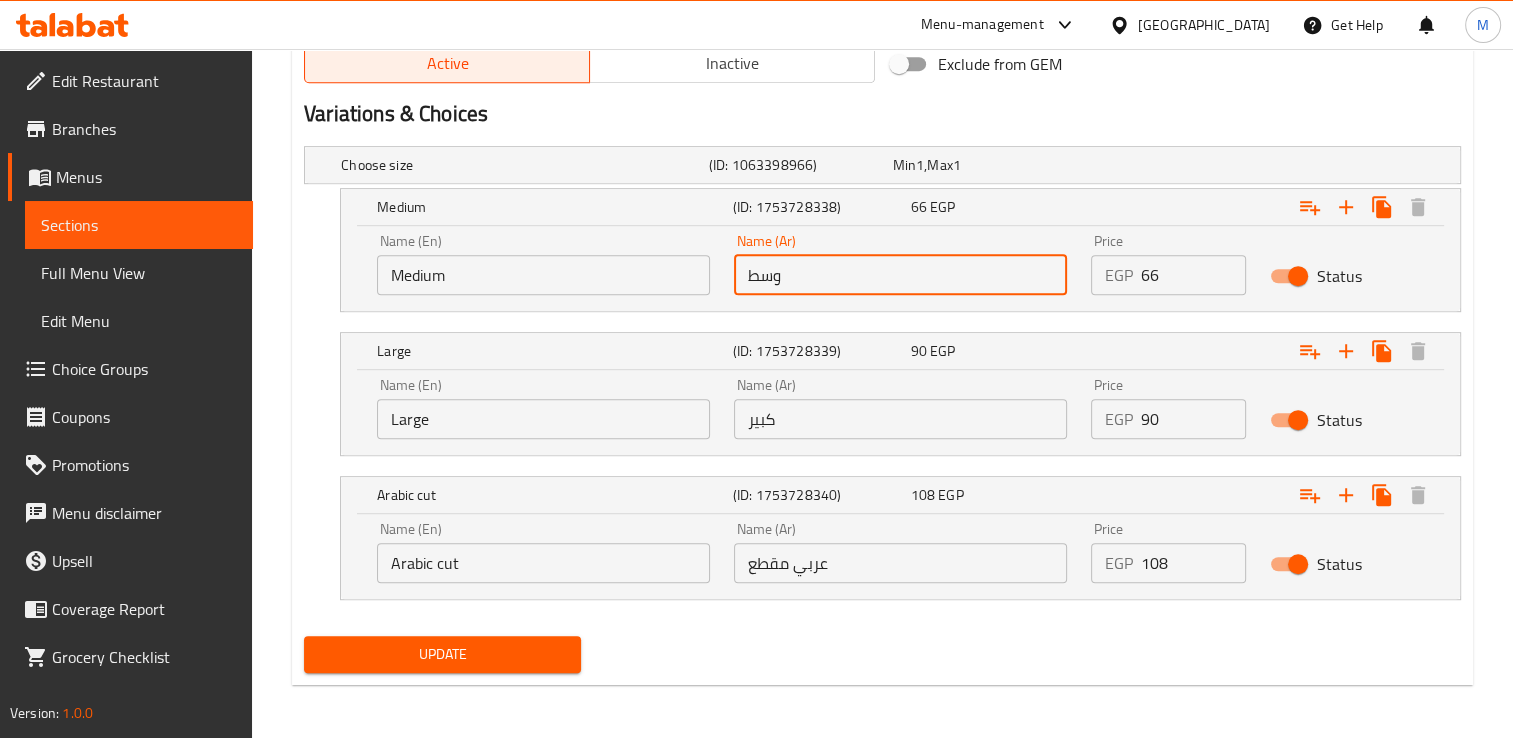 click on "وسط" at bounding box center [900, 275] 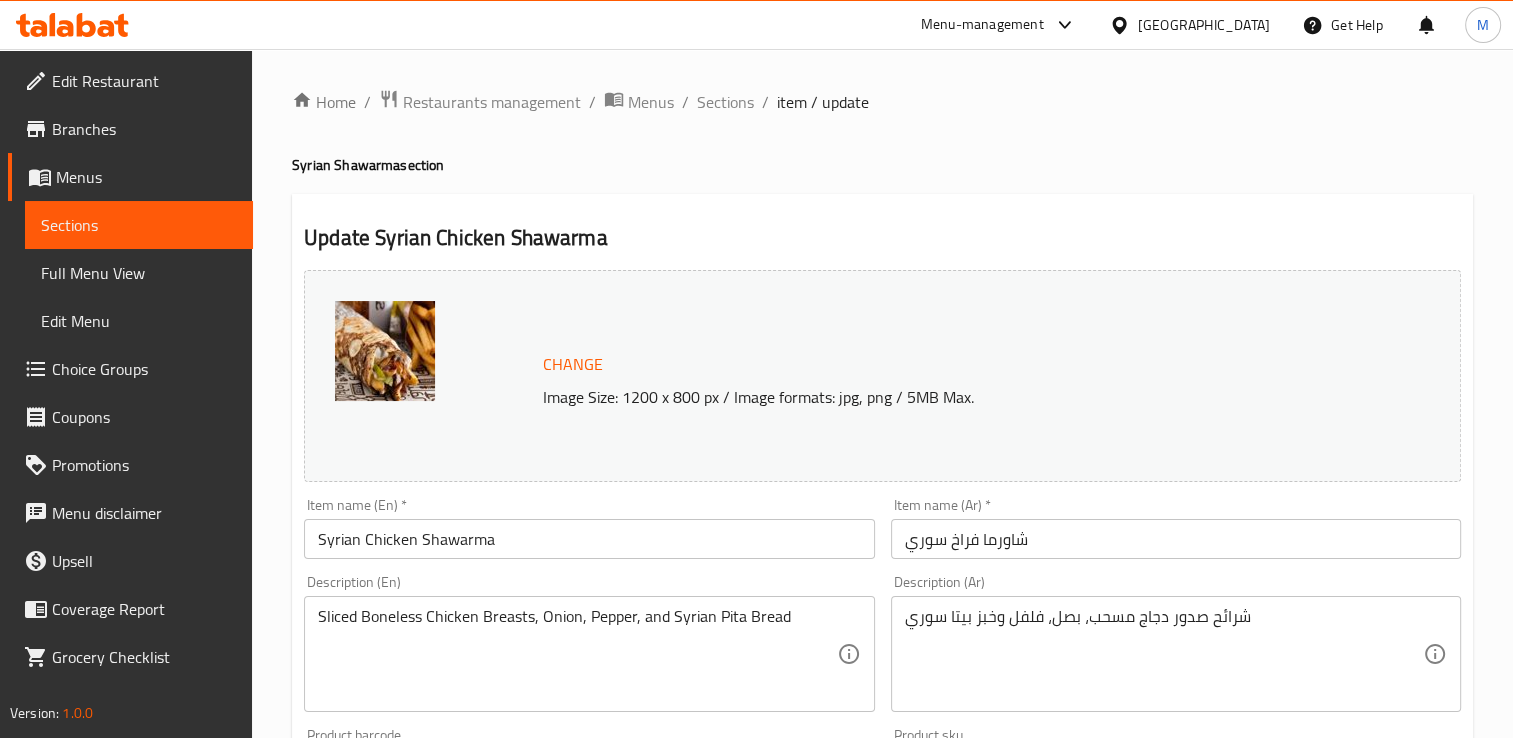 scroll, scrollTop: 1062, scrollLeft: 0, axis: vertical 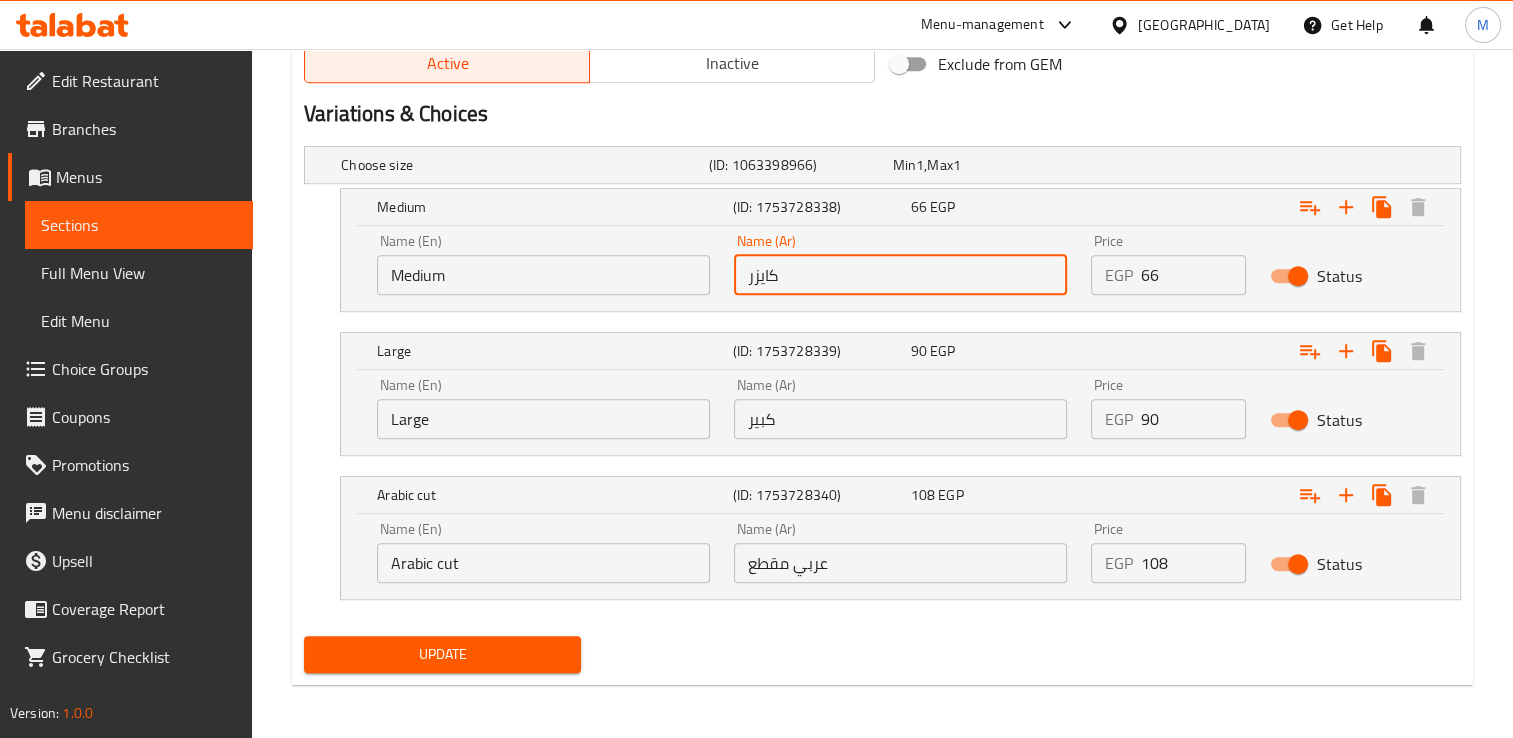 type on "كايزر" 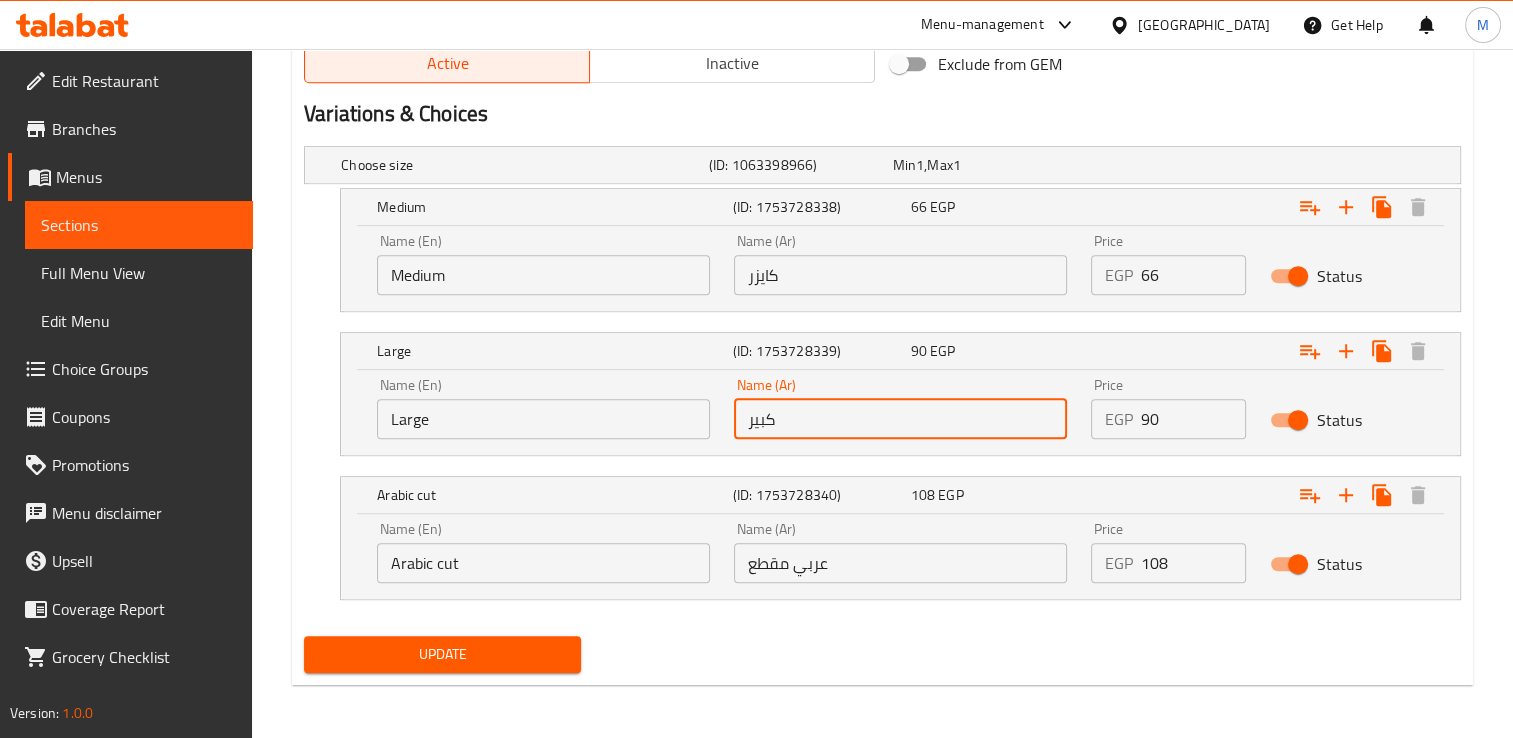 click on "كبير" at bounding box center [900, 419] 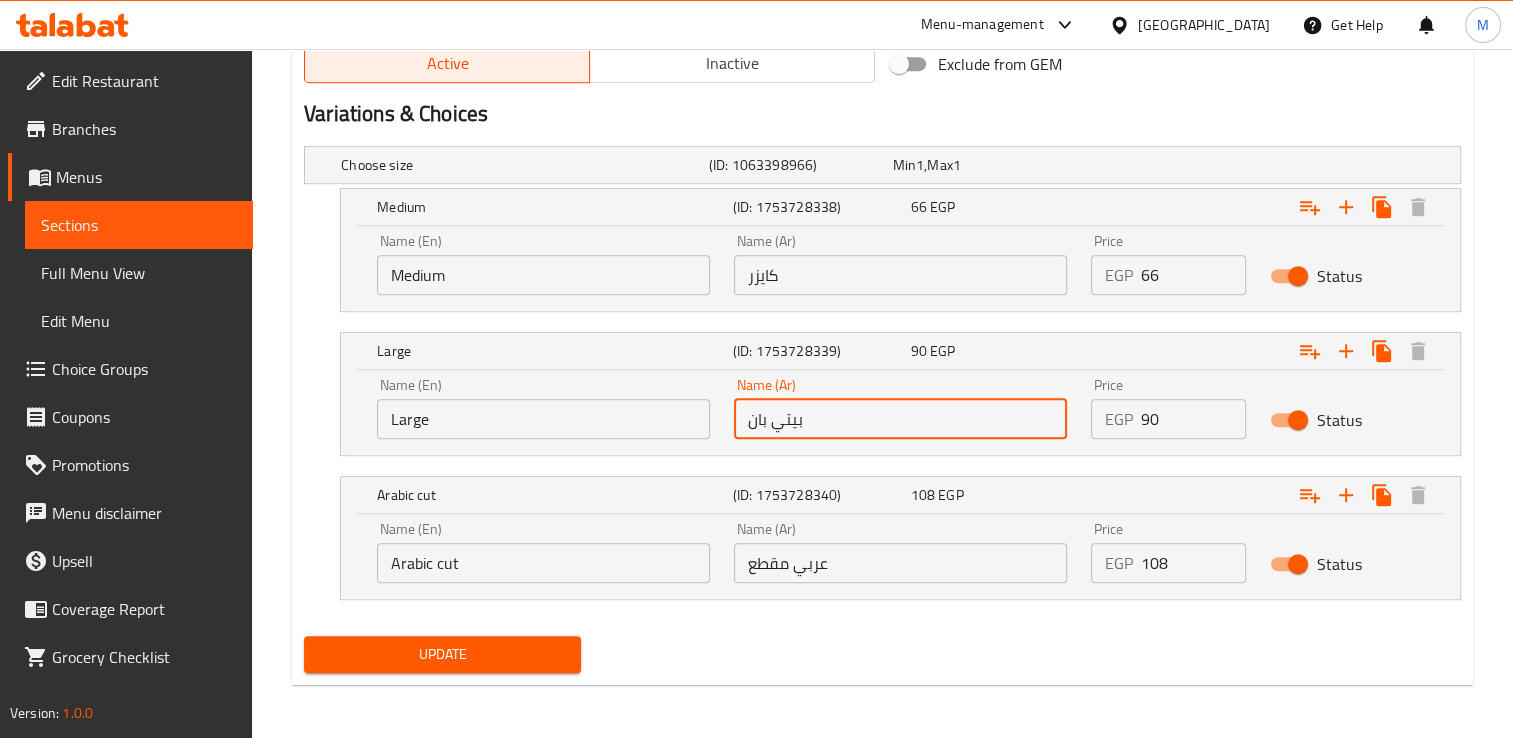 type on "بيتي بان" 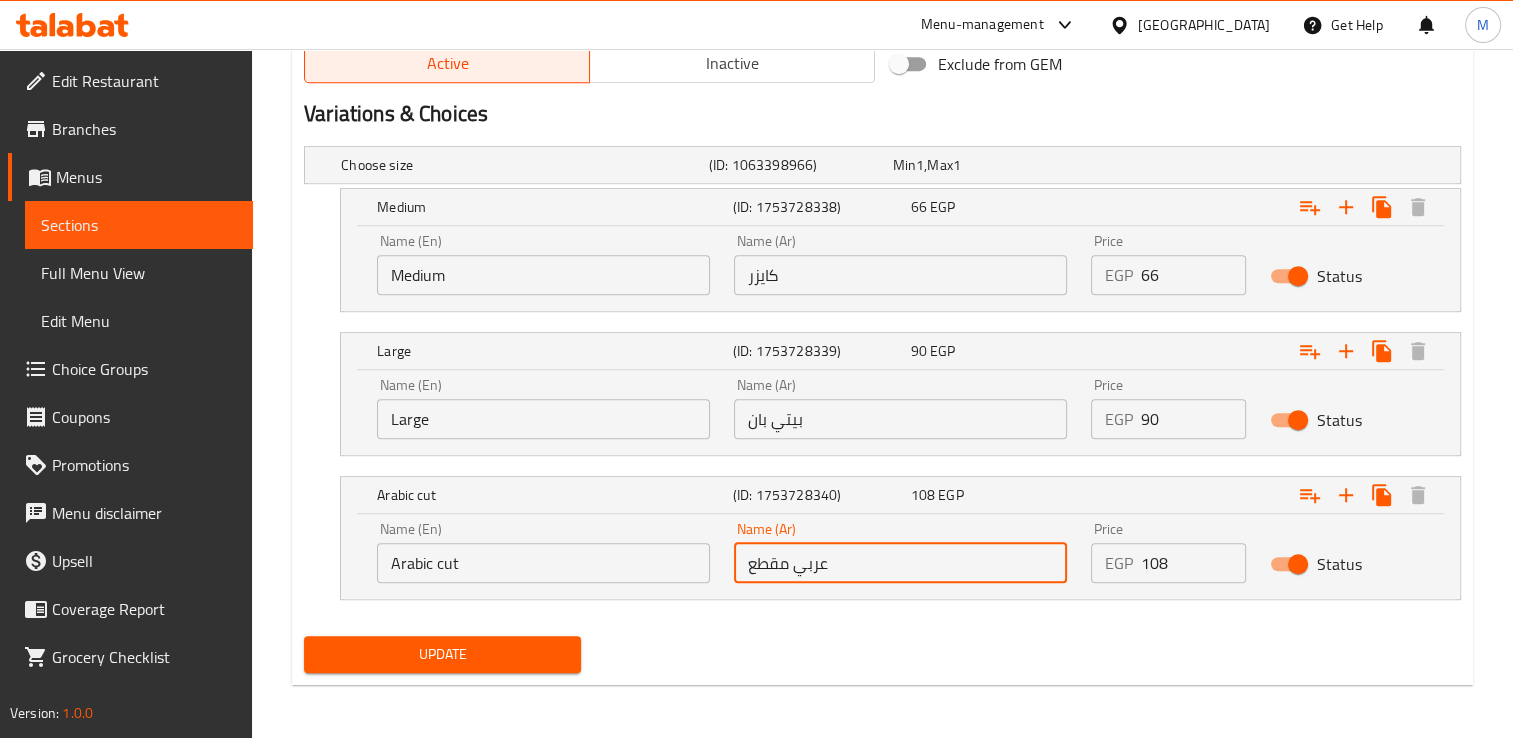 click on "عربي مقطع" at bounding box center [900, 563] 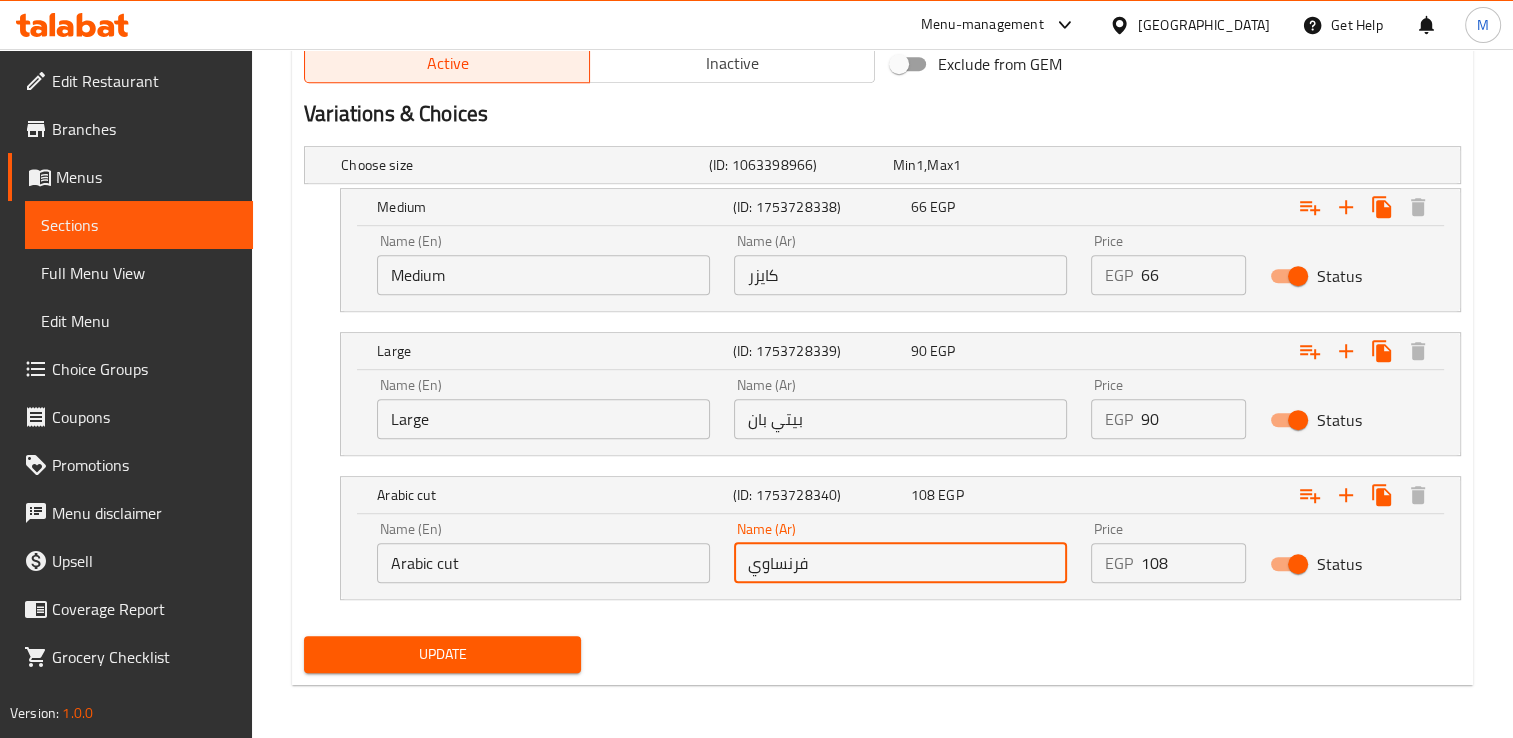 type on "فرنساوي" 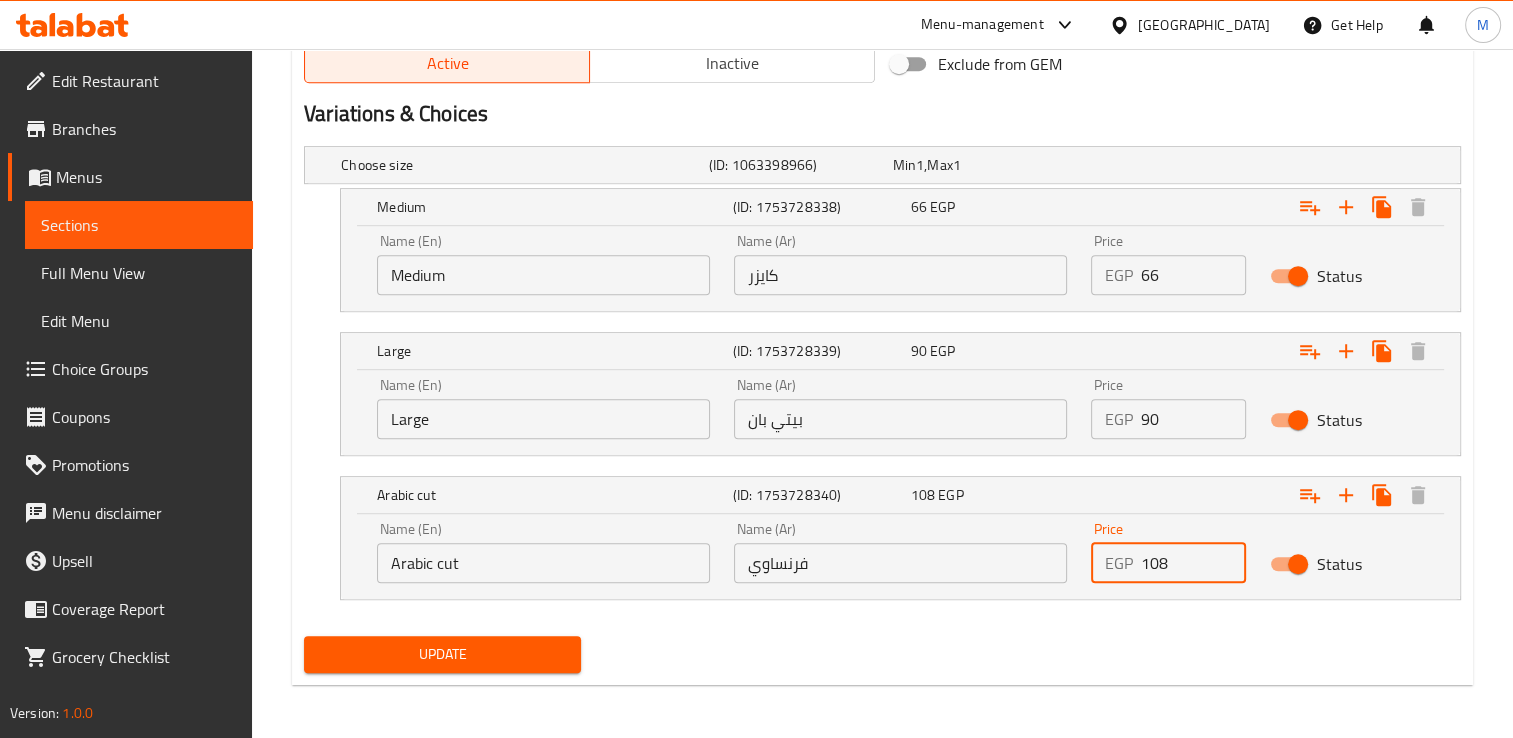 click on "108" at bounding box center (1193, 563) 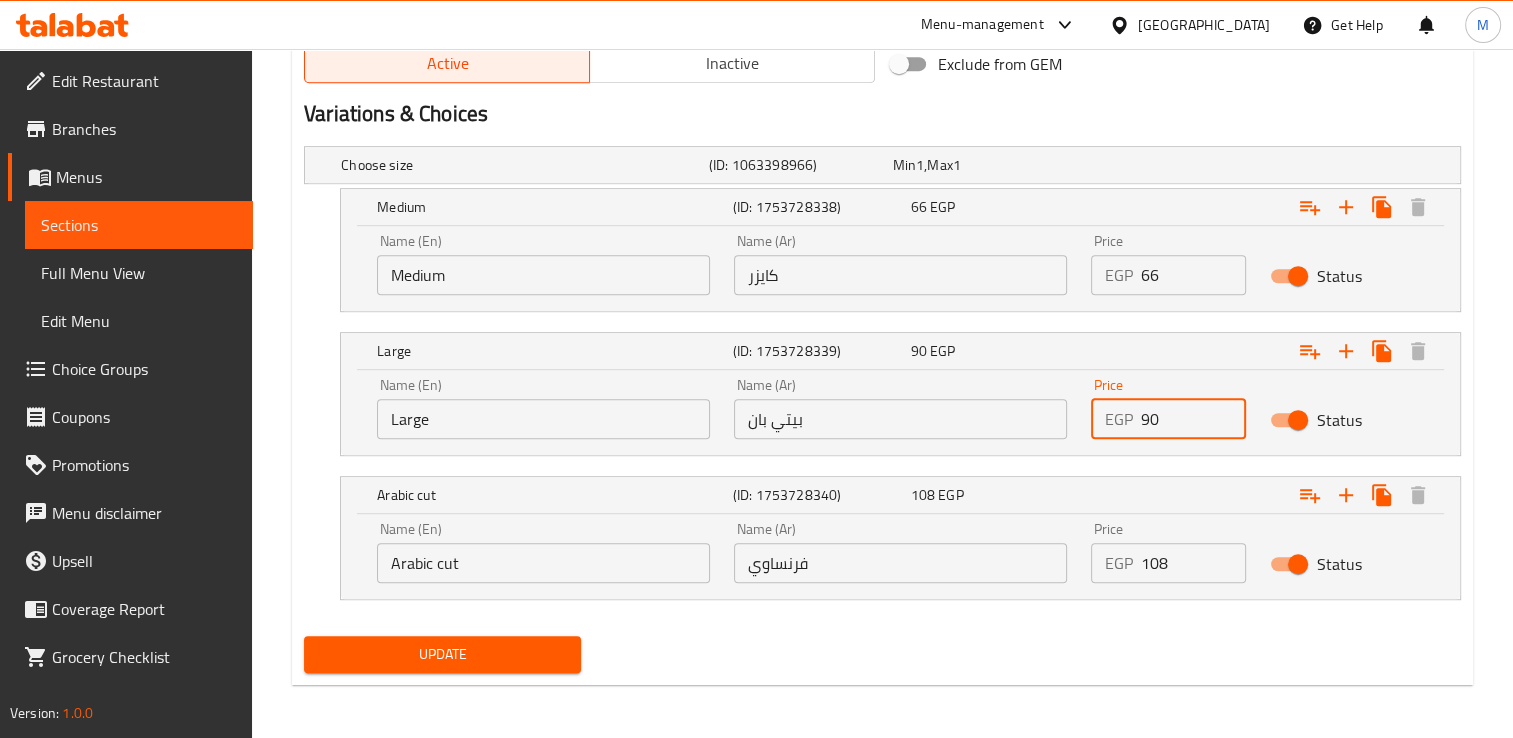 click on "90" at bounding box center (1193, 419) 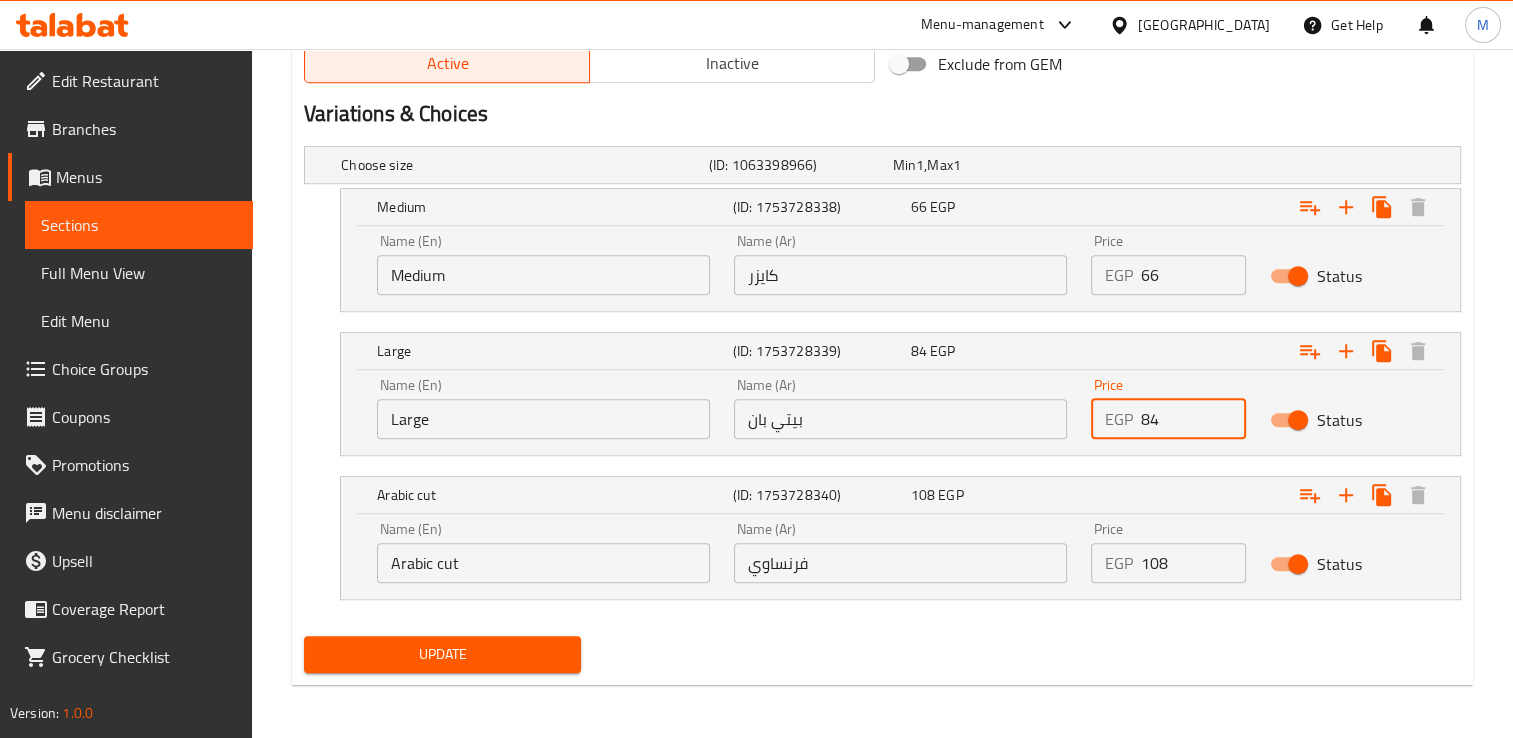 type on "84" 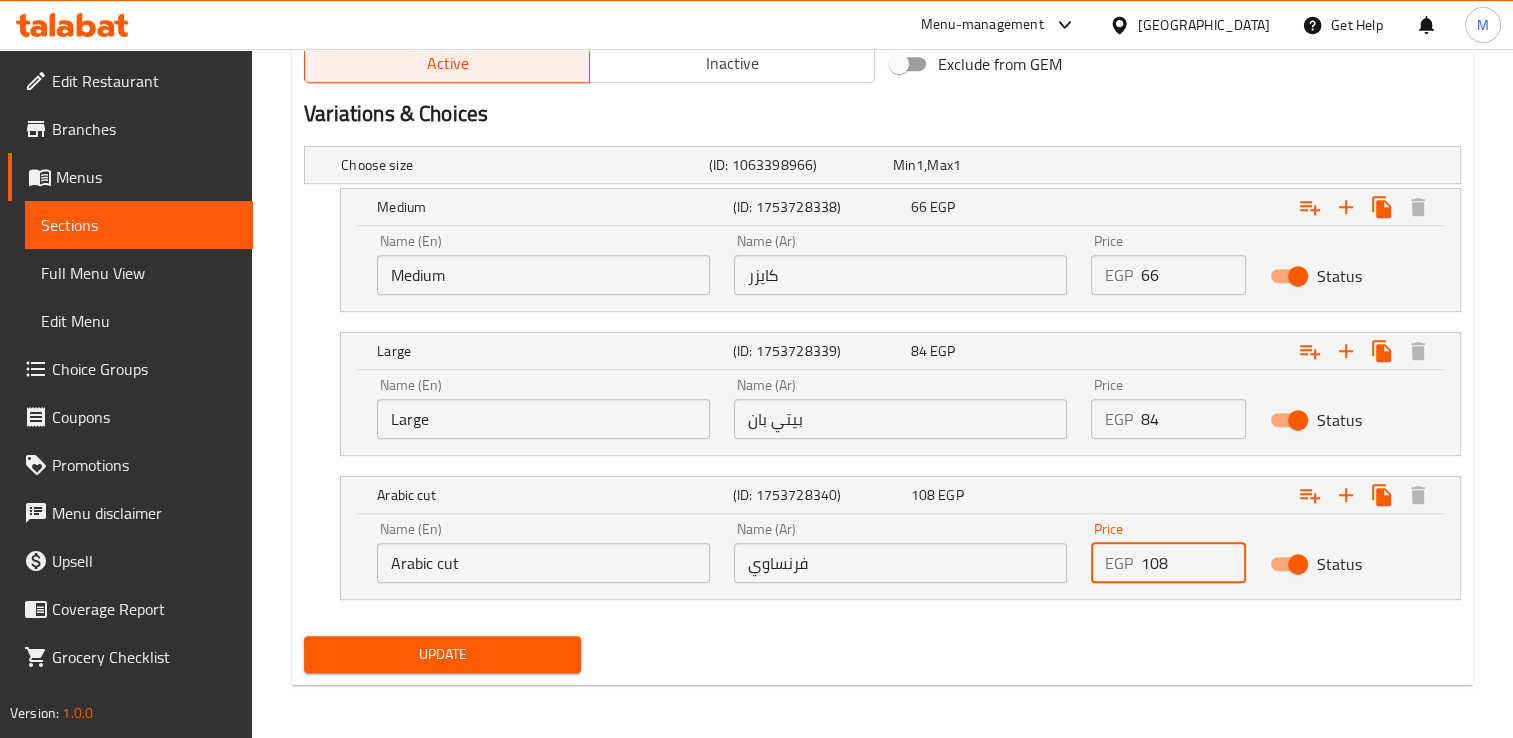 click on "108" at bounding box center (1193, 563) 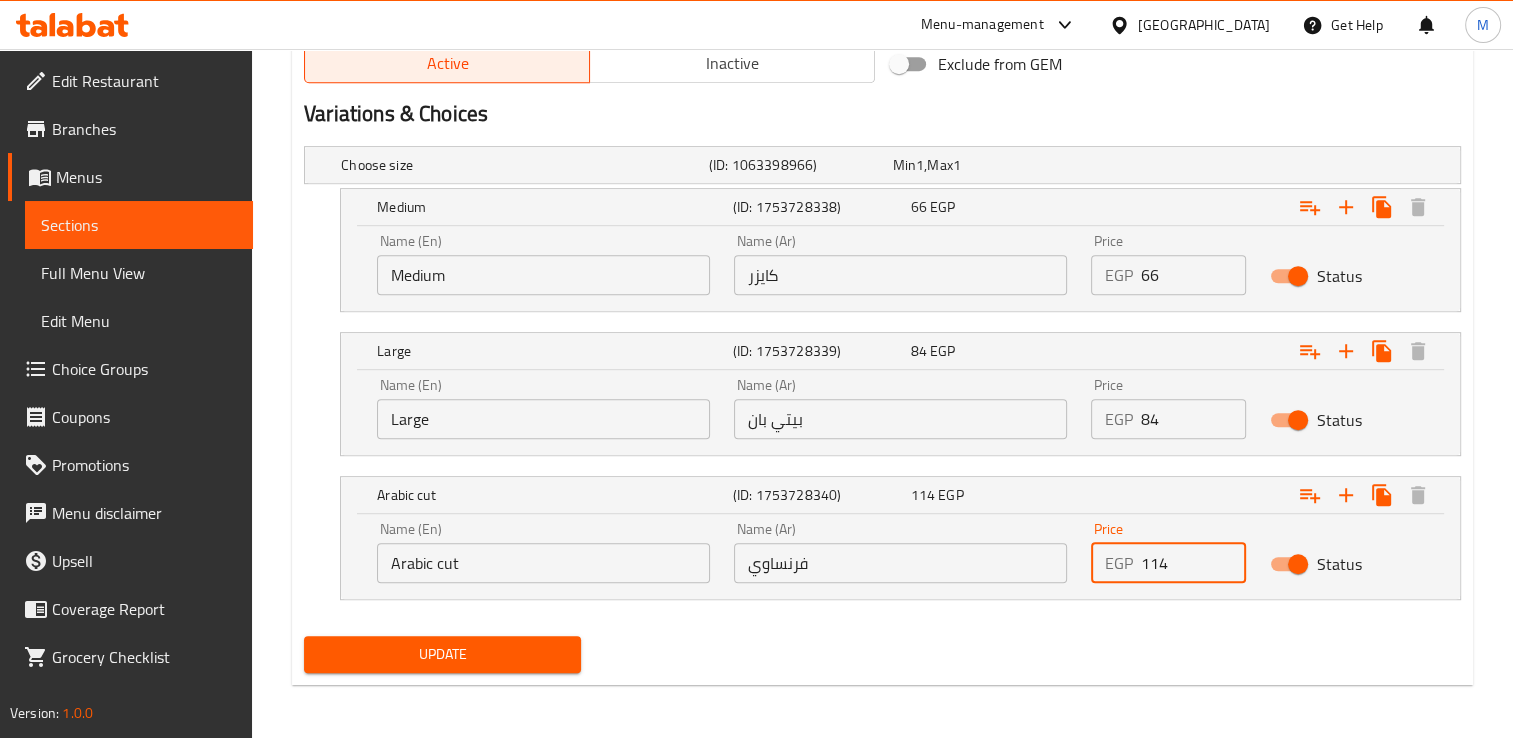 type on "114" 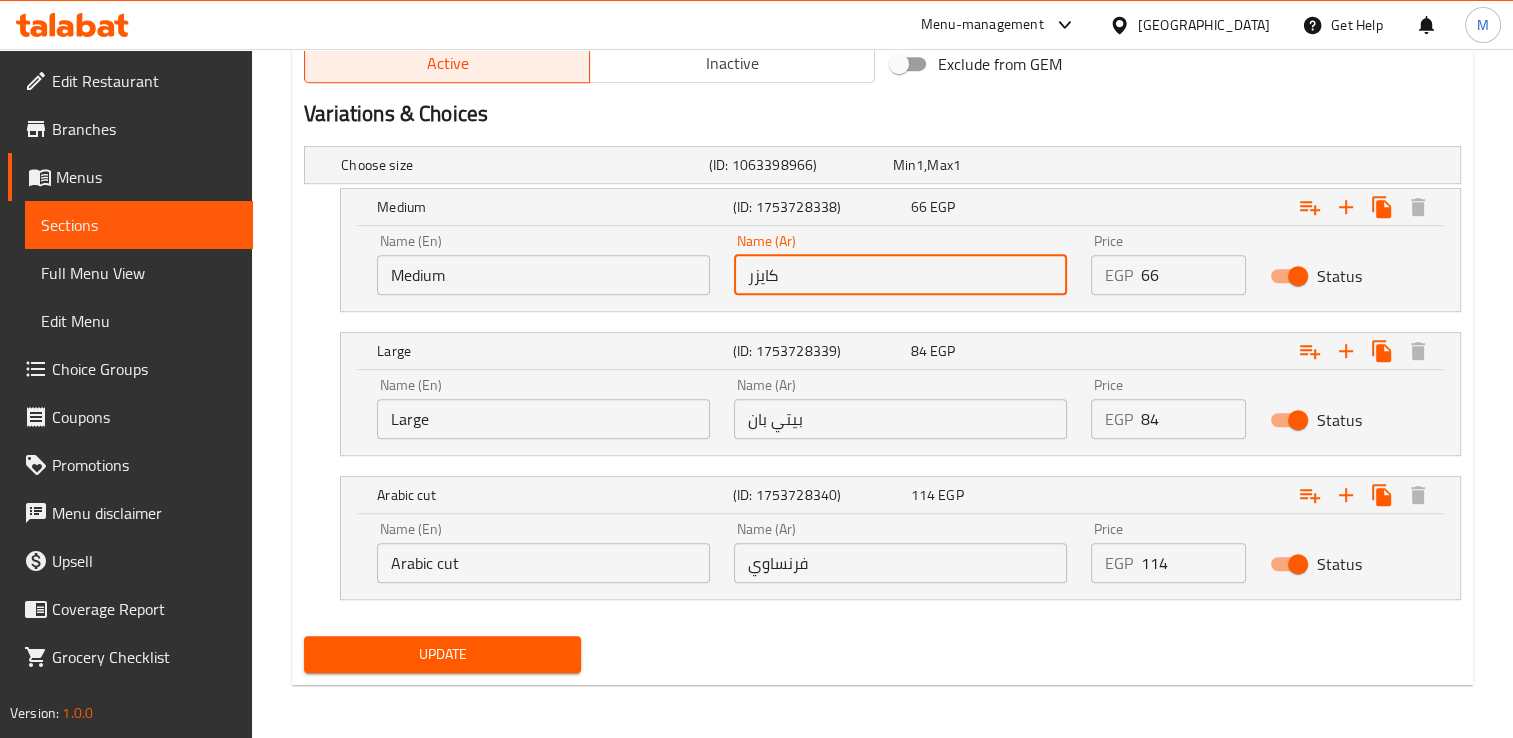 click on "كايزر" at bounding box center (900, 275) 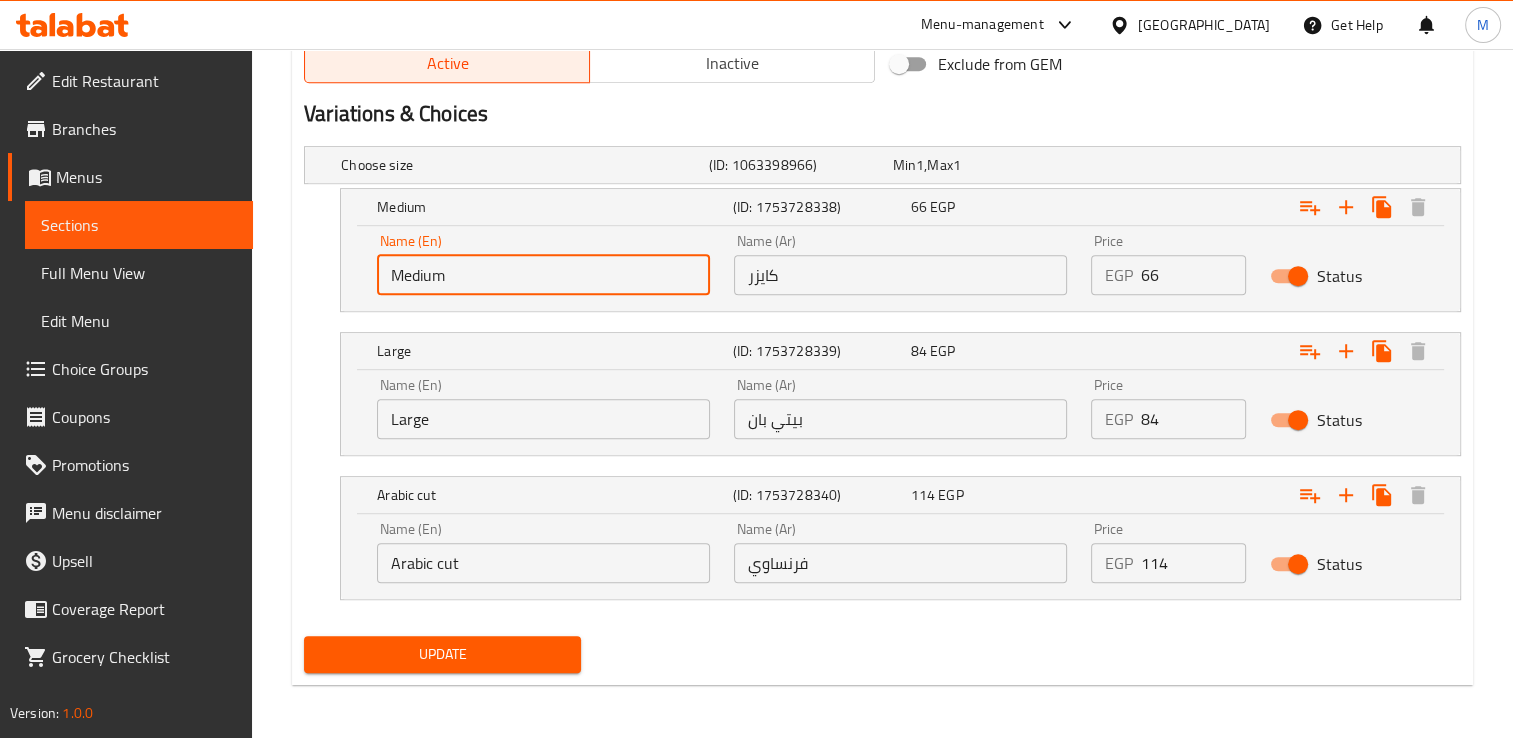 click on "Medium" at bounding box center (543, 275) 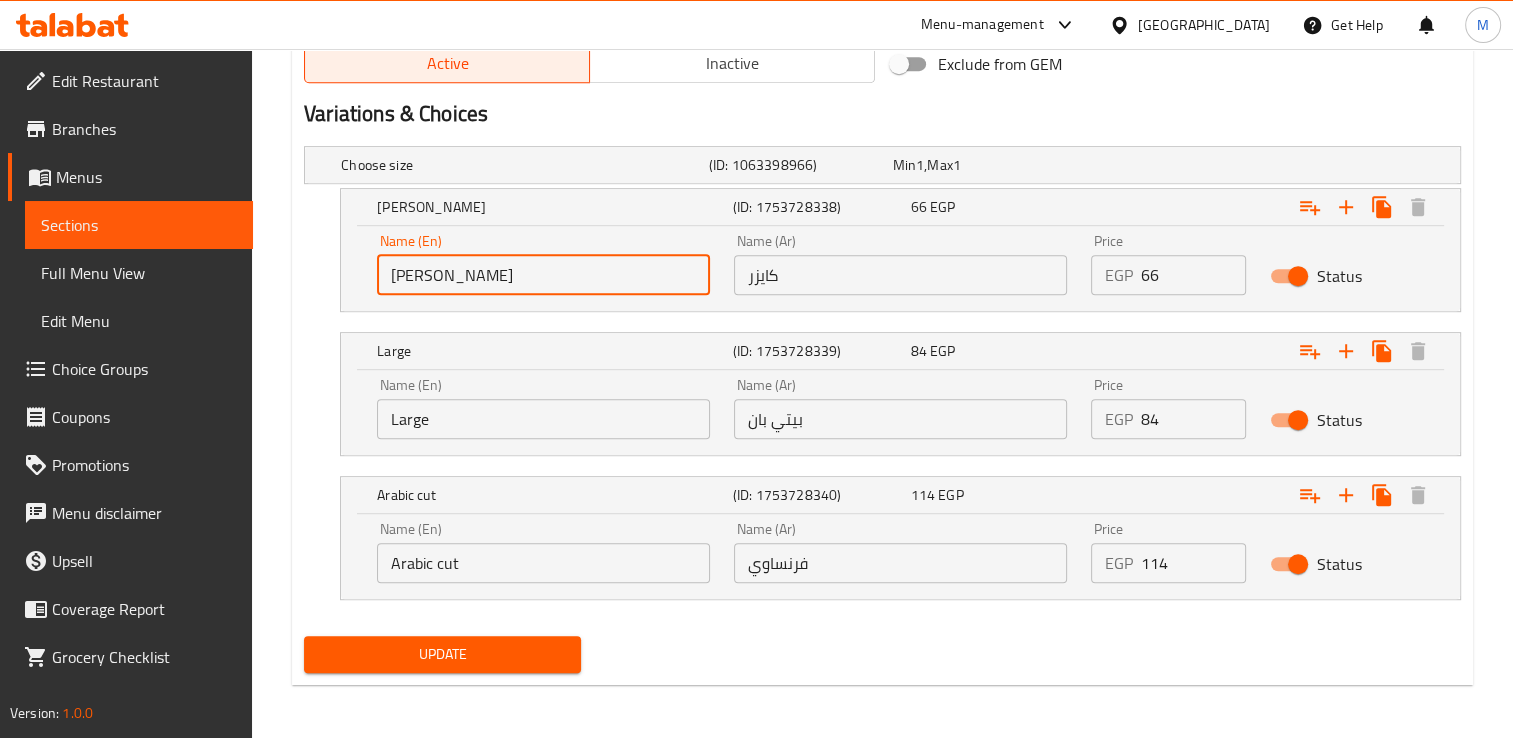 type on "Kaiser" 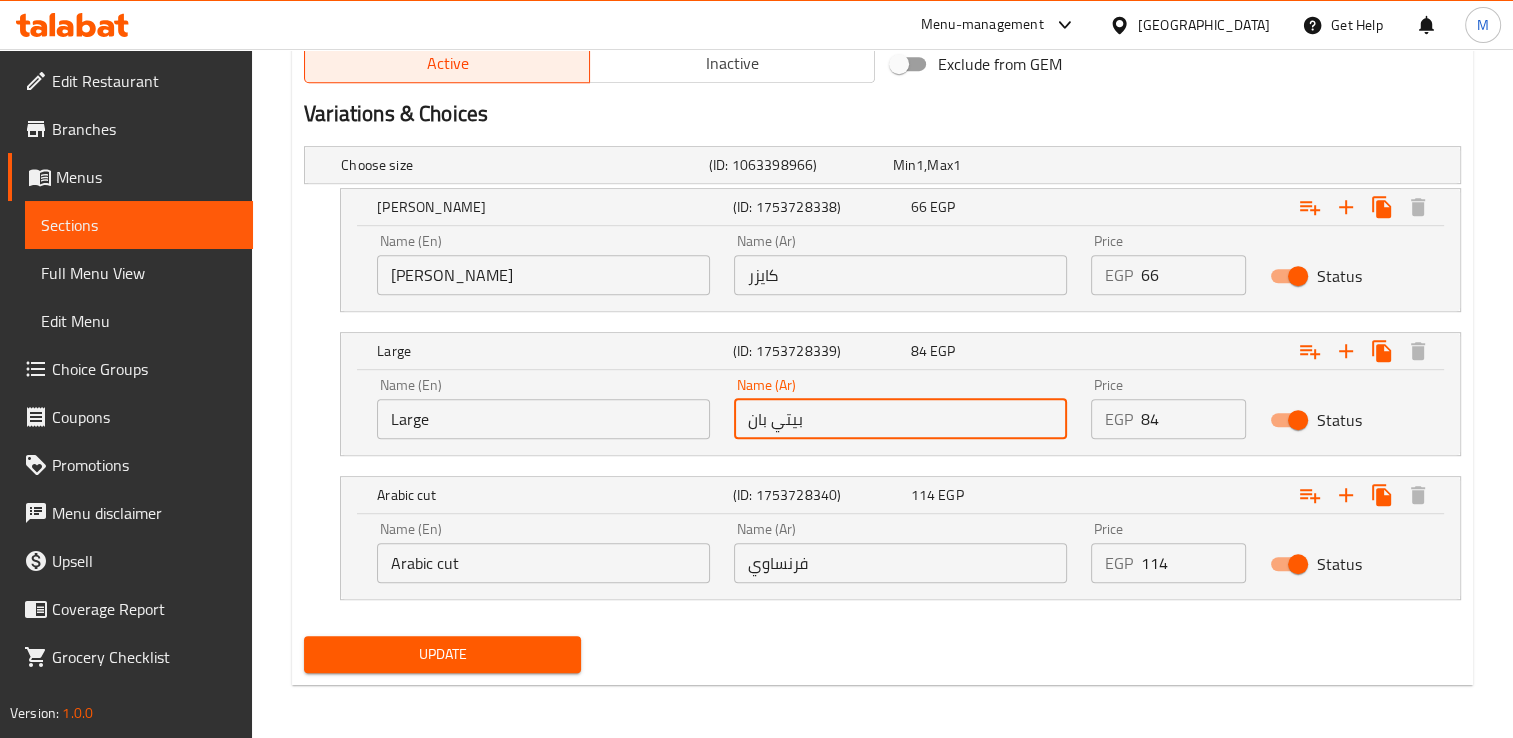 click on "بيتي بان" at bounding box center (900, 419) 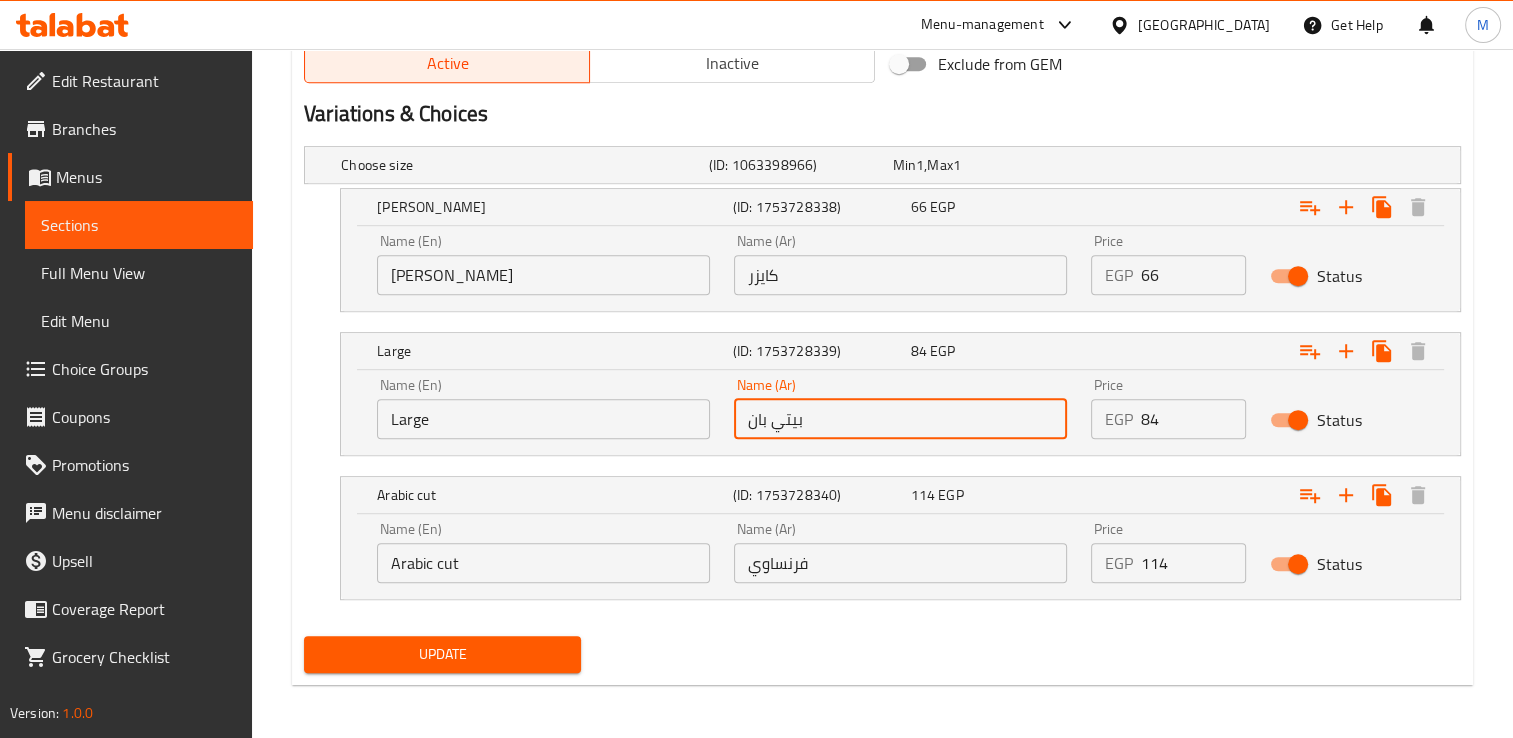 click on "Large" at bounding box center [543, 419] 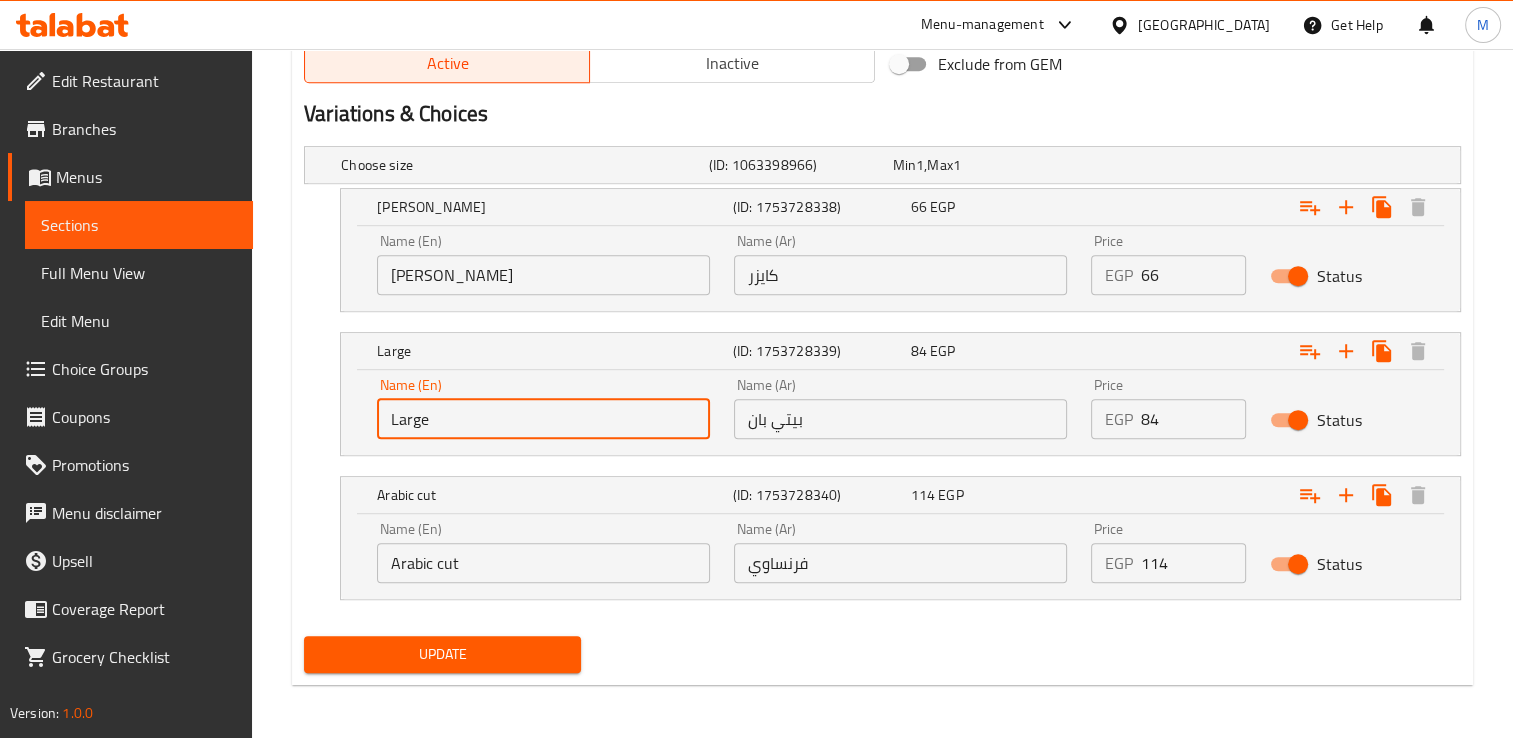 click on "Large" at bounding box center (543, 419) 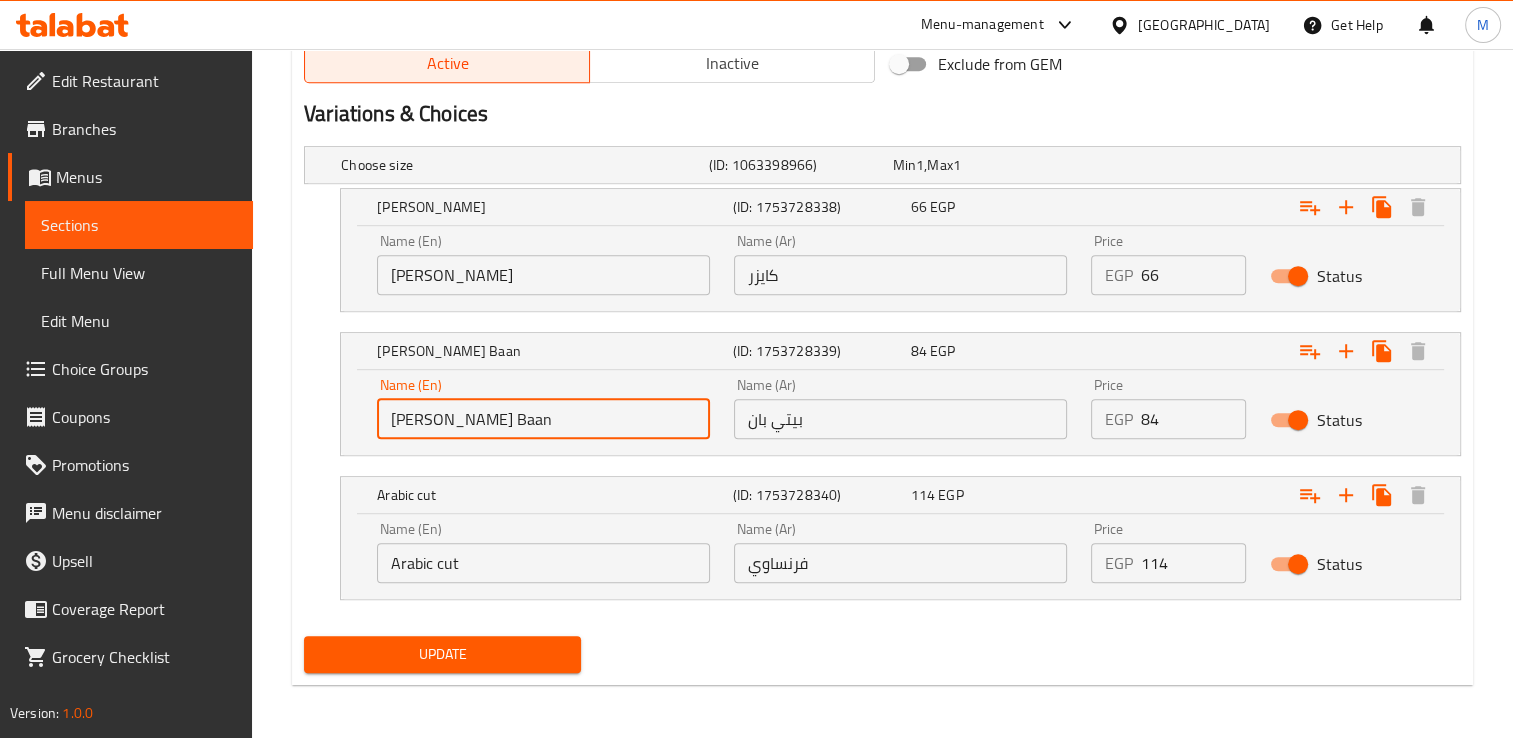 type on "Baty Baan" 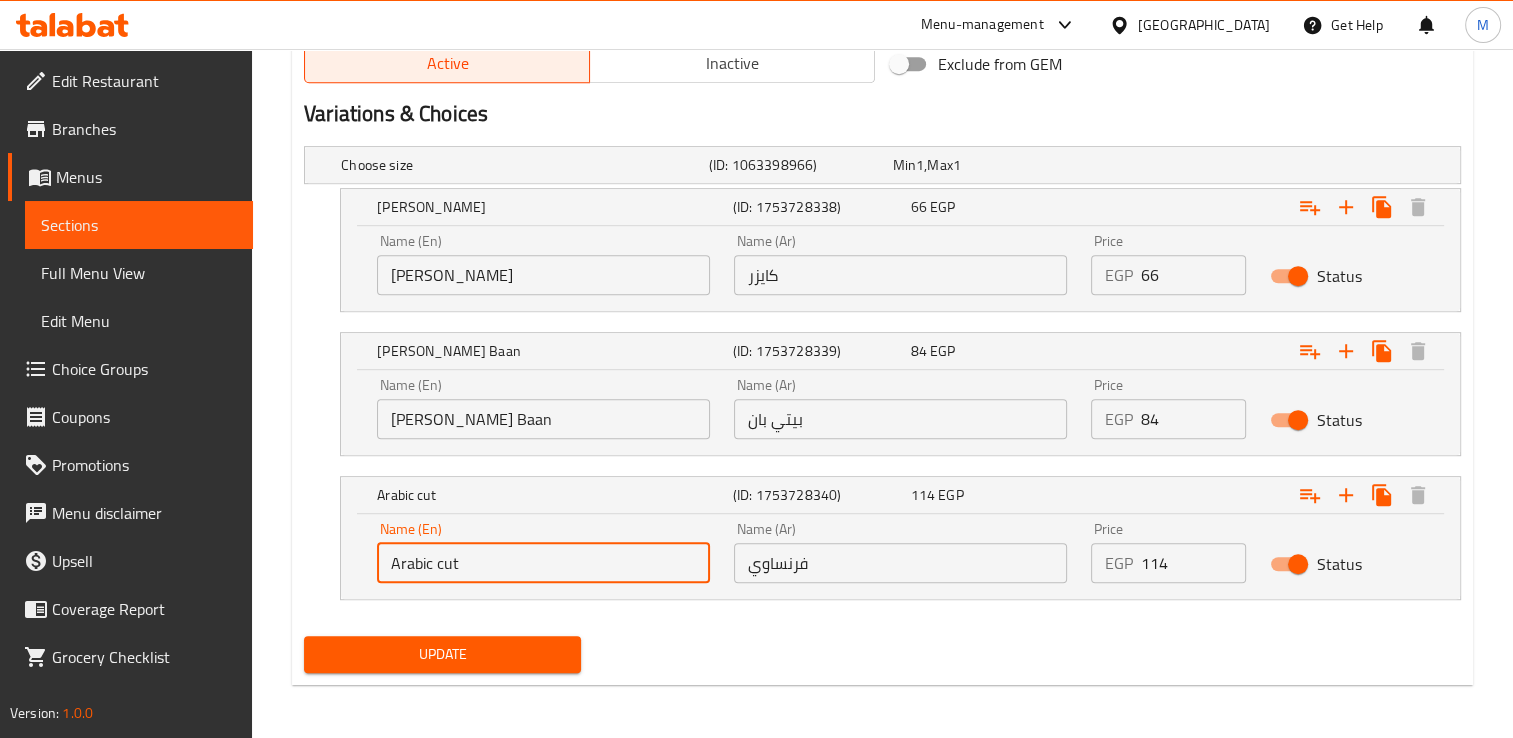 click on "Arabic cut" at bounding box center [543, 563] 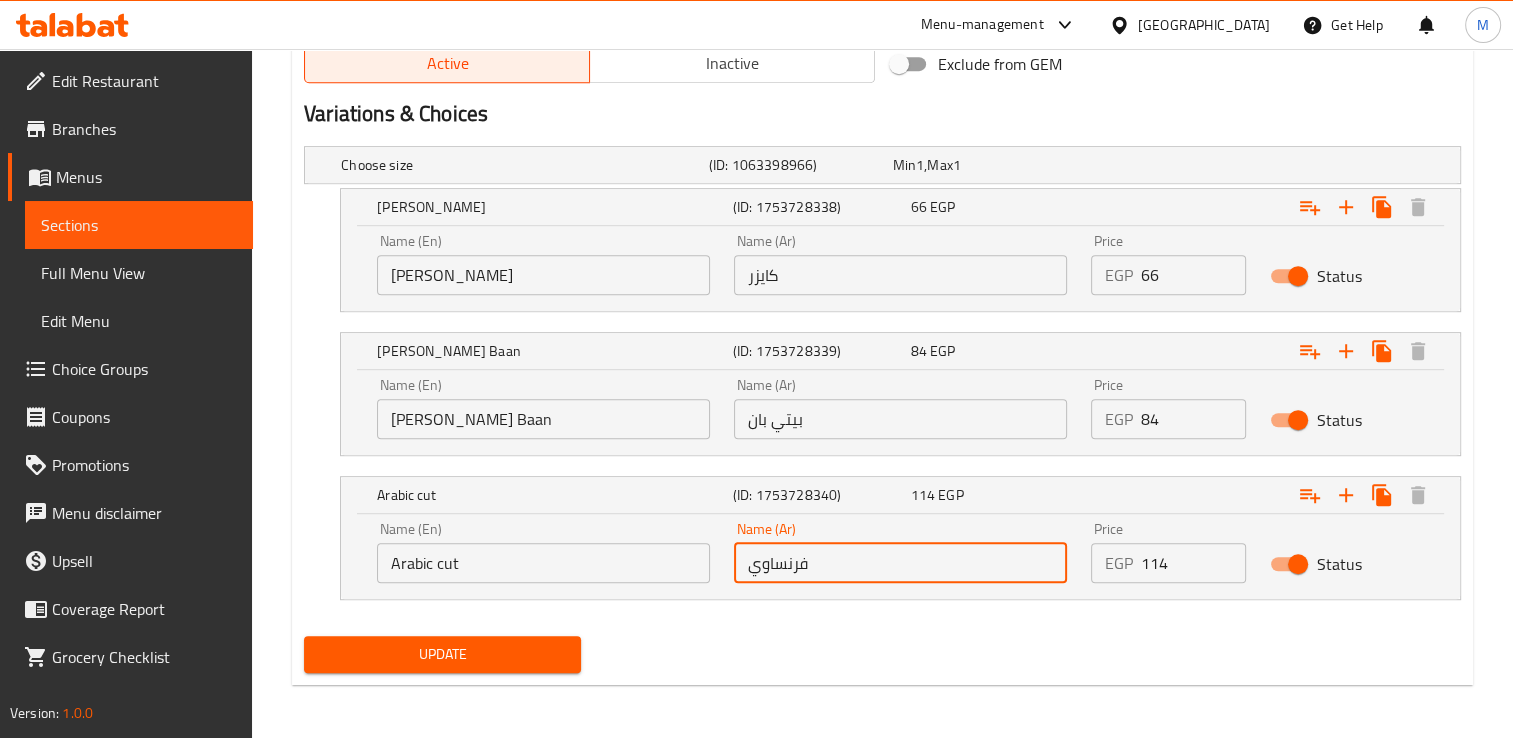 click on "فرنساوي" at bounding box center [900, 563] 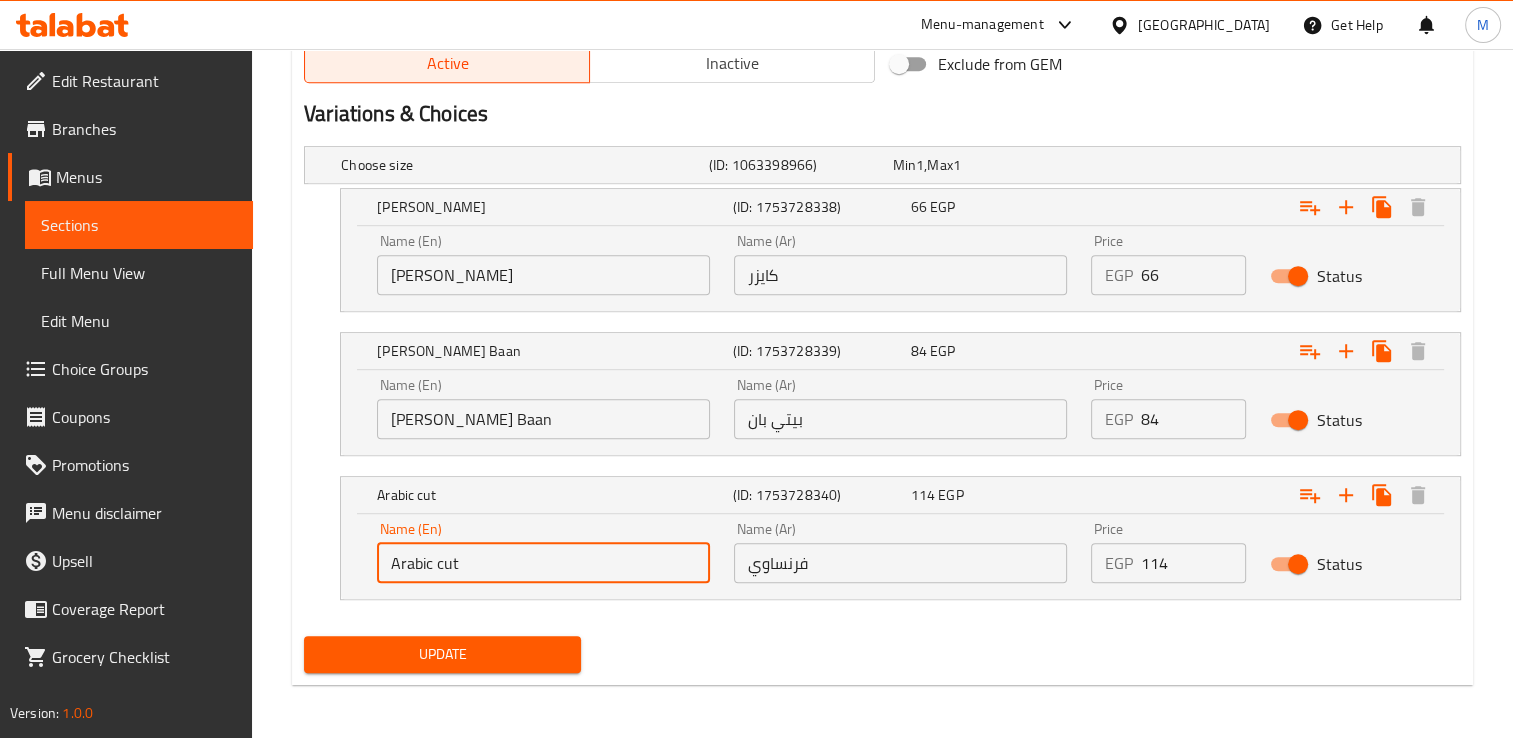 click on "Arabic cut" at bounding box center (543, 563) 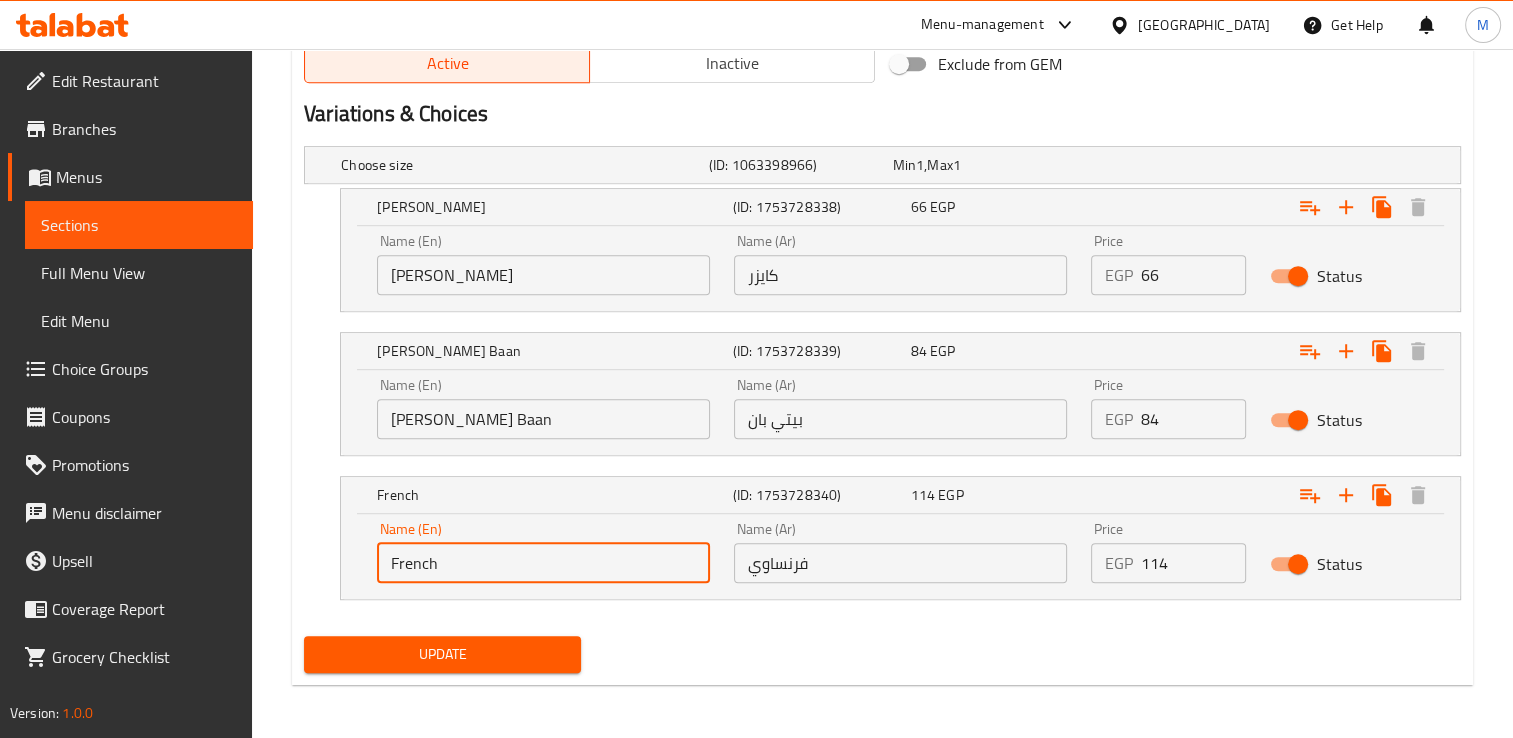 type on "French" 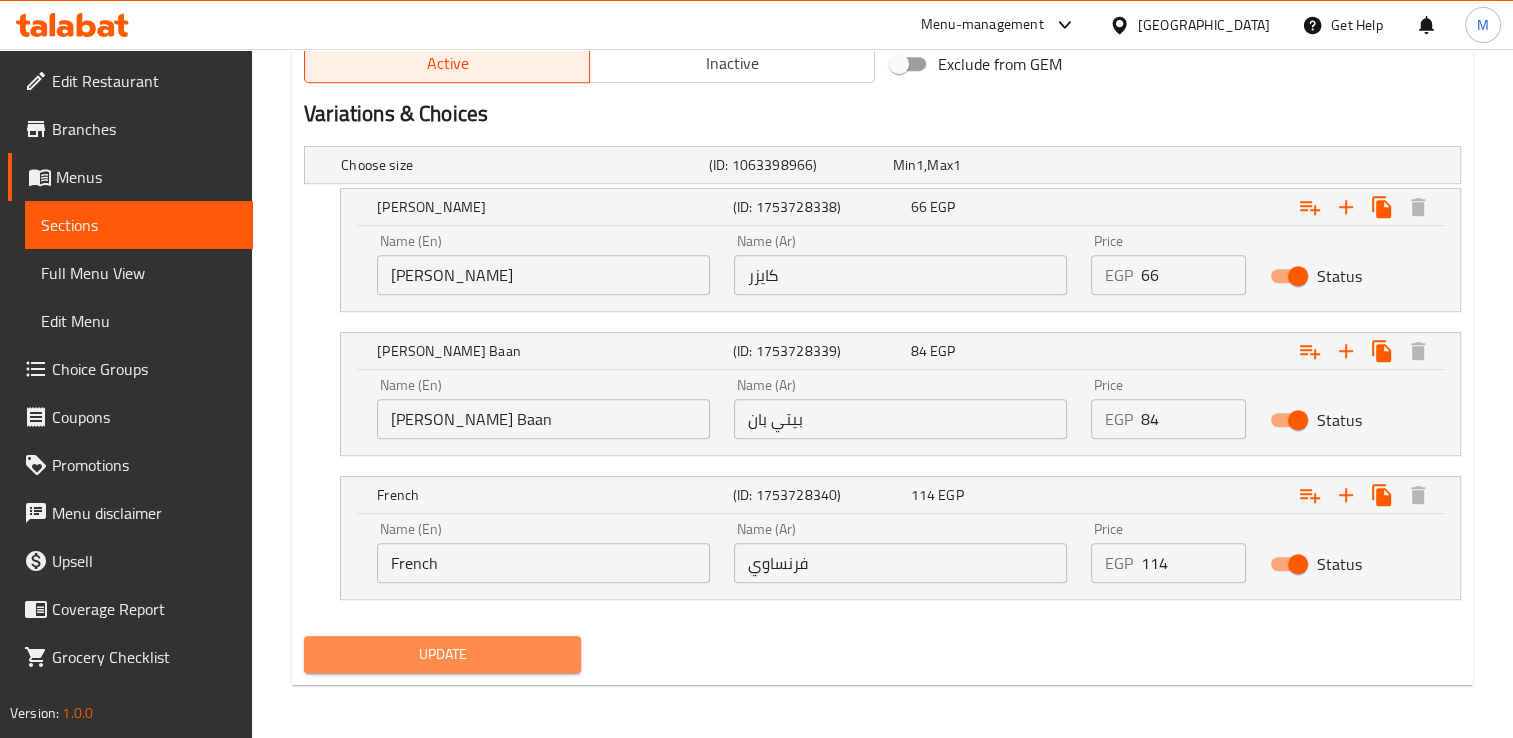 click on "Update" at bounding box center (442, 654) 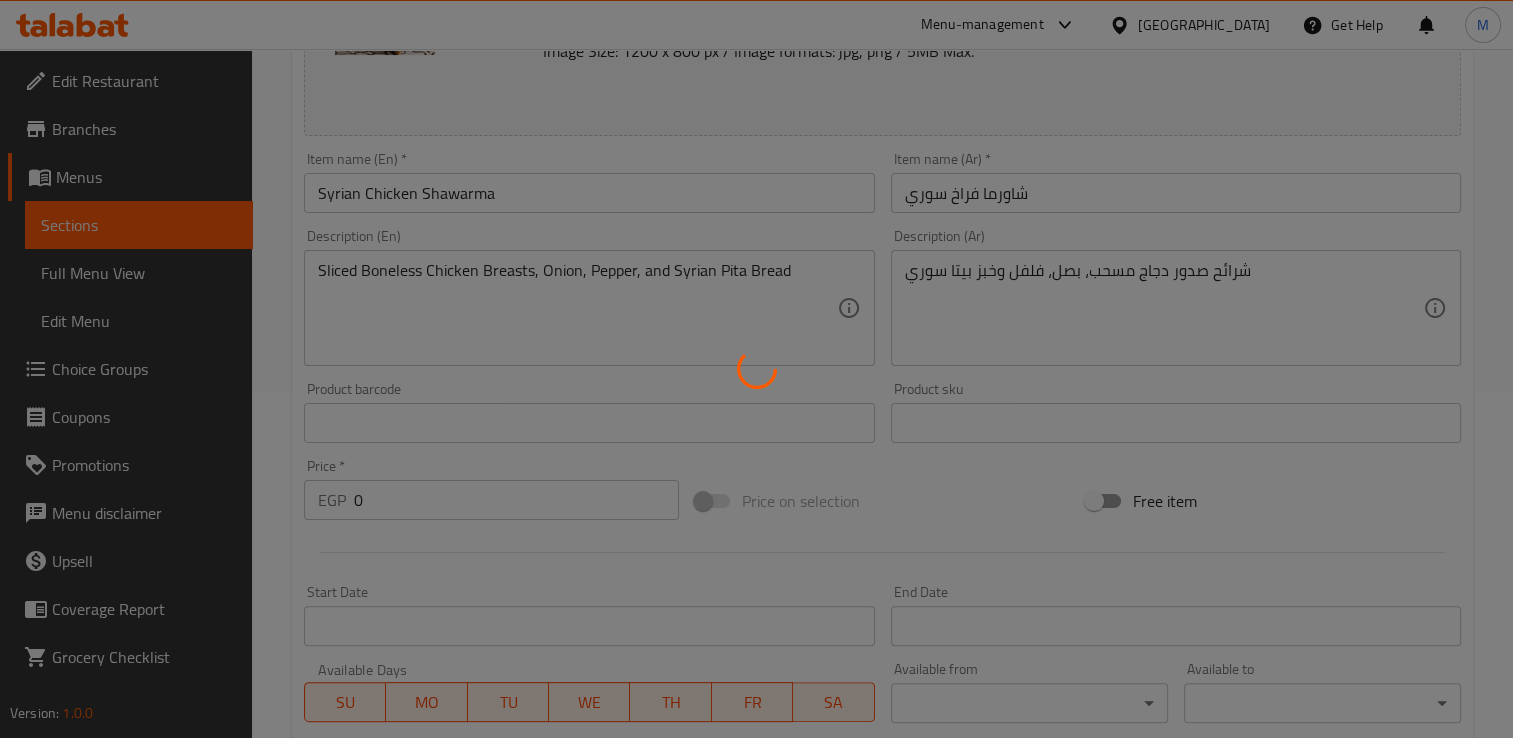 scroll, scrollTop: 0, scrollLeft: 0, axis: both 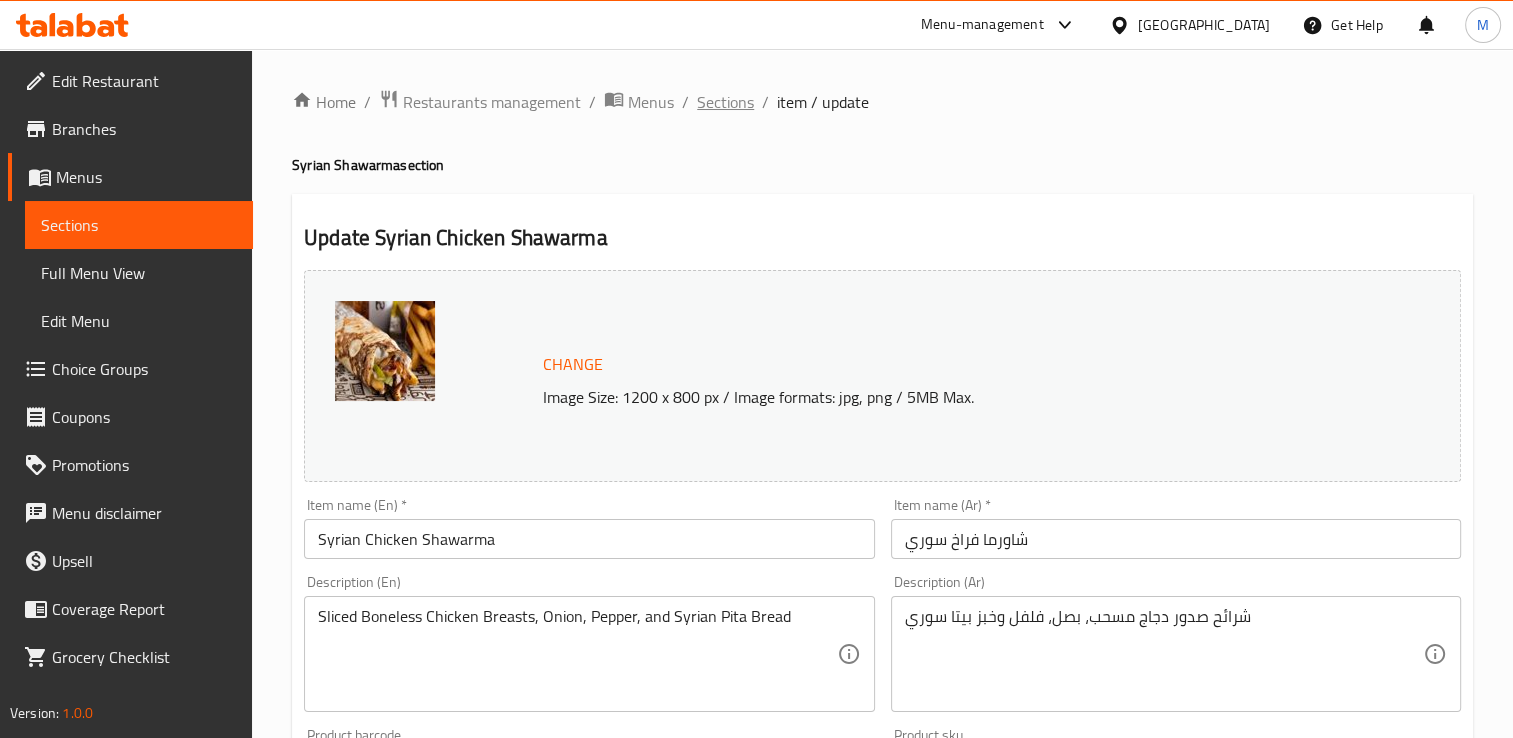 click on "Sections" at bounding box center (725, 102) 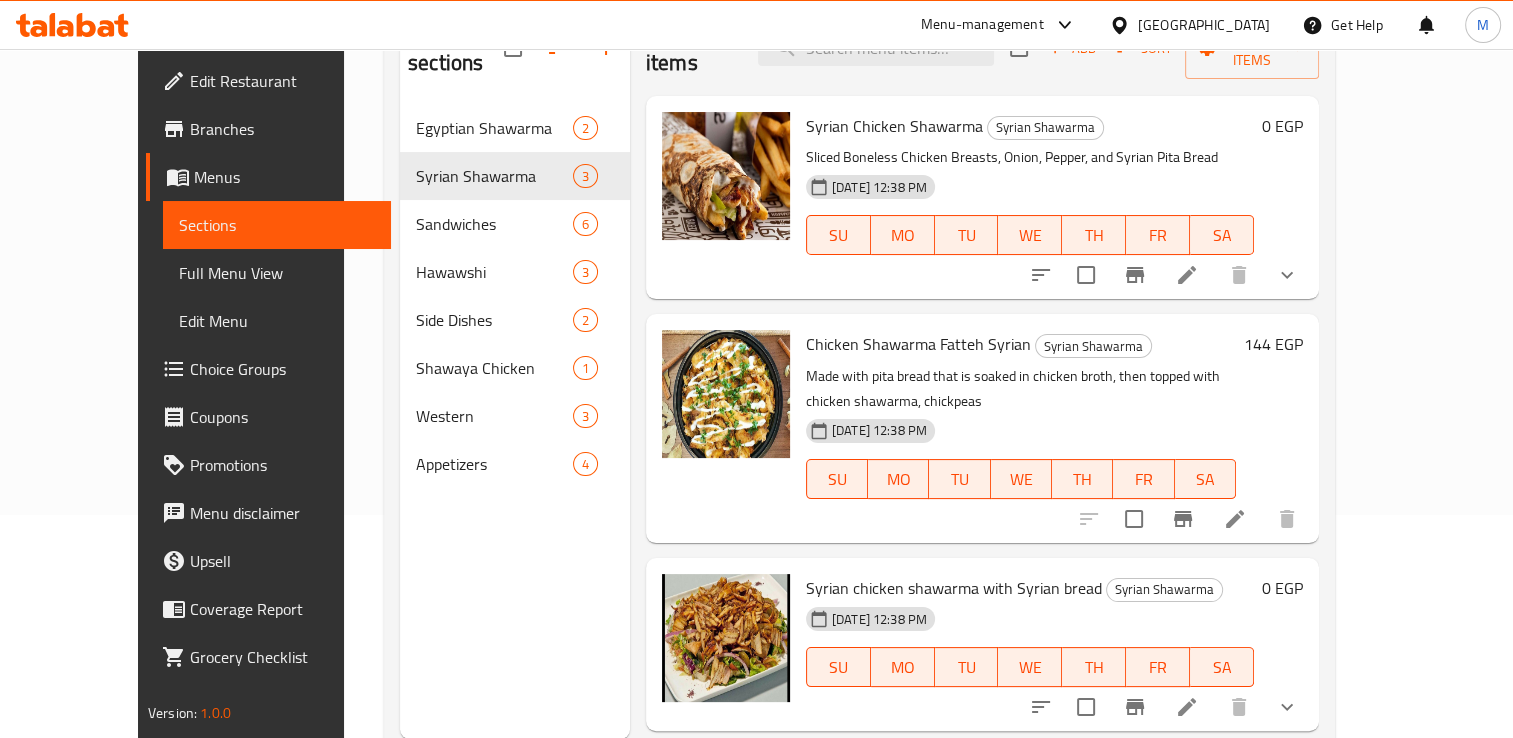 scroll, scrollTop: 280, scrollLeft: 0, axis: vertical 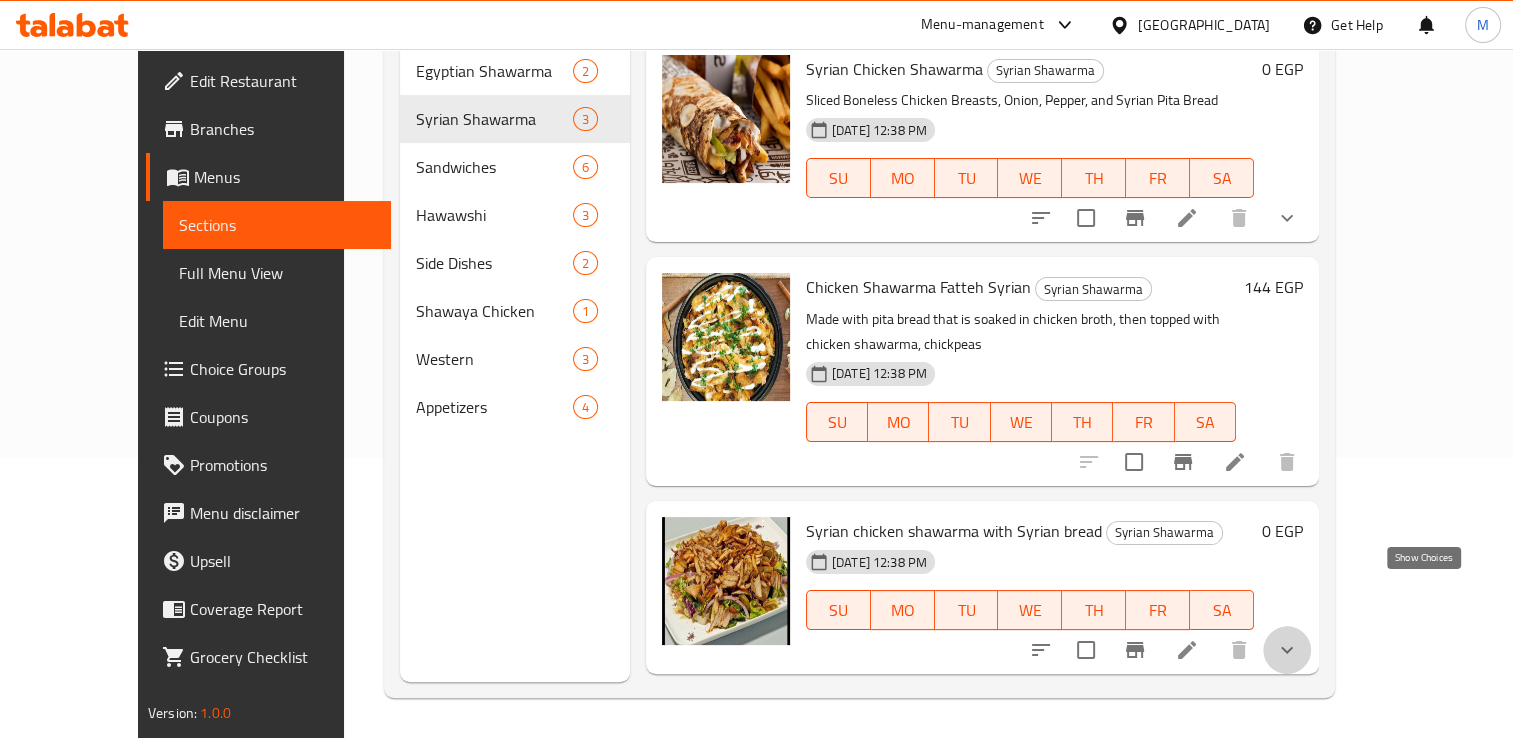 click 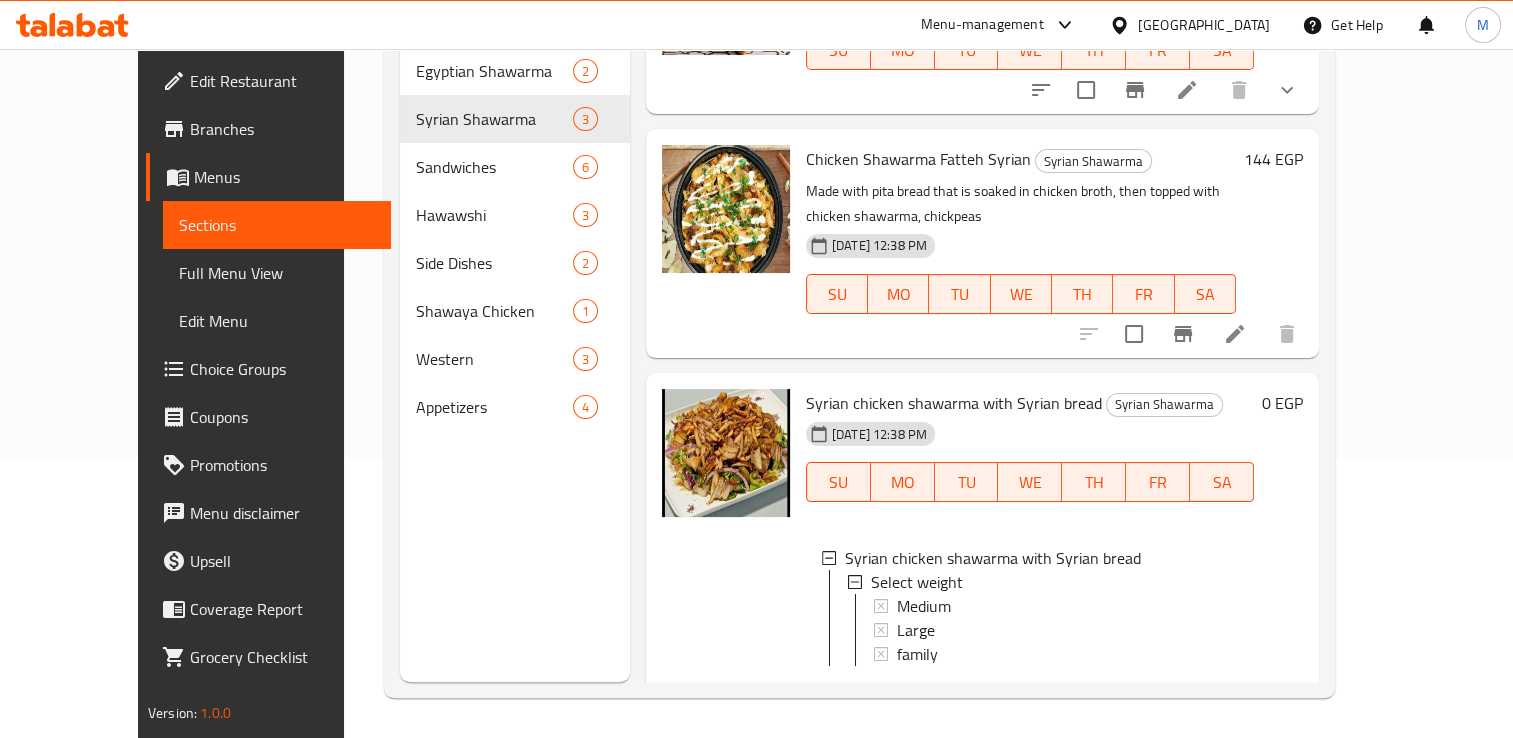 scroll, scrollTop: 127, scrollLeft: 0, axis: vertical 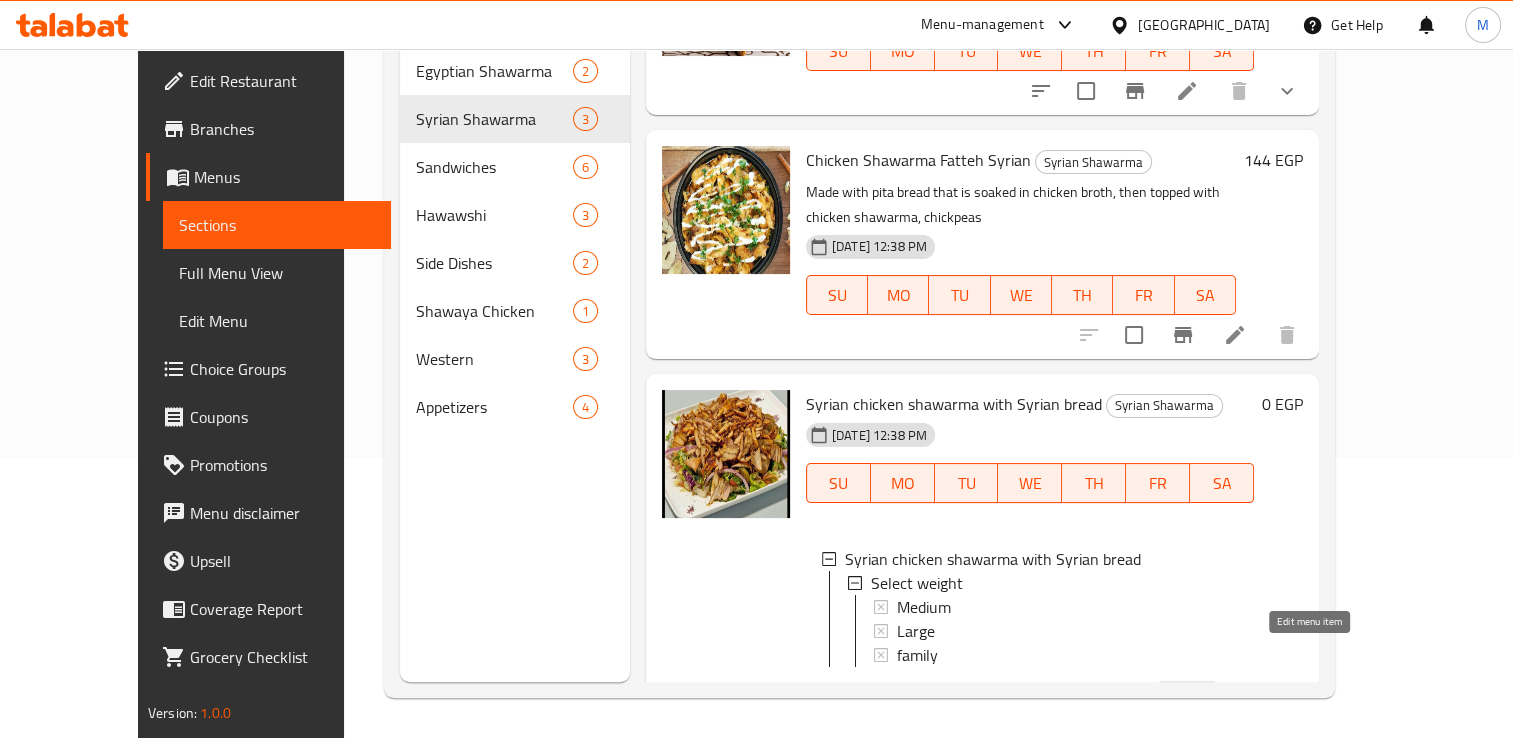 click 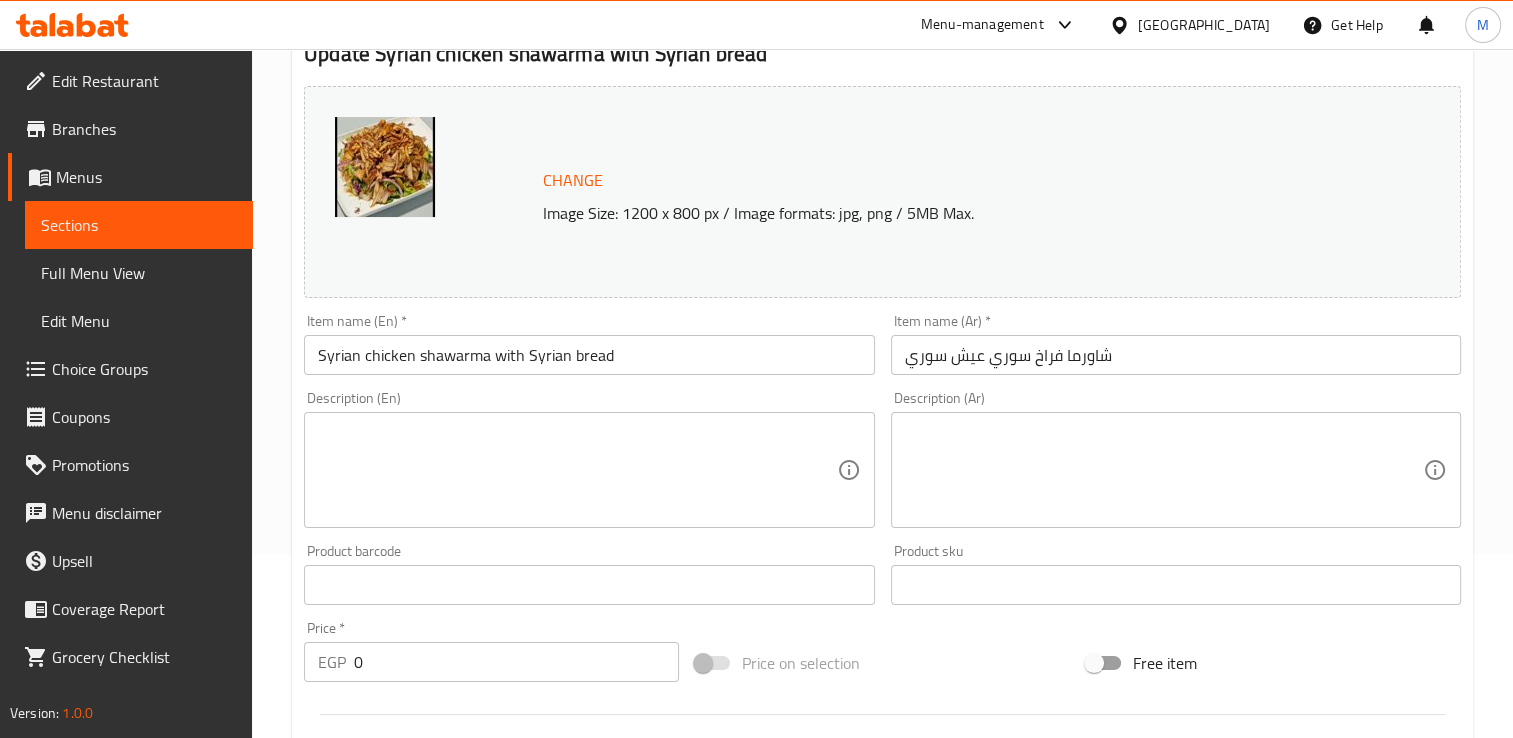 scroll, scrollTop: 0, scrollLeft: 0, axis: both 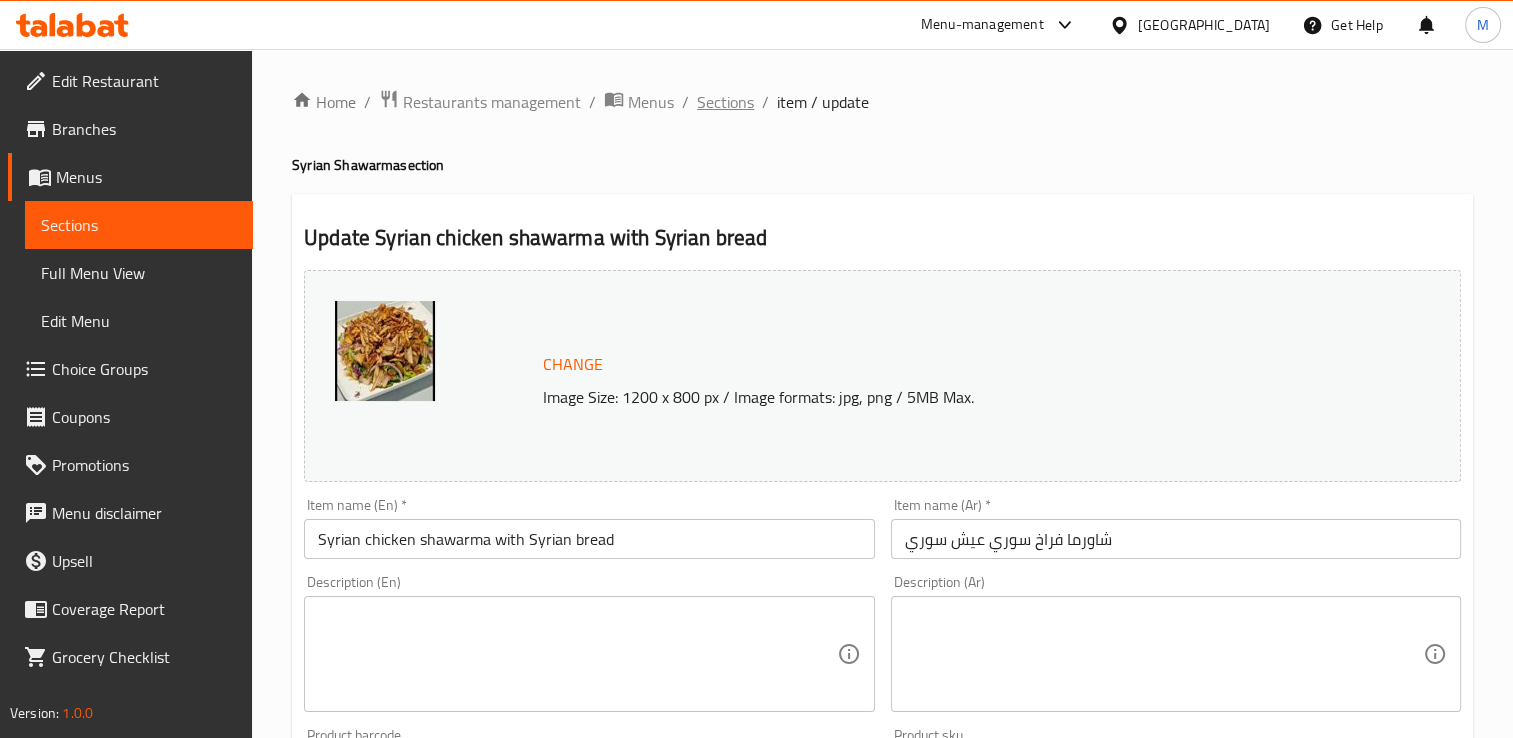 click on "Sections" at bounding box center [725, 102] 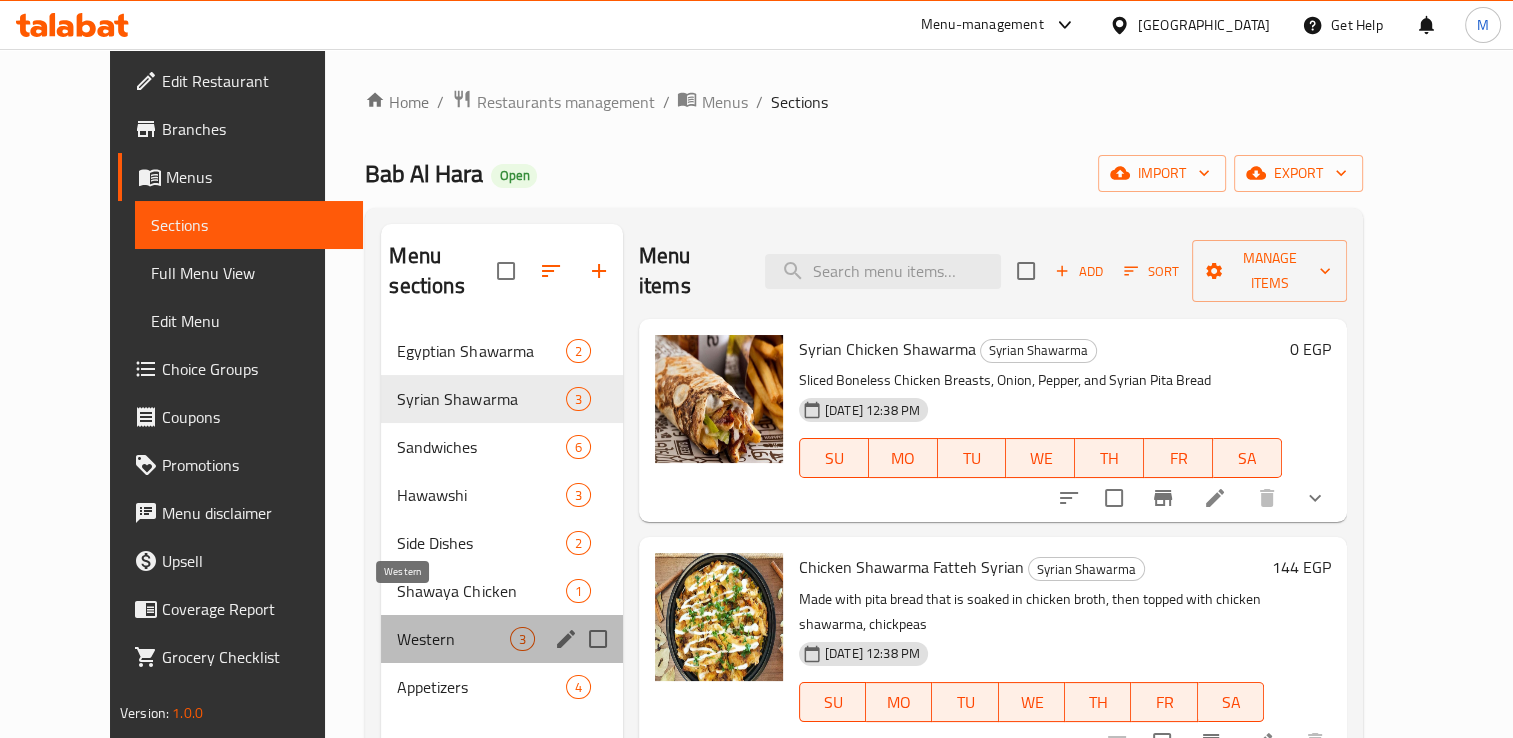click on "Western" at bounding box center (453, 639) 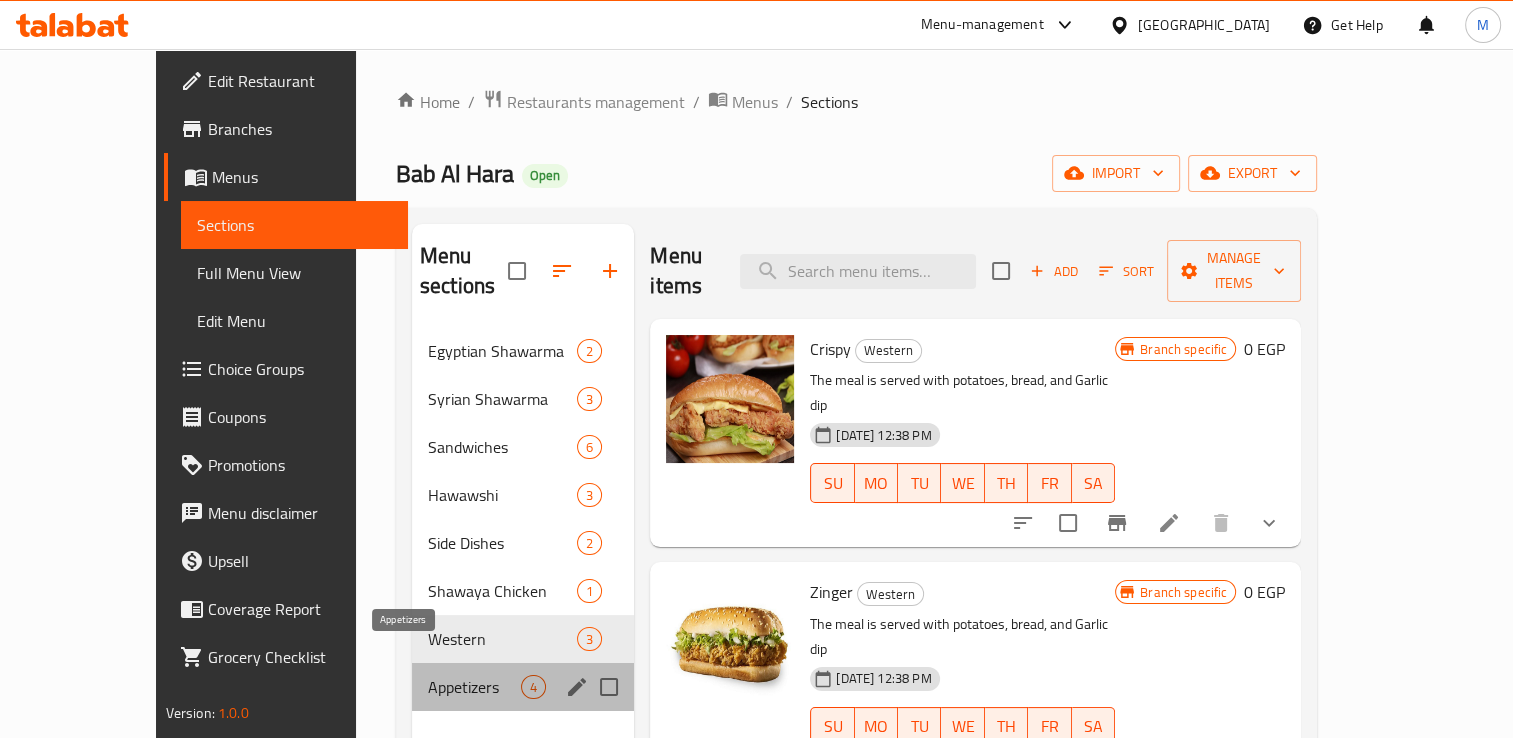 click on "Appetizers" at bounding box center [474, 687] 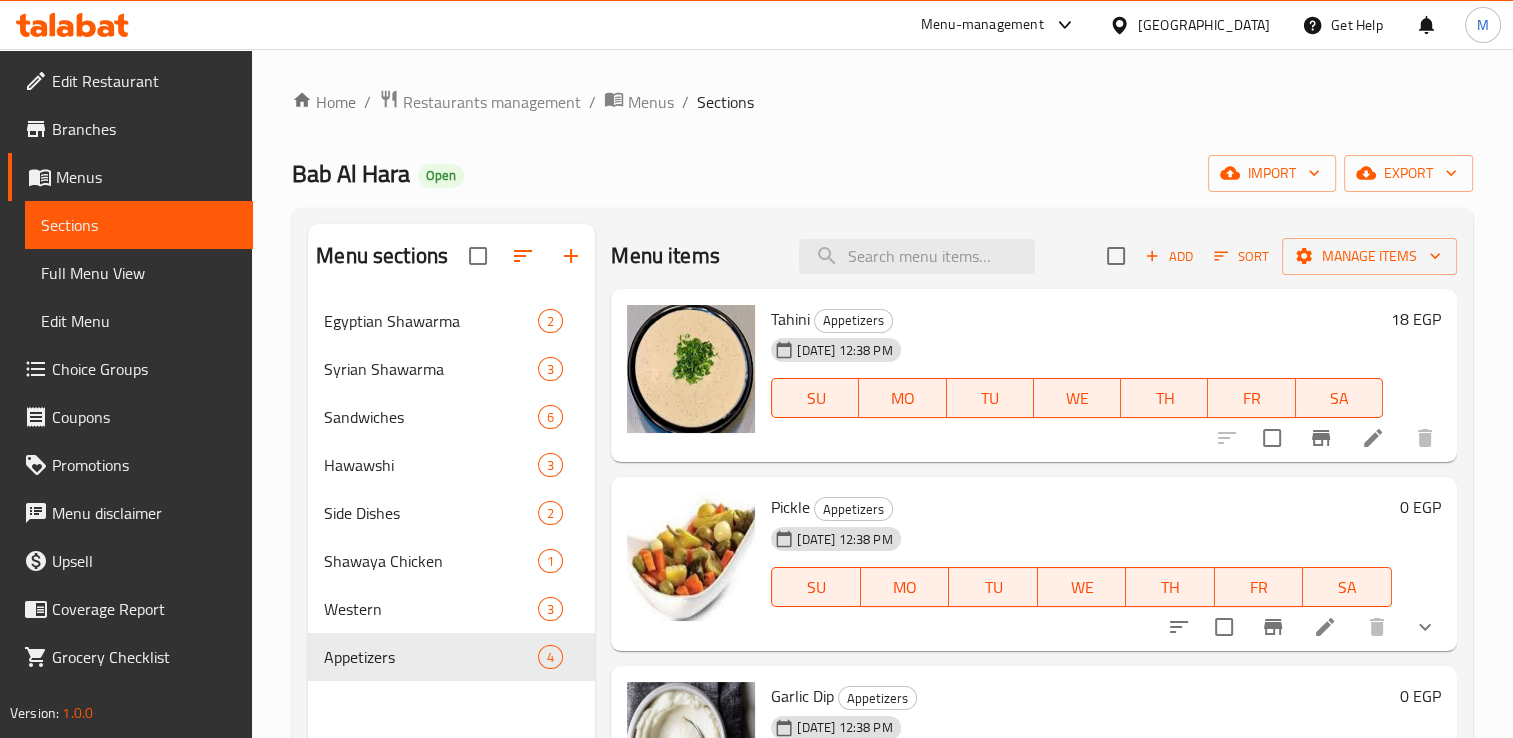 scroll, scrollTop: 145, scrollLeft: 0, axis: vertical 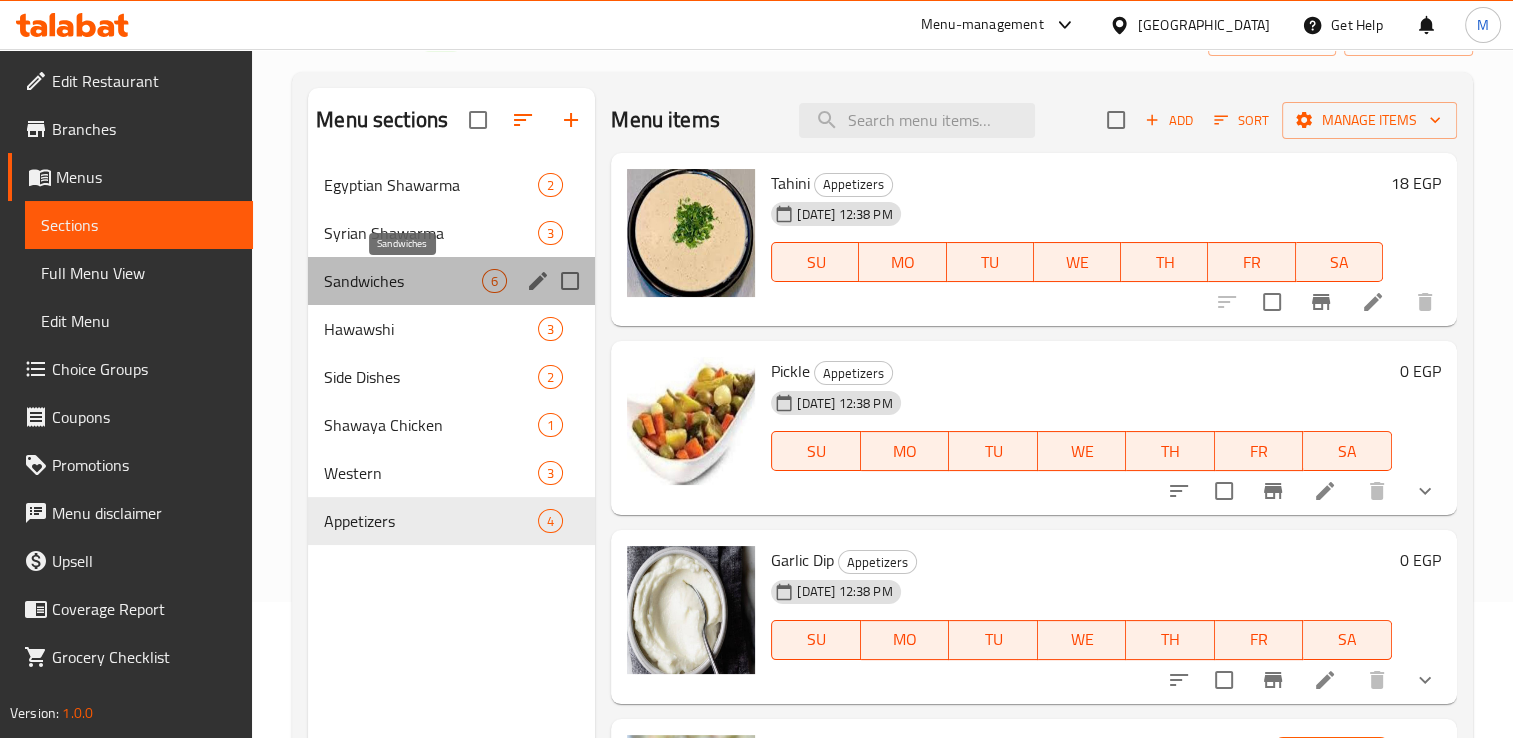 click on "Sandwiches" at bounding box center (403, 281) 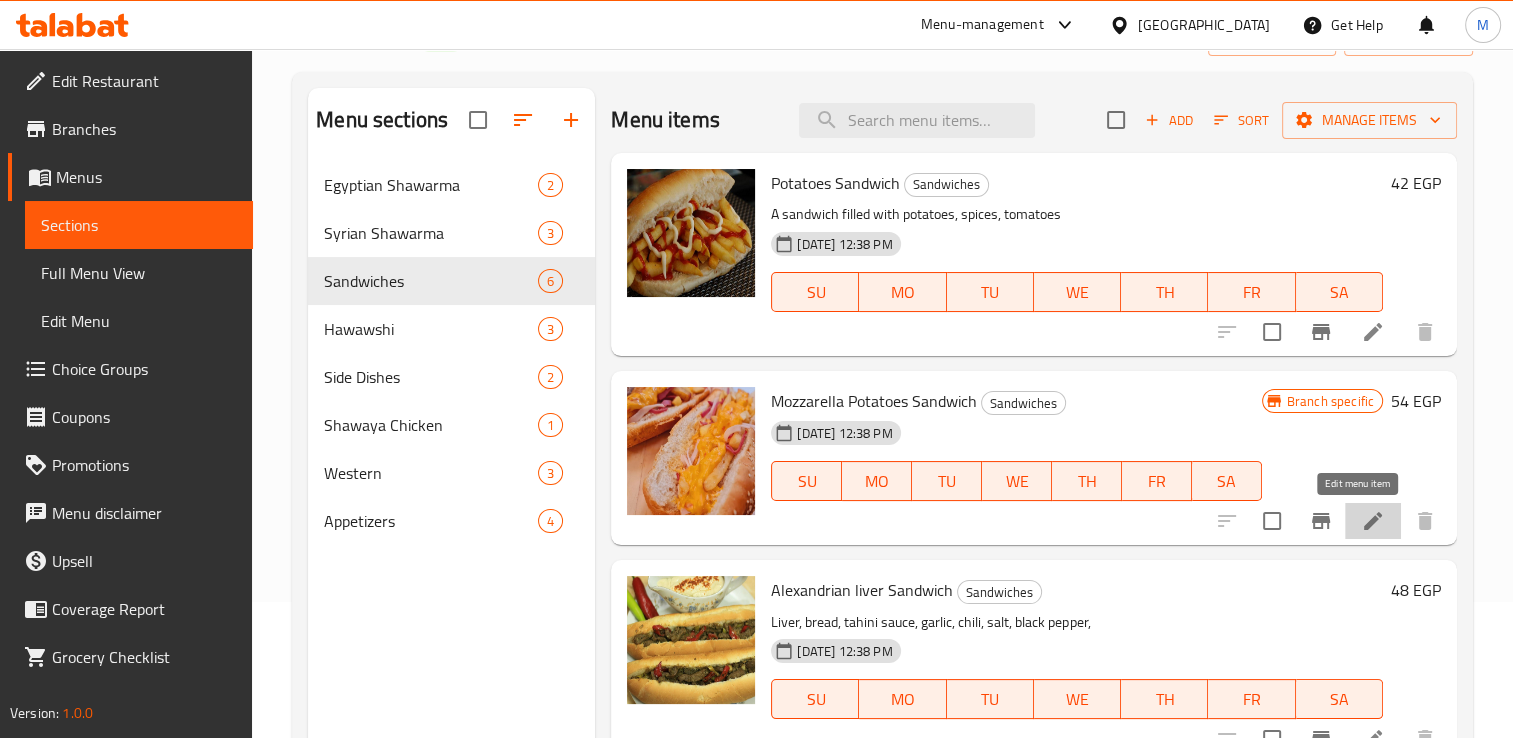 click 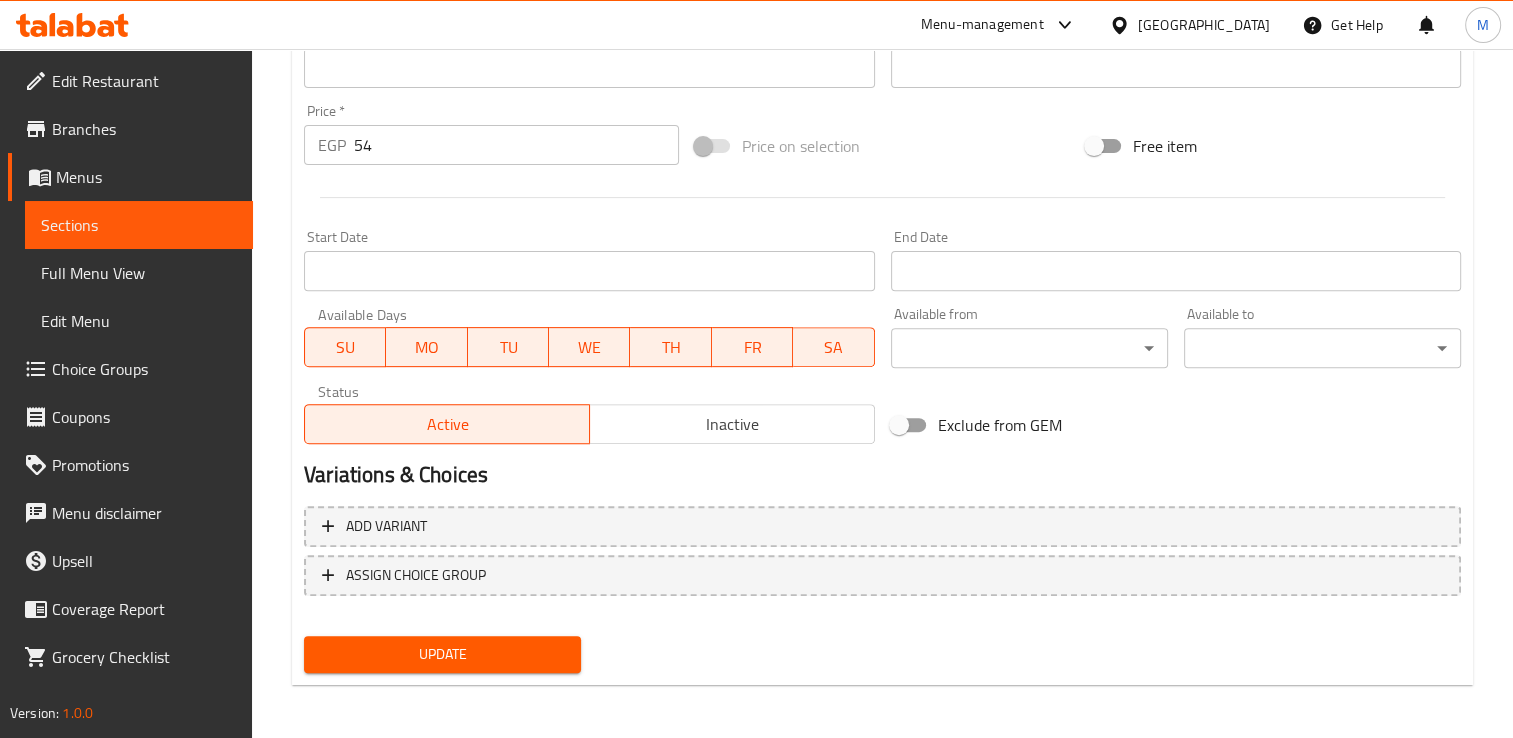 scroll, scrollTop: 0, scrollLeft: 0, axis: both 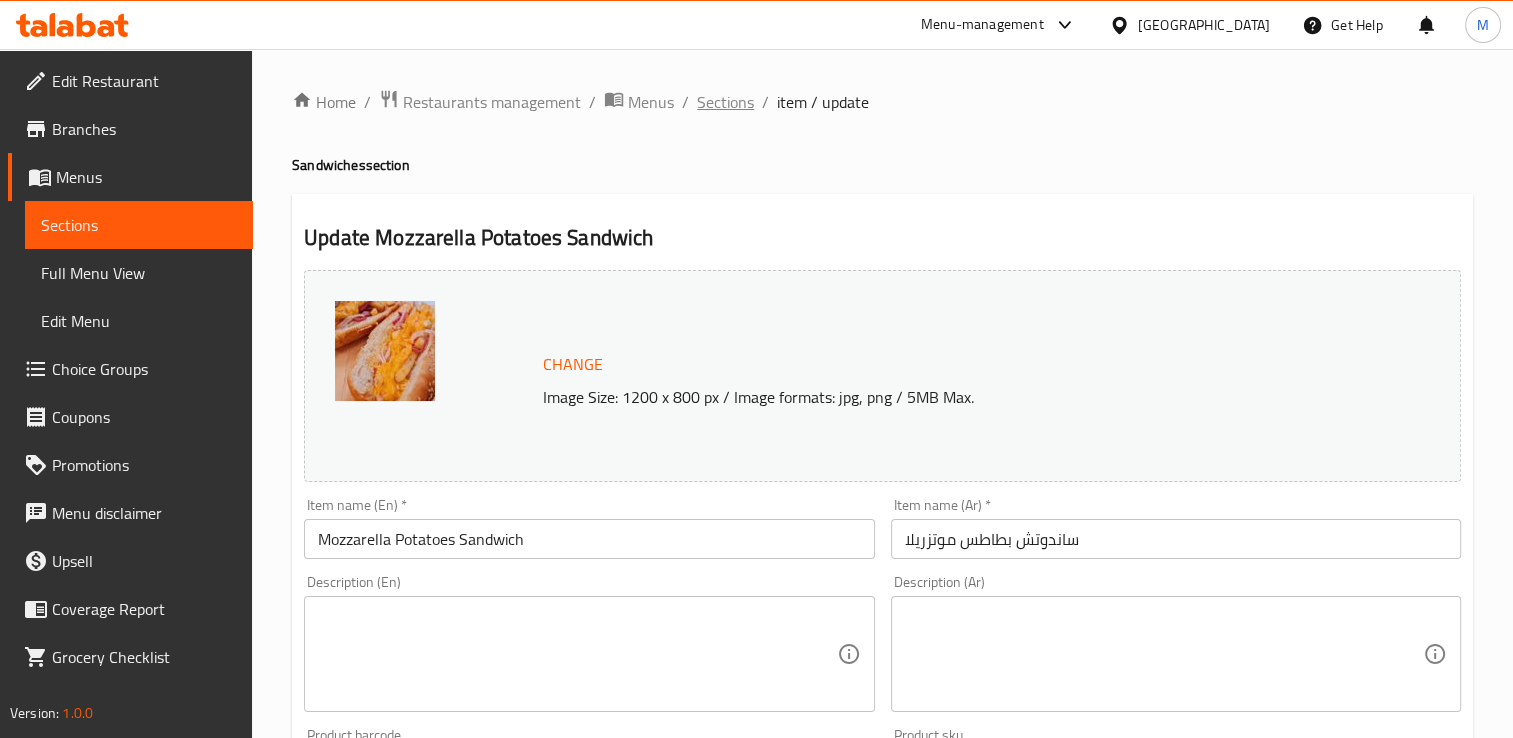 click on "Sections" at bounding box center (725, 102) 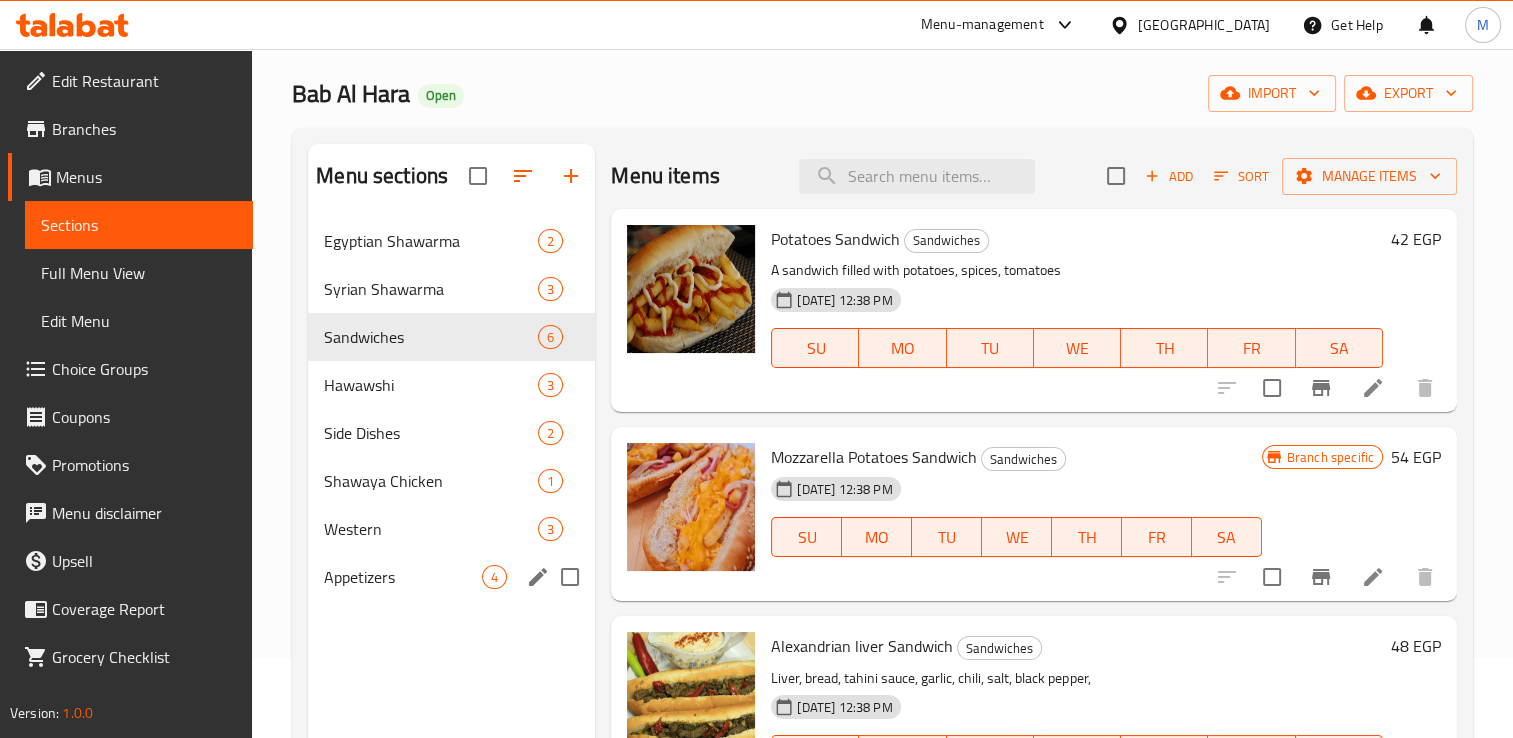 scroll, scrollTop: 0, scrollLeft: 0, axis: both 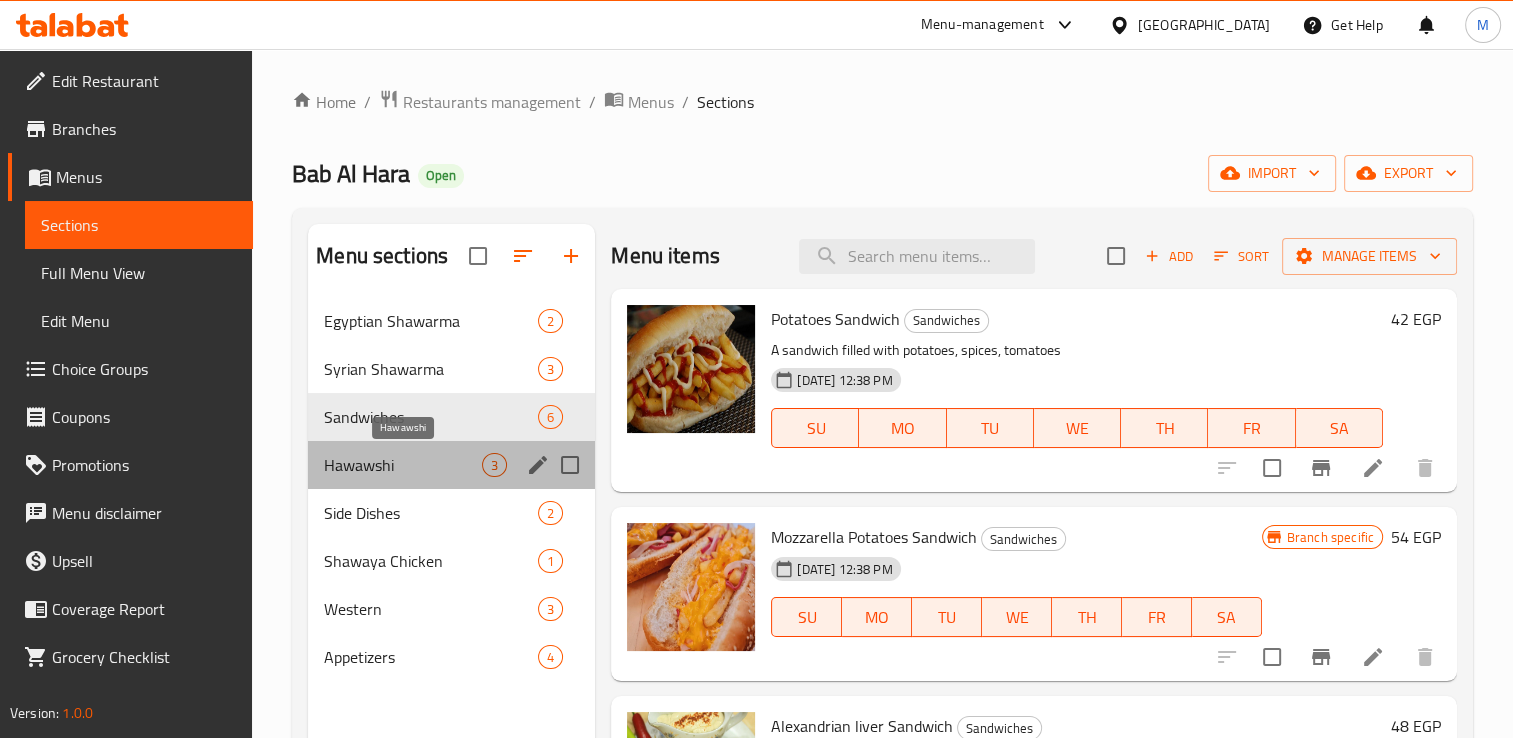 click on "Hawawshi" at bounding box center (403, 465) 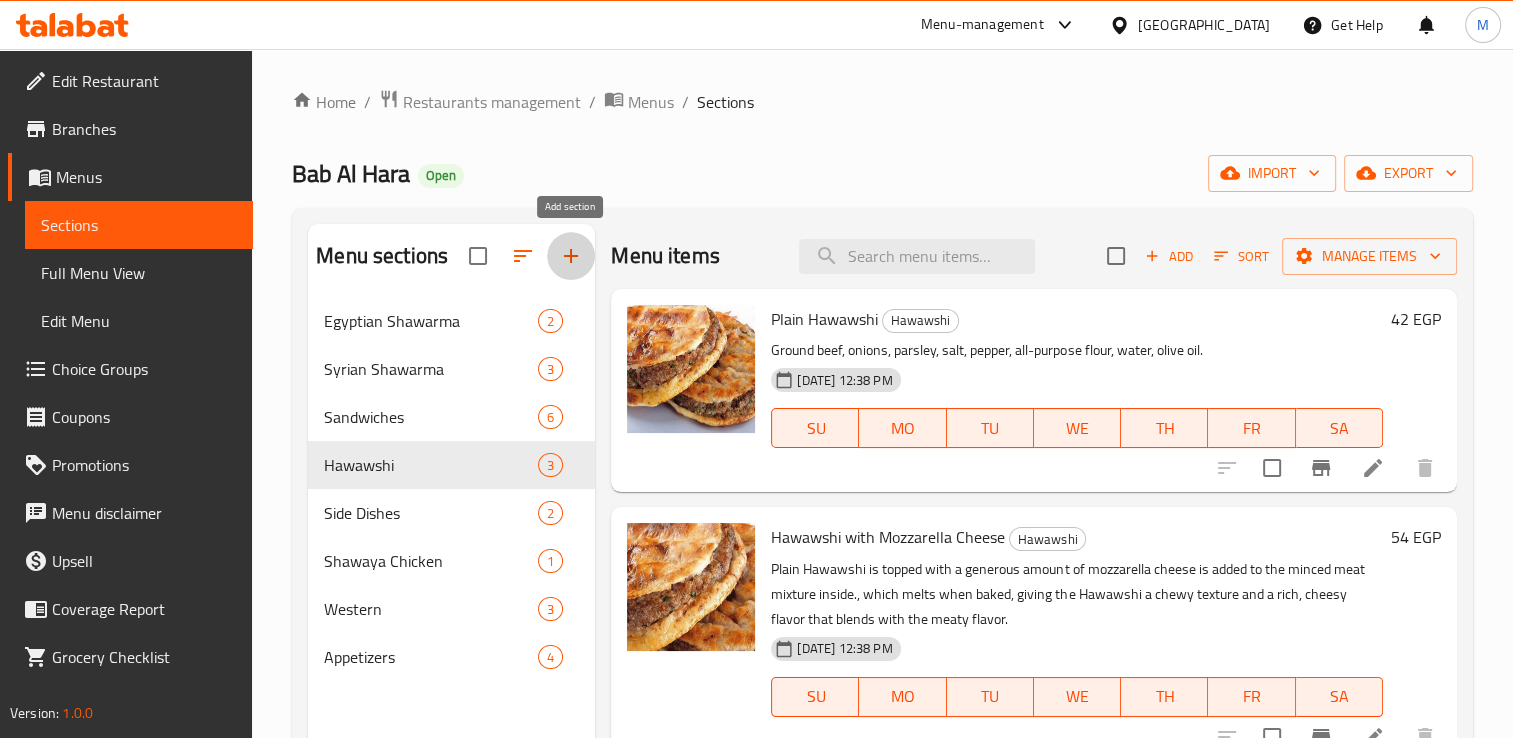 click 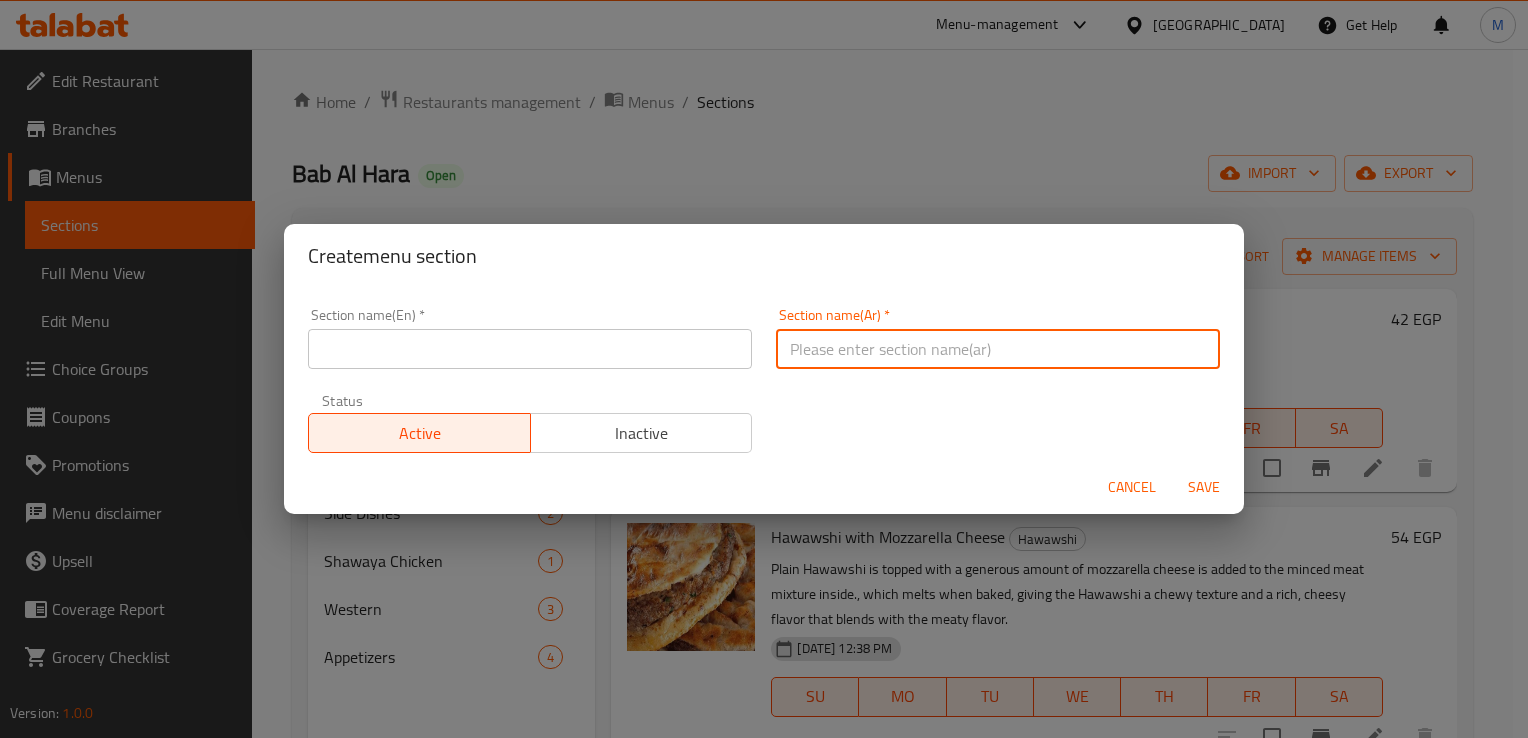 click at bounding box center [998, 349] 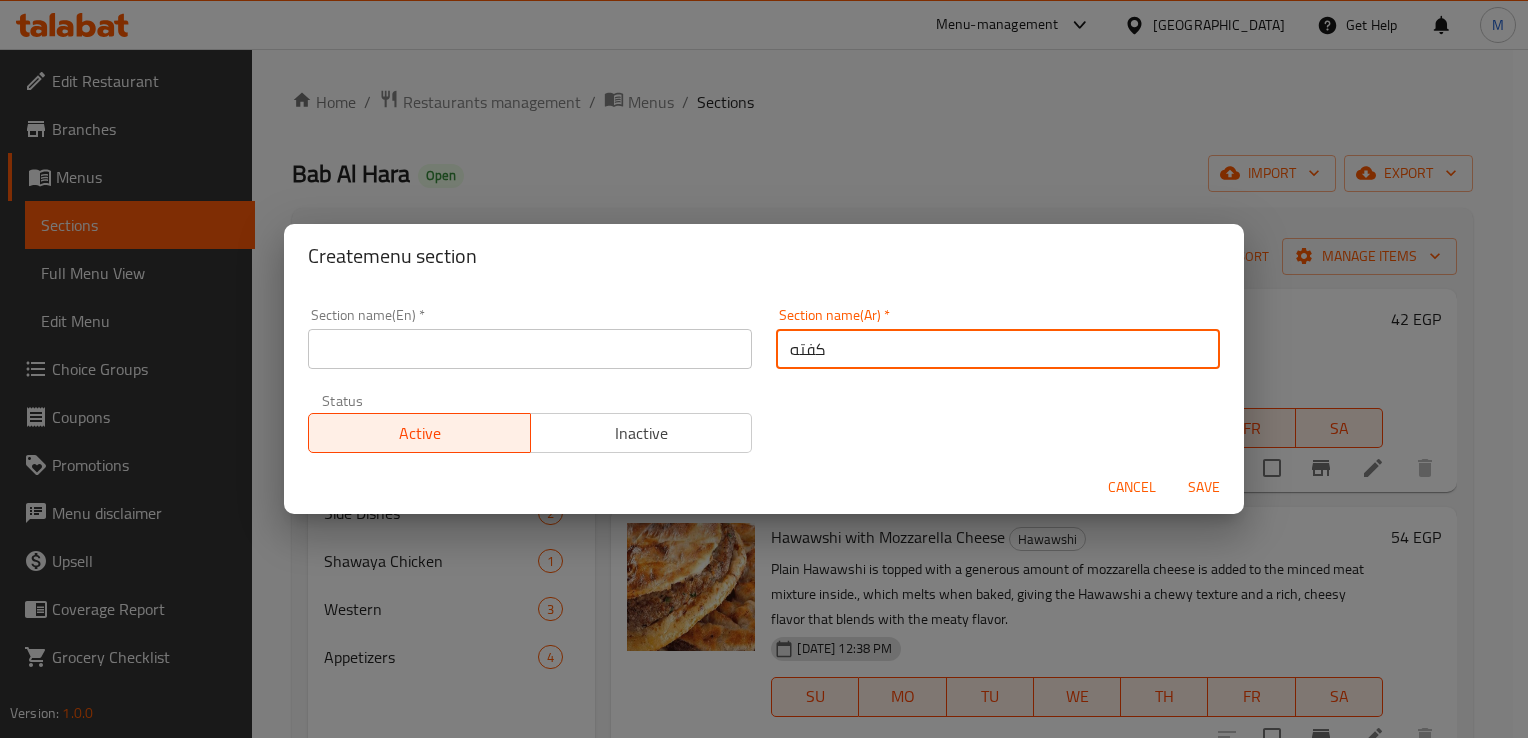 type on "كفته" 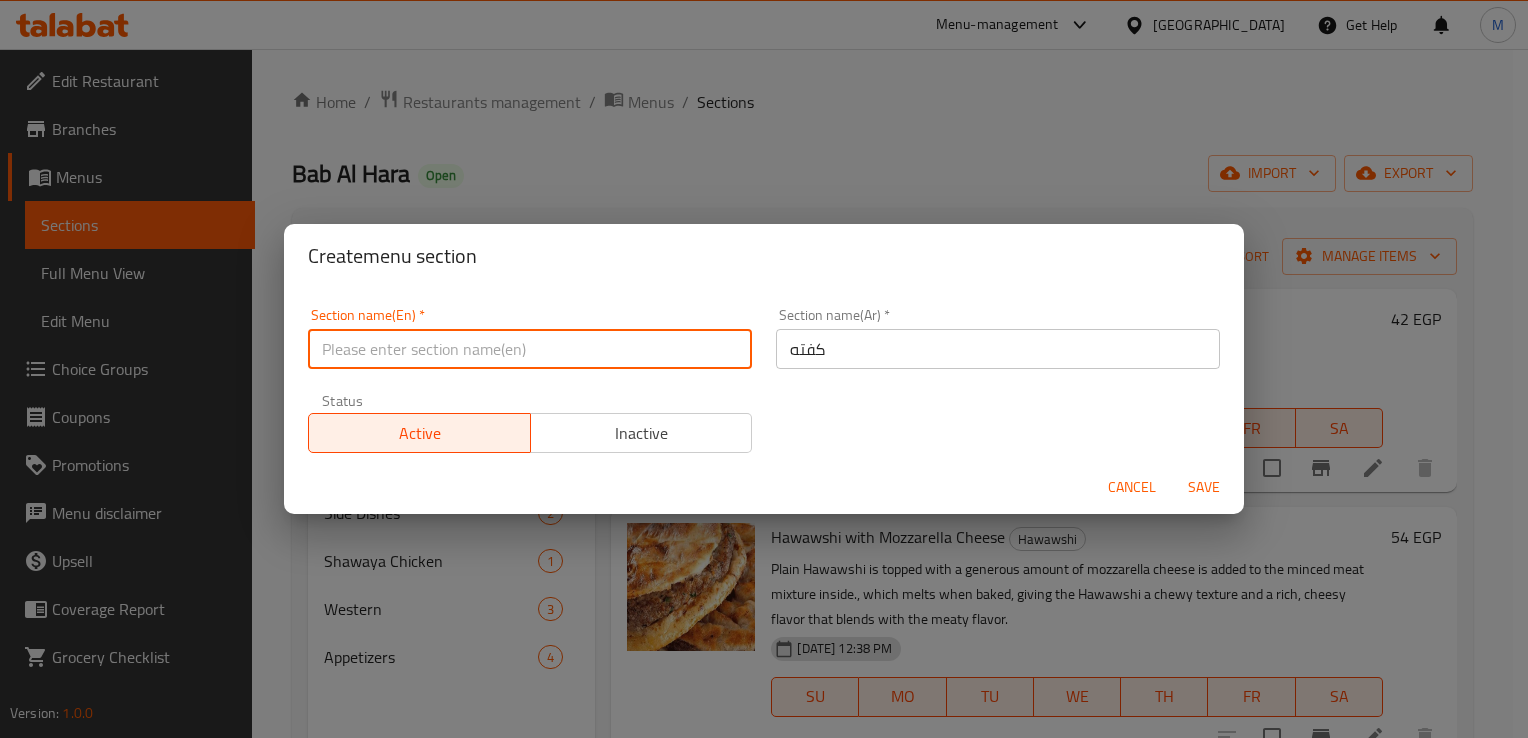 click at bounding box center (530, 349) 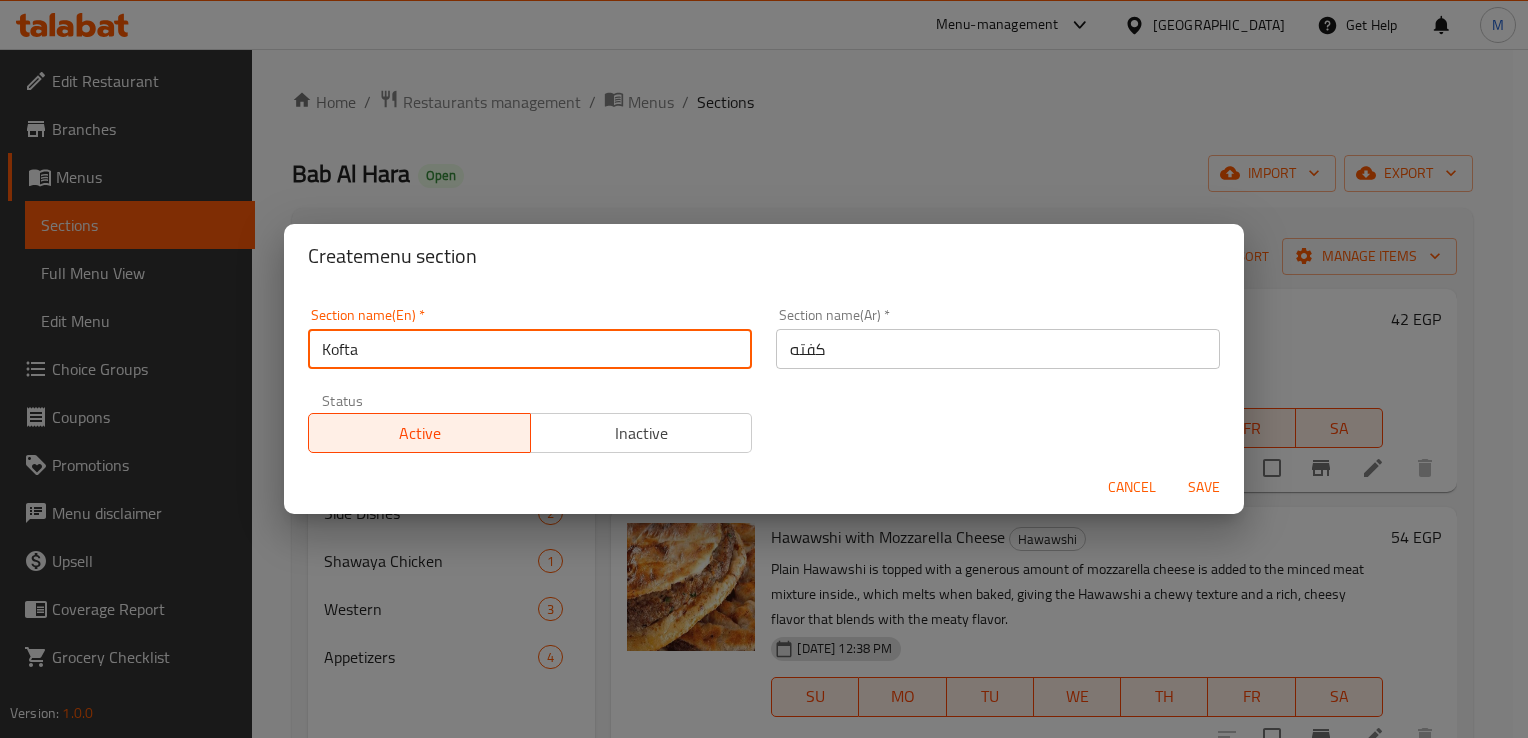 type on "Kofta" 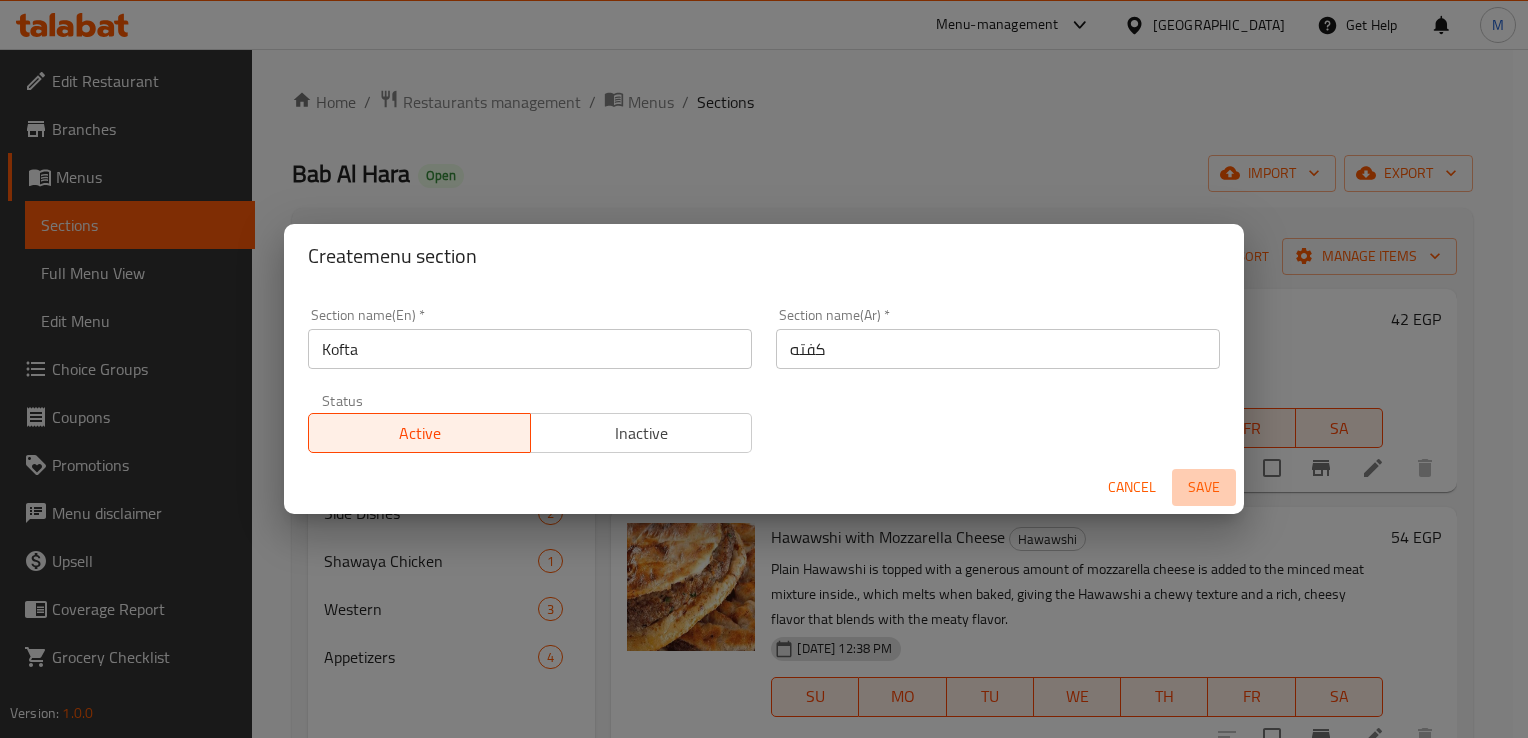 click on "Save" at bounding box center [1204, 487] 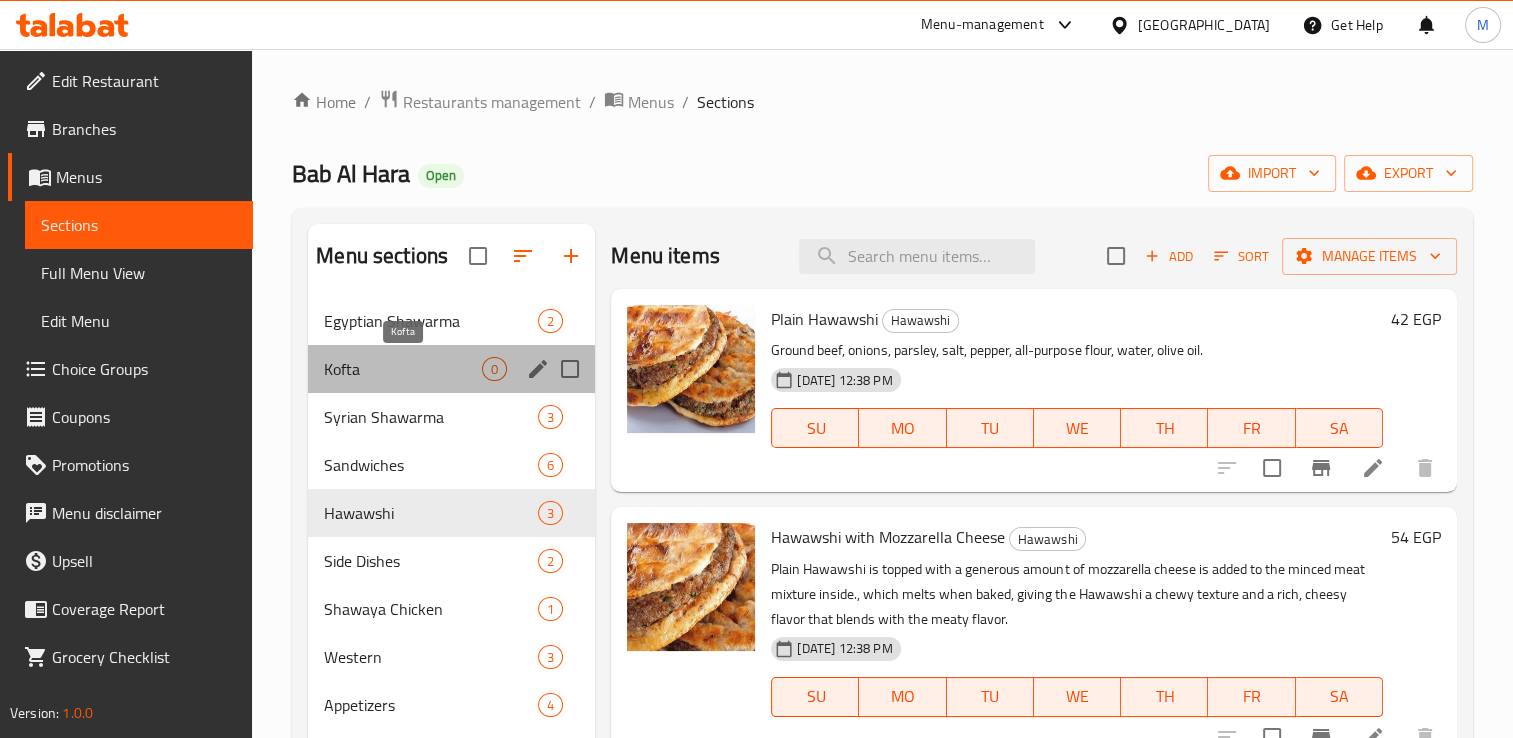 click on "Kofta" at bounding box center (403, 369) 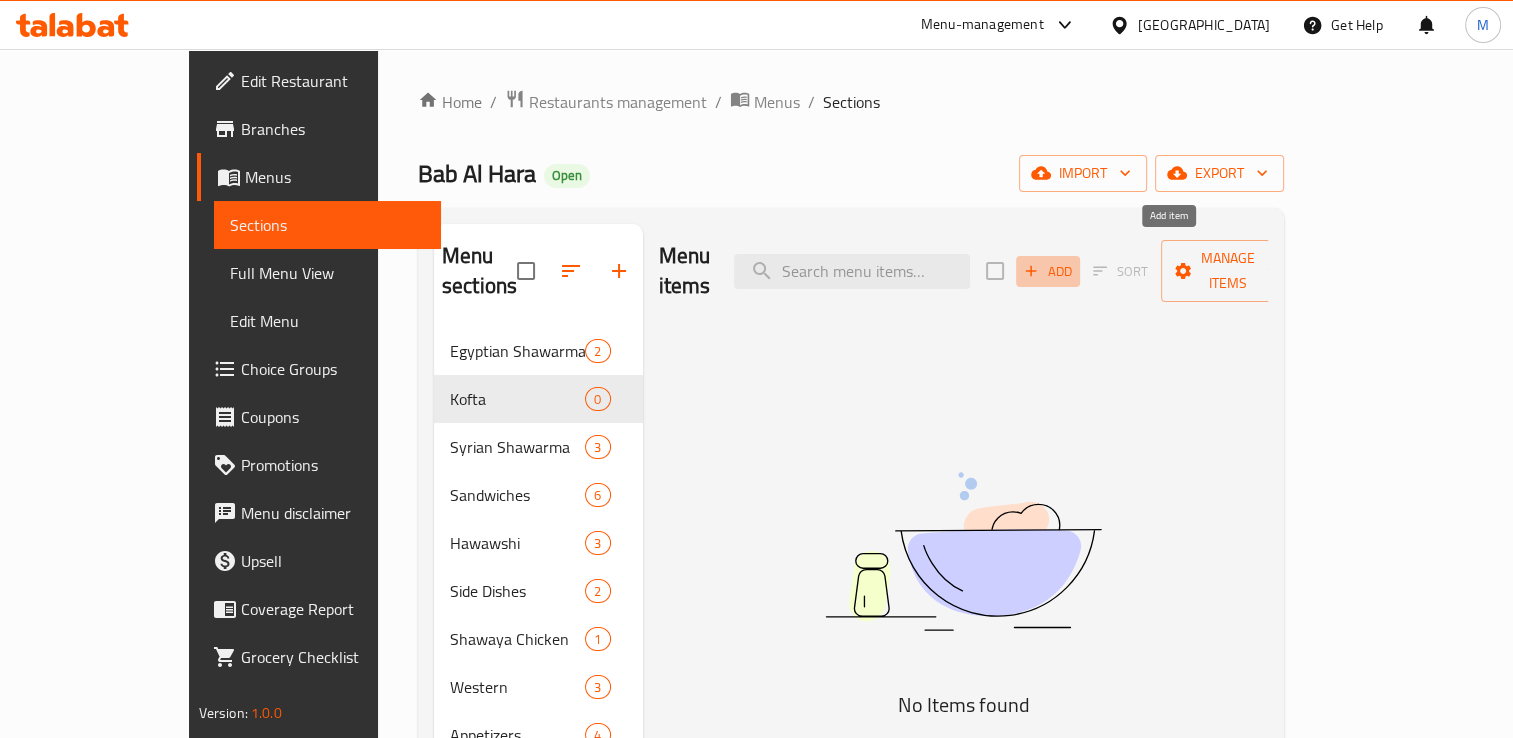 click 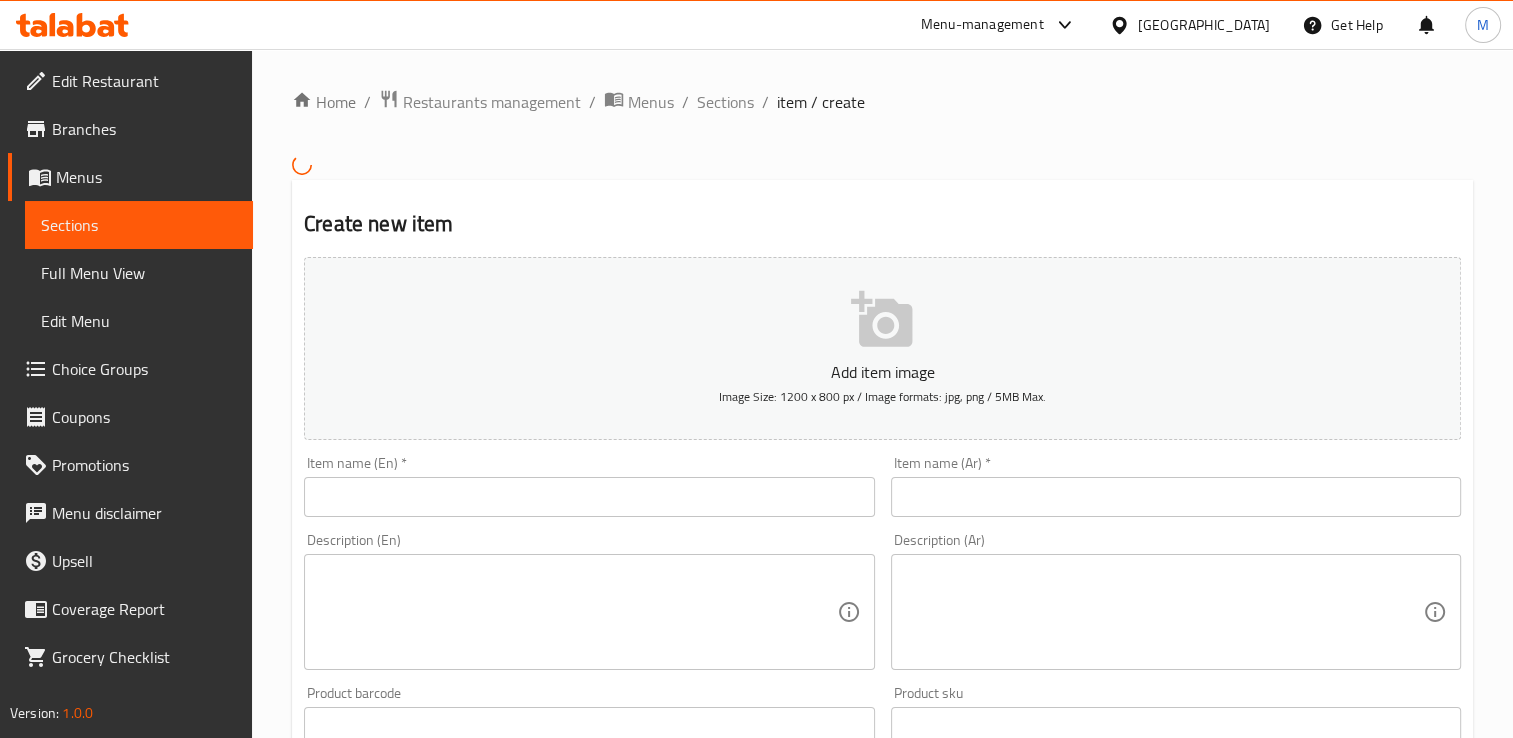 click at bounding box center [1176, 497] 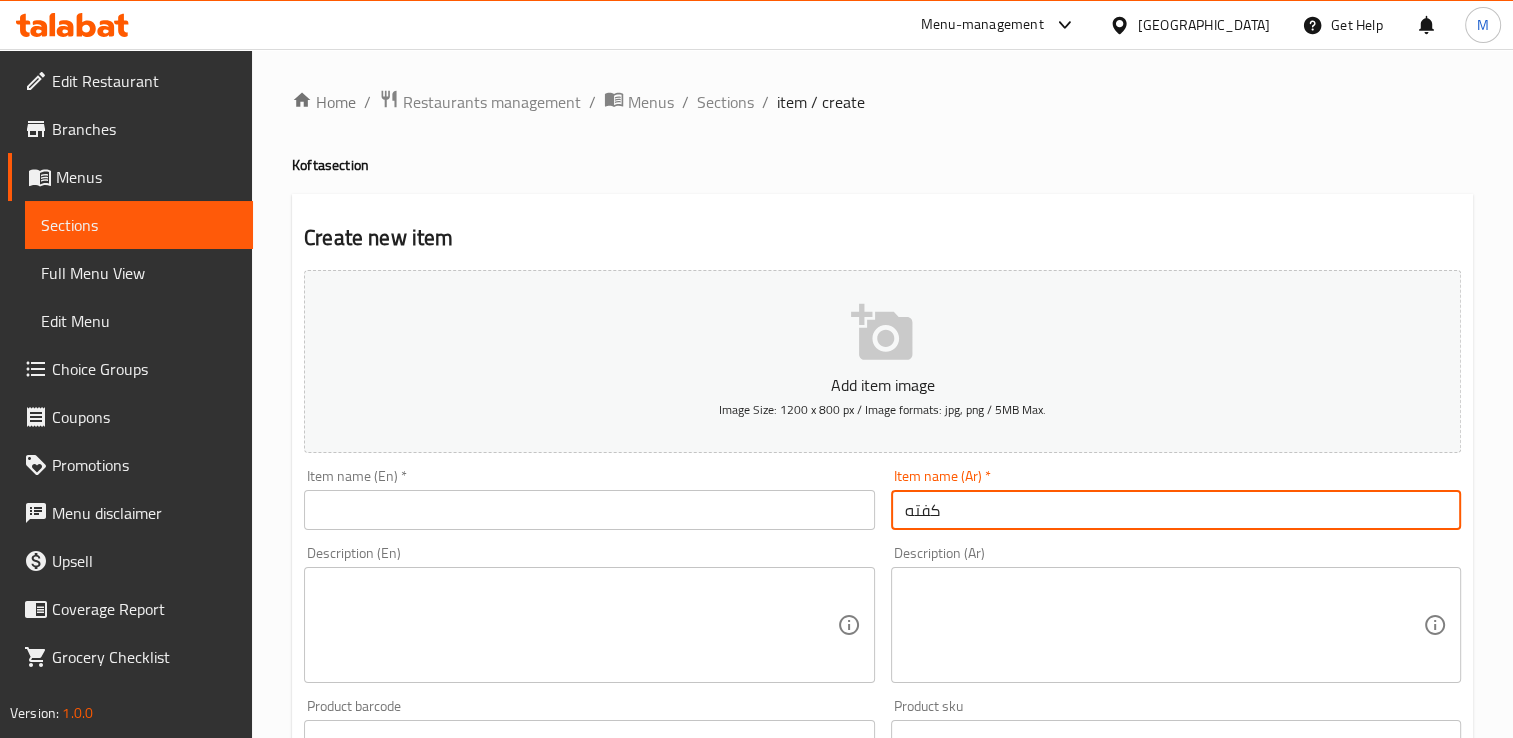 type on "كفته" 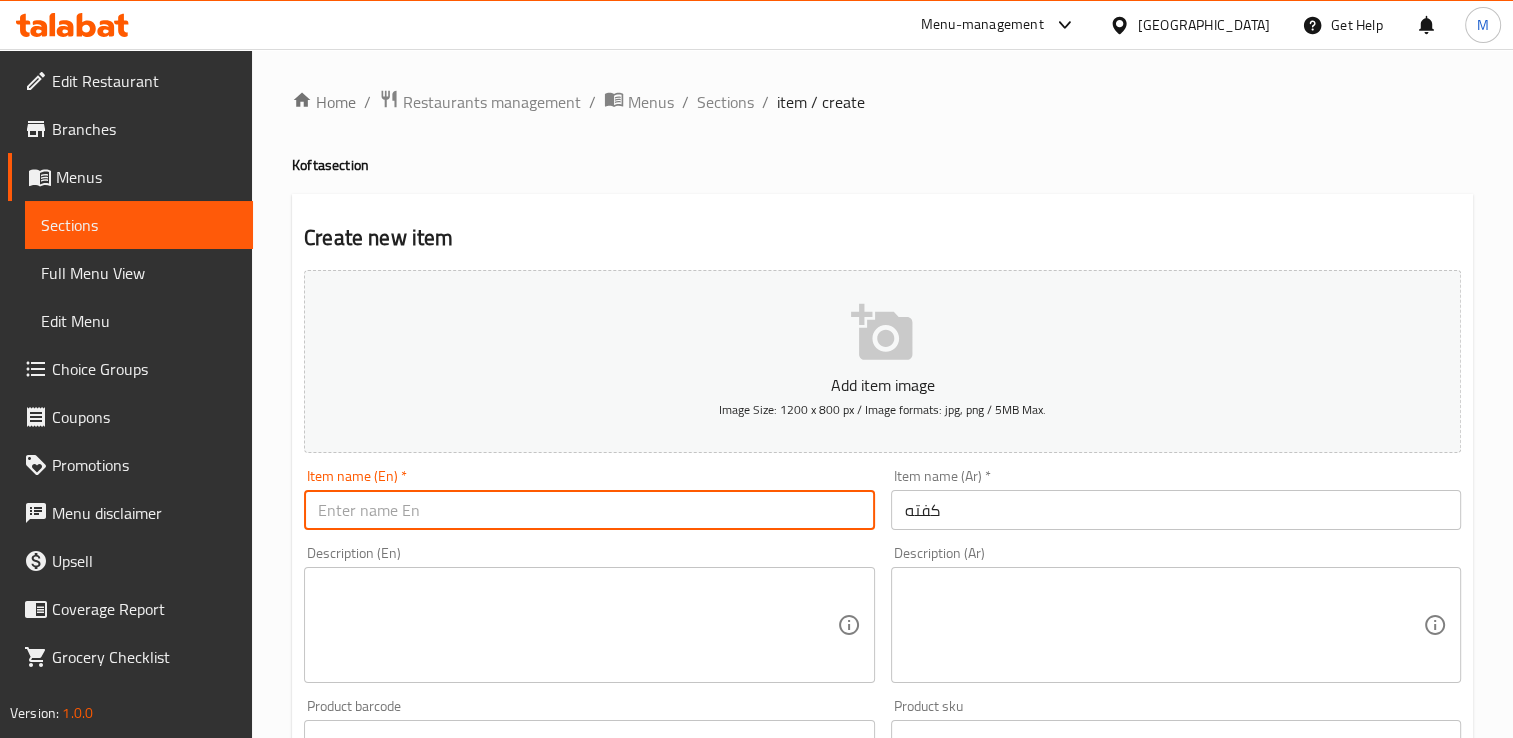 click at bounding box center [589, 510] 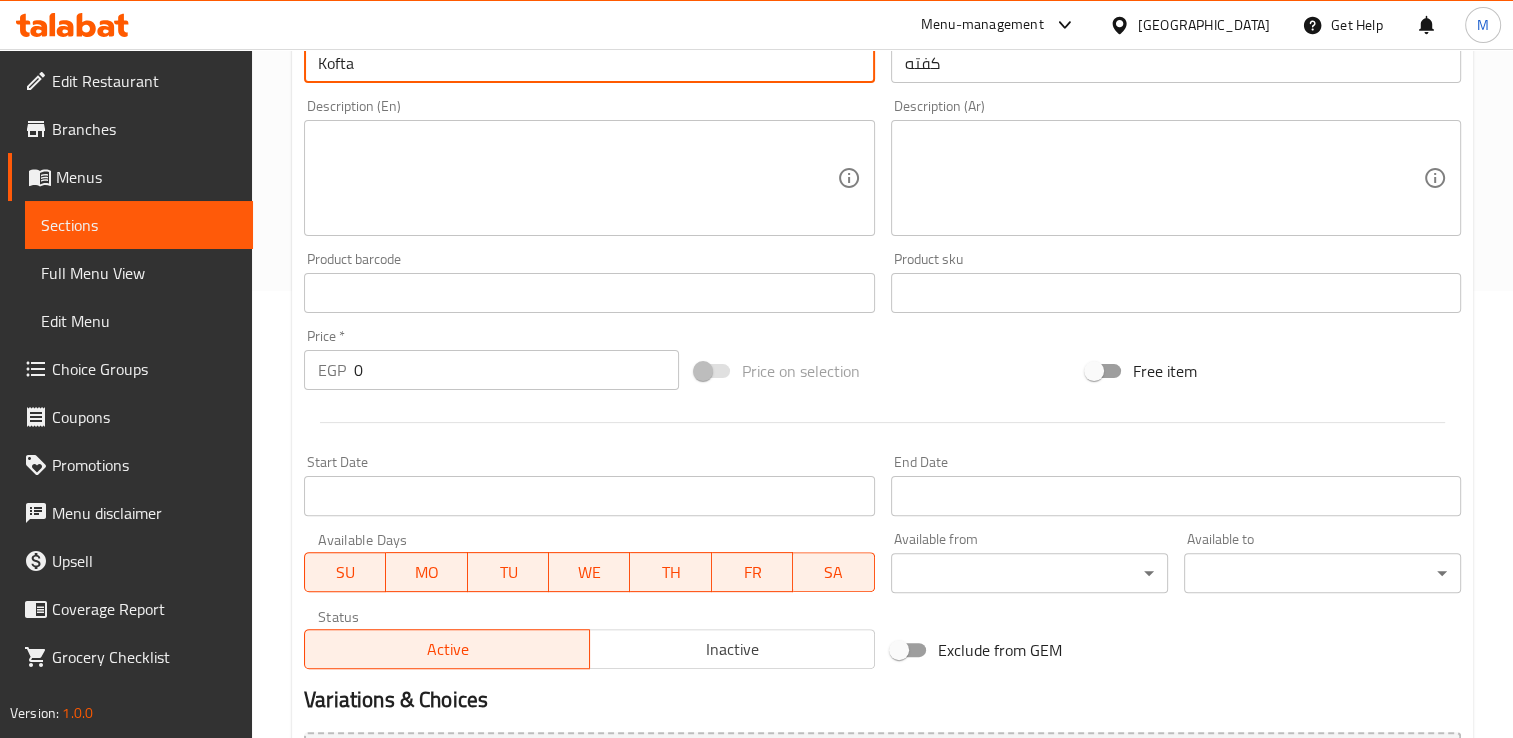 scroll, scrollTop: 674, scrollLeft: 0, axis: vertical 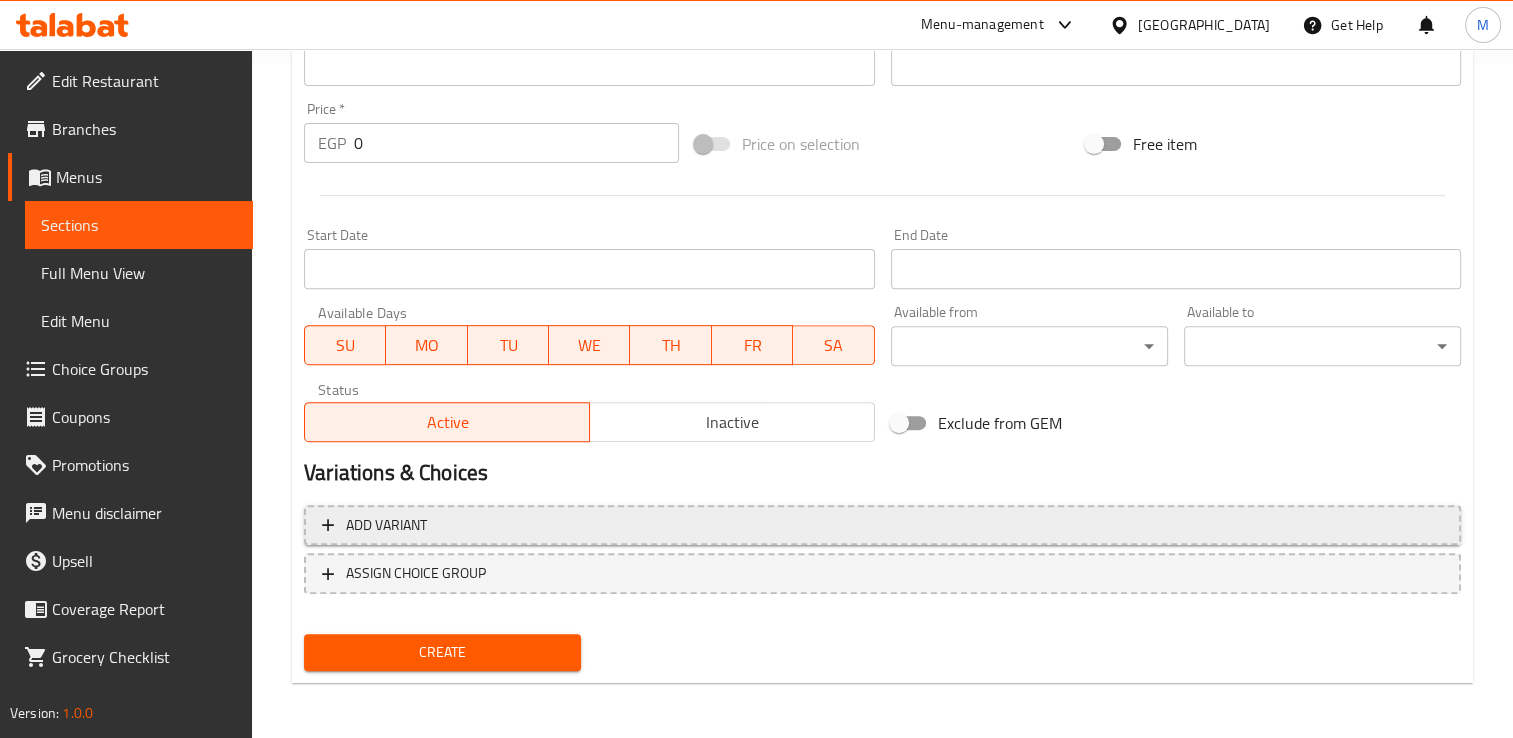 type on "Kofta" 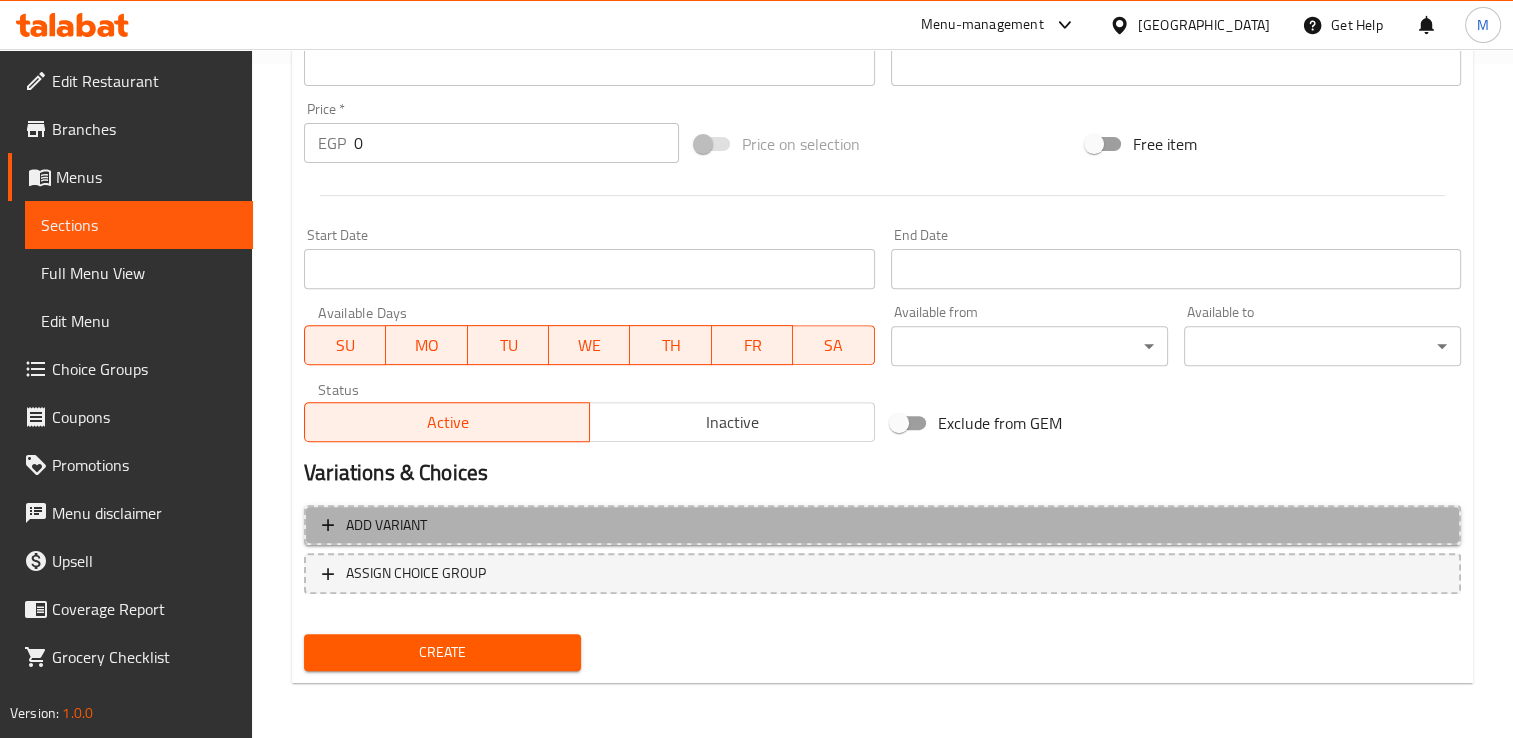 click on "Add variant" at bounding box center [882, 525] 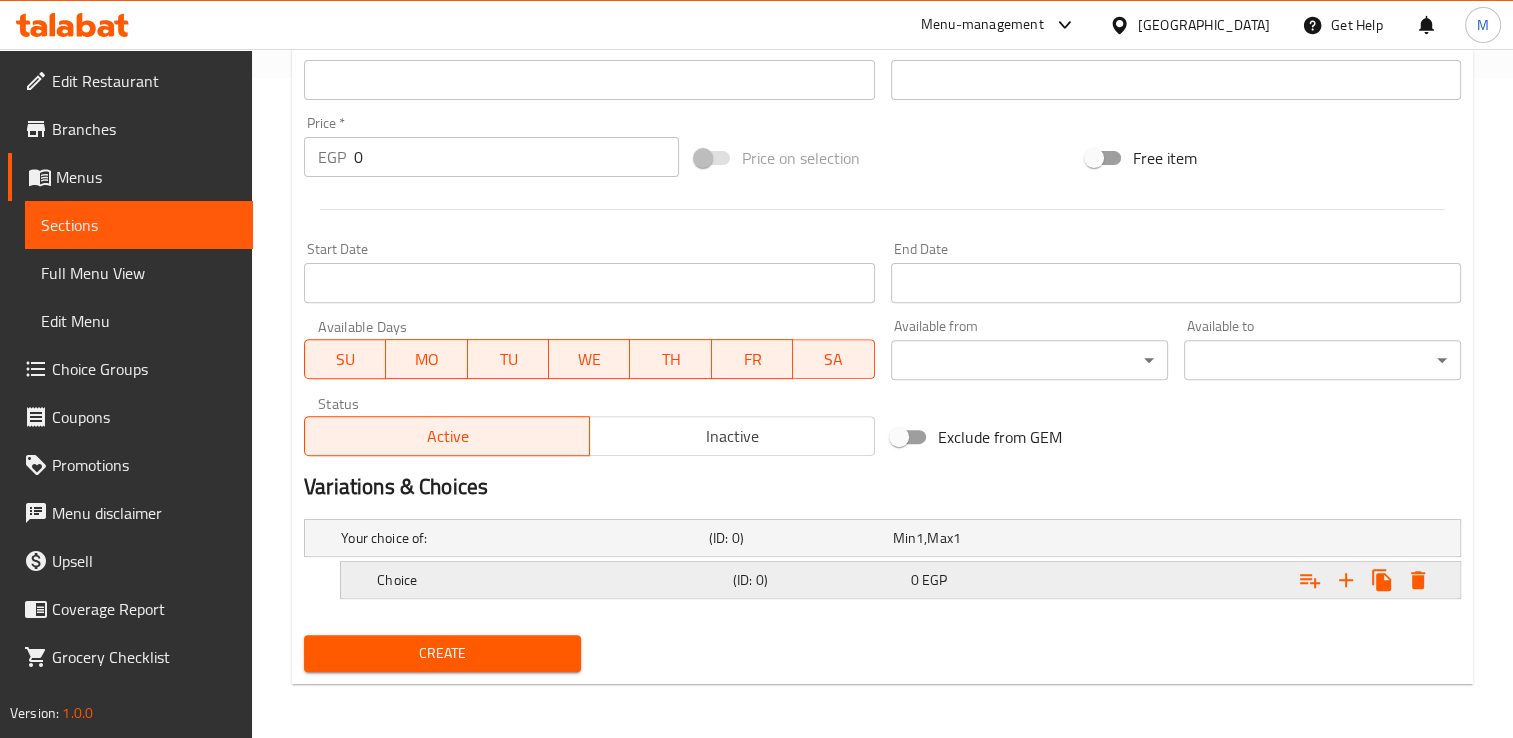 click on "0   EGP" at bounding box center (981, 538) 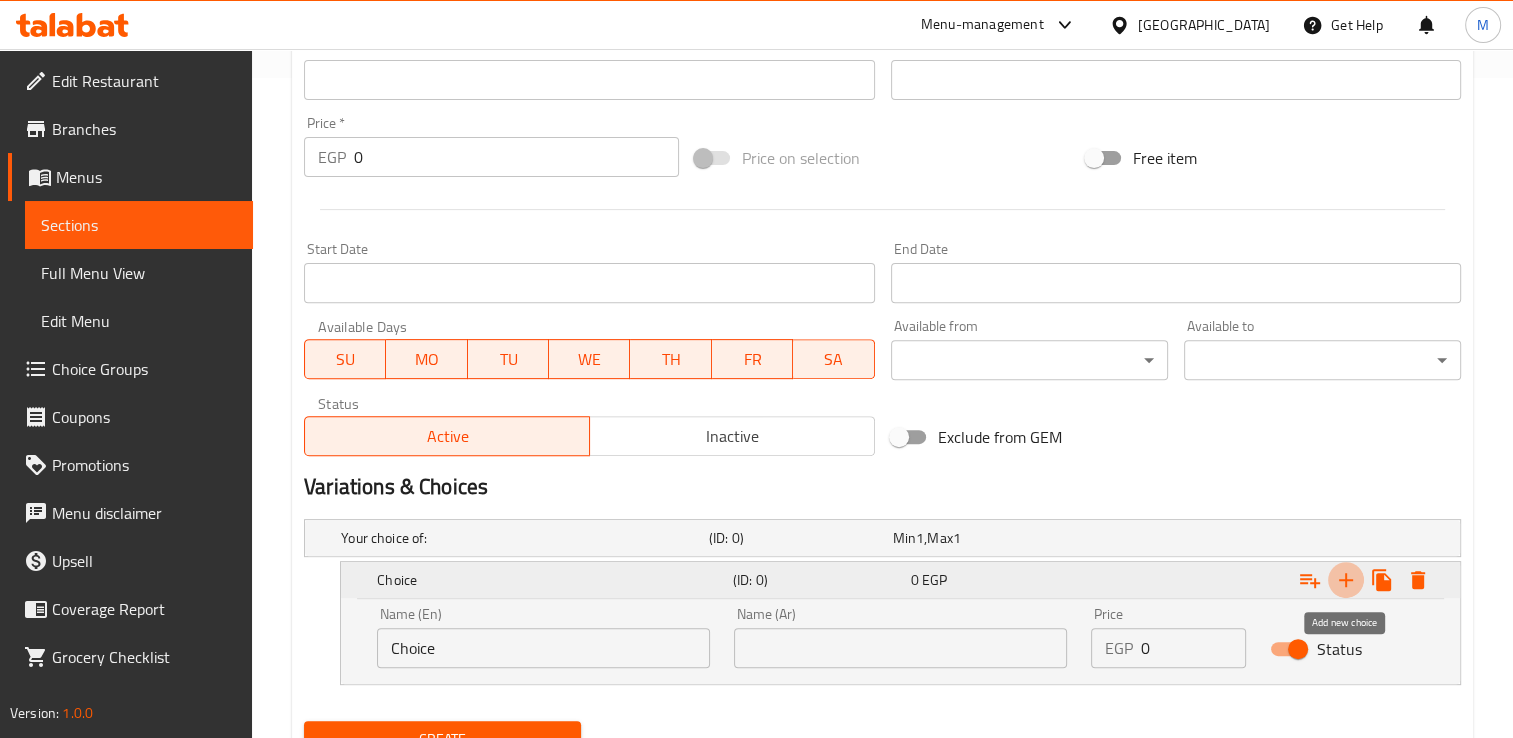 click 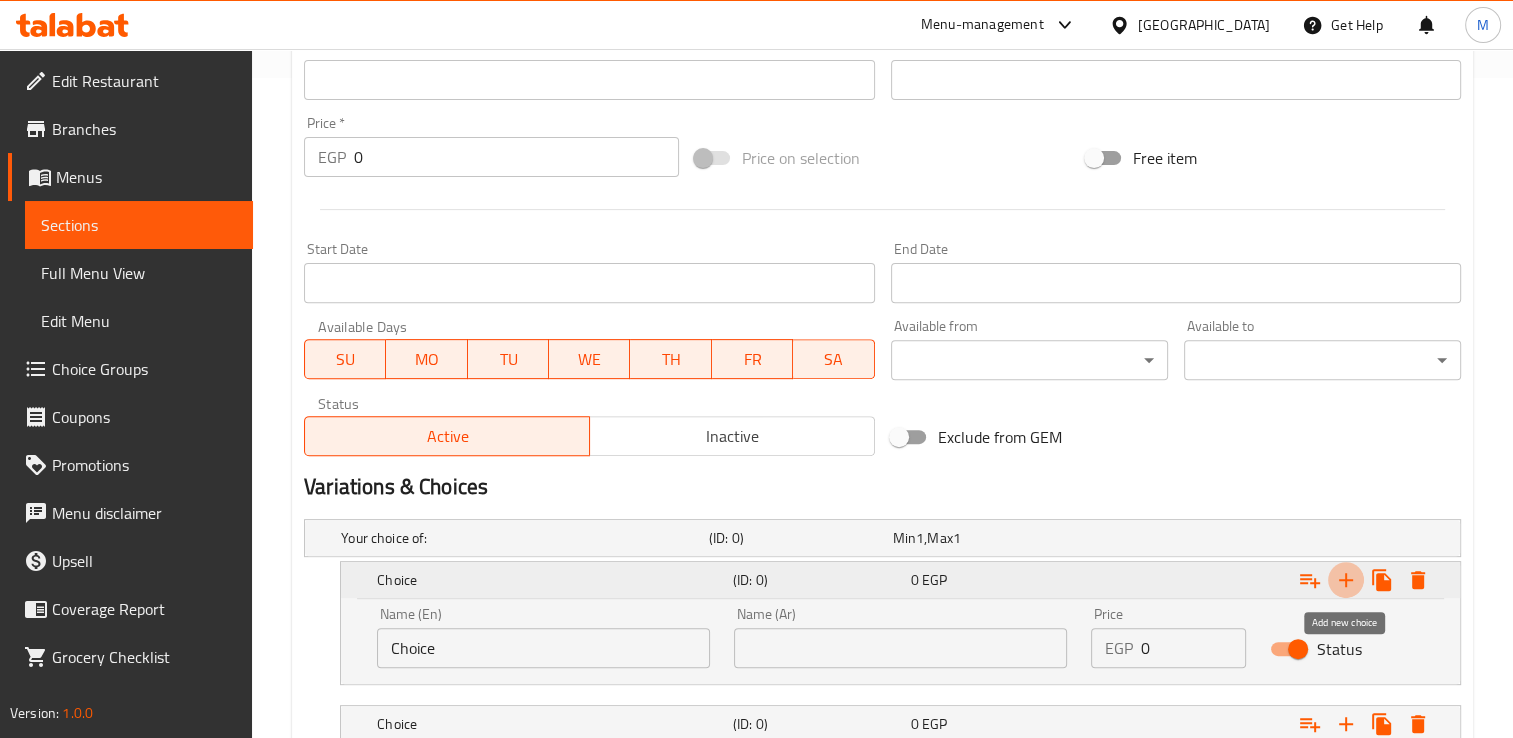 click 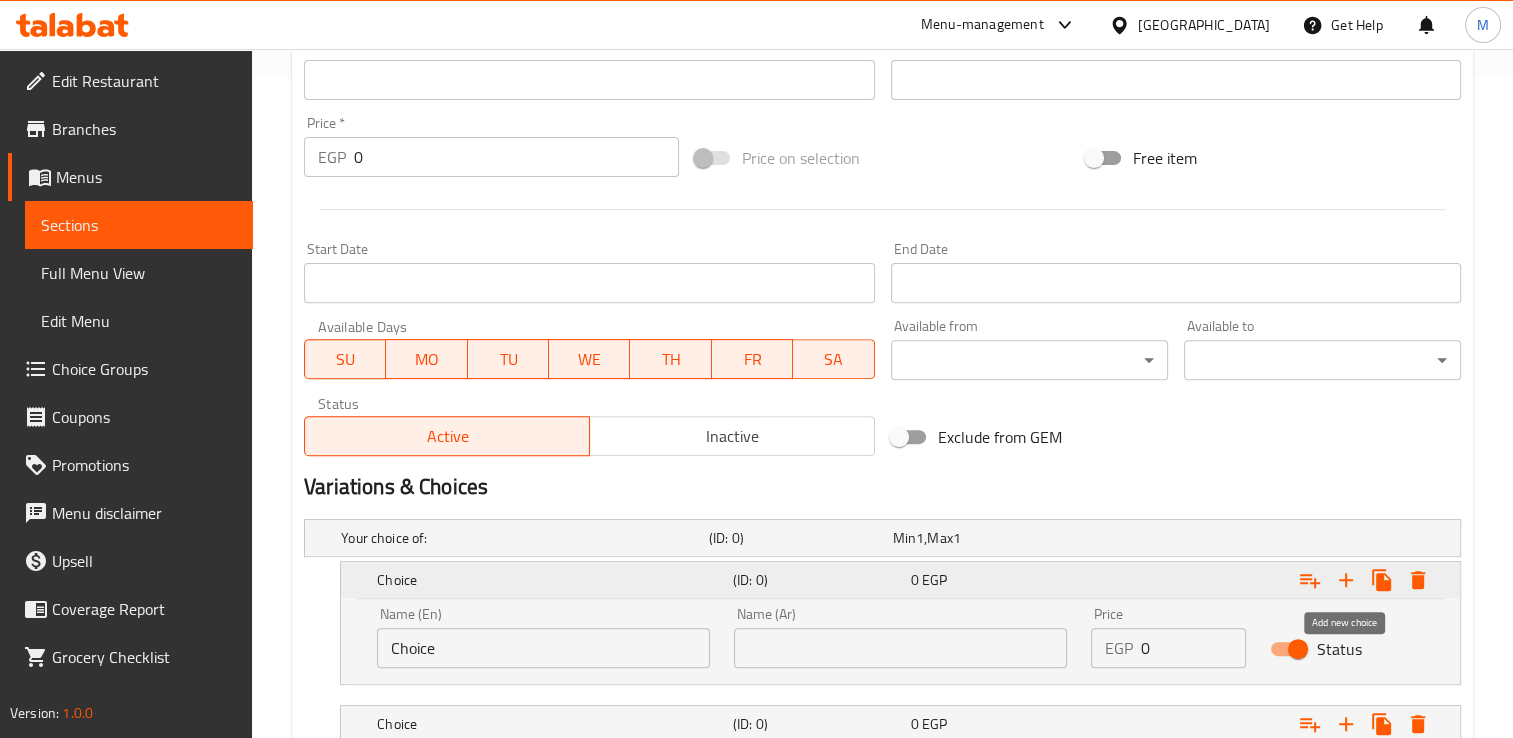 scroll, scrollTop: 862, scrollLeft: 0, axis: vertical 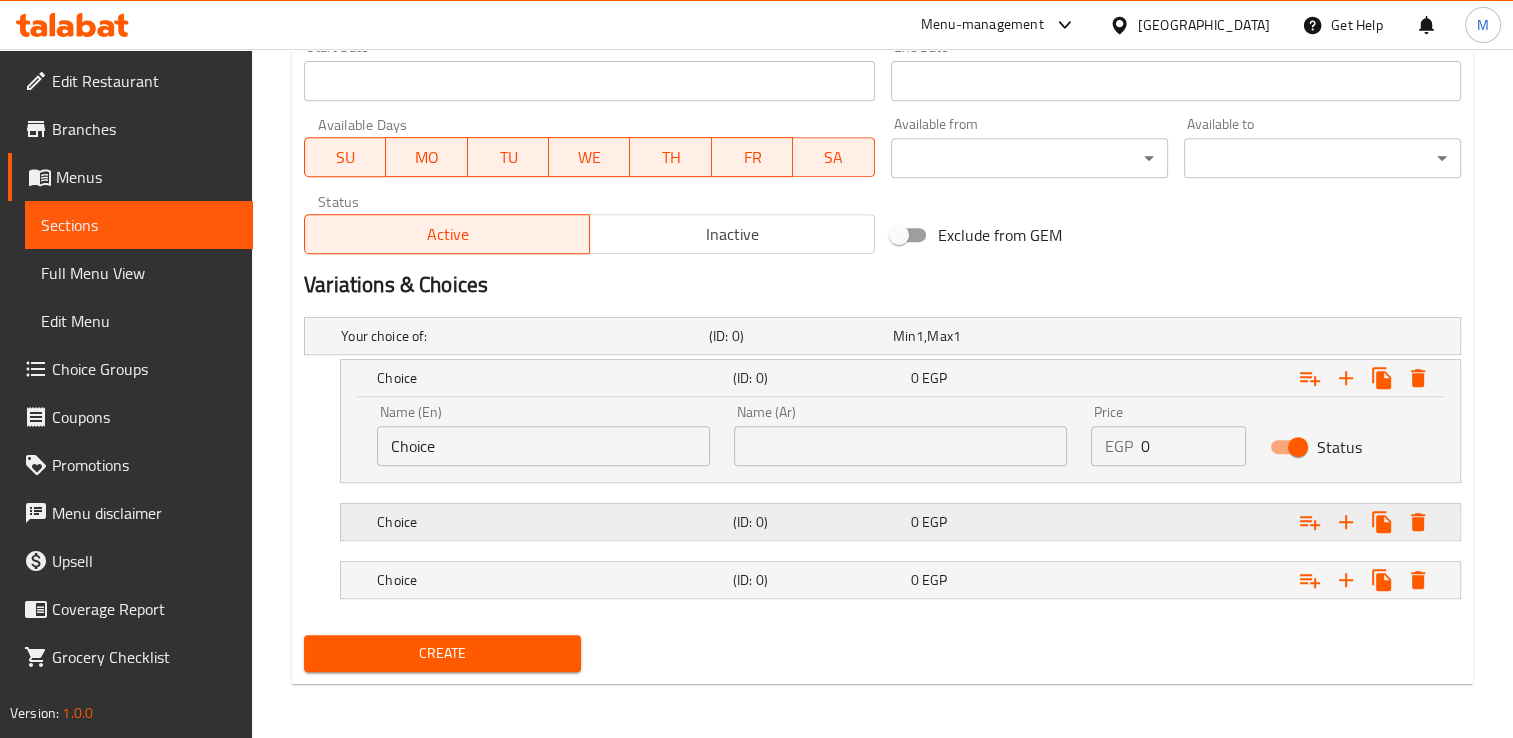 click at bounding box center (1256, 336) 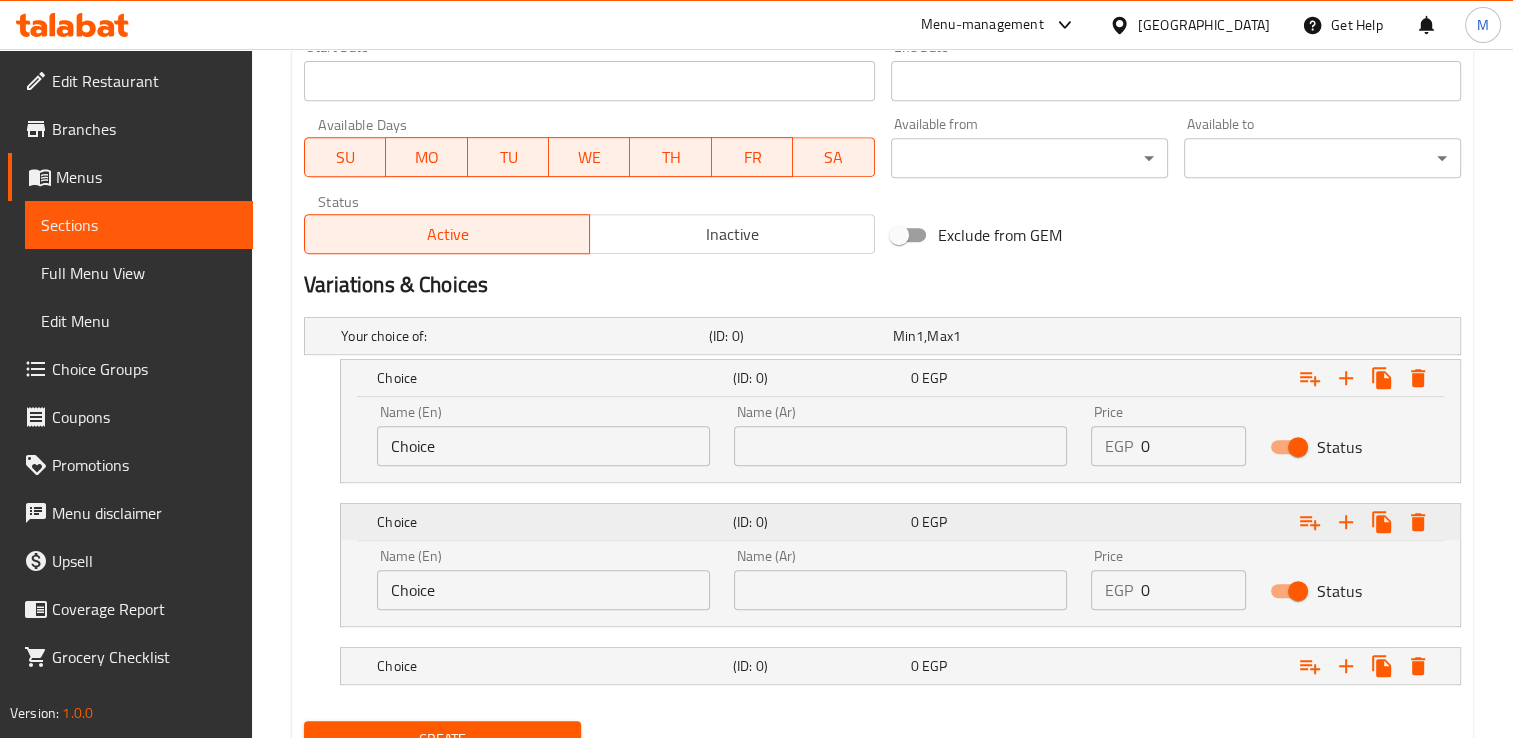 scroll, scrollTop: 948, scrollLeft: 0, axis: vertical 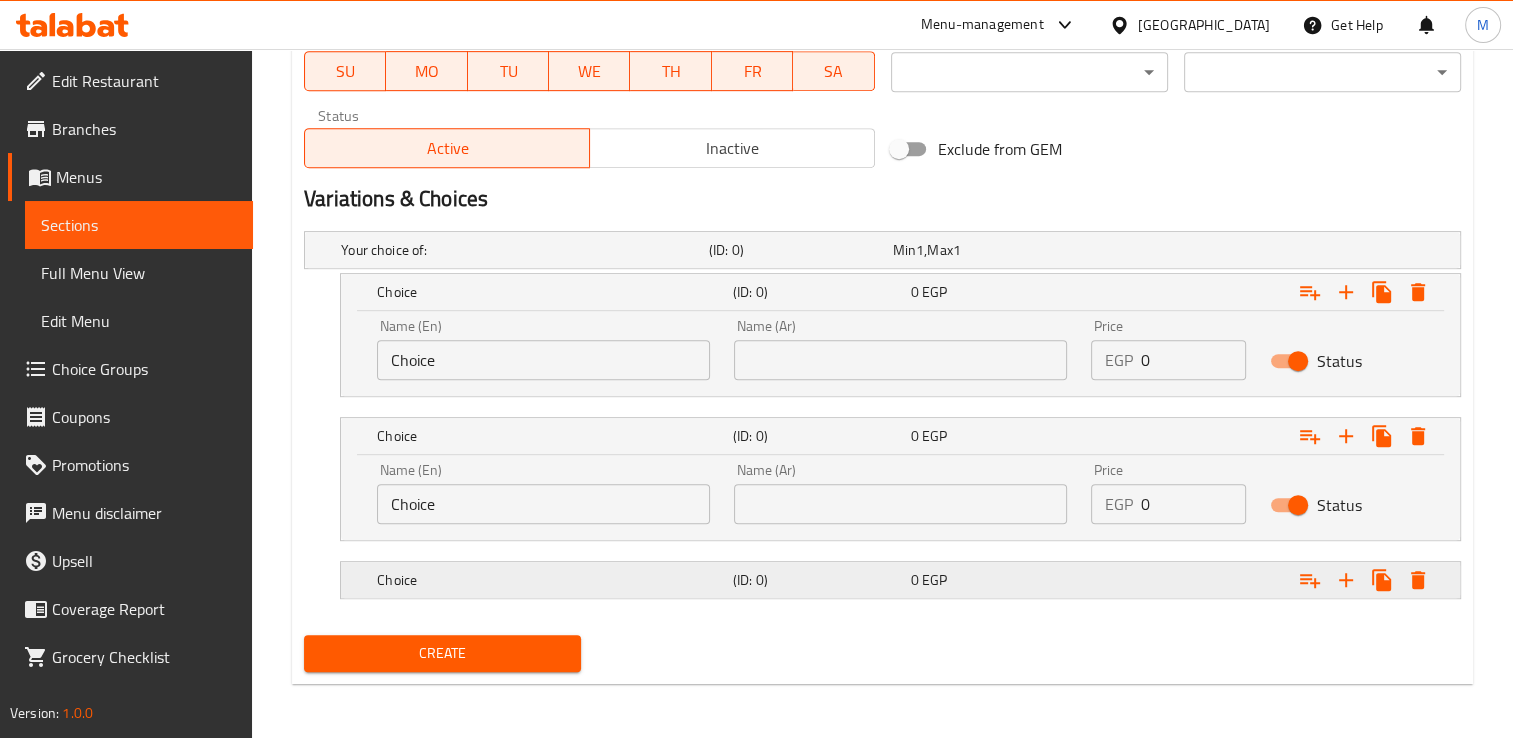 click on "0   EGP" at bounding box center [981, 250] 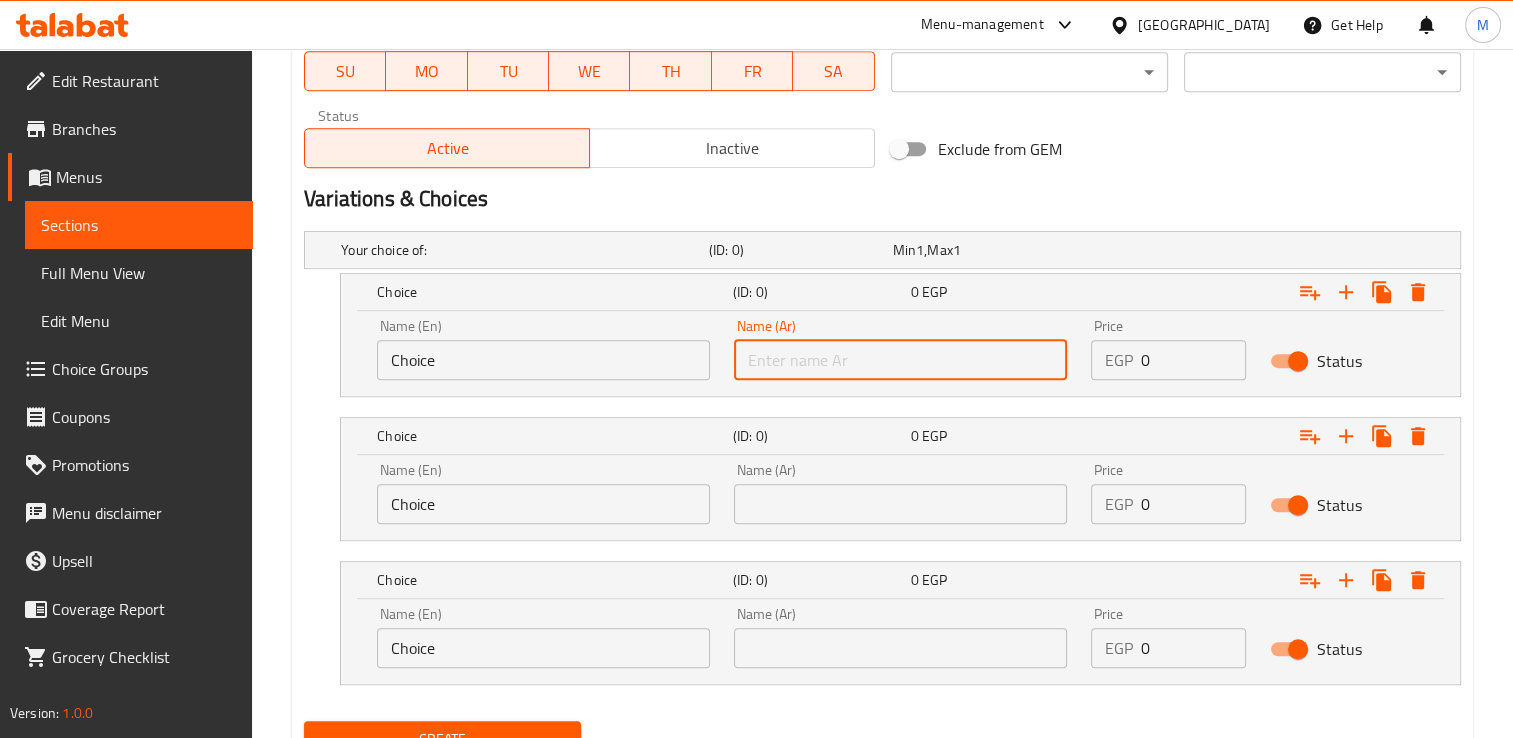 click at bounding box center [900, 360] 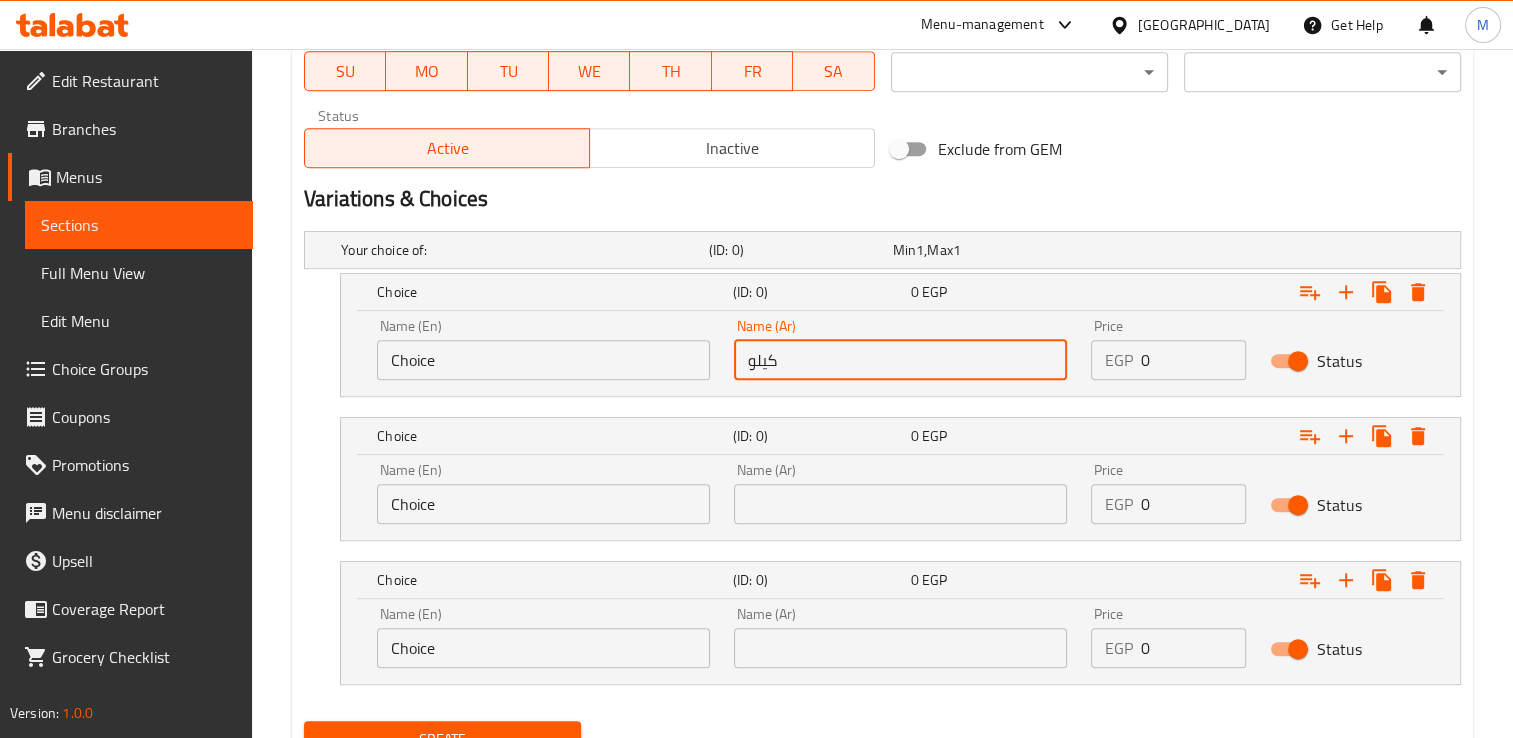 type on "كيلو" 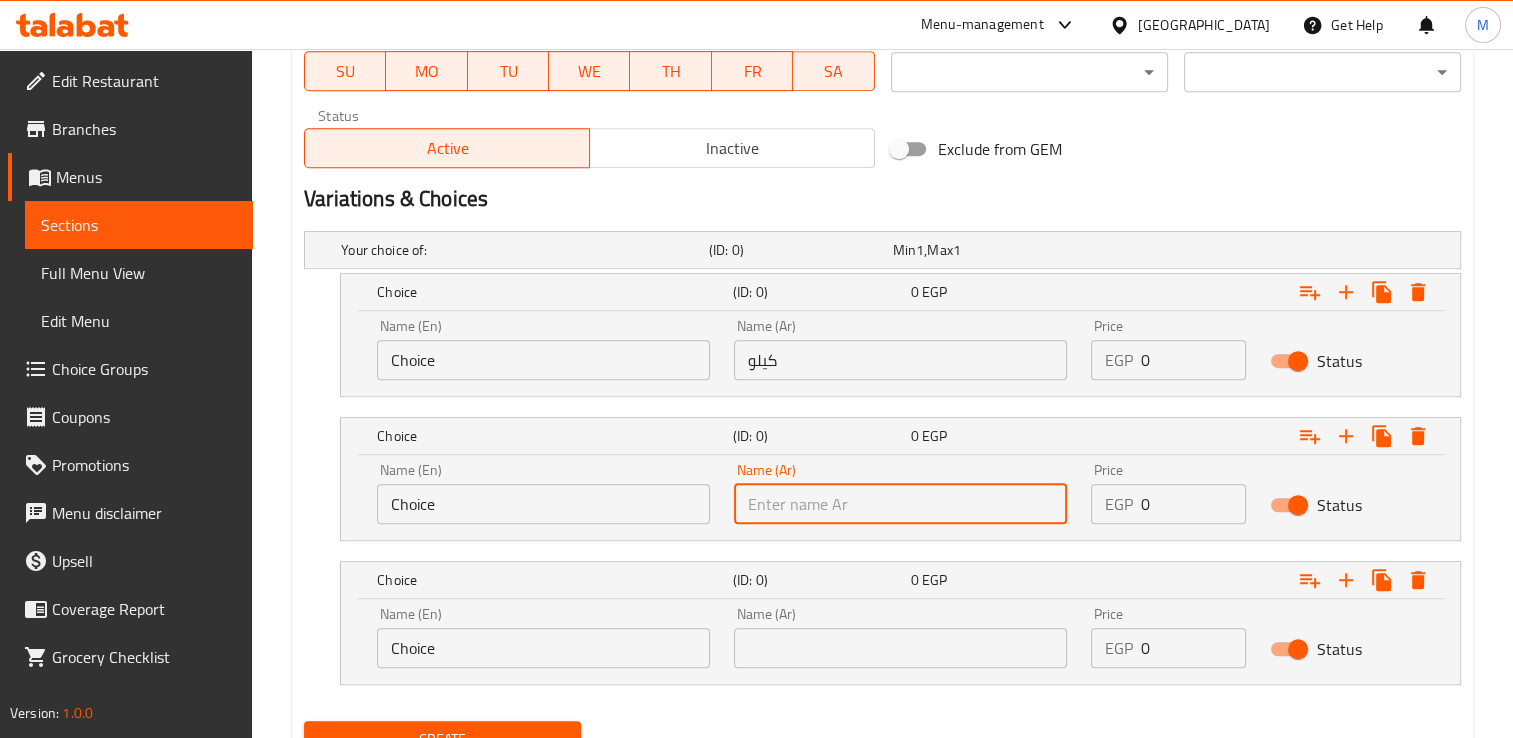 click at bounding box center [900, 504] 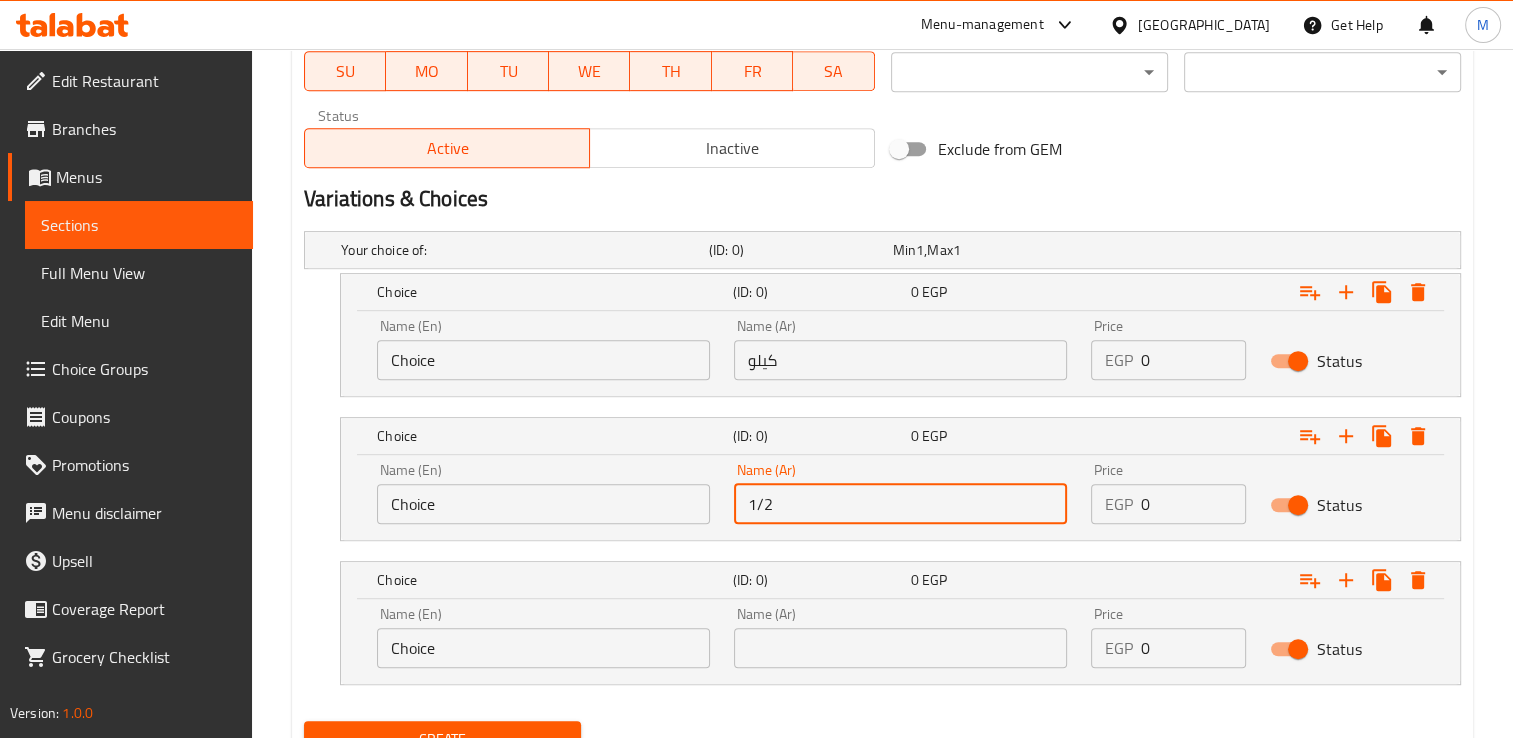 type on "1/2 كيلو" 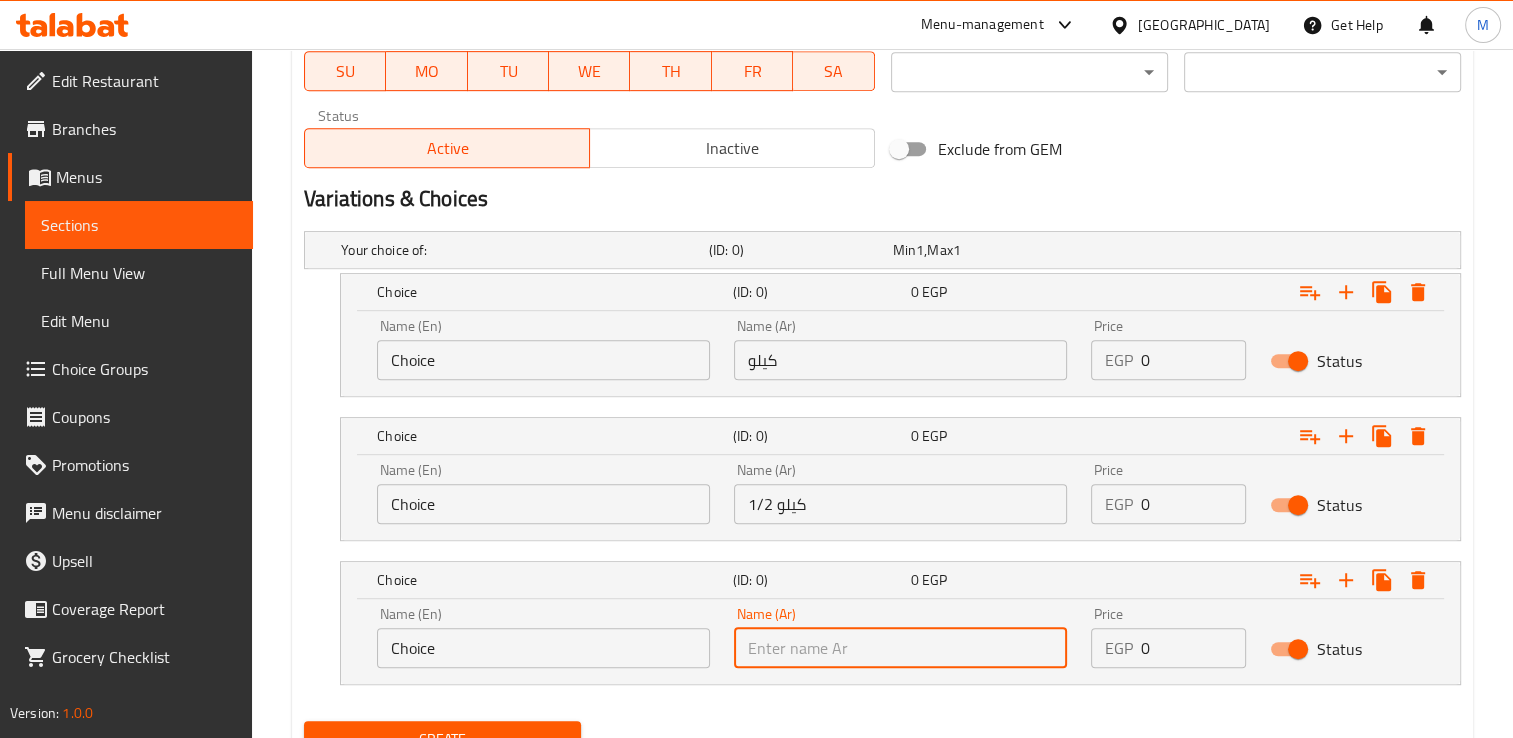 click at bounding box center (900, 648) 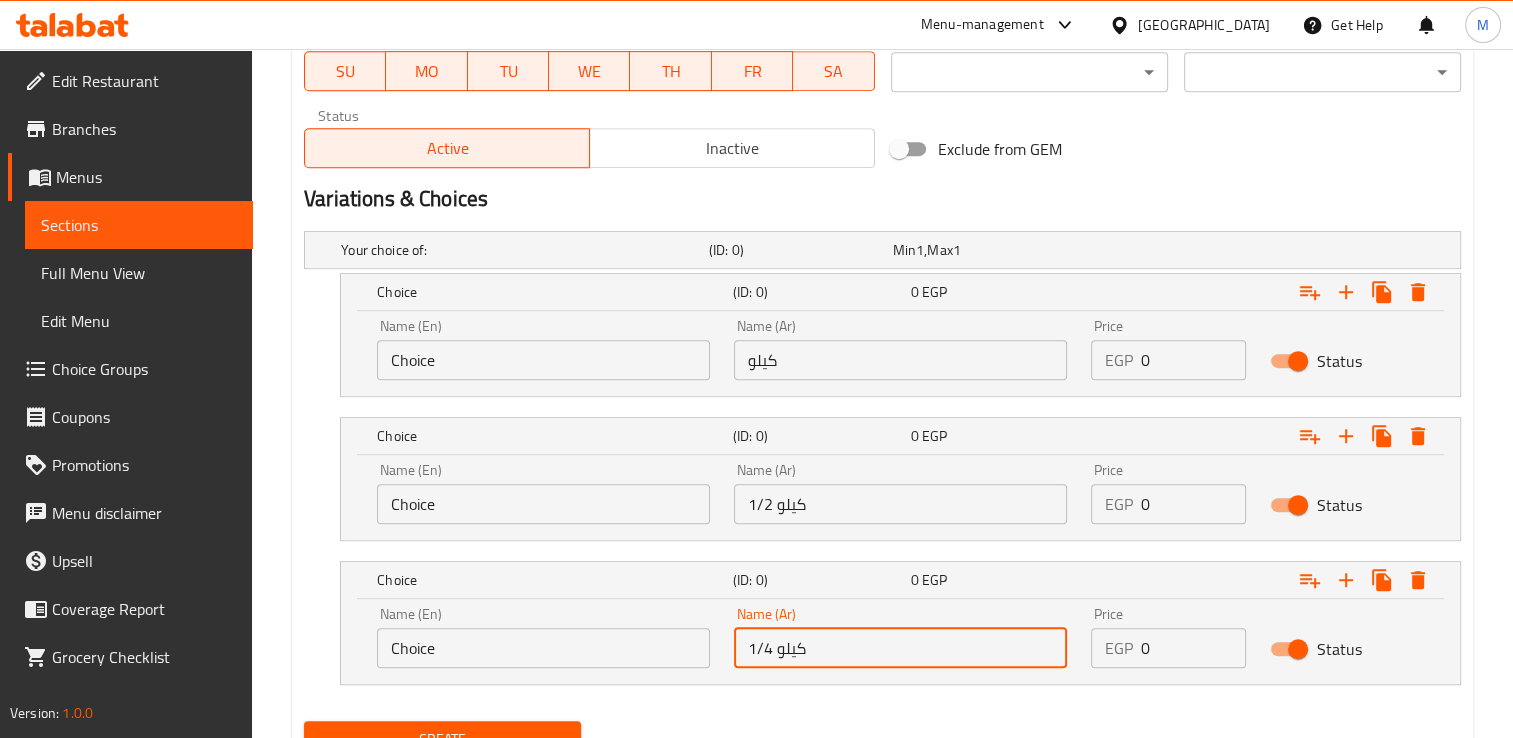 type on "1/4 كيلو" 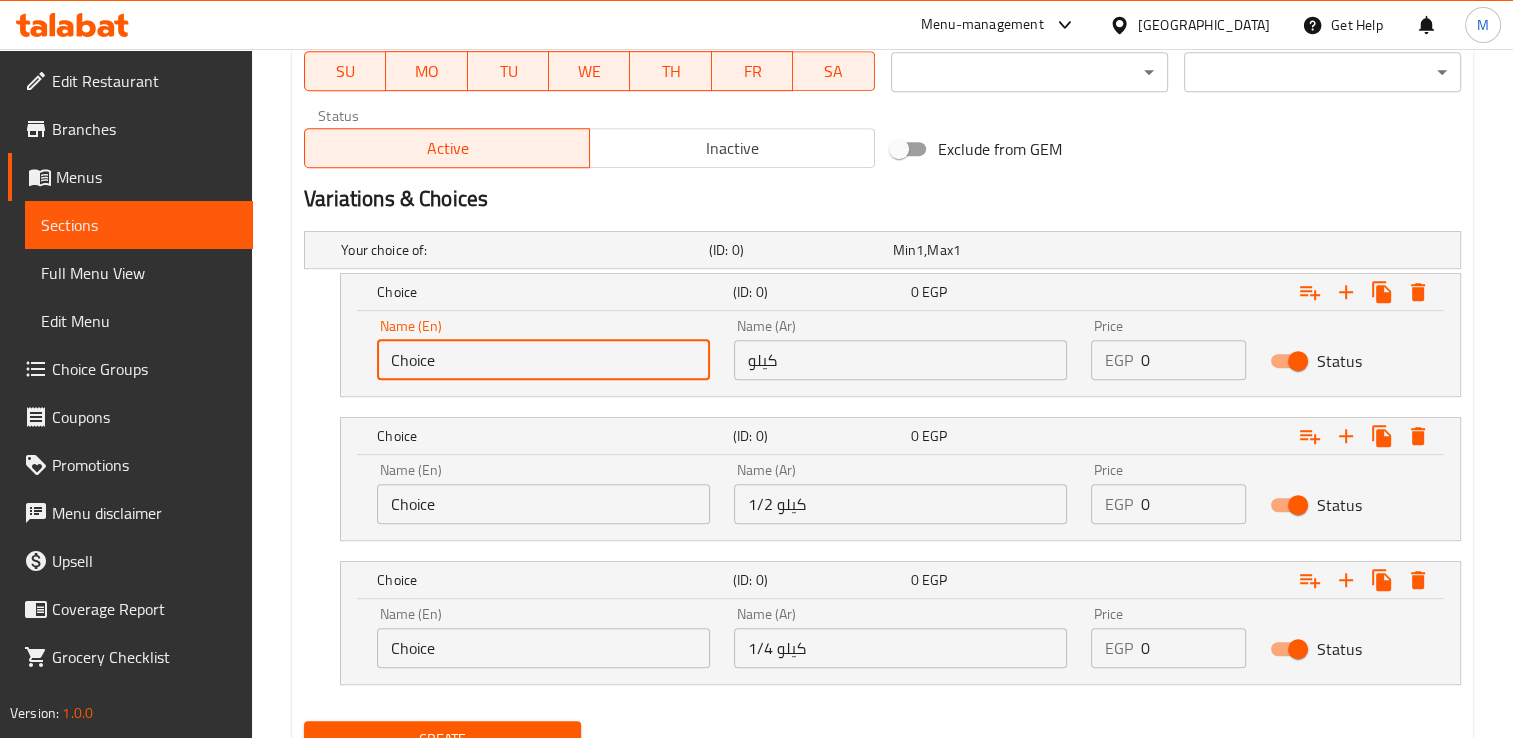 click on "Choice" at bounding box center [543, 360] 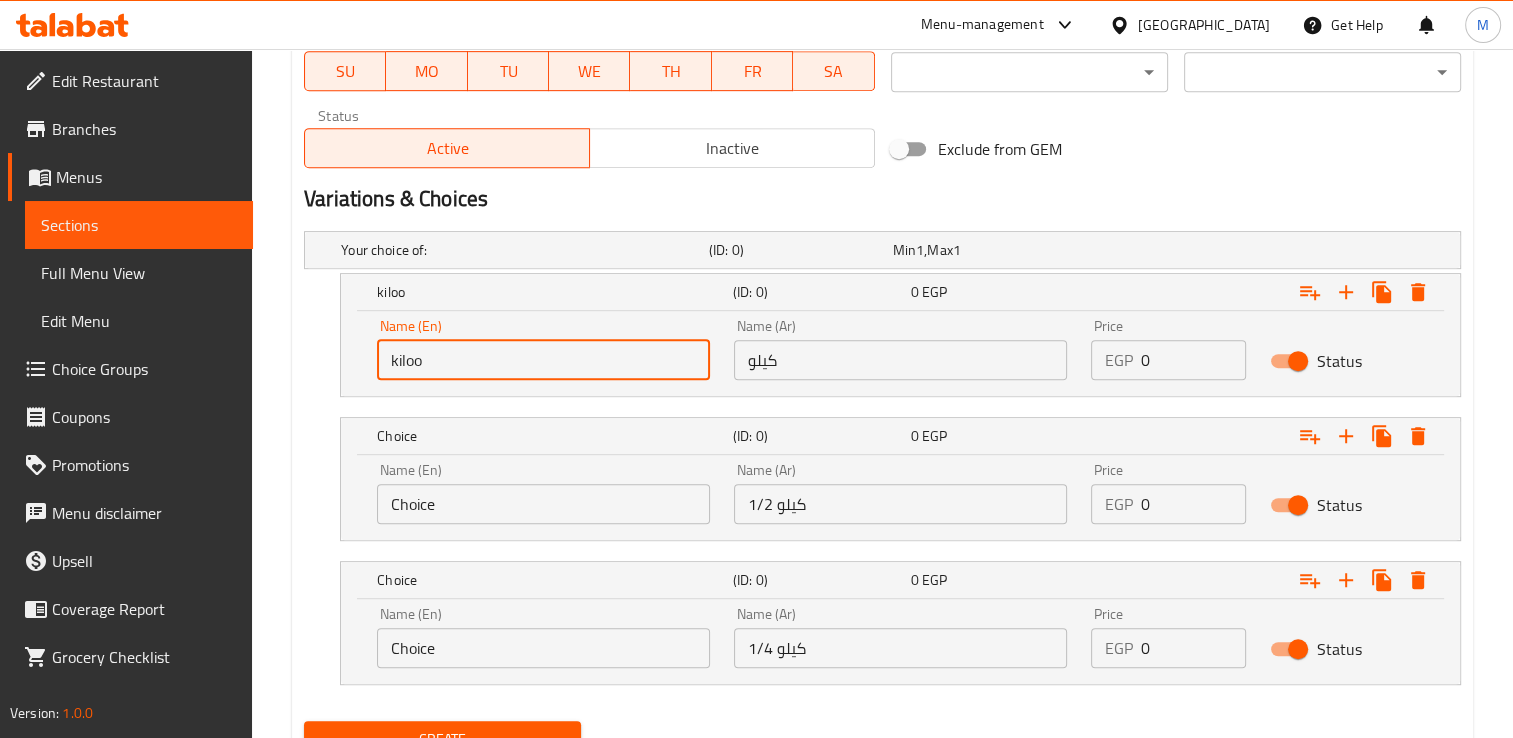 type on "kiloo" 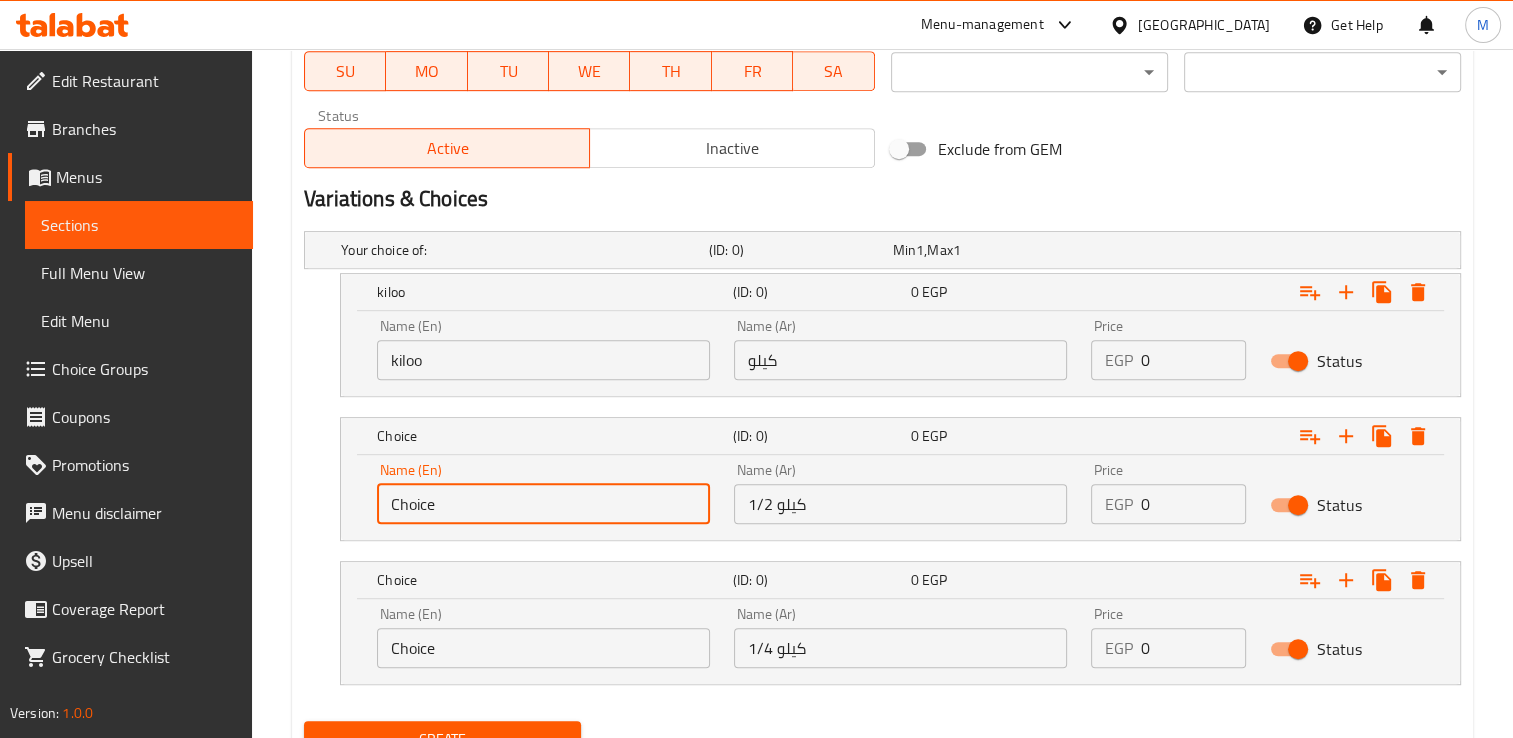 click on "Choice" at bounding box center [543, 504] 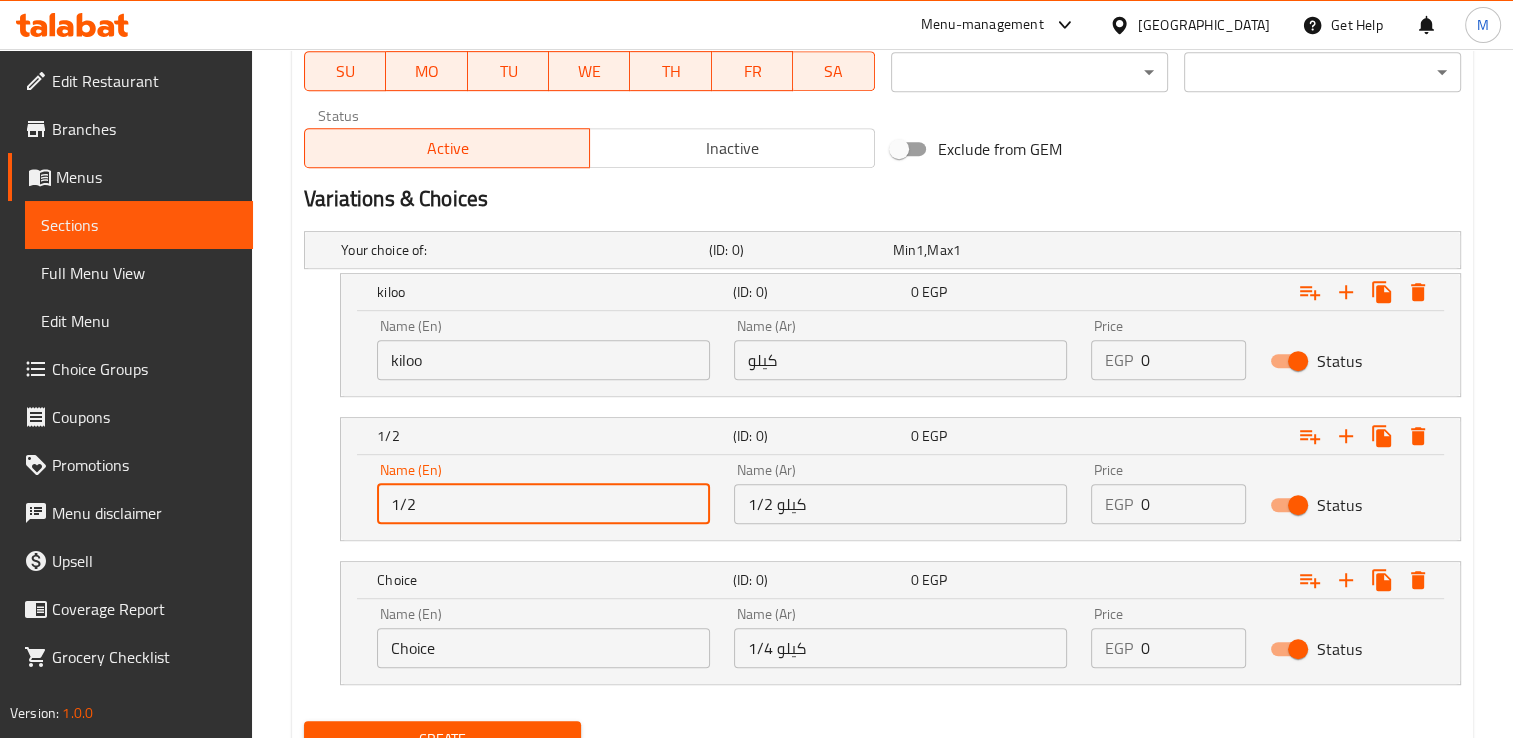 type on "1/2 kilo" 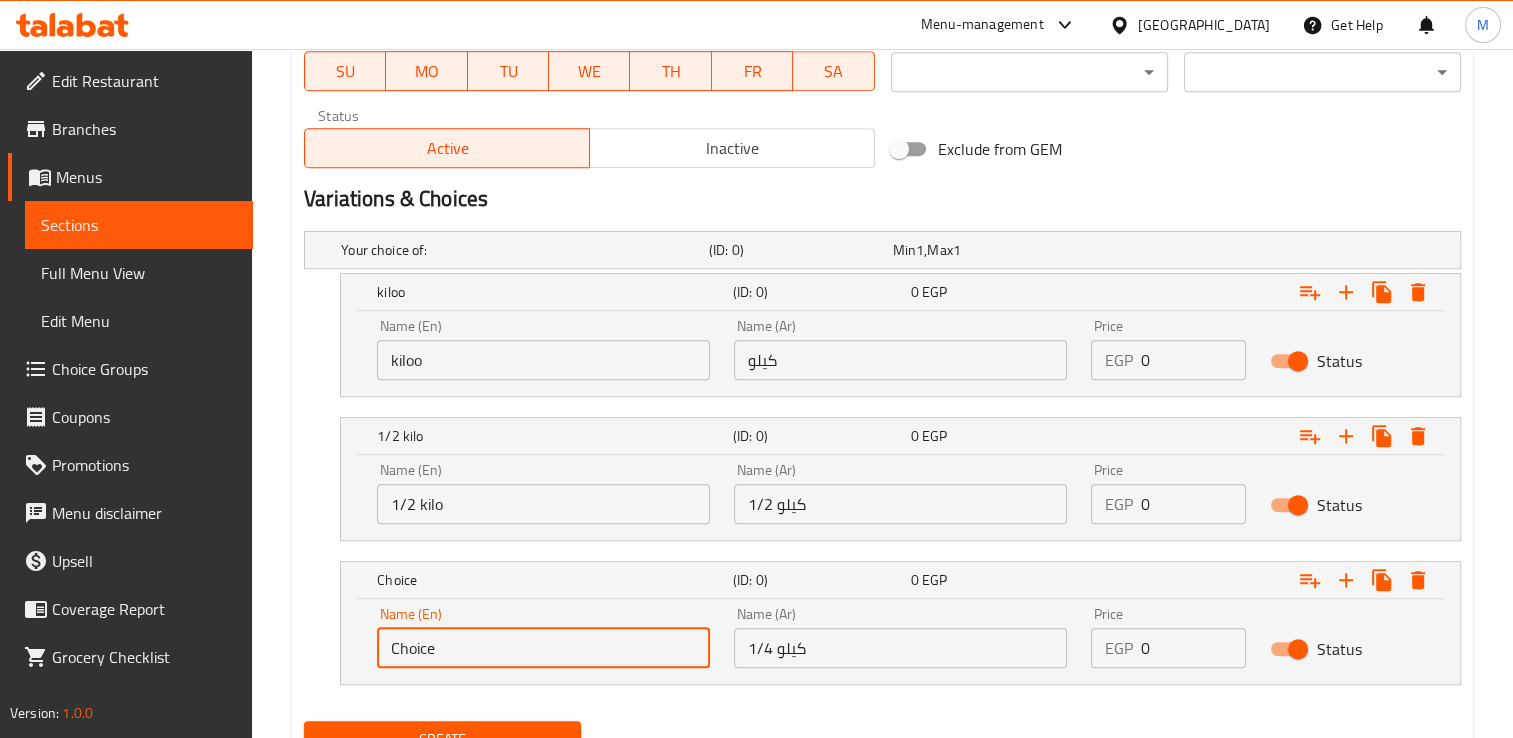 click on "Choice" at bounding box center [543, 648] 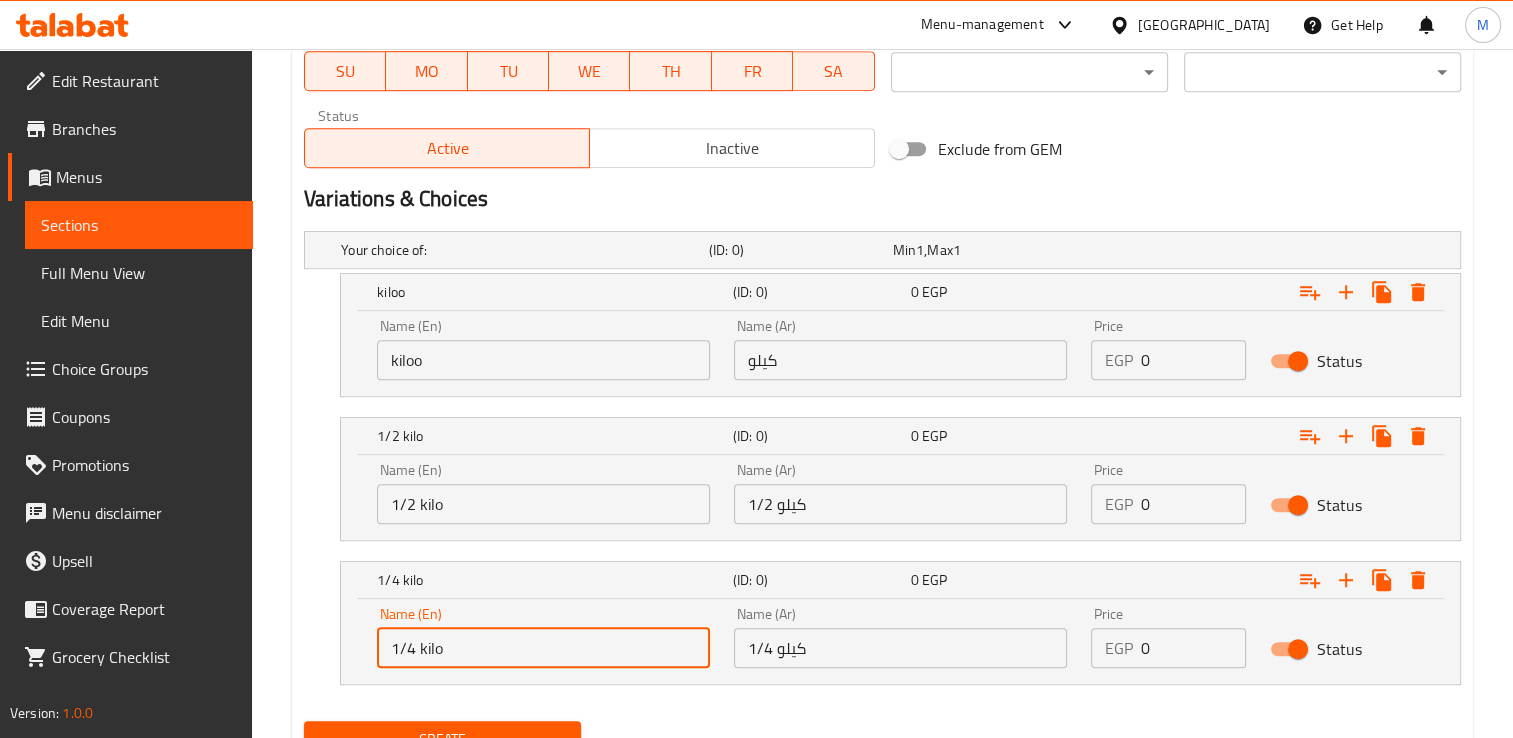 type on "1/4 kilo" 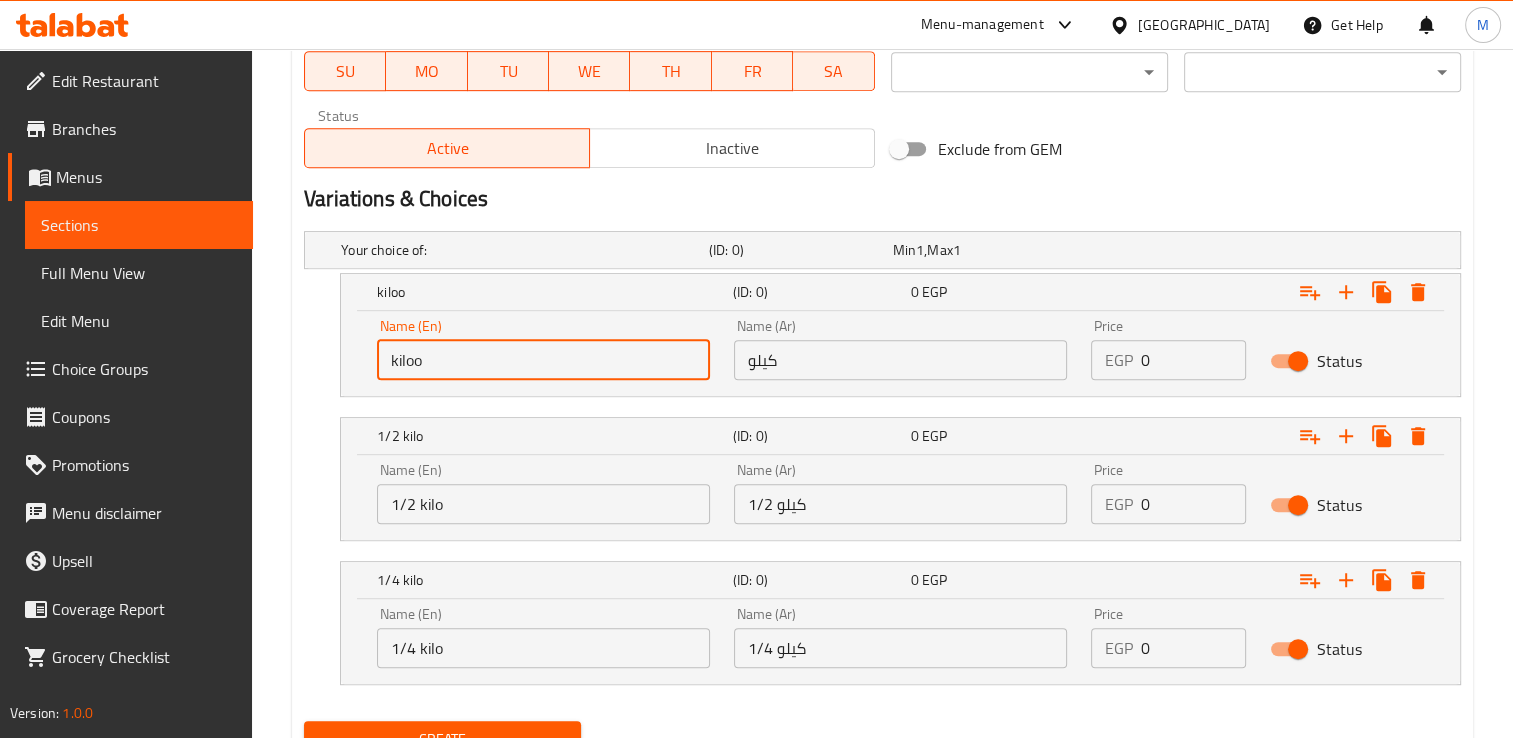click on "kiloo" at bounding box center [543, 360] 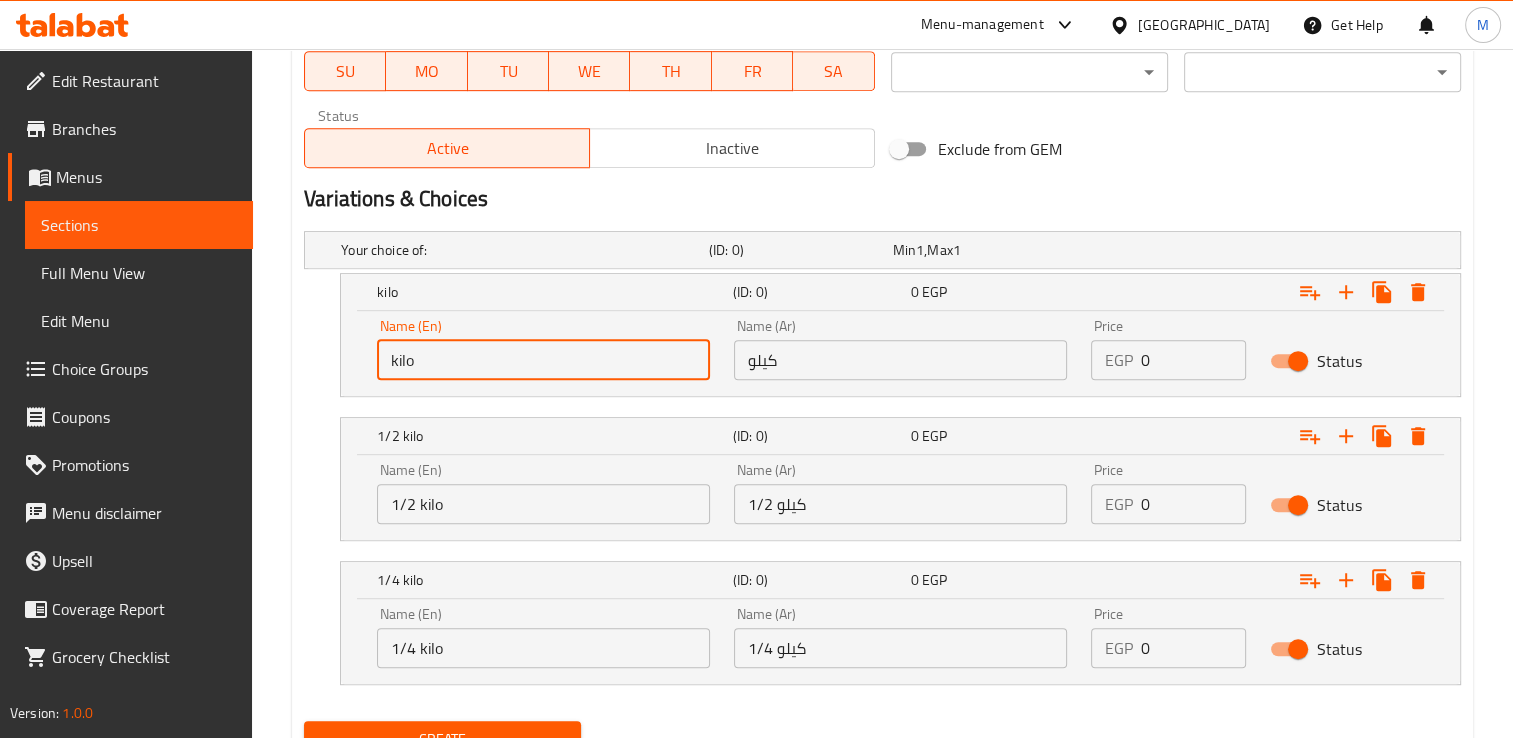 type on "kilo" 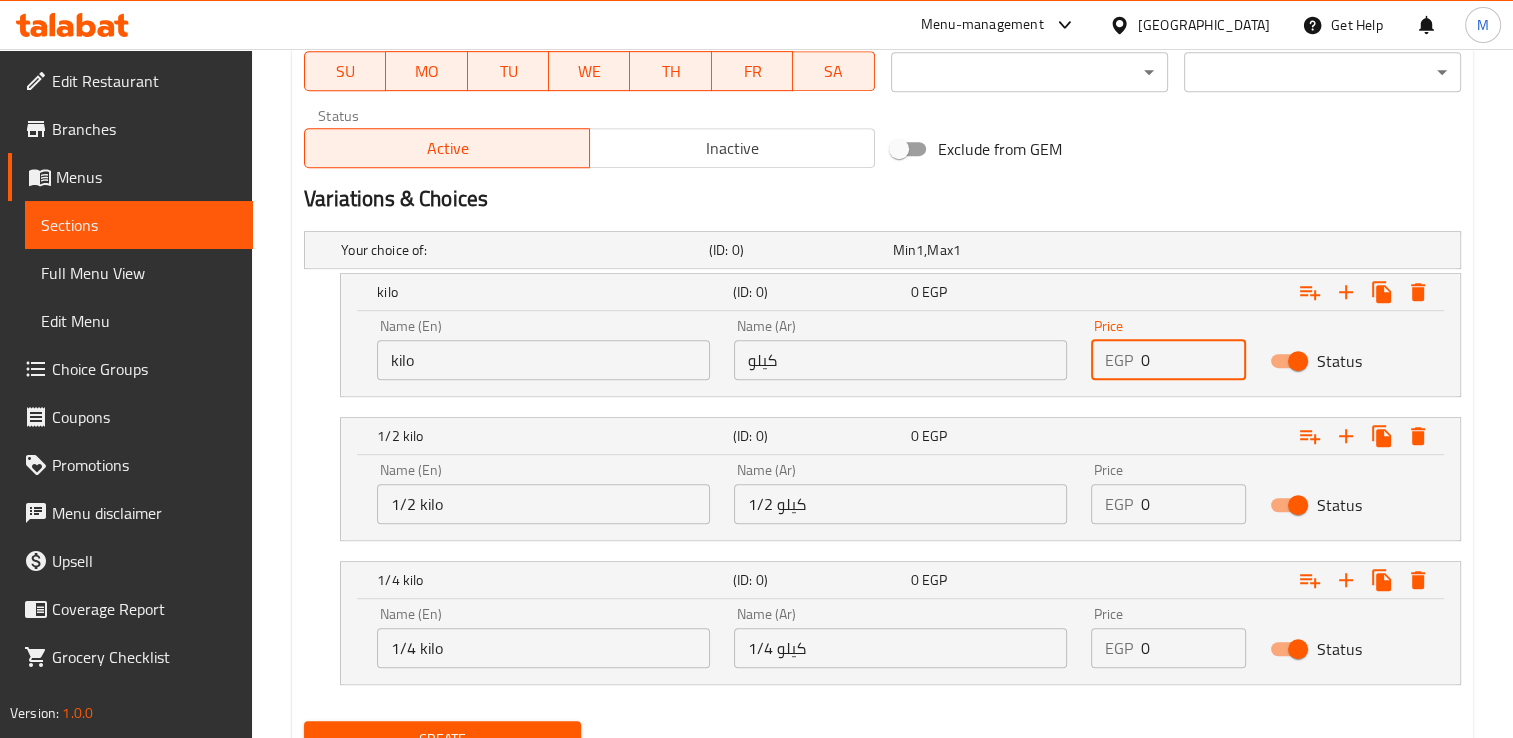 click on "0" at bounding box center (1193, 360) 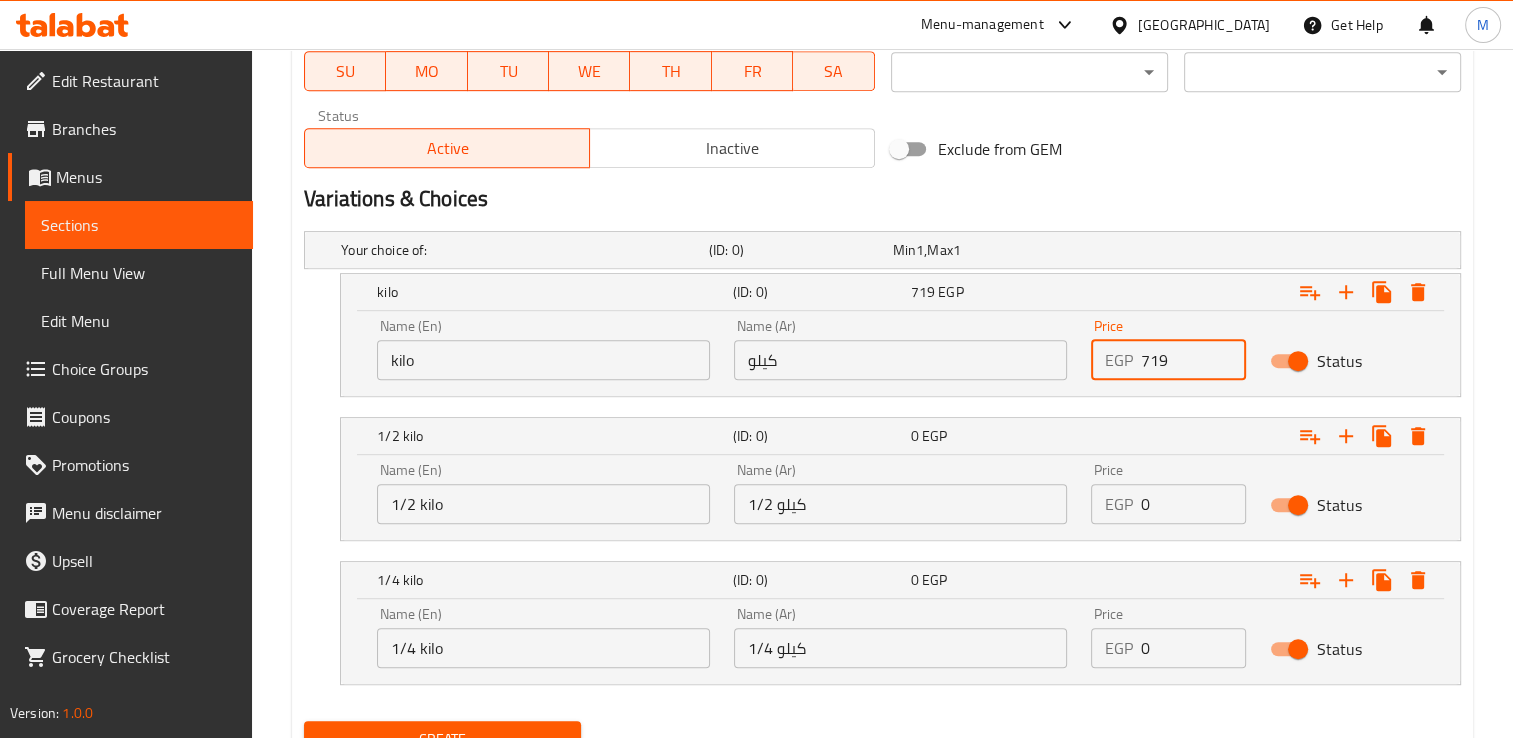 type on "719" 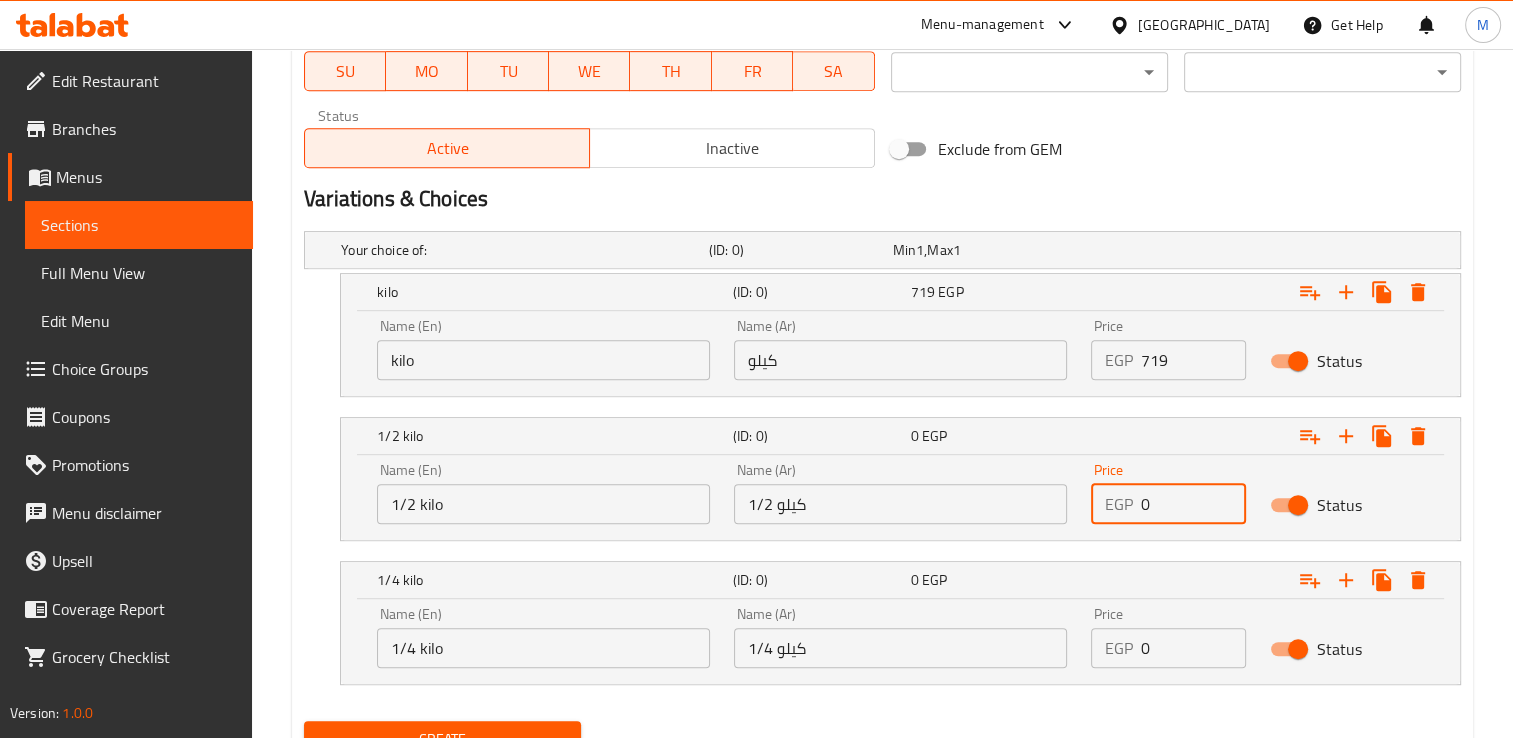 click on "0" at bounding box center [1193, 504] 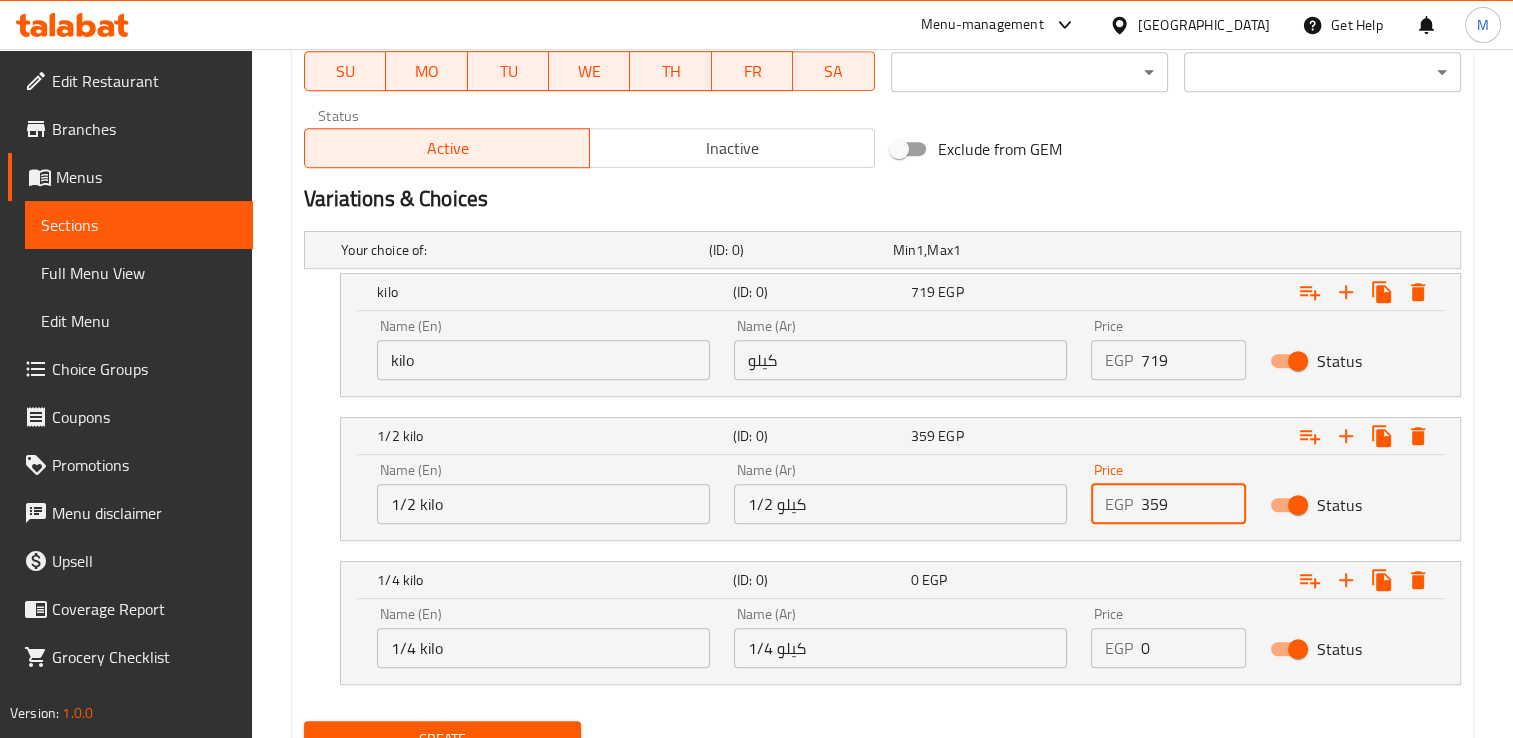 type on "359" 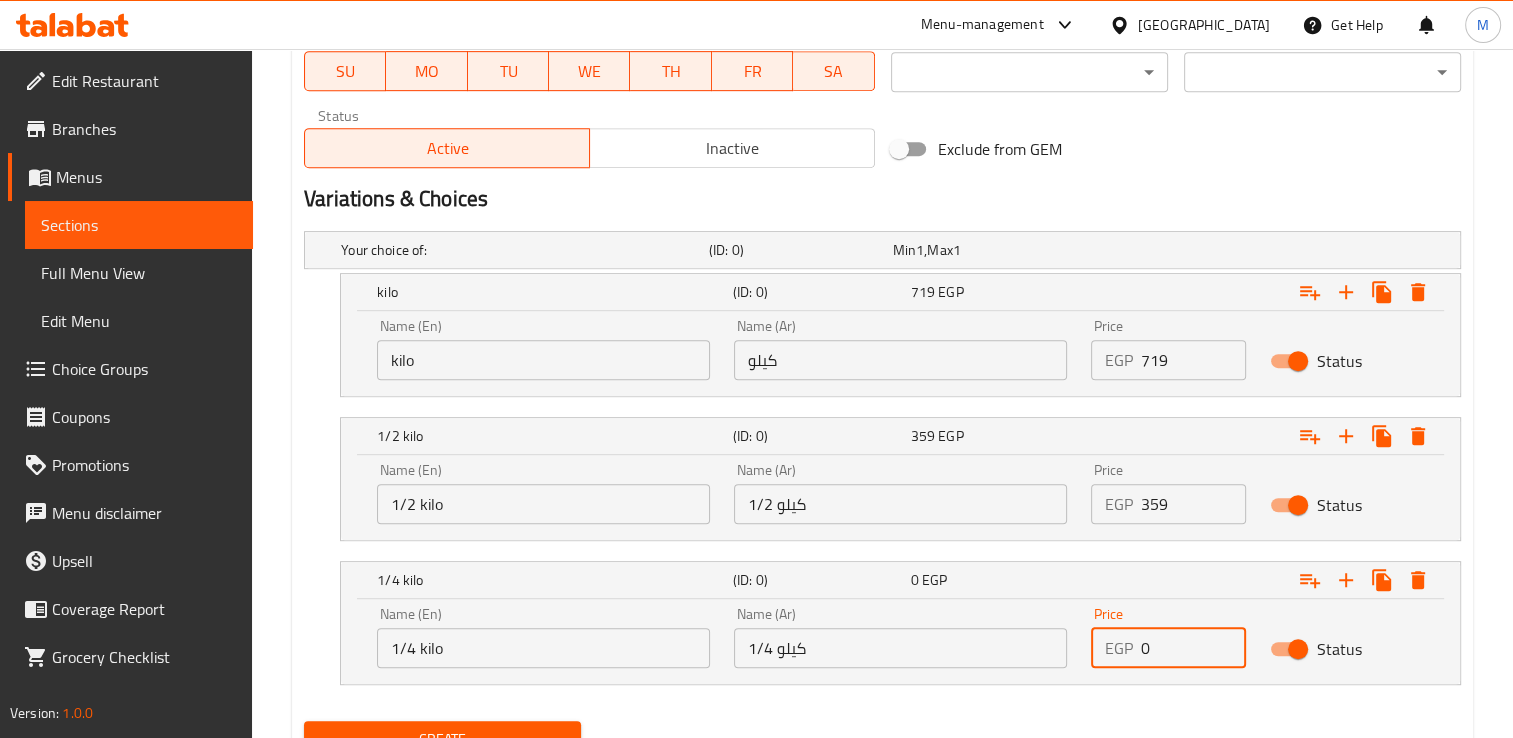 click on "0" at bounding box center (1193, 648) 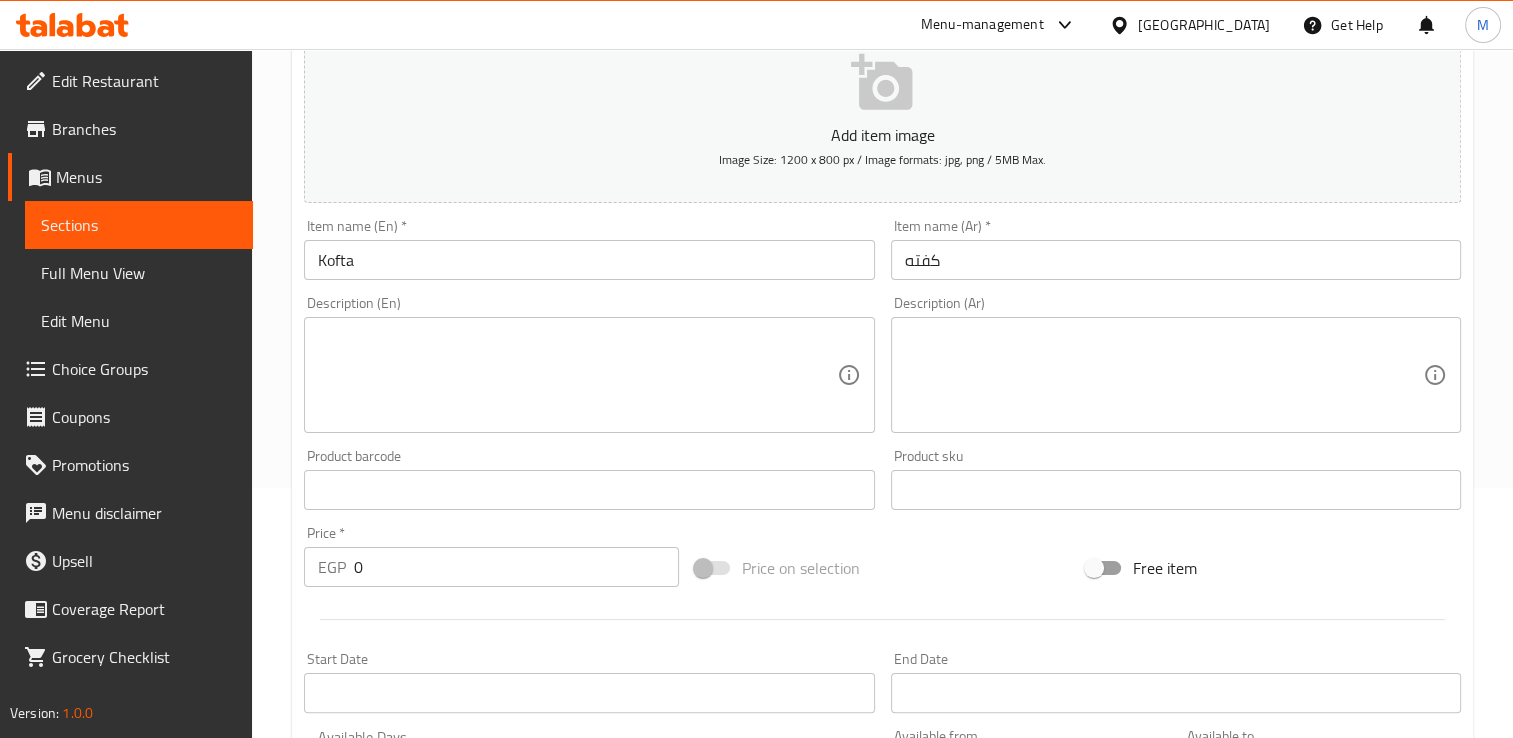 scroll, scrollTop: 0, scrollLeft: 0, axis: both 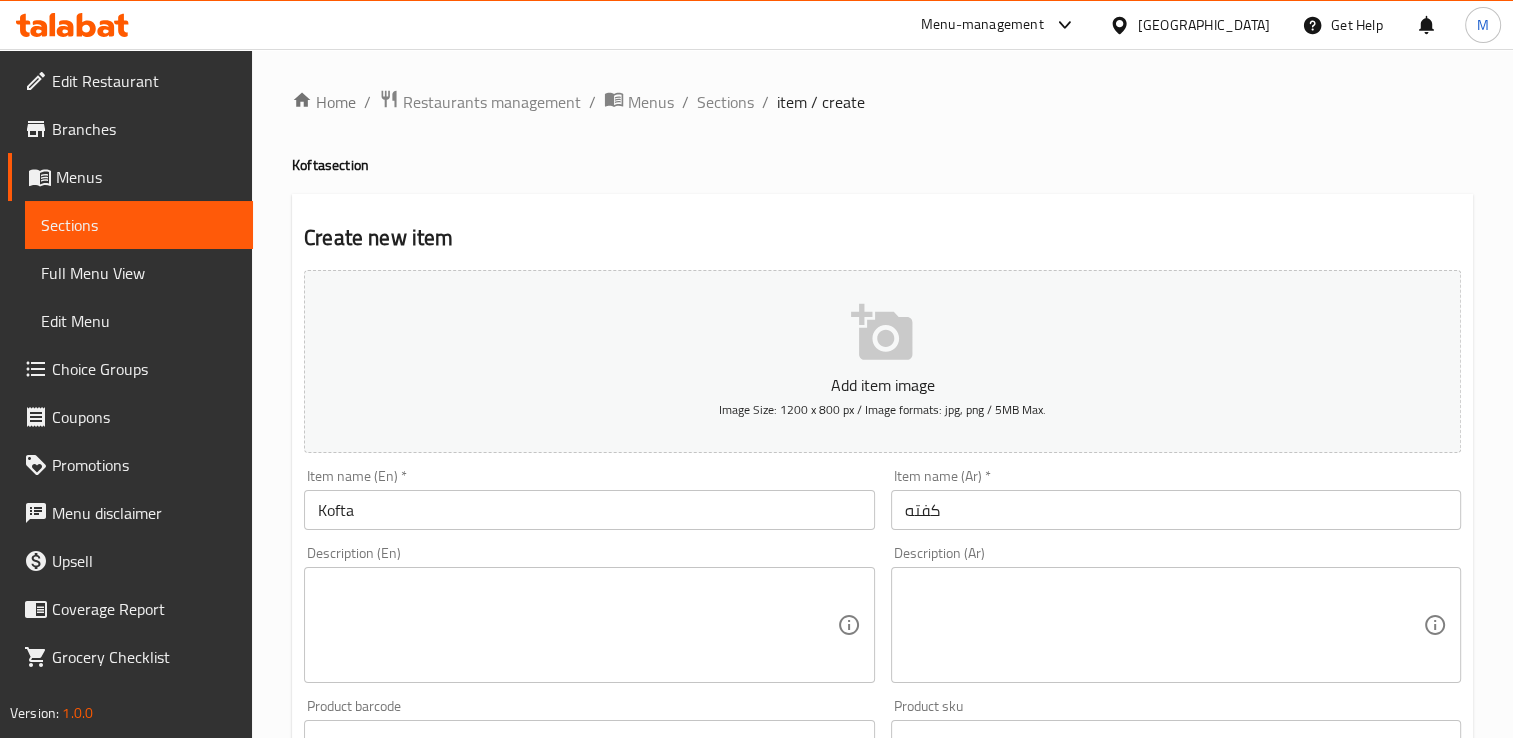 type on "179" 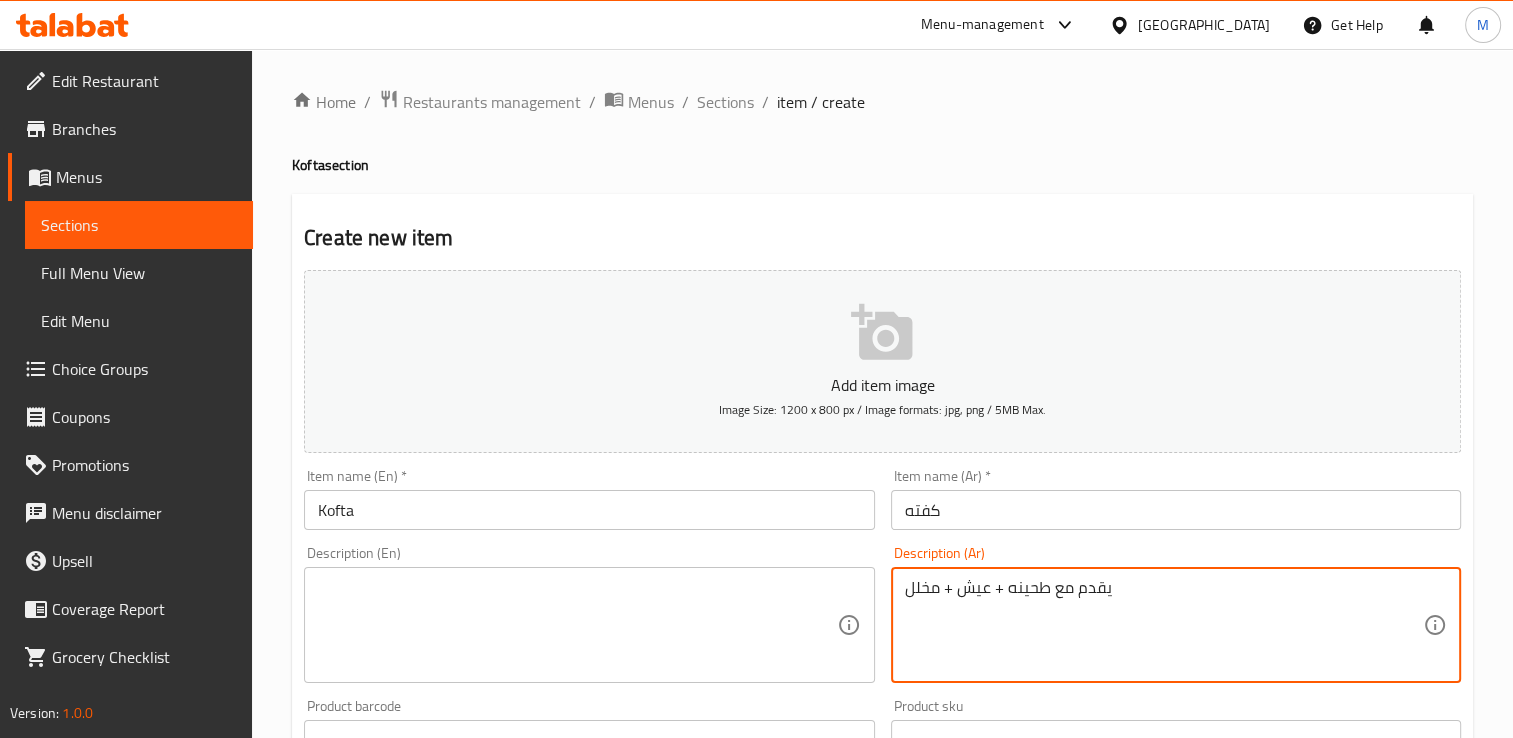 click on "يقدم مع طحينه + عيش + مخلل" at bounding box center (1164, 625) 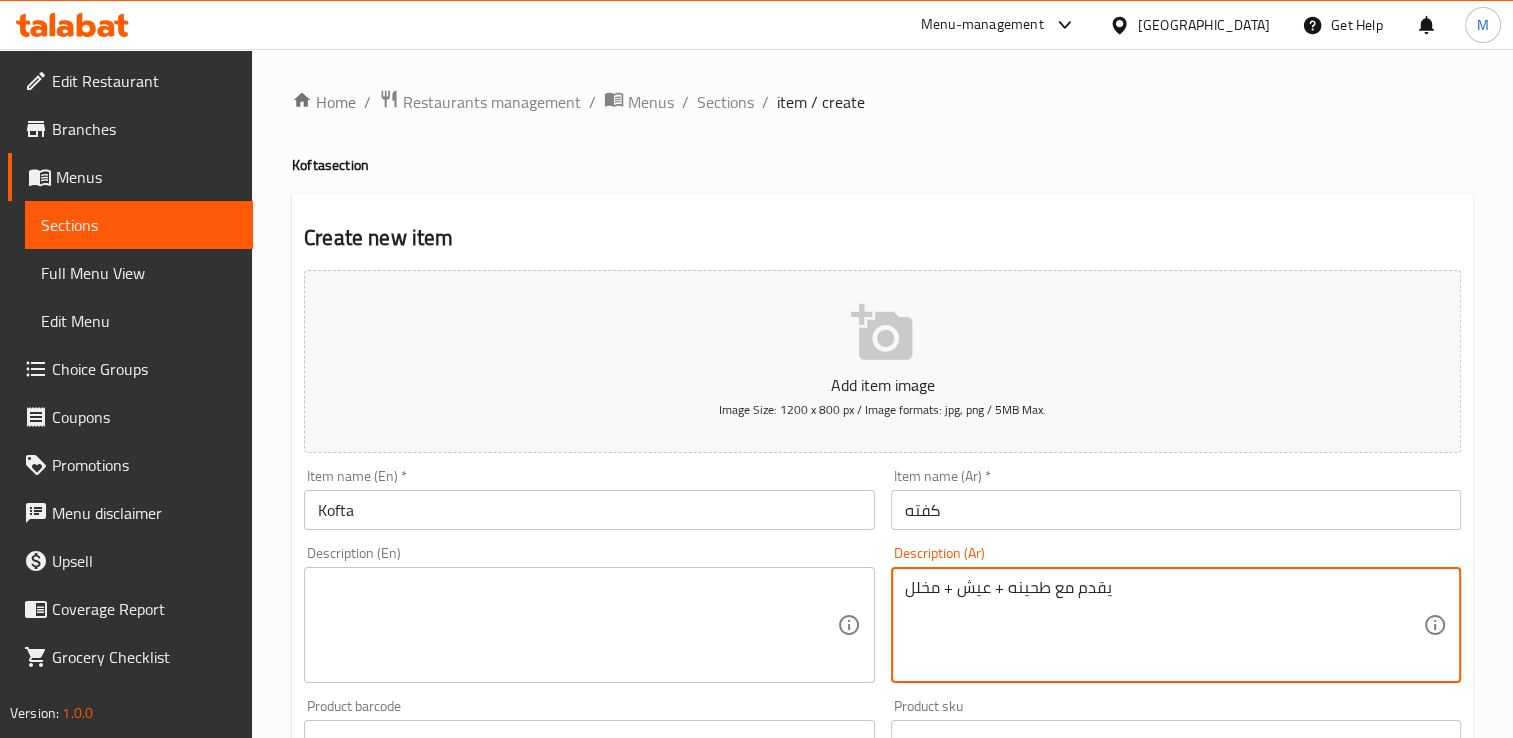 type on "يقدم مع طحينه + عيش + مخلل" 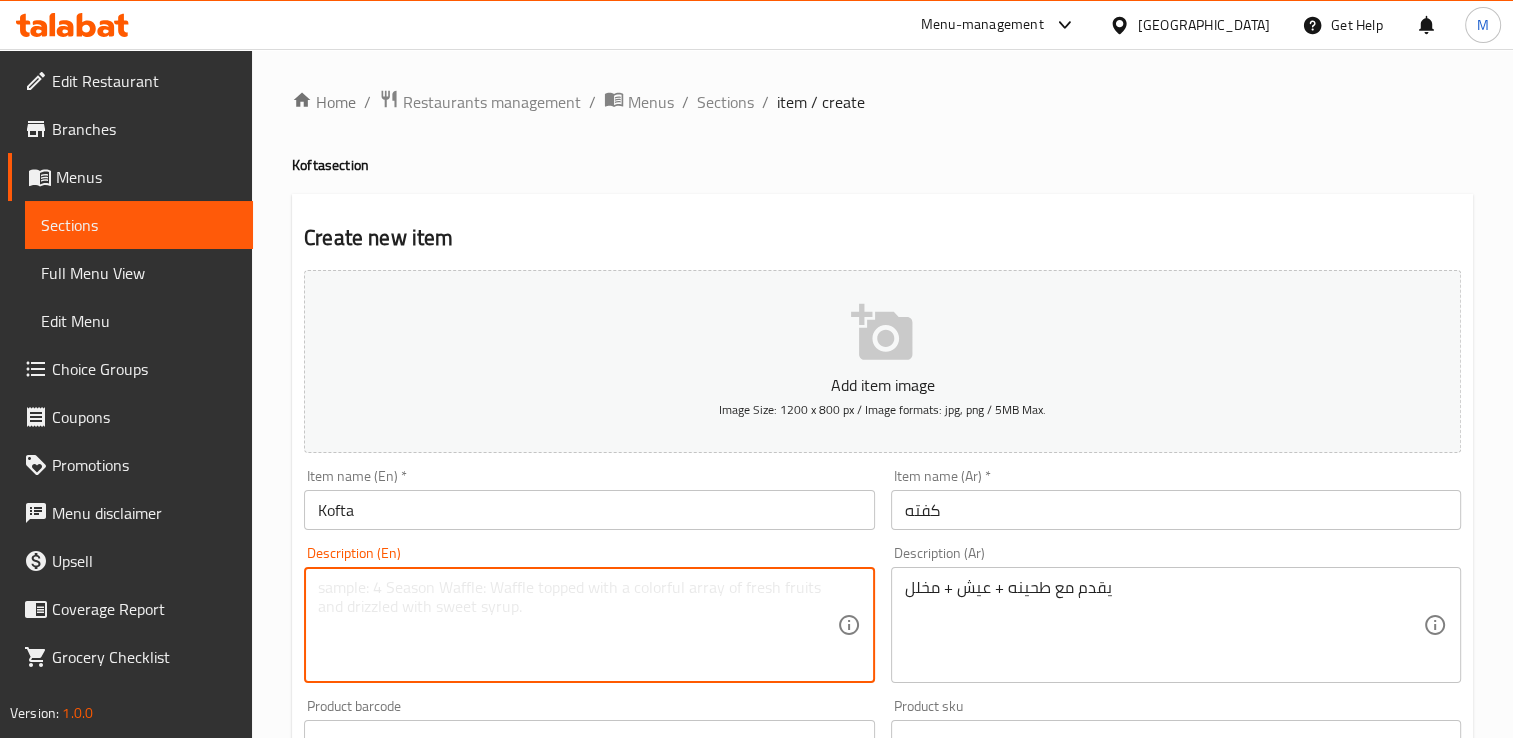 click at bounding box center (577, 625) 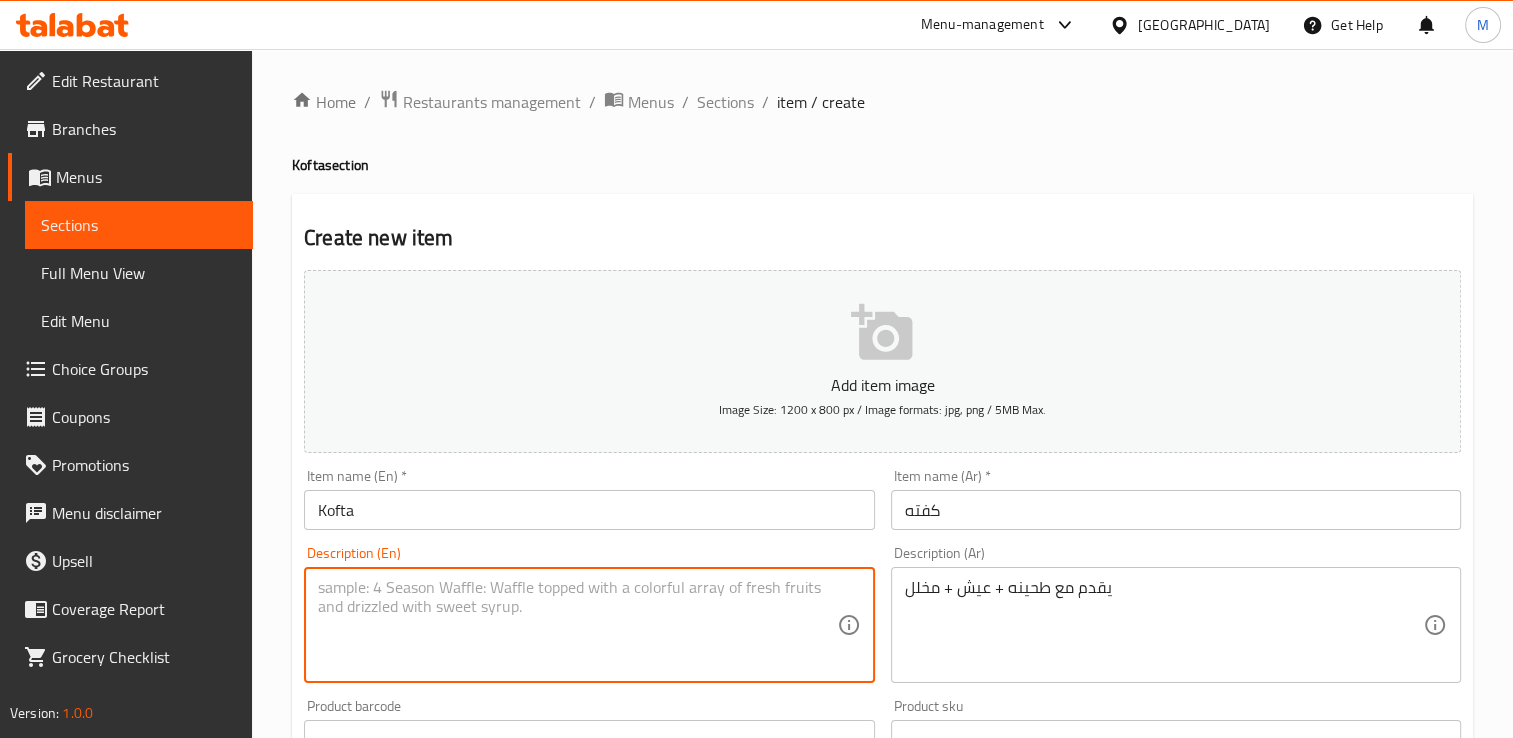 paste on "Served with tahini + bread + pickles" 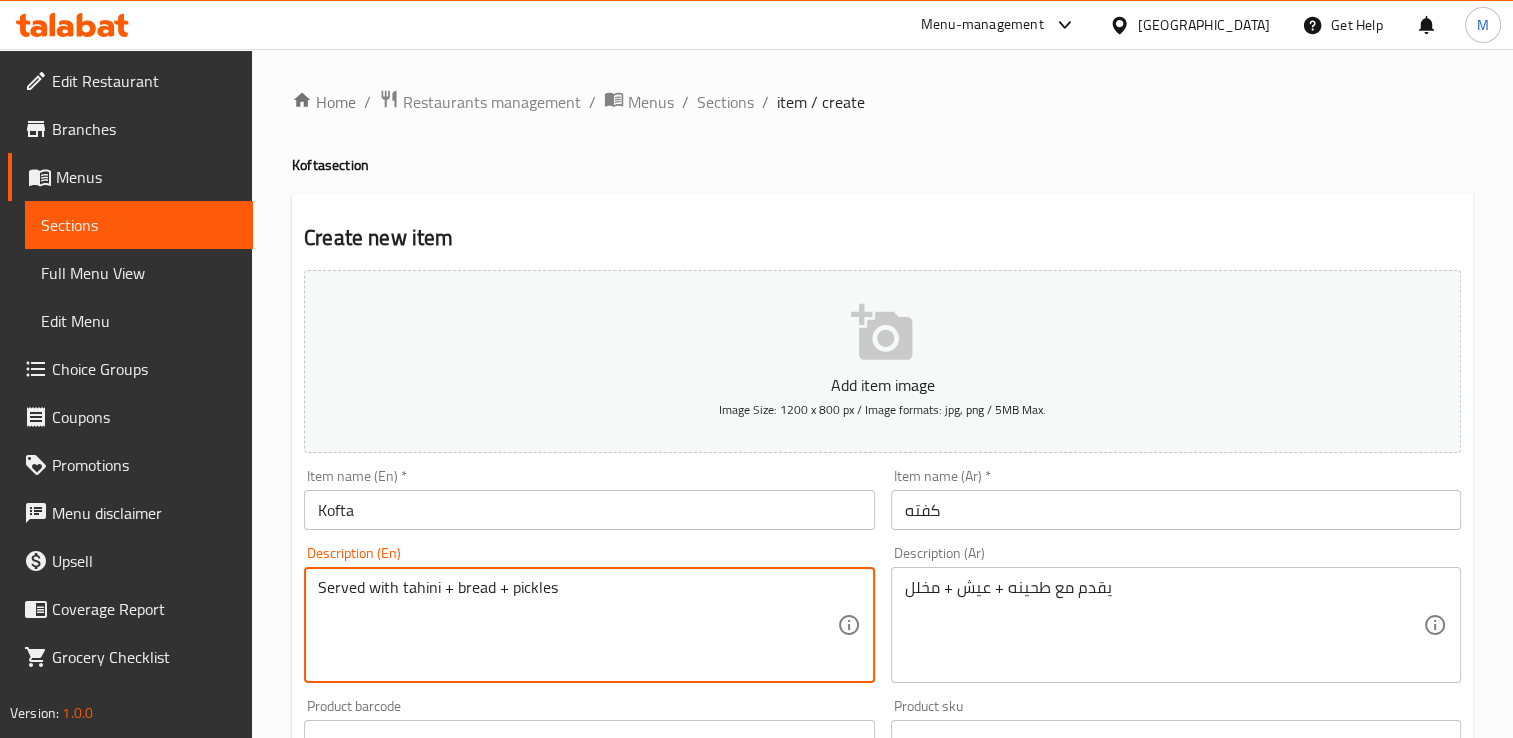 click on "Served with tahini + bread + pickles" at bounding box center [577, 625] 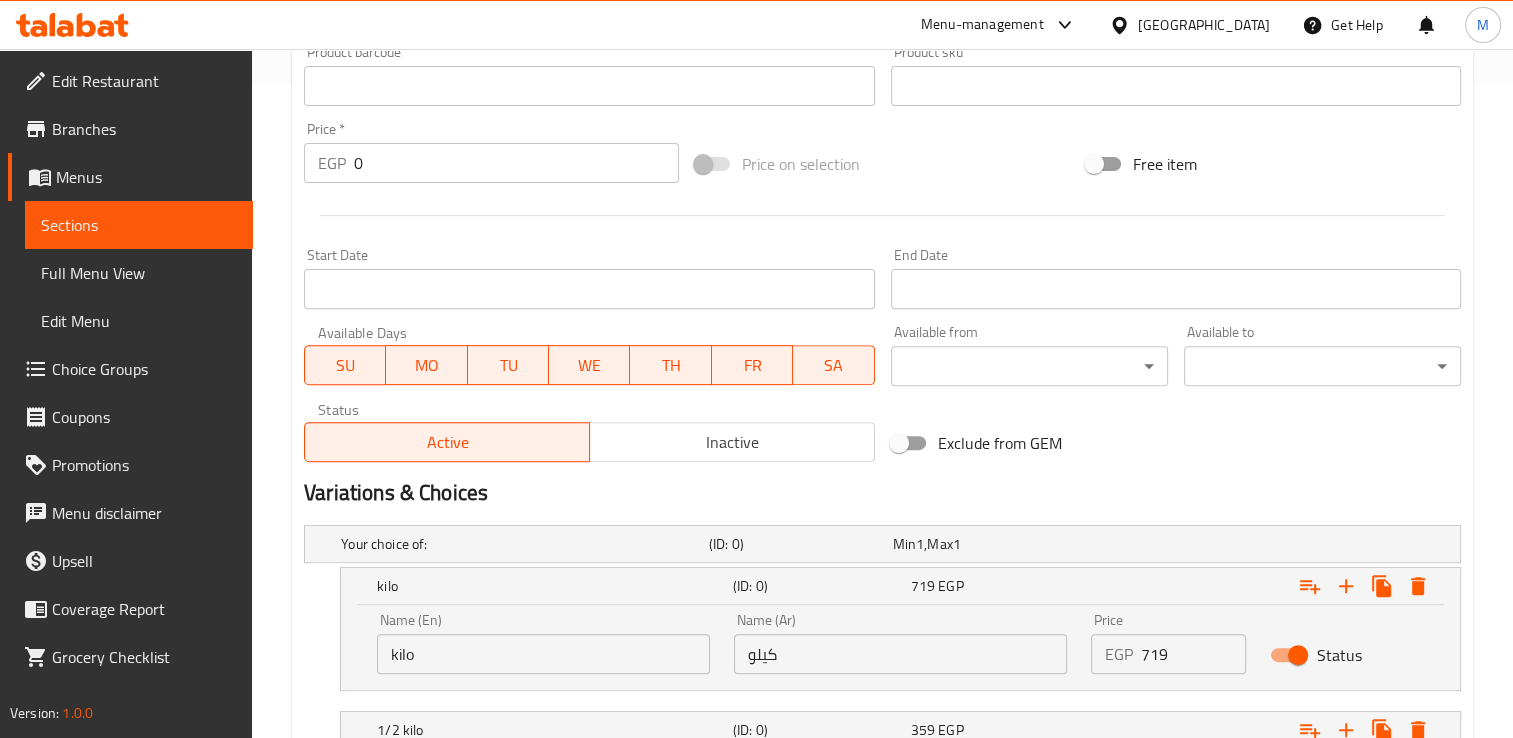 scroll, scrollTop: 1034, scrollLeft: 0, axis: vertical 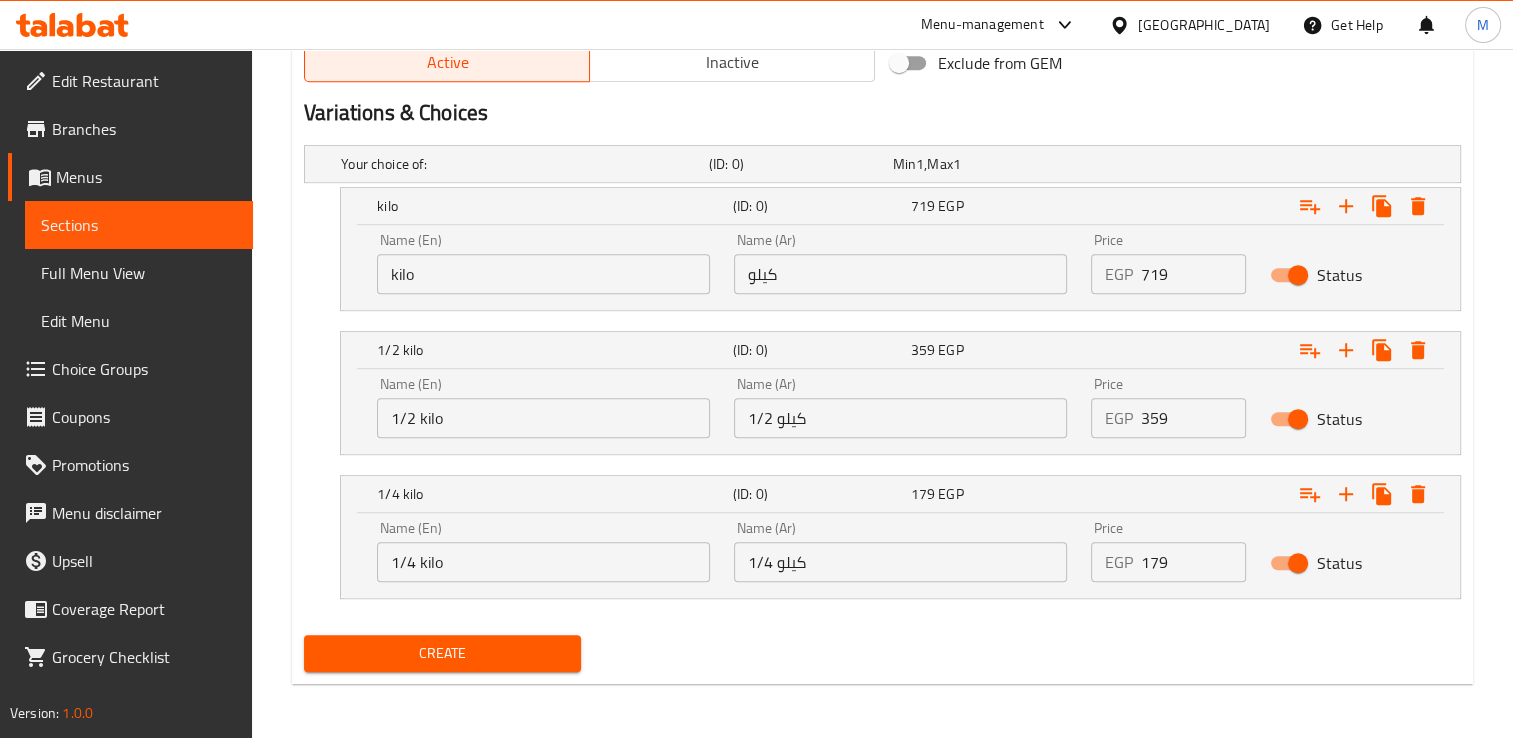 type on "tahini + bread + pickles" 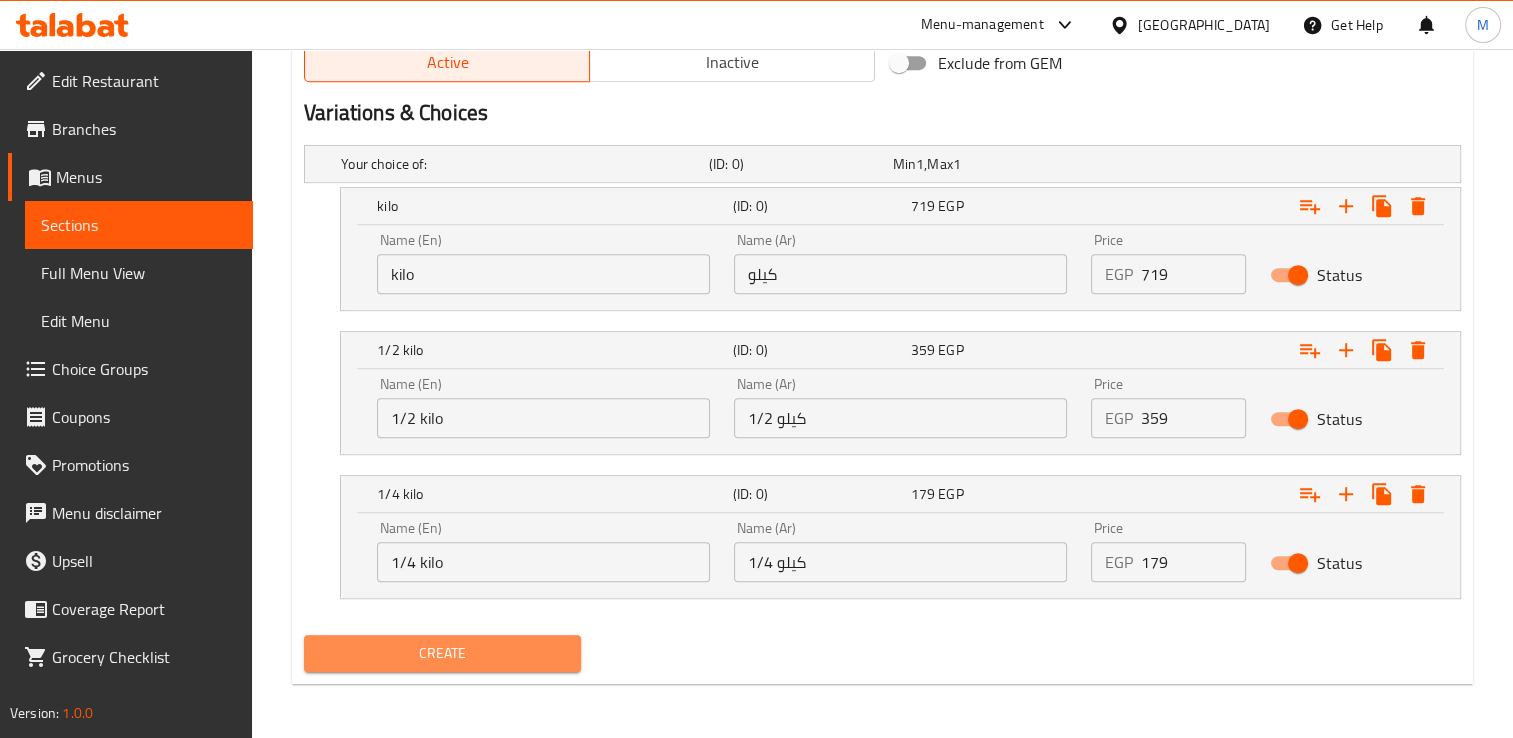 click on "Create" at bounding box center [442, 653] 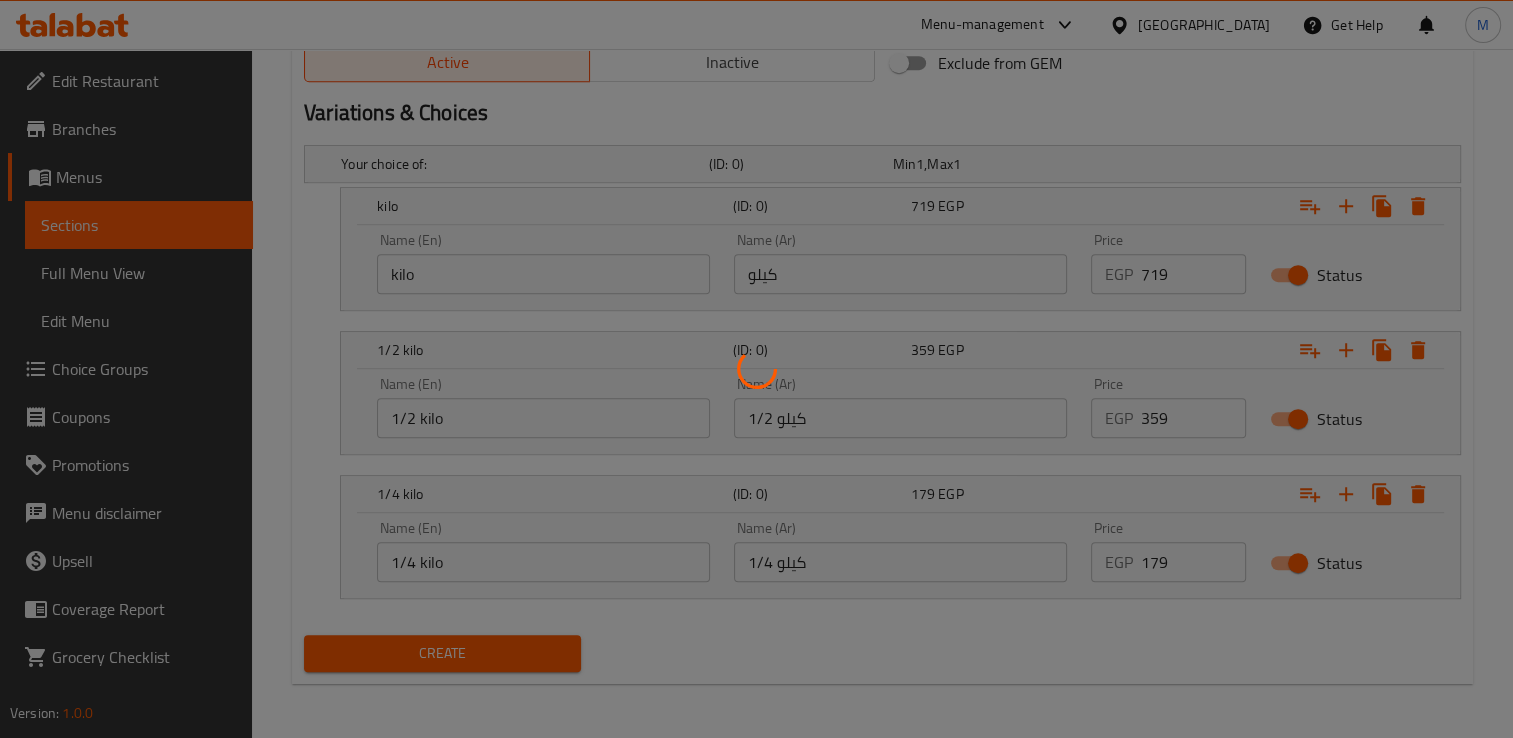 type 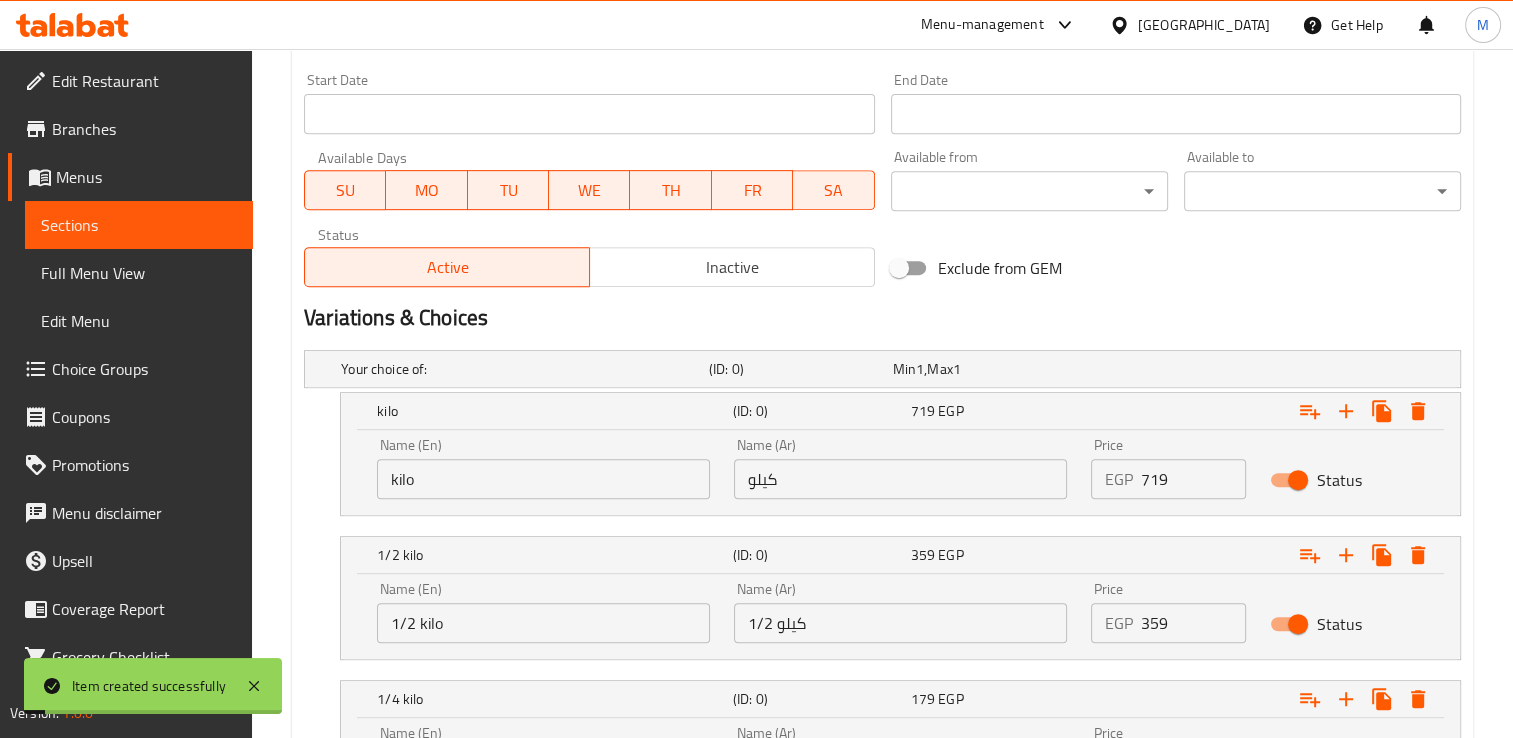 scroll, scrollTop: 0, scrollLeft: 0, axis: both 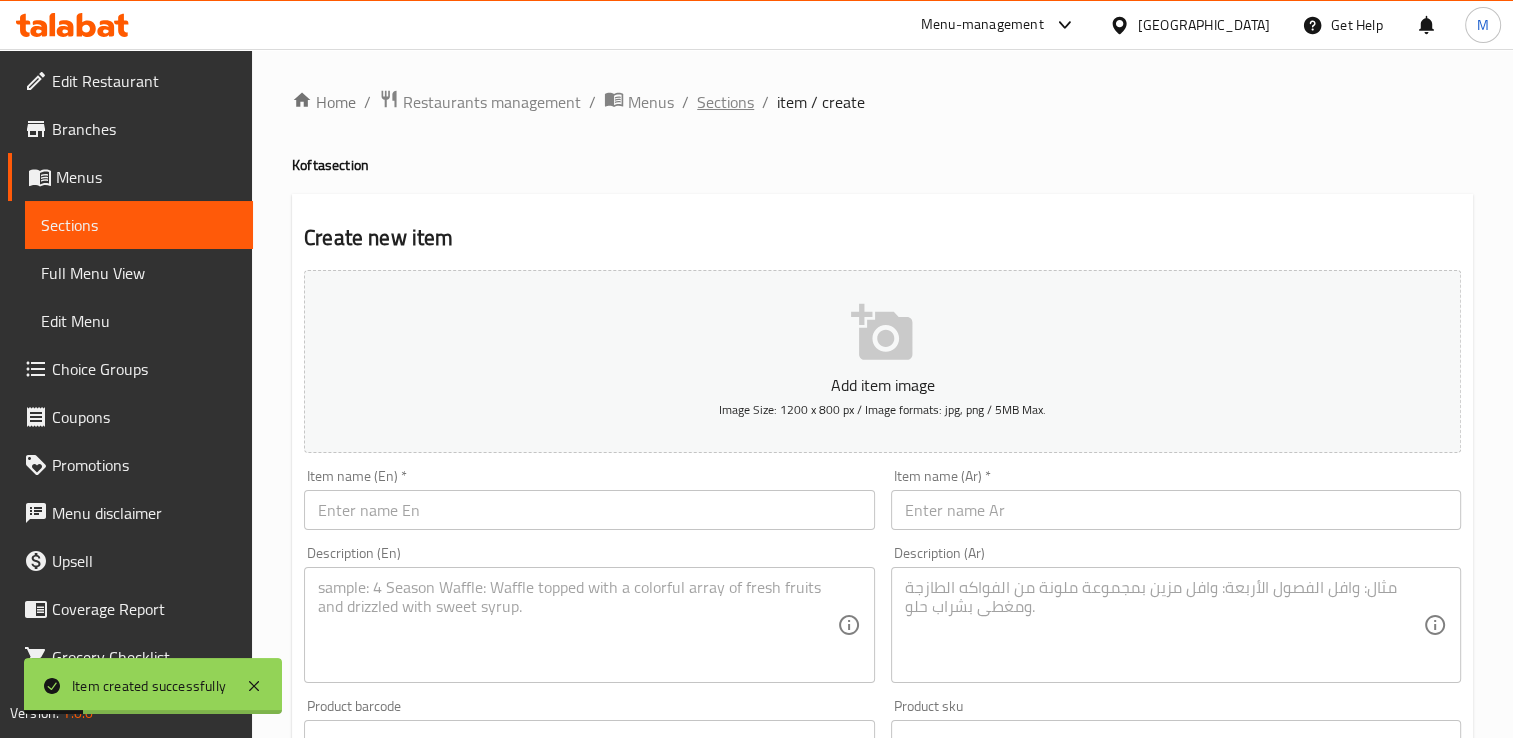 click on "Sections" at bounding box center (725, 102) 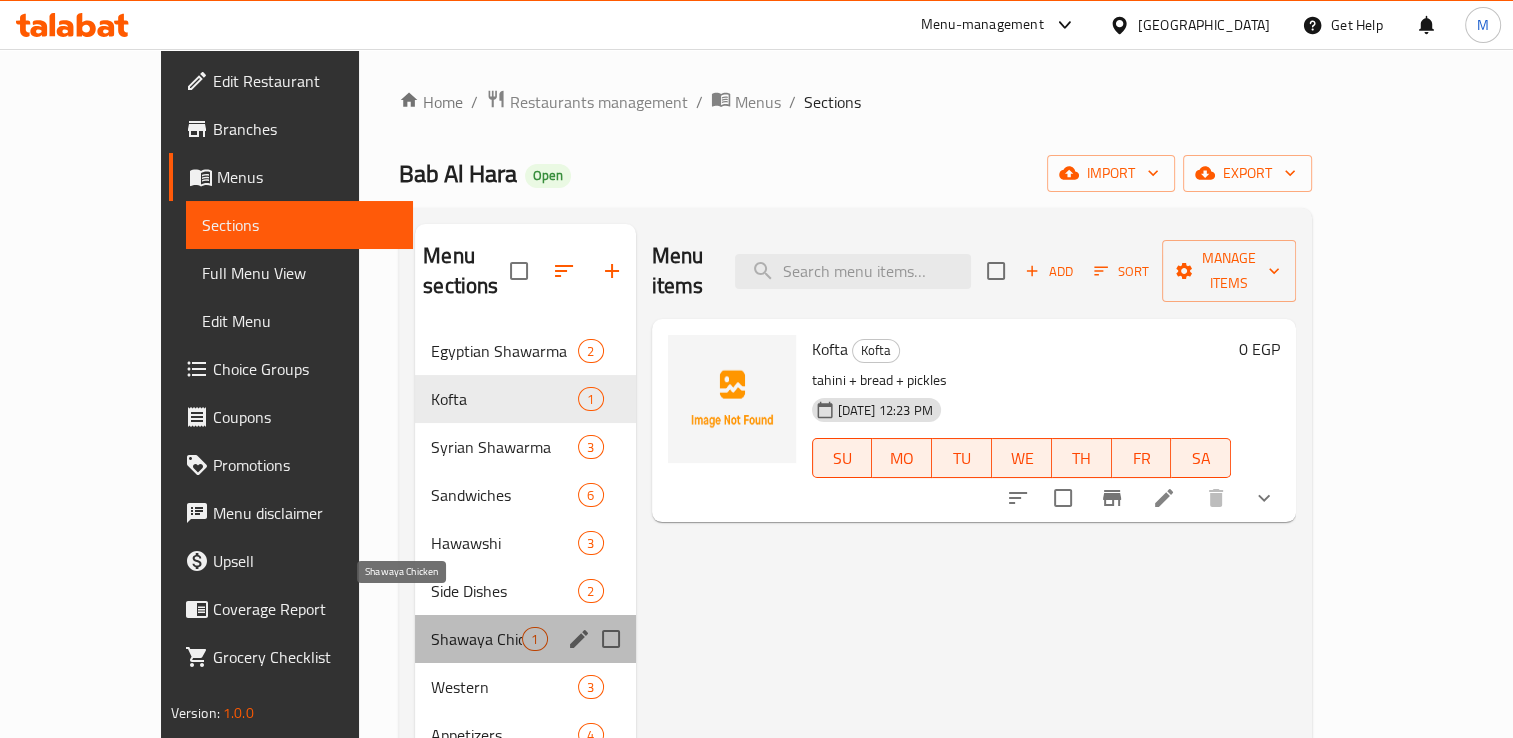 click on "Shawaya Chicken" at bounding box center [476, 639] 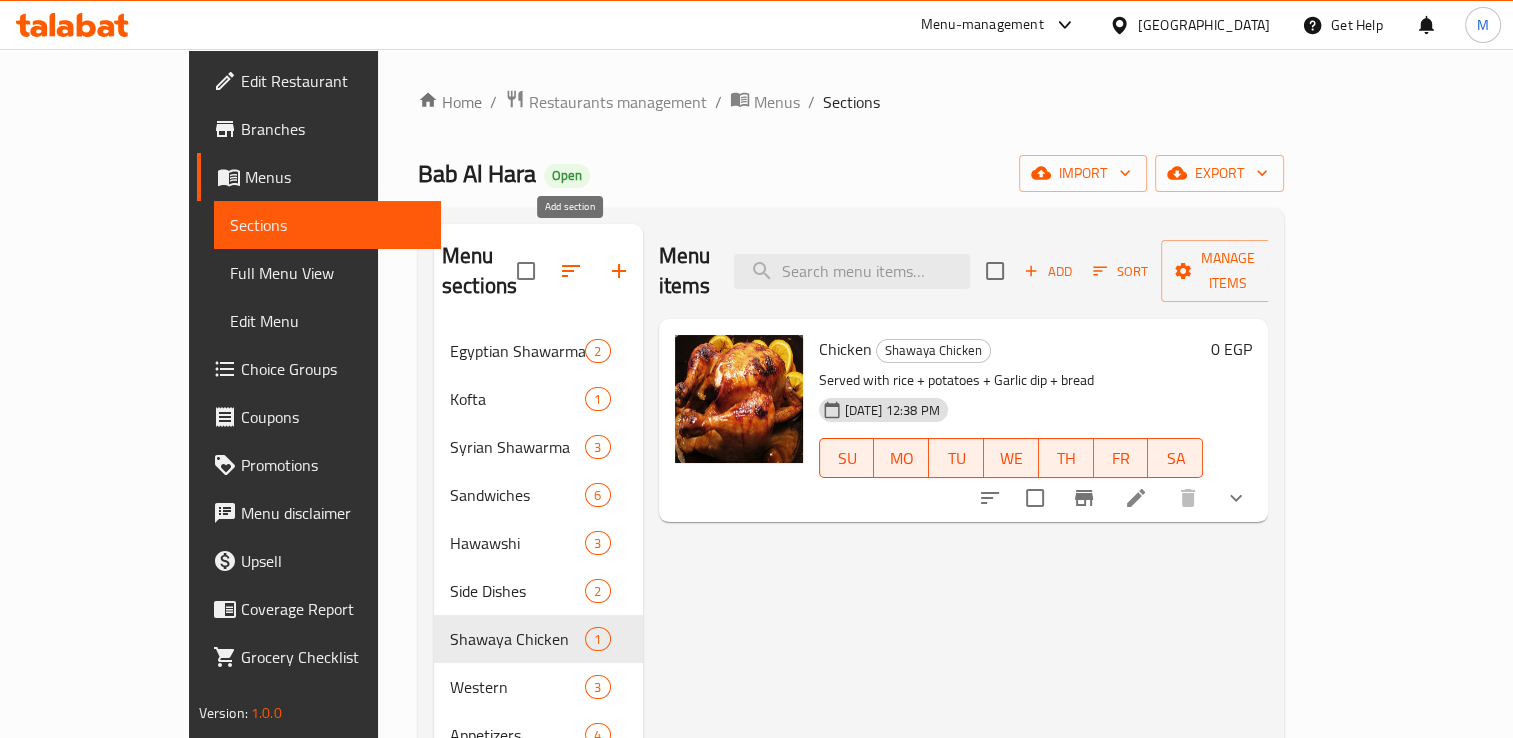 click 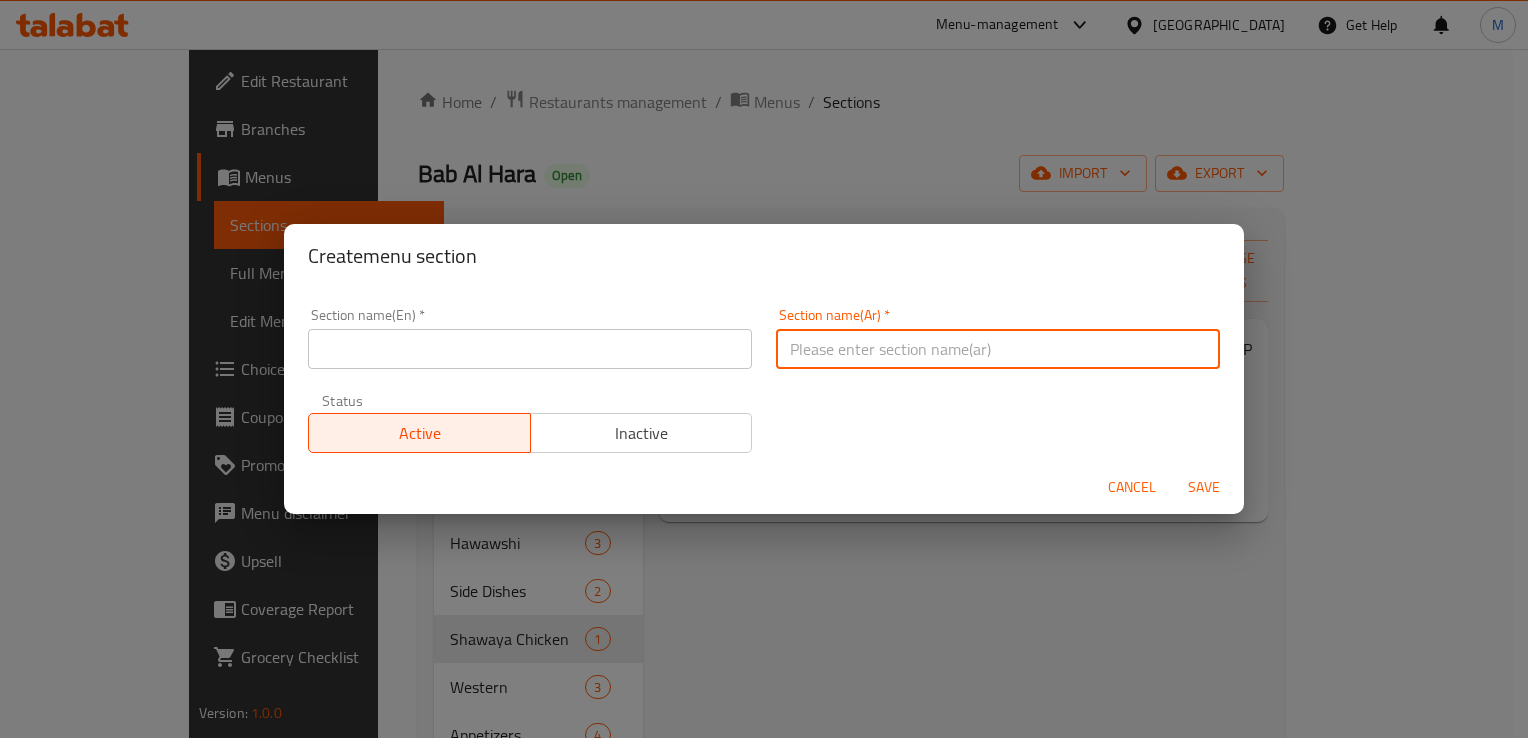 click at bounding box center [998, 349] 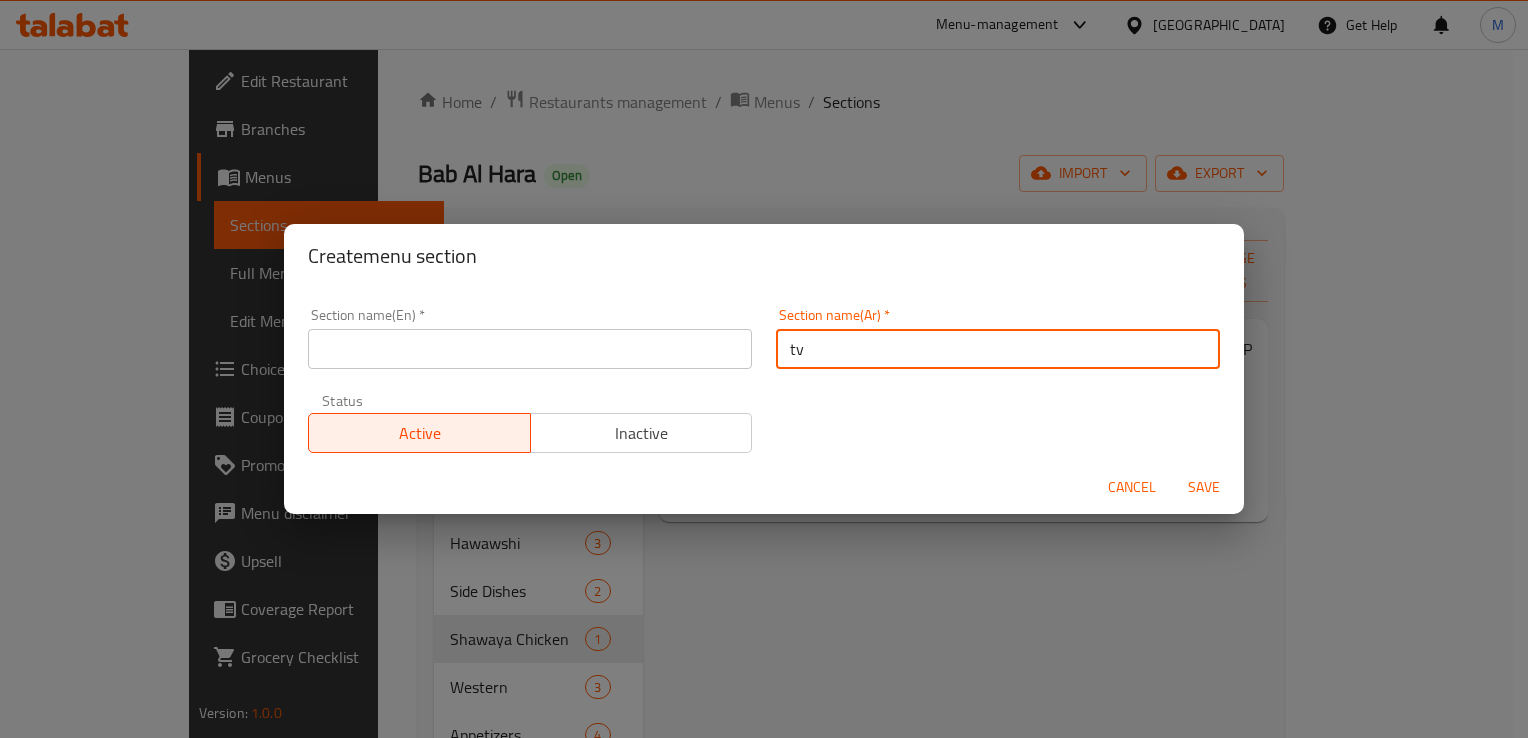 type on "t" 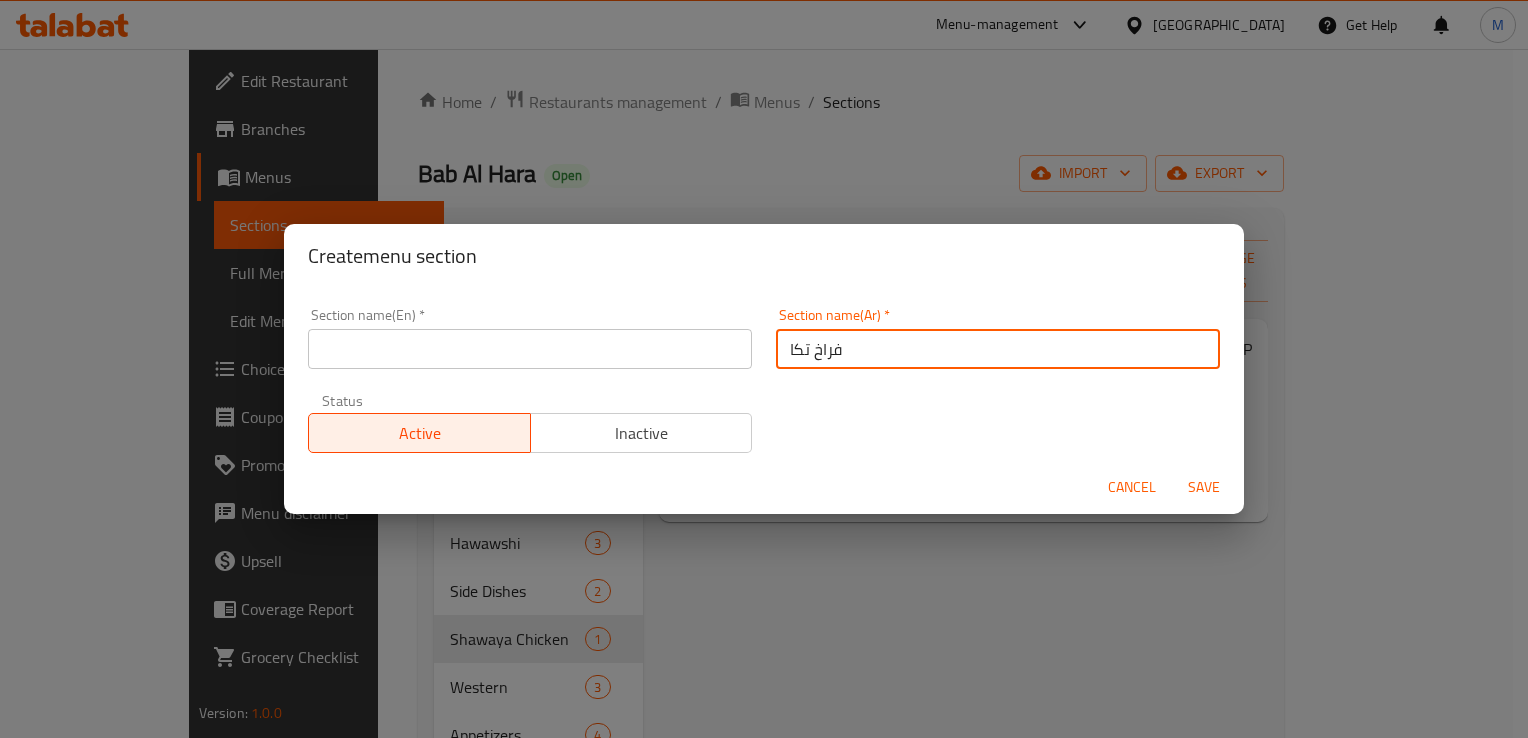 type on "فراخ تكا" 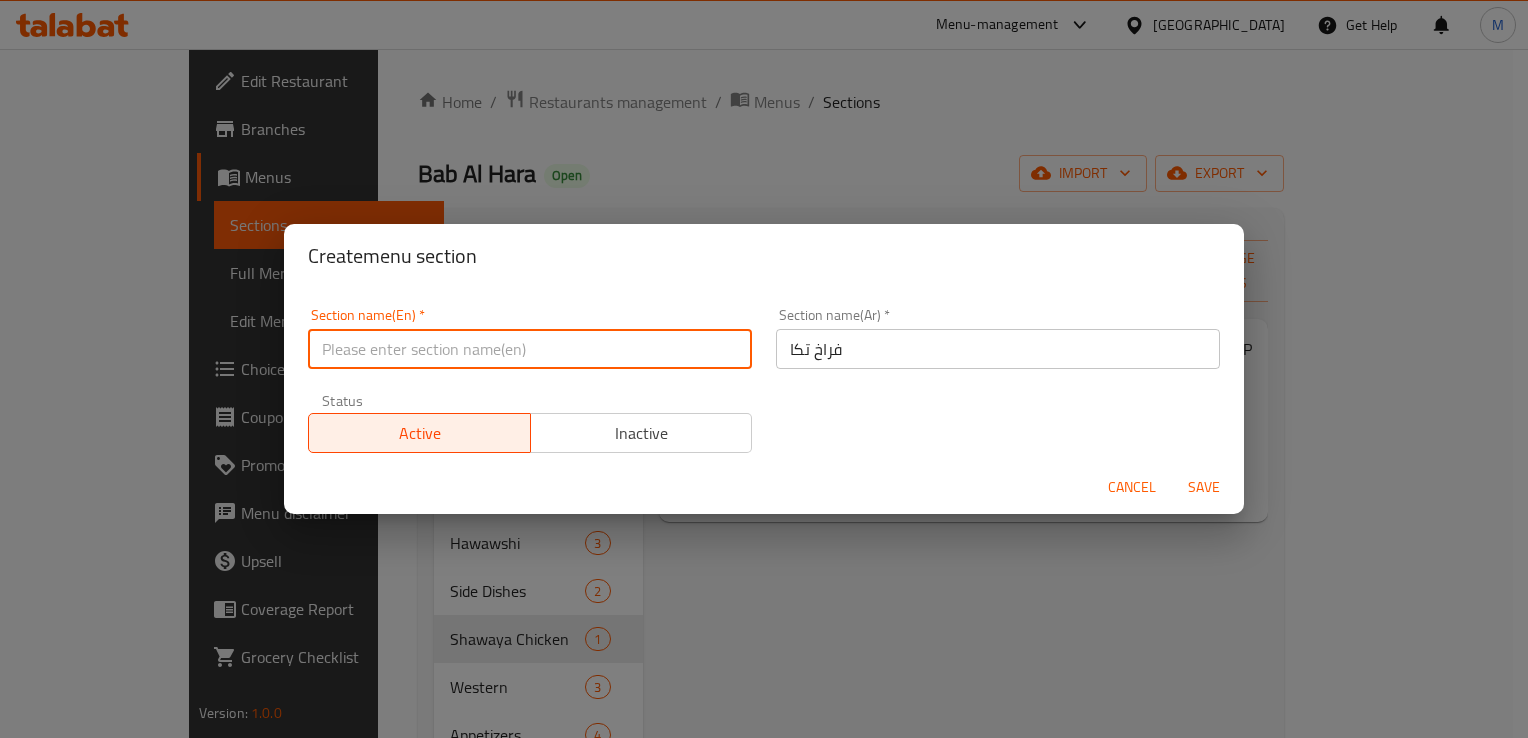 click at bounding box center [530, 349] 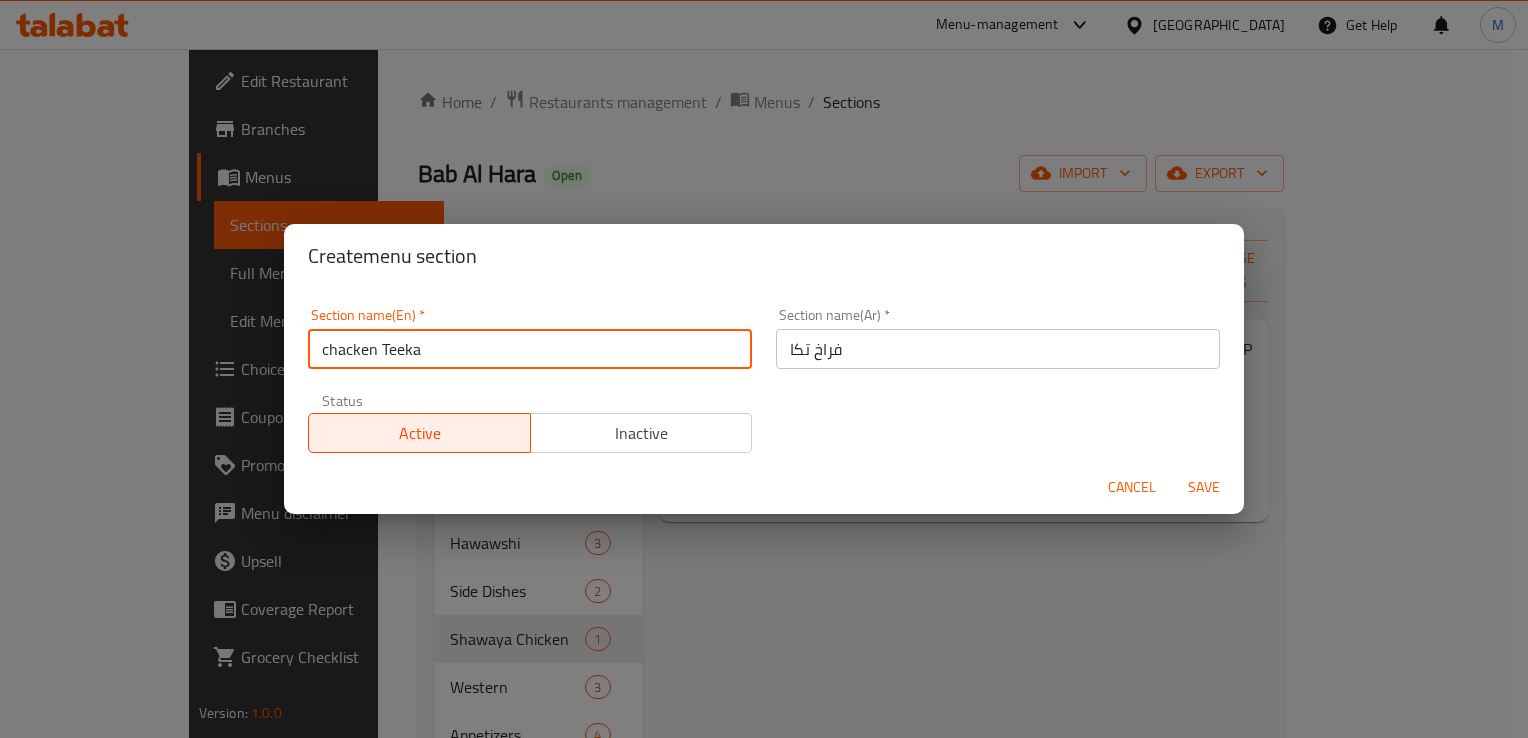 click on "chacken Teeka" at bounding box center [530, 349] 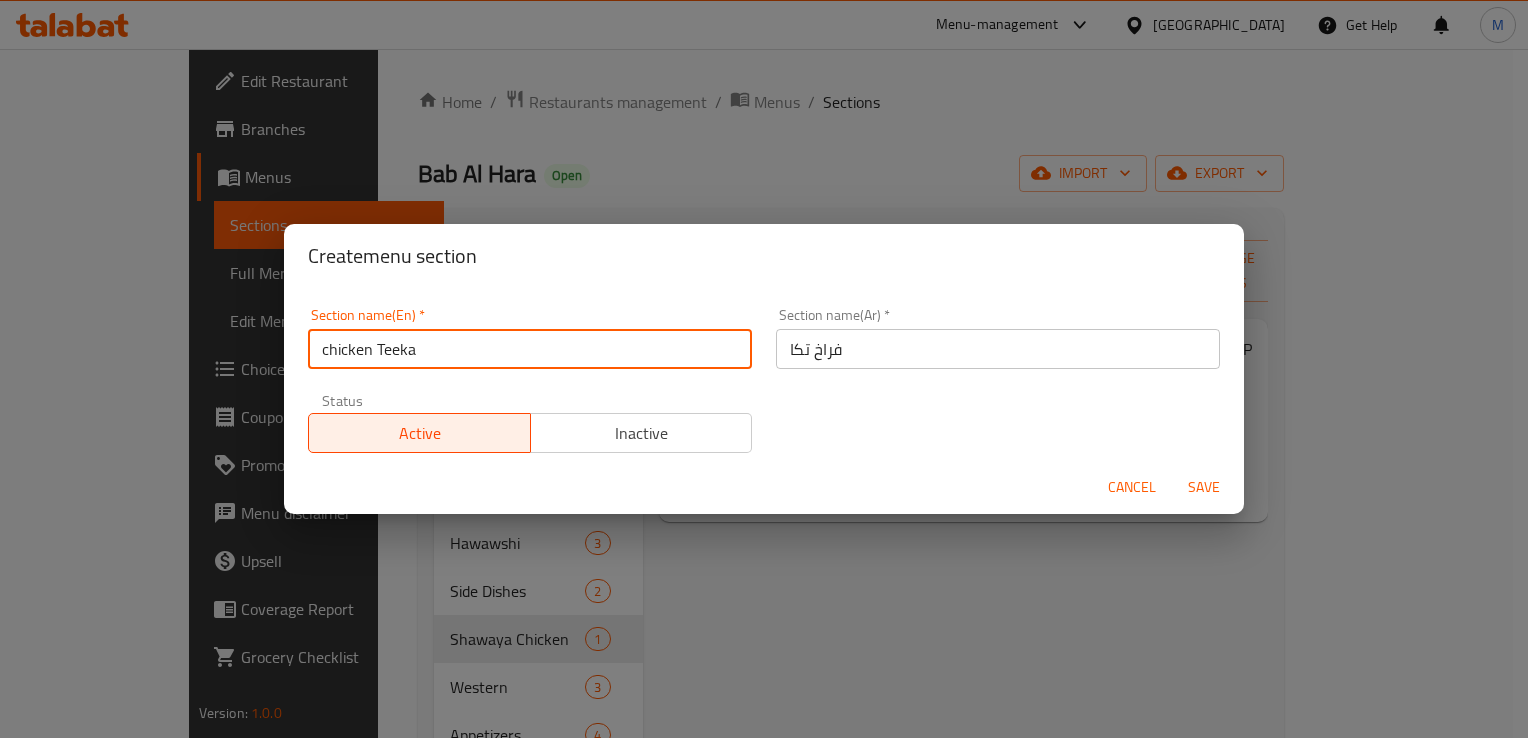 type on "chicken Teeka" 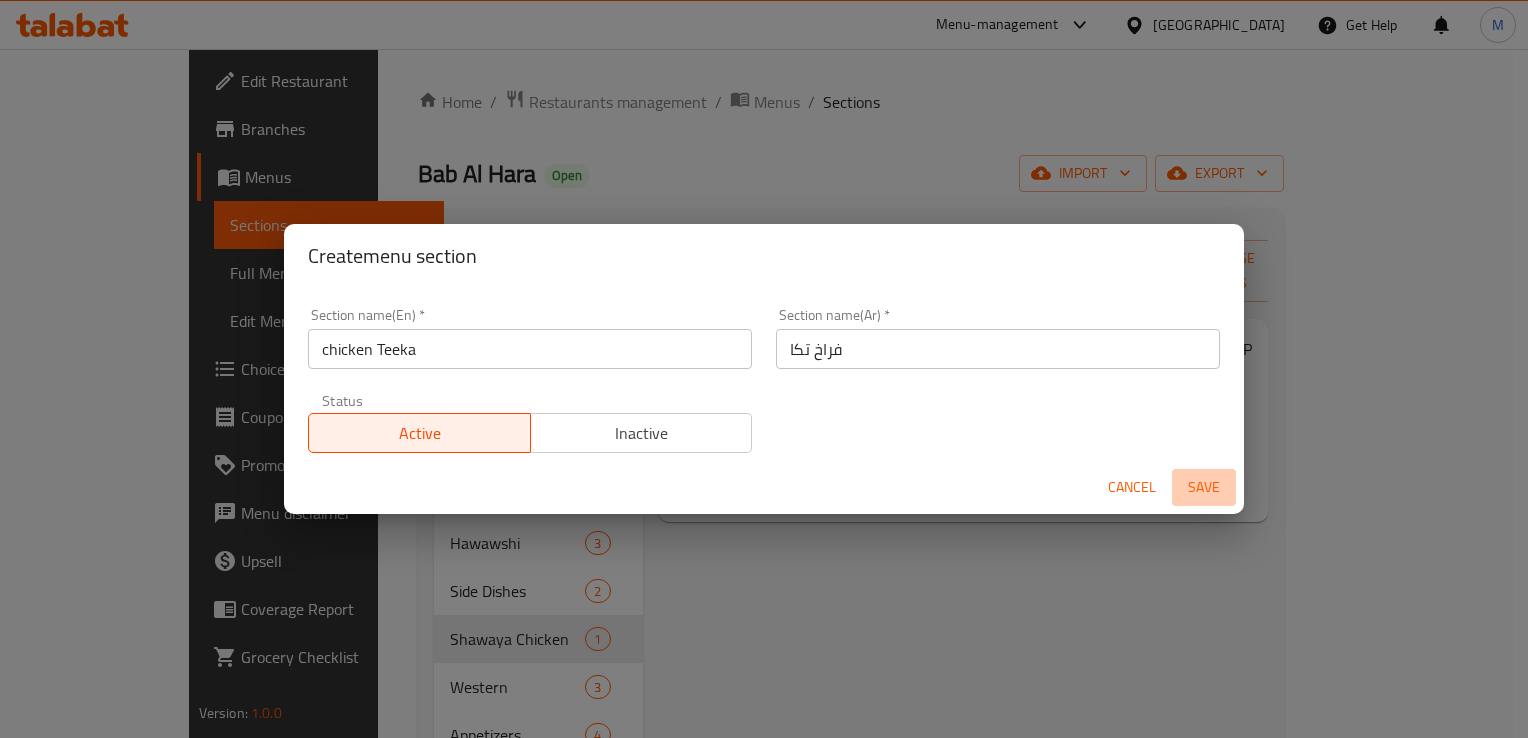 click on "Save" at bounding box center (1204, 487) 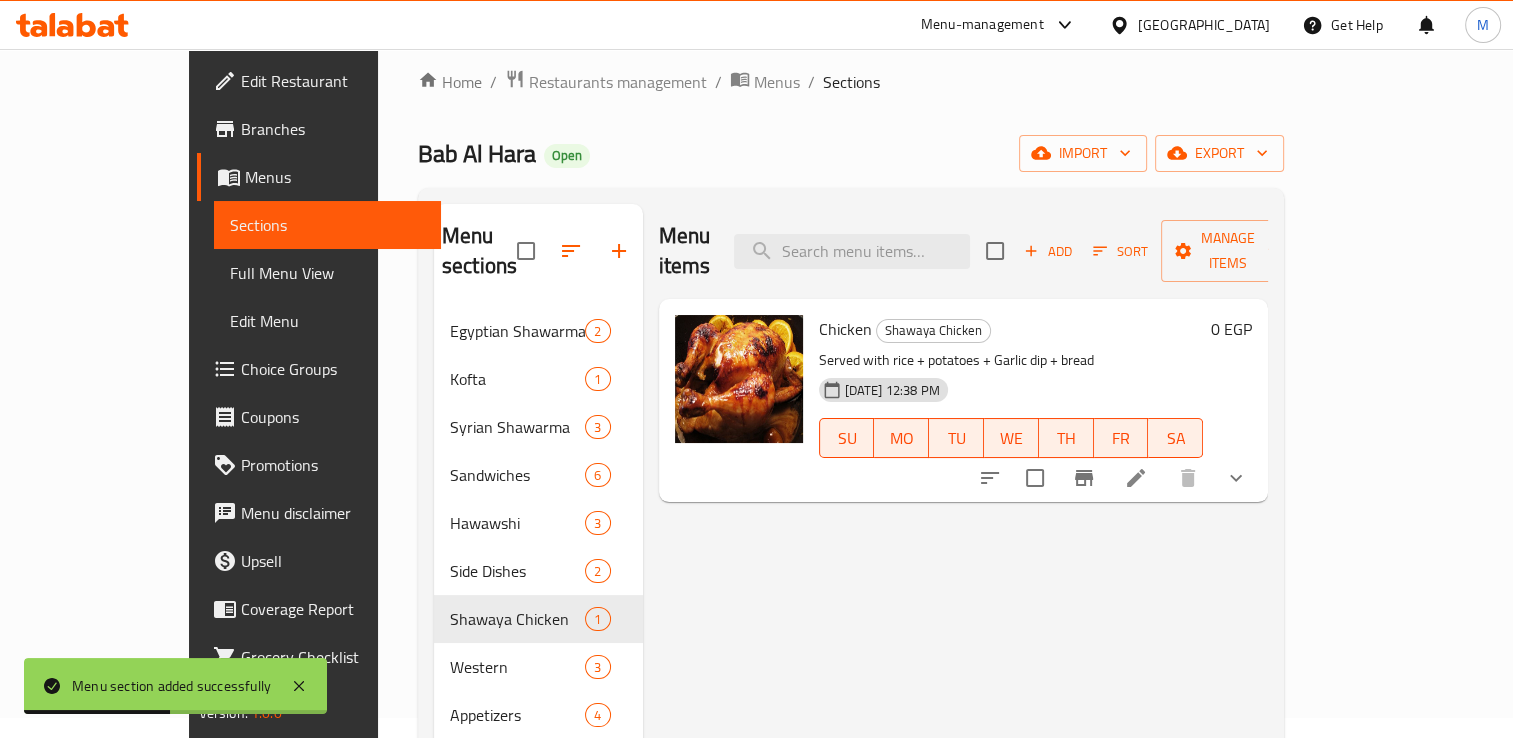 scroll, scrollTop: 0, scrollLeft: 0, axis: both 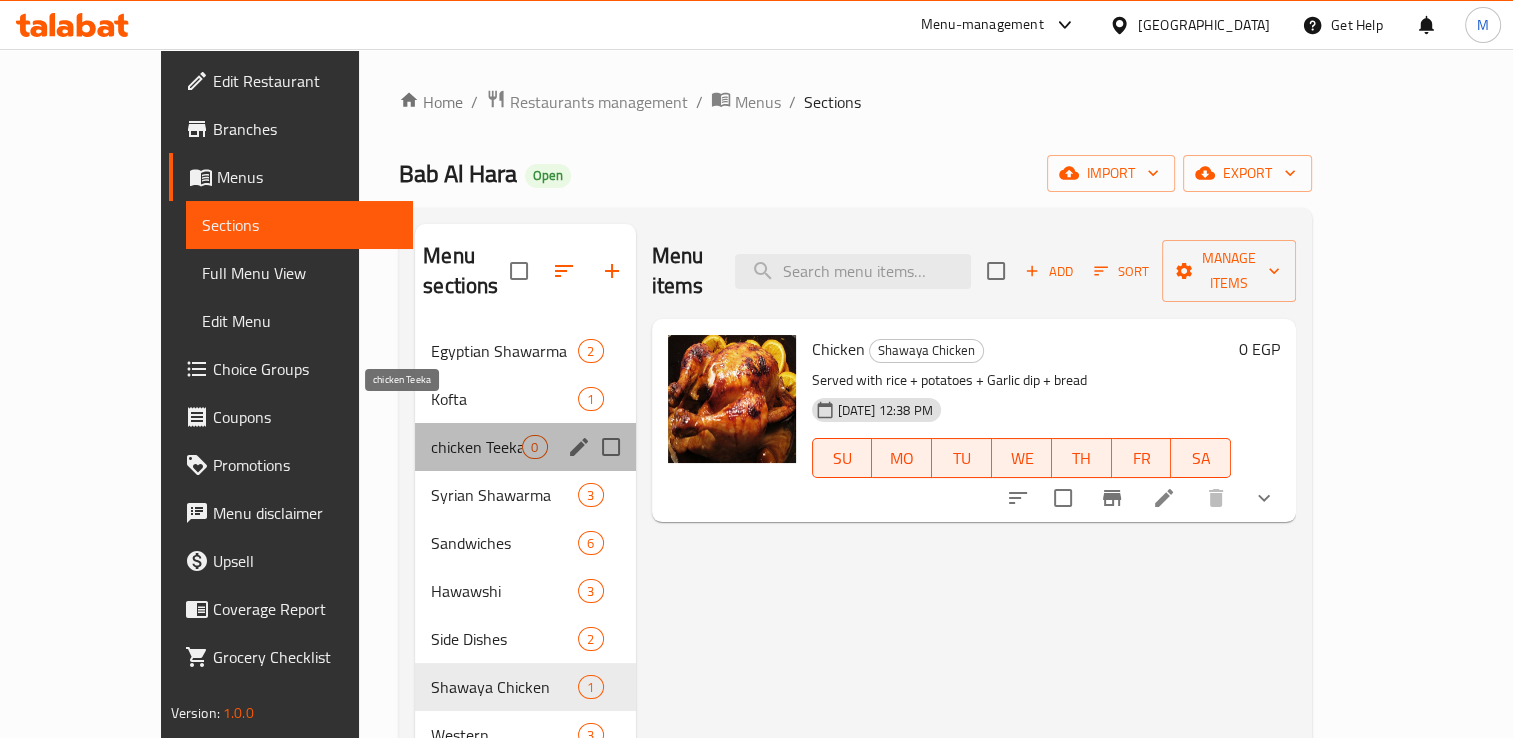 click on "chicken Teeka" at bounding box center [476, 447] 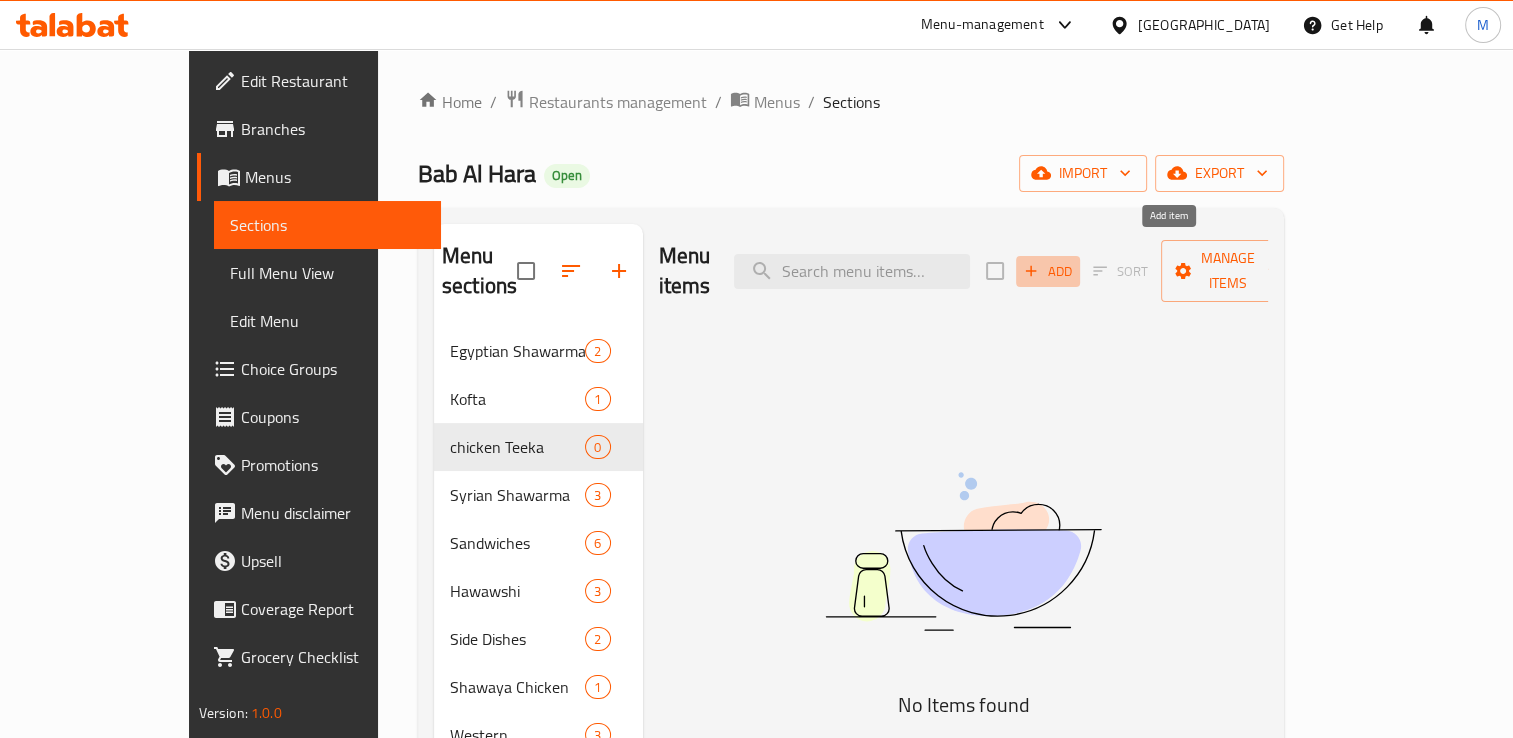 click 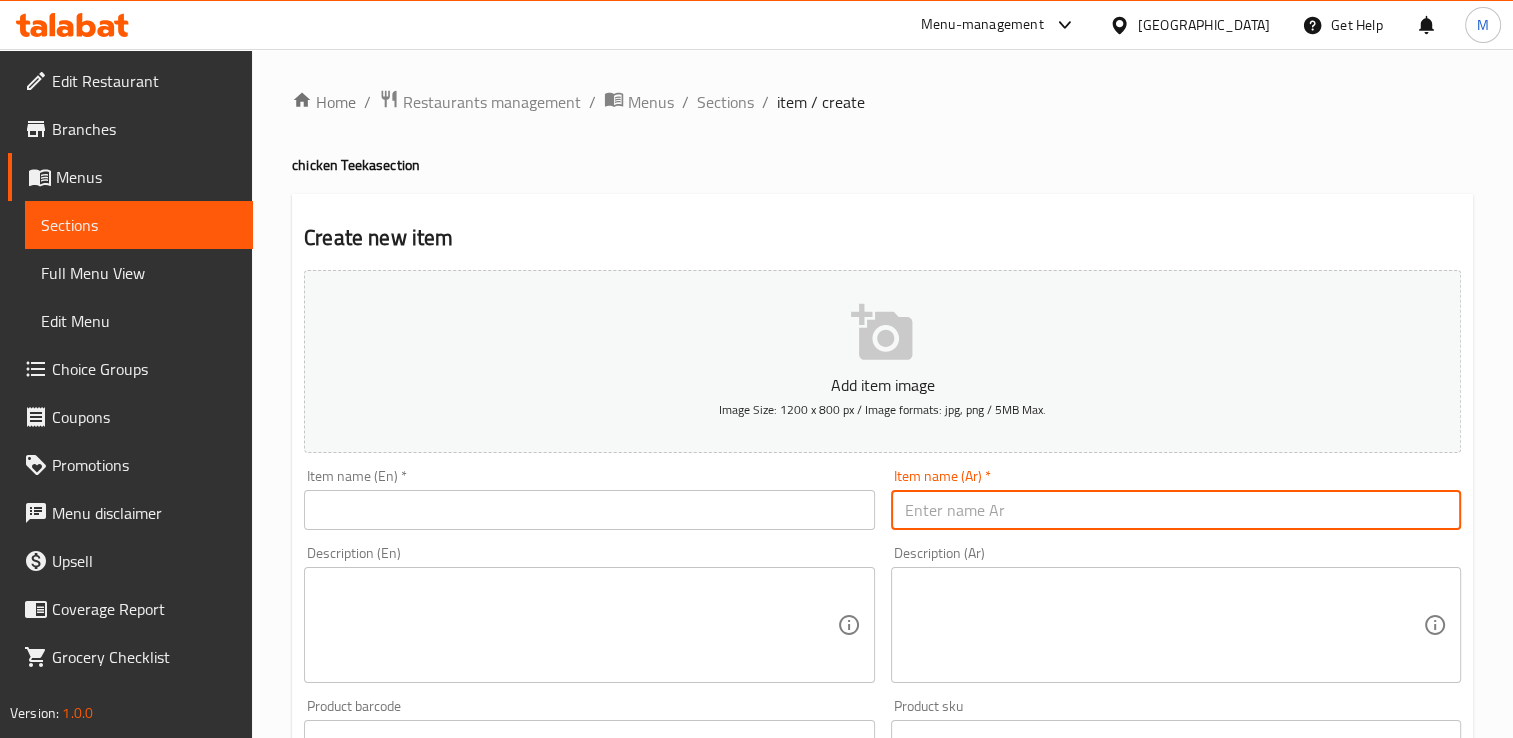 click at bounding box center (1176, 510) 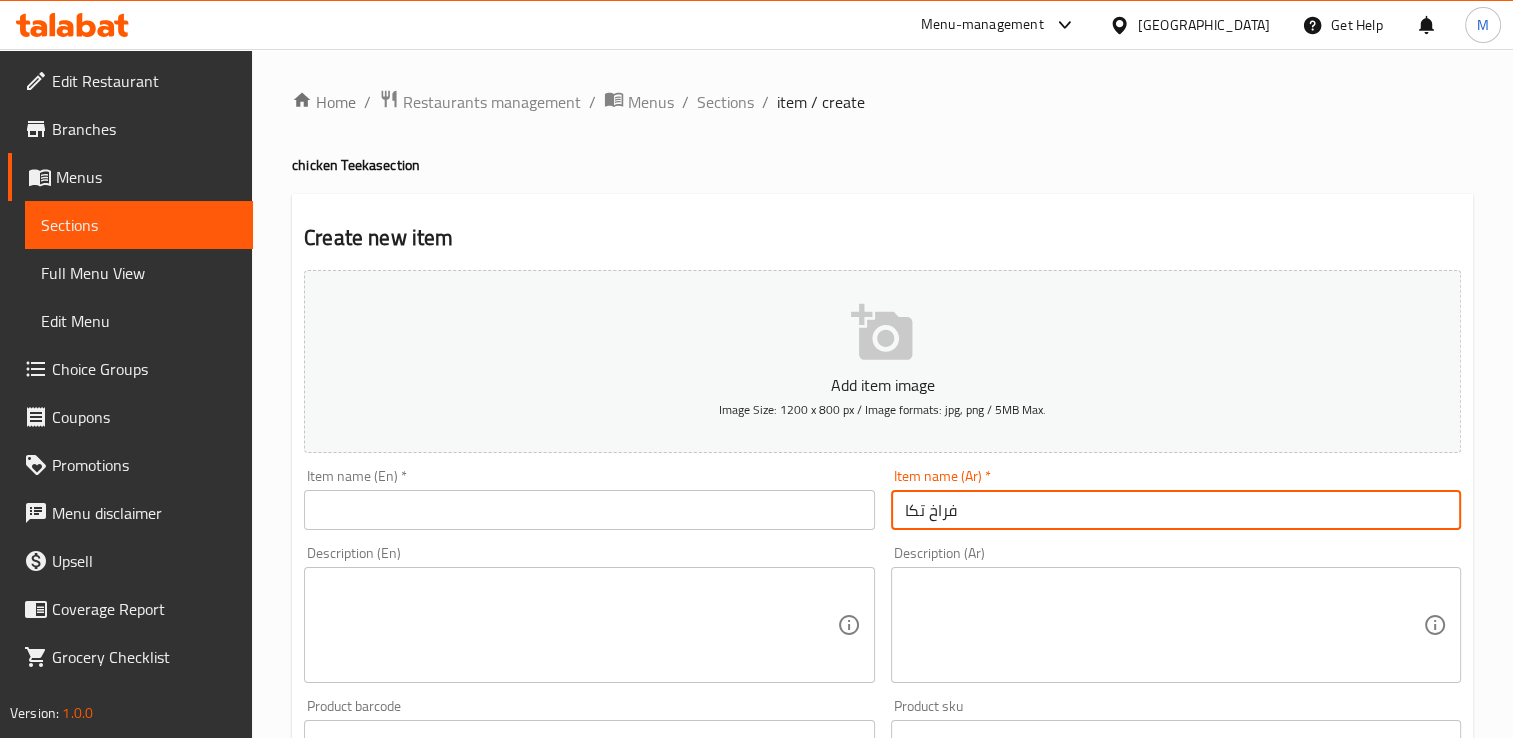 type on "فراخ تكا" 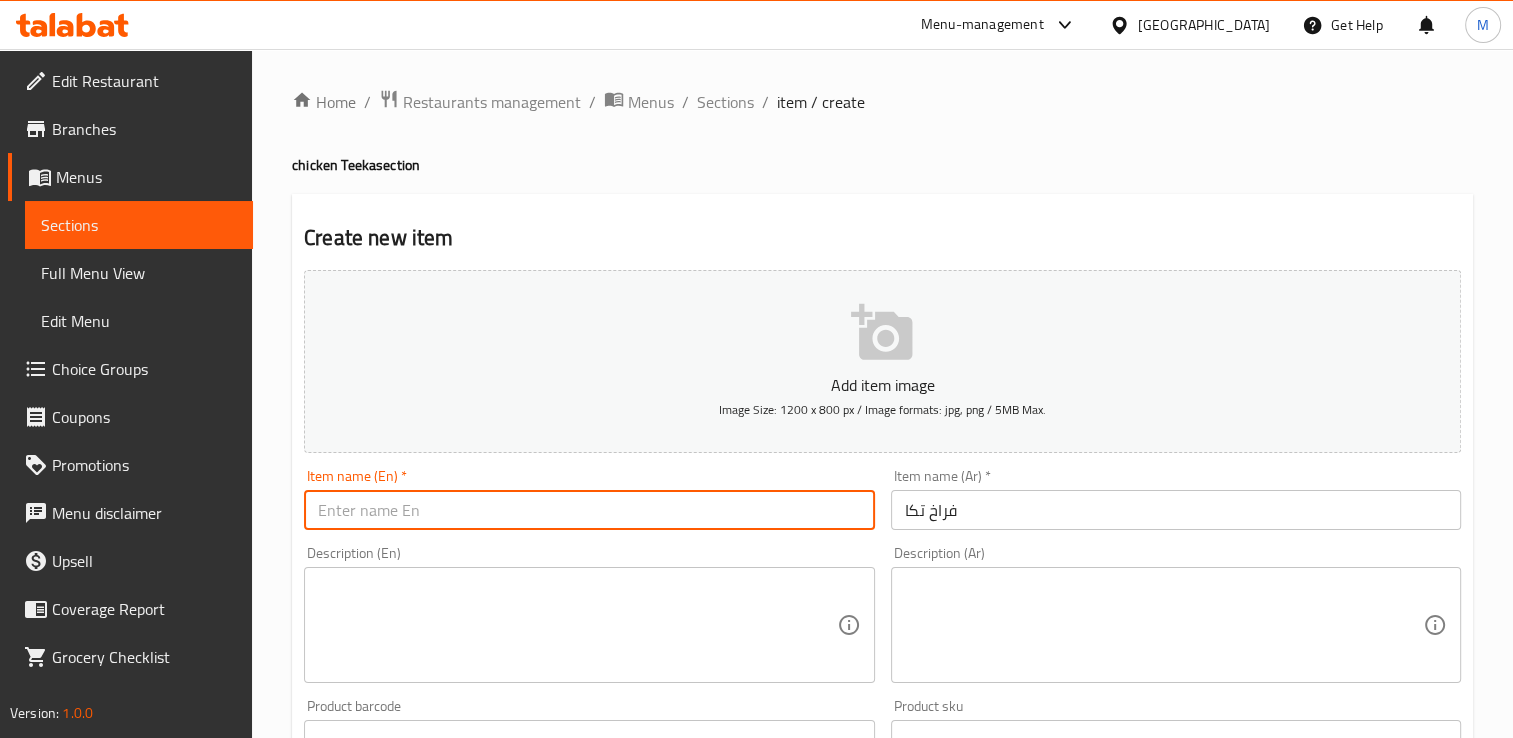 click at bounding box center [589, 510] 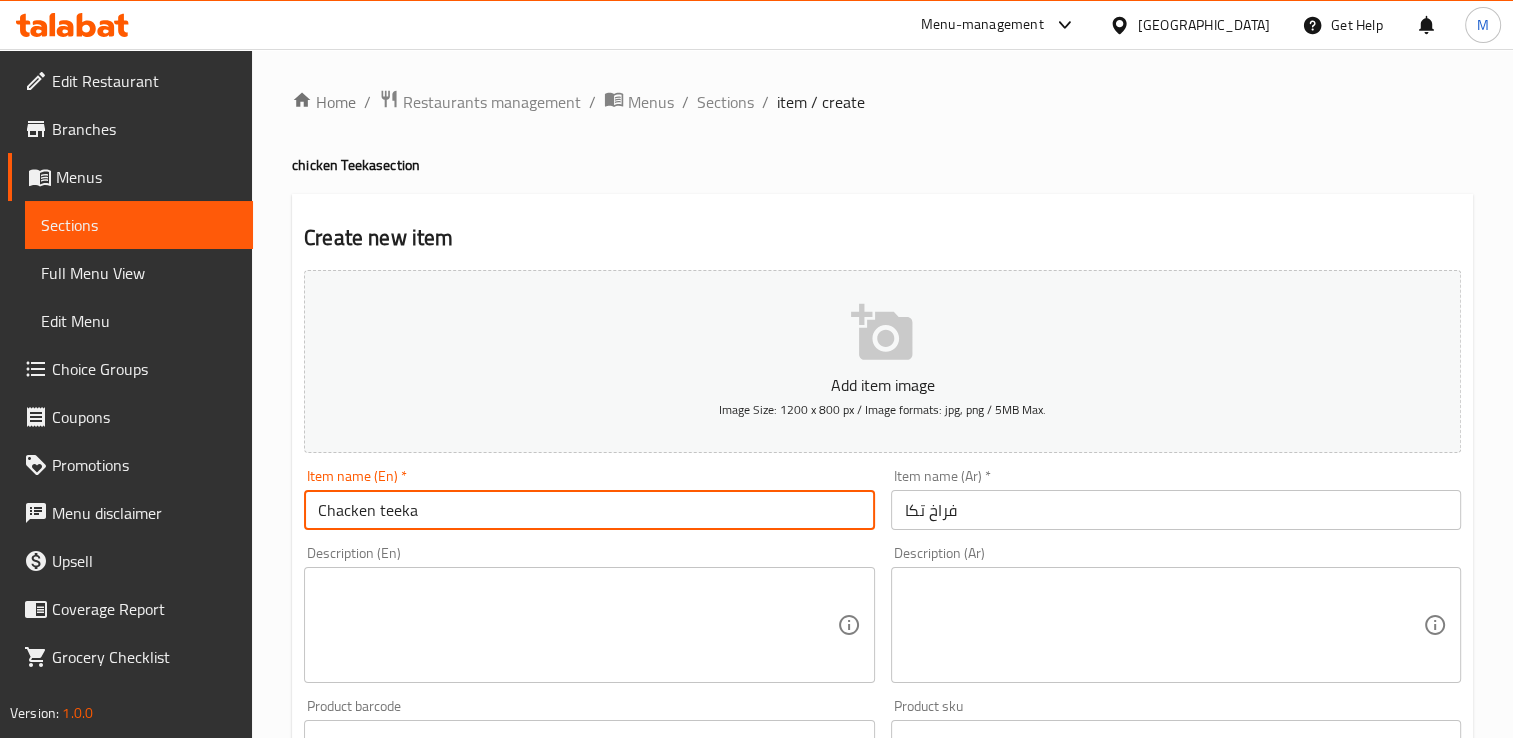 click on "Chacken teeka" at bounding box center (589, 510) 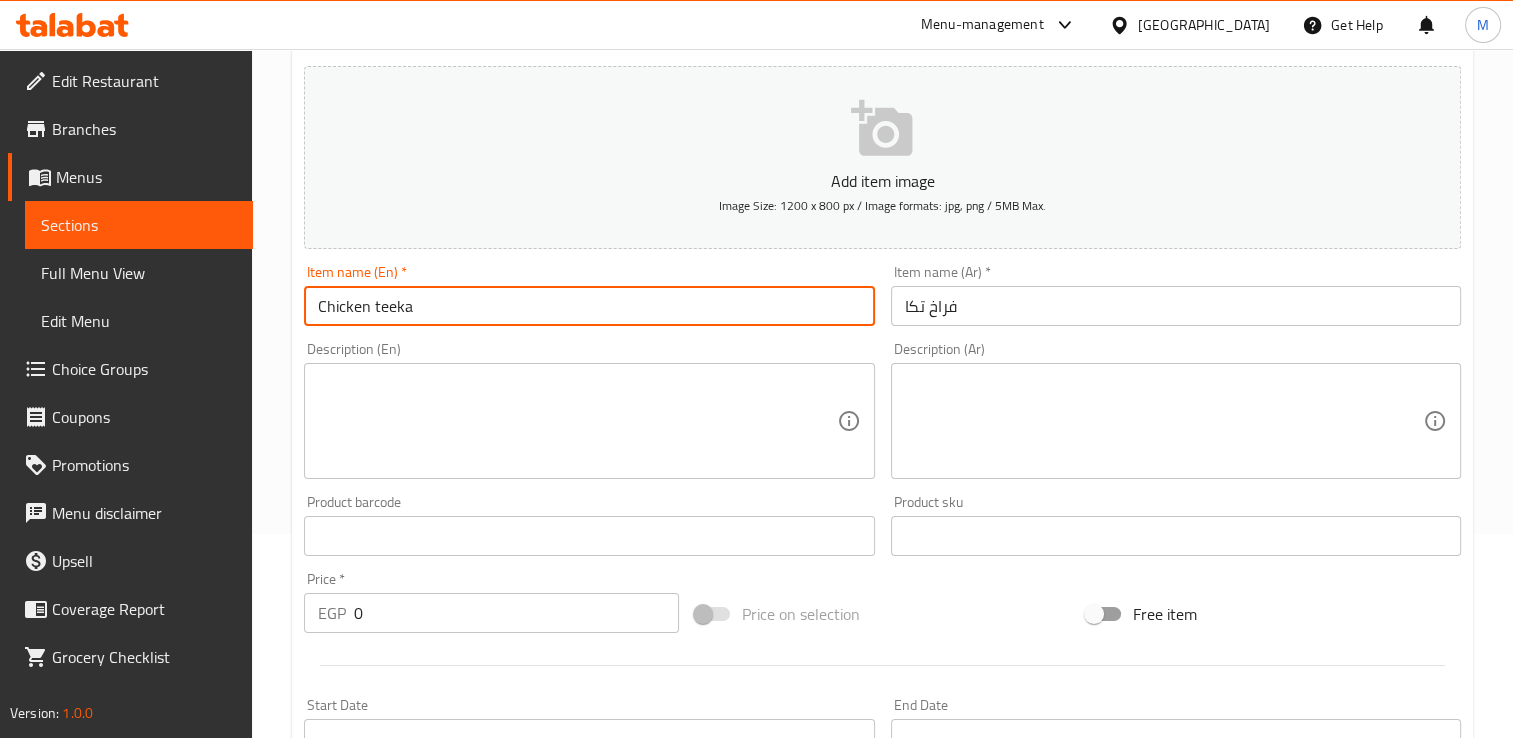 scroll, scrollTop: 206, scrollLeft: 0, axis: vertical 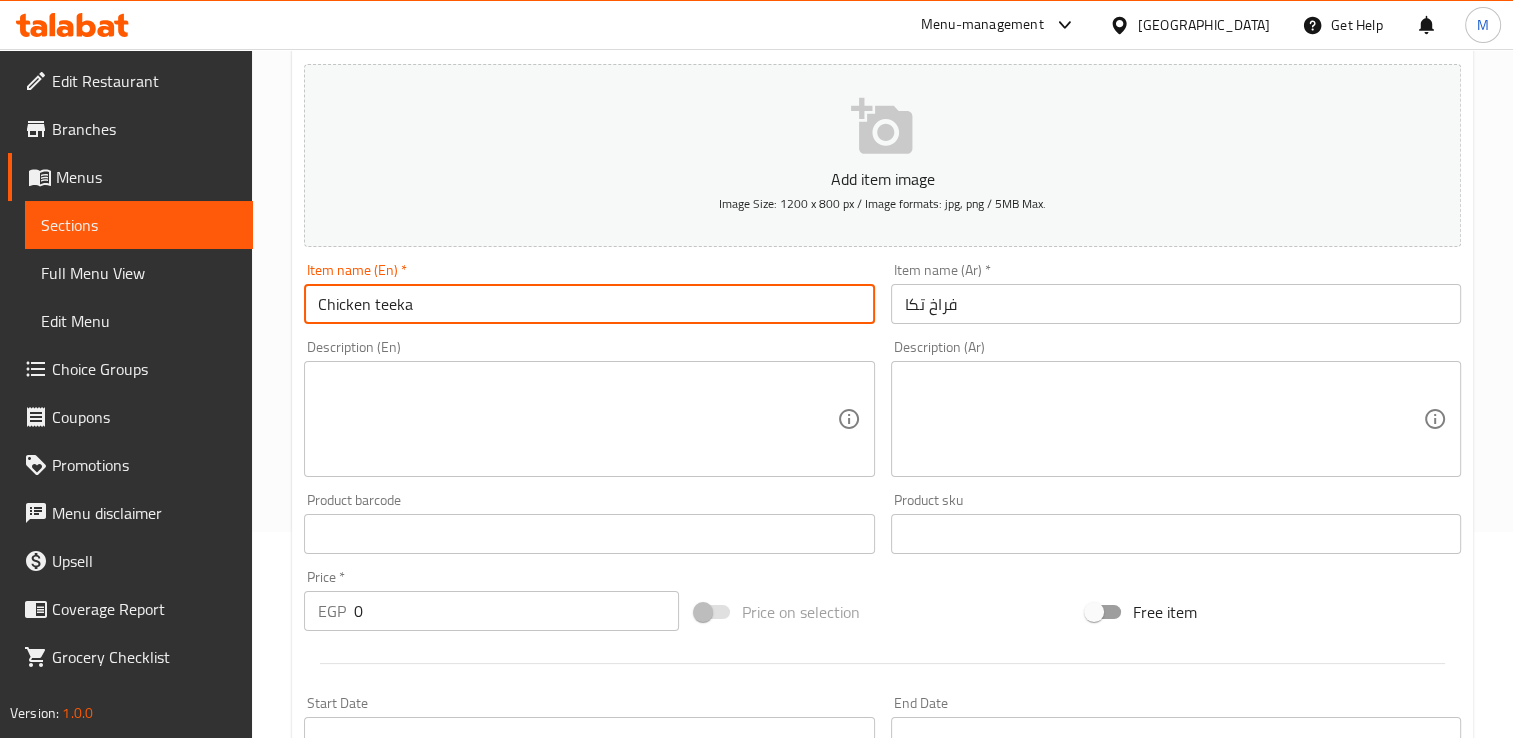 type on "Chicken teeka" 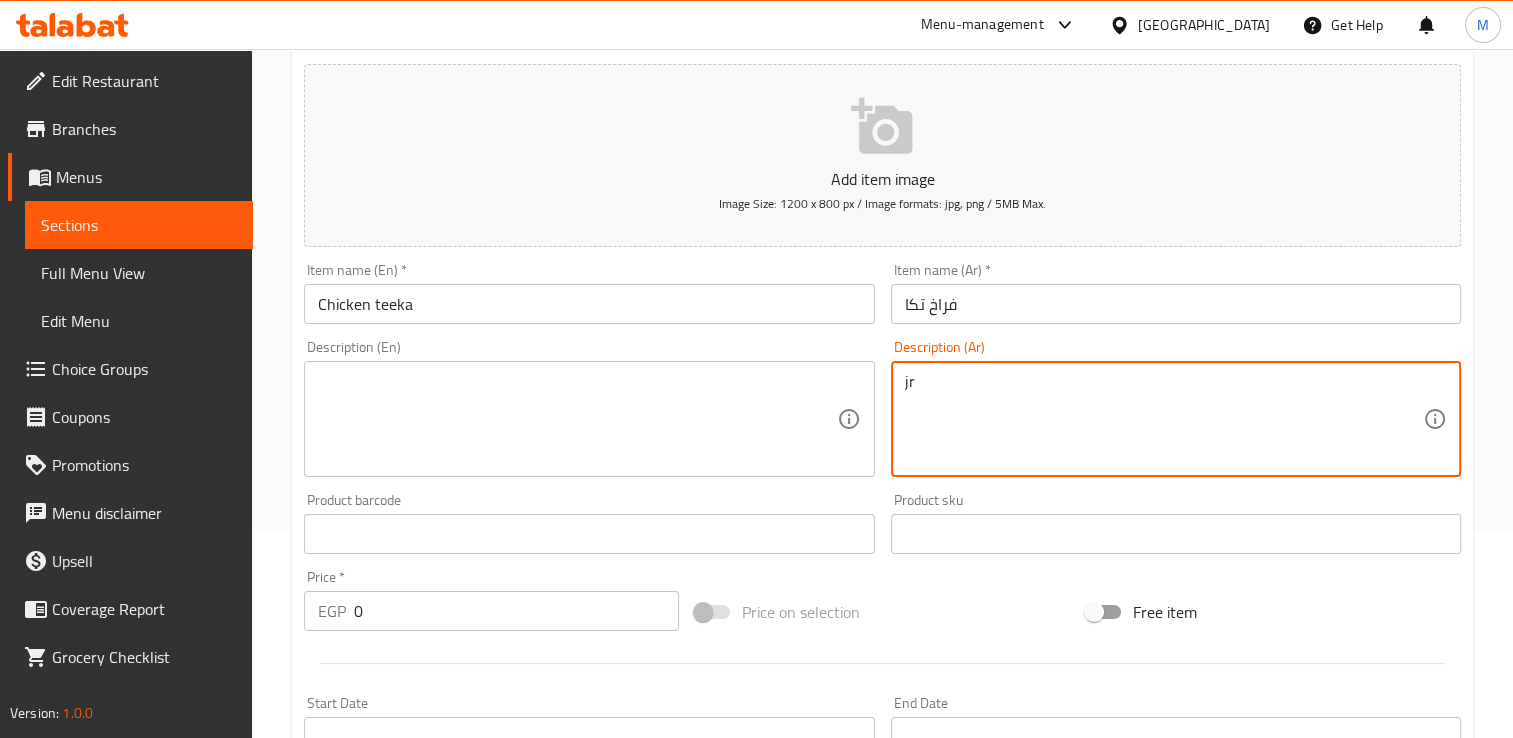 type on "j" 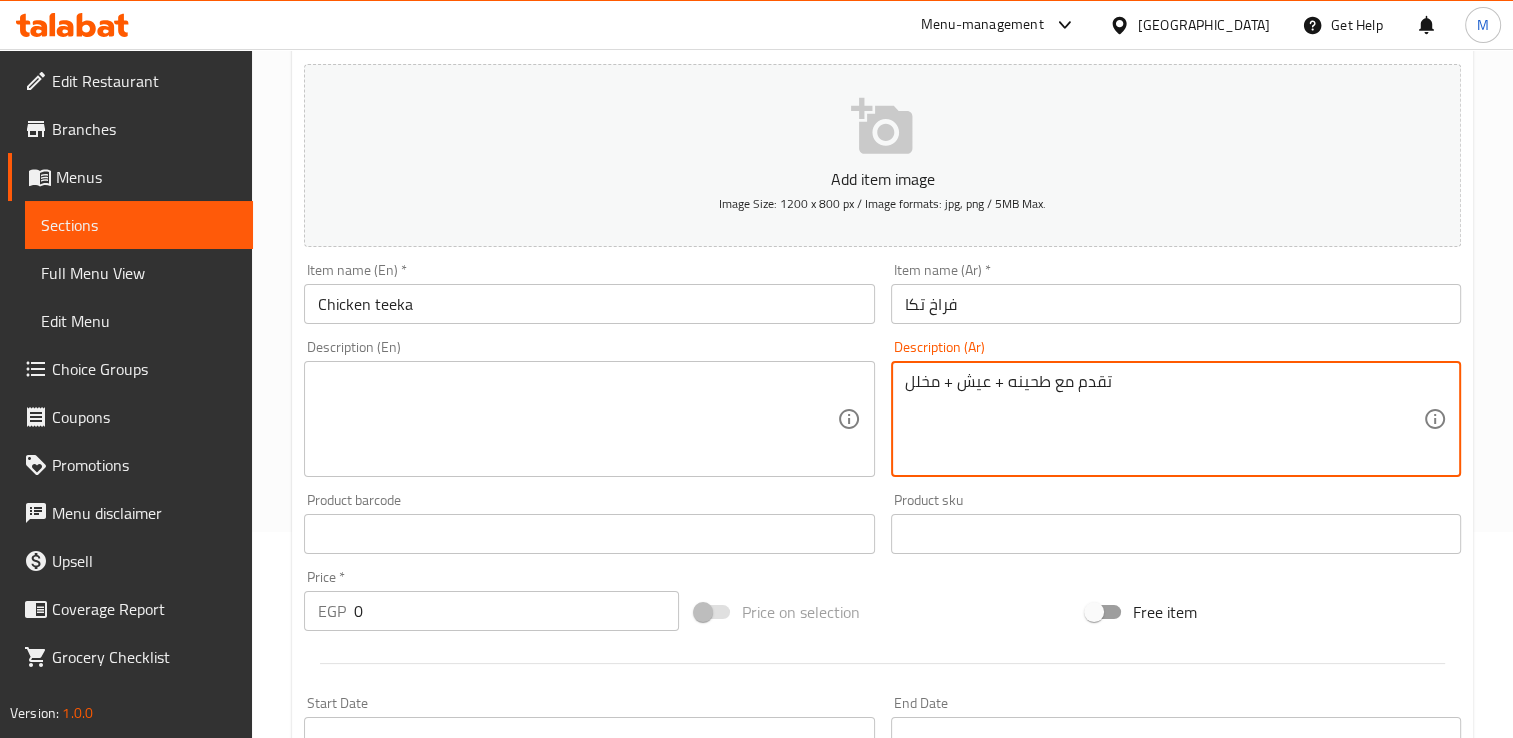 type on "تقدم مع طحينه + عيش + مخلل" 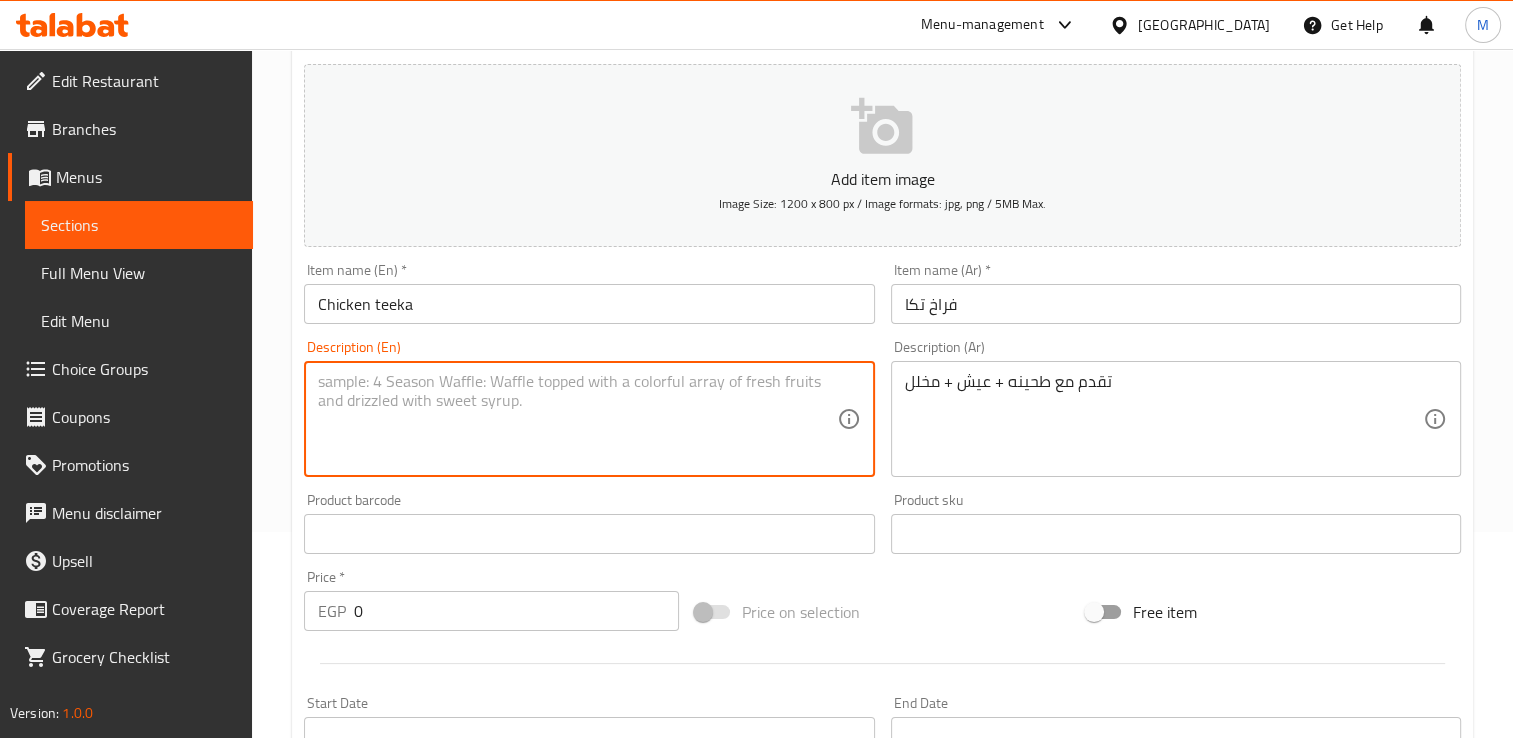click at bounding box center [577, 419] 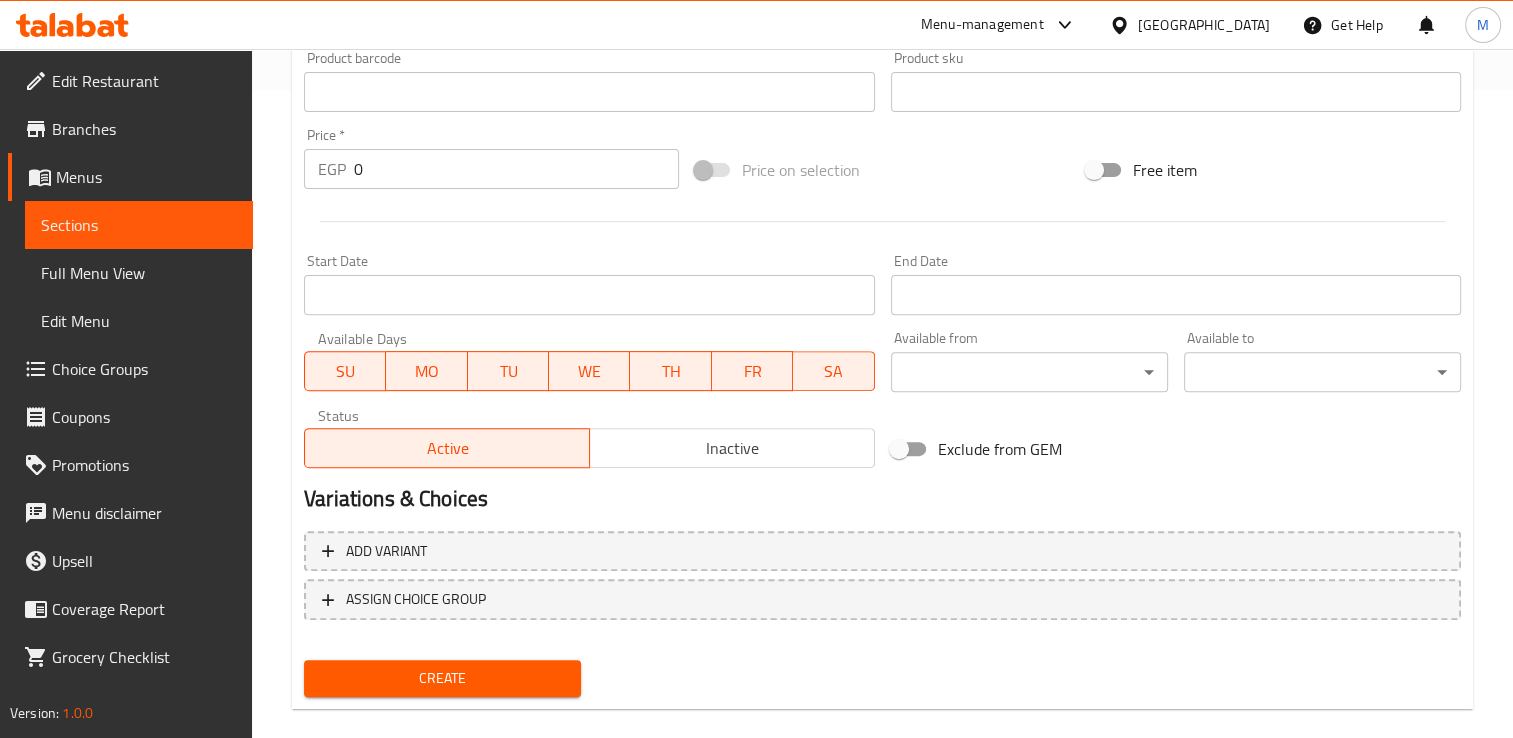 scroll, scrollTop: 674, scrollLeft: 0, axis: vertical 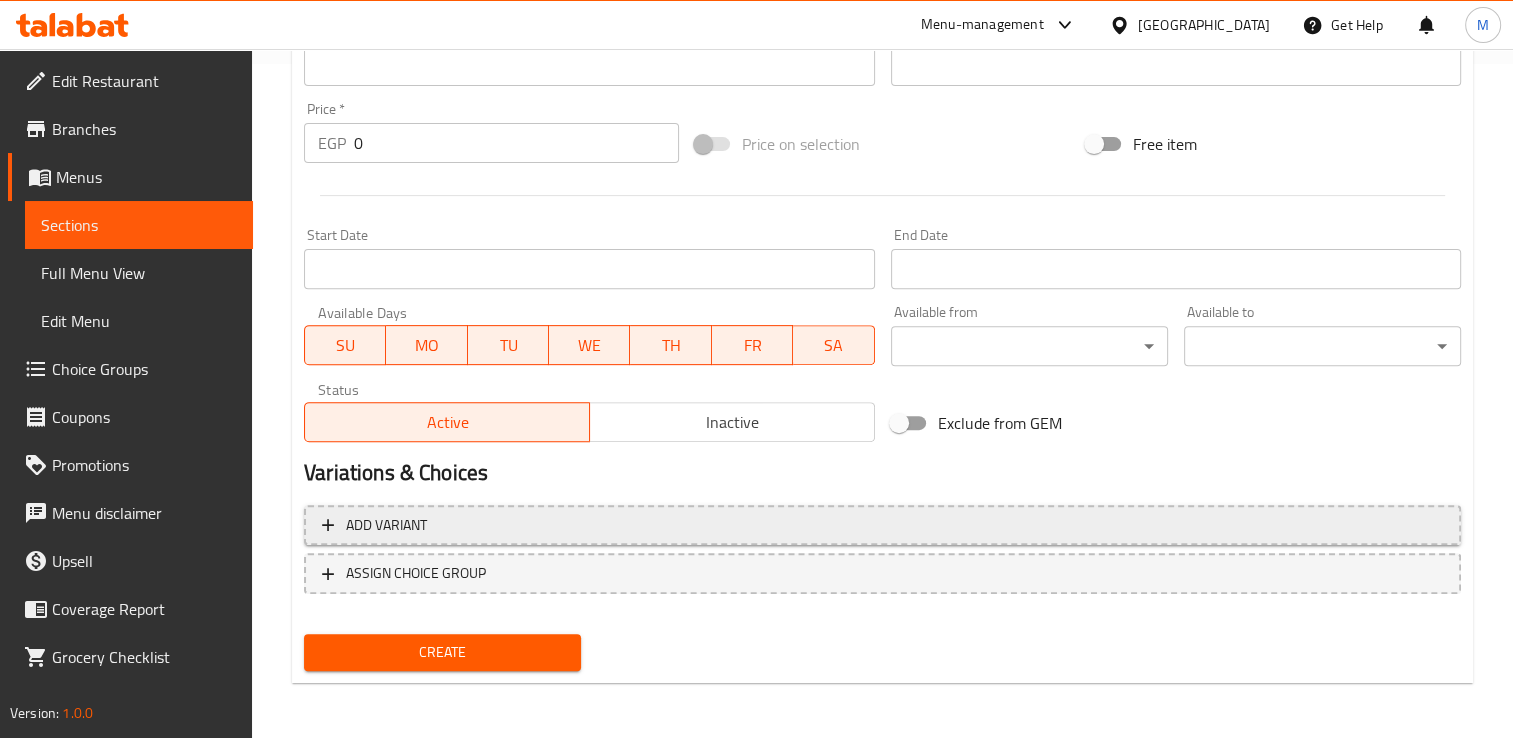 type on "tahini + bread + pickles" 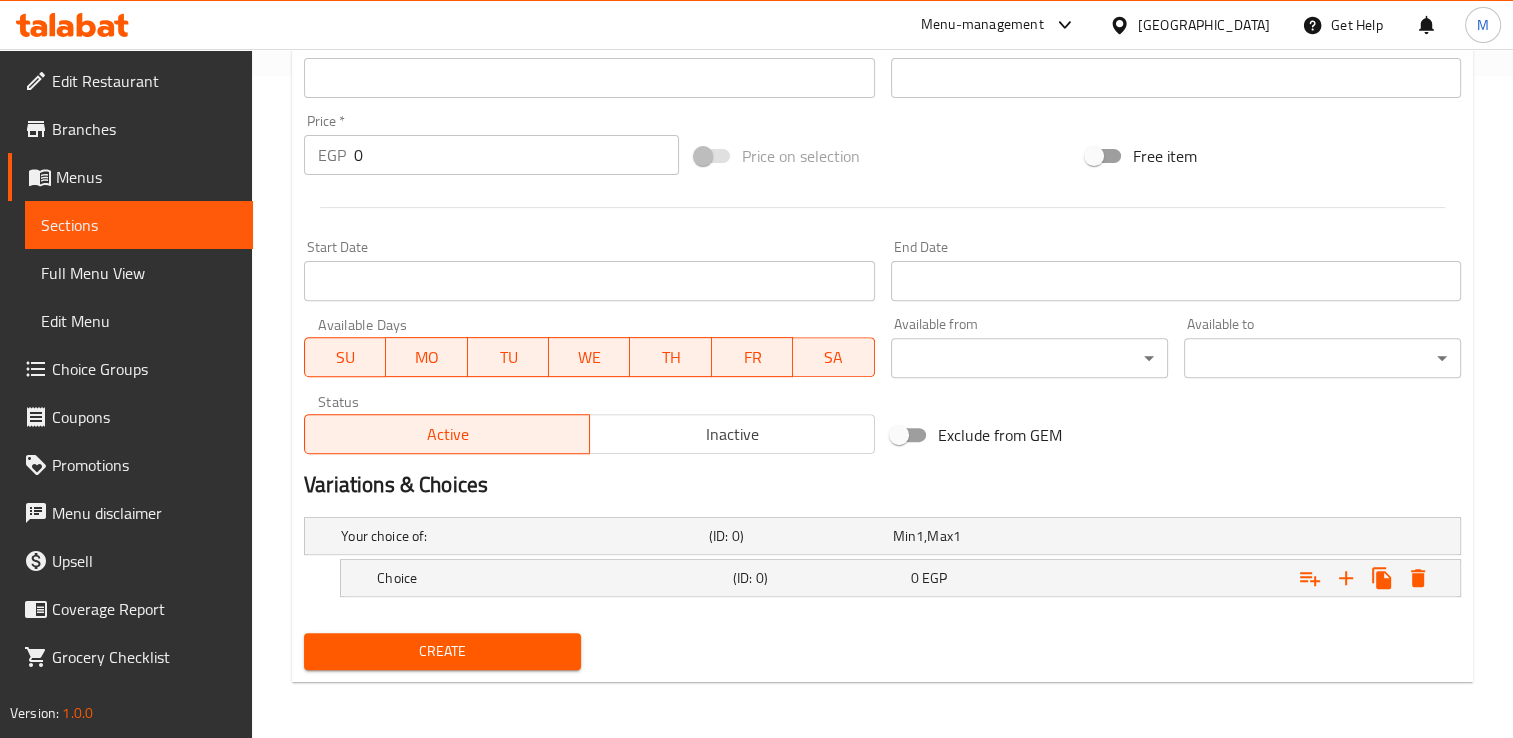 scroll, scrollTop: 660, scrollLeft: 0, axis: vertical 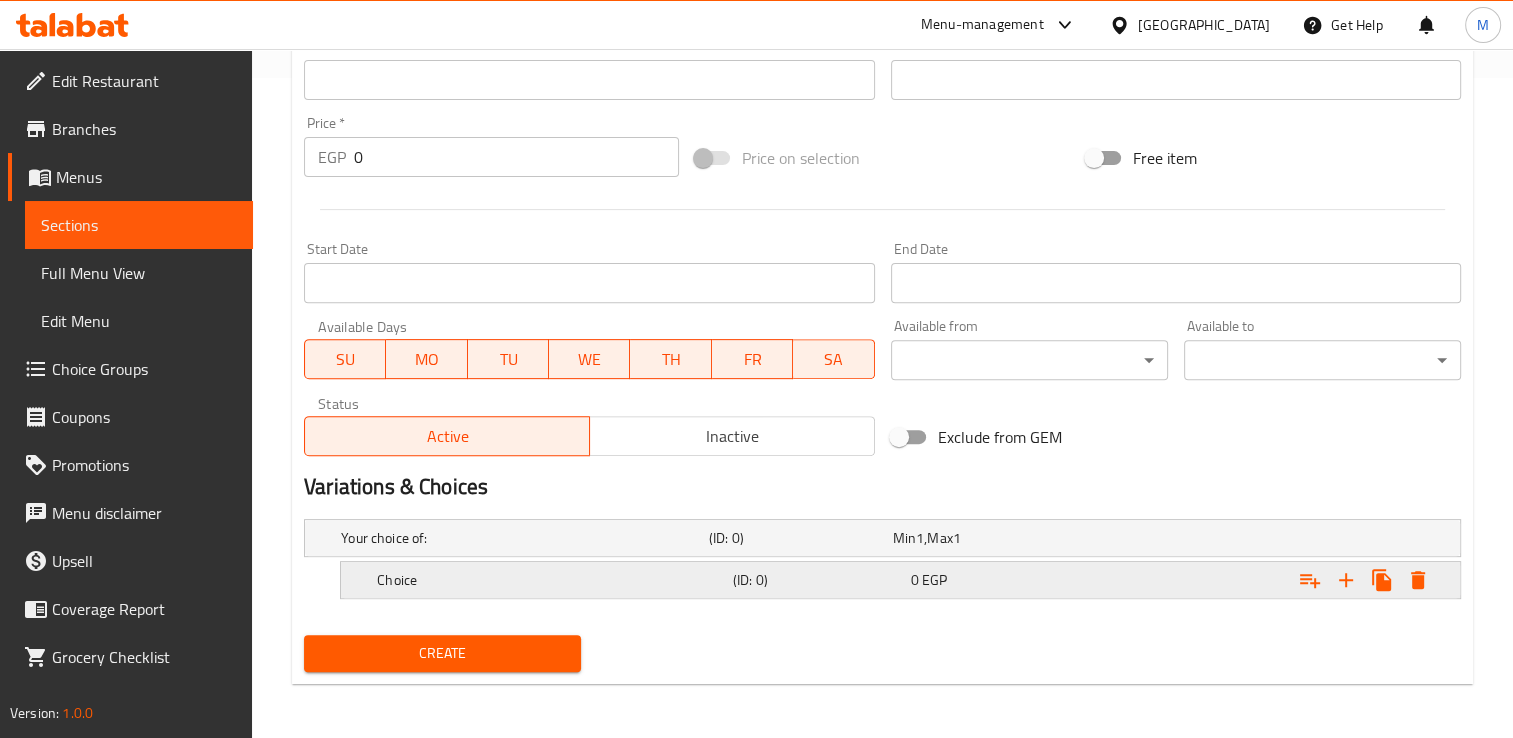 click at bounding box center [1256, 538] 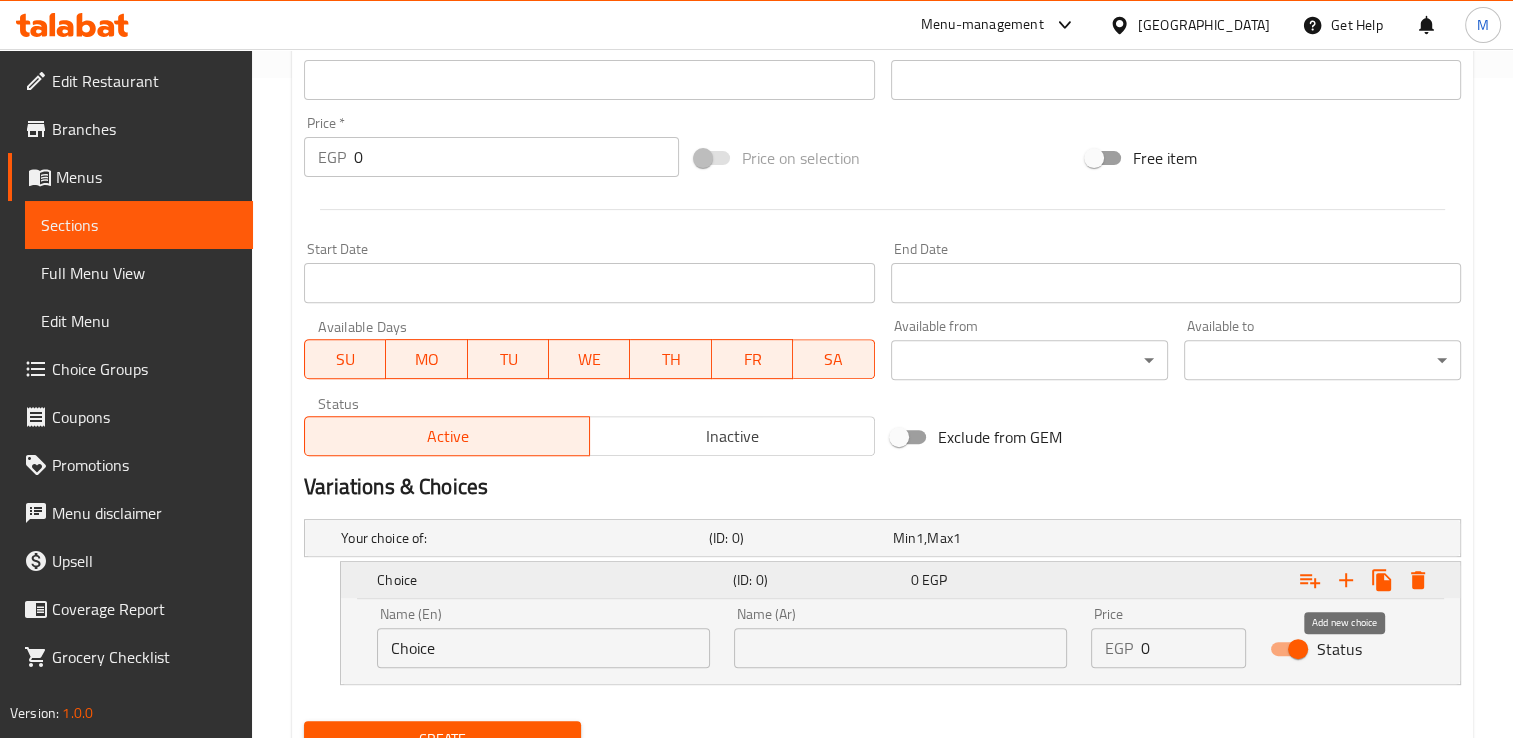 click 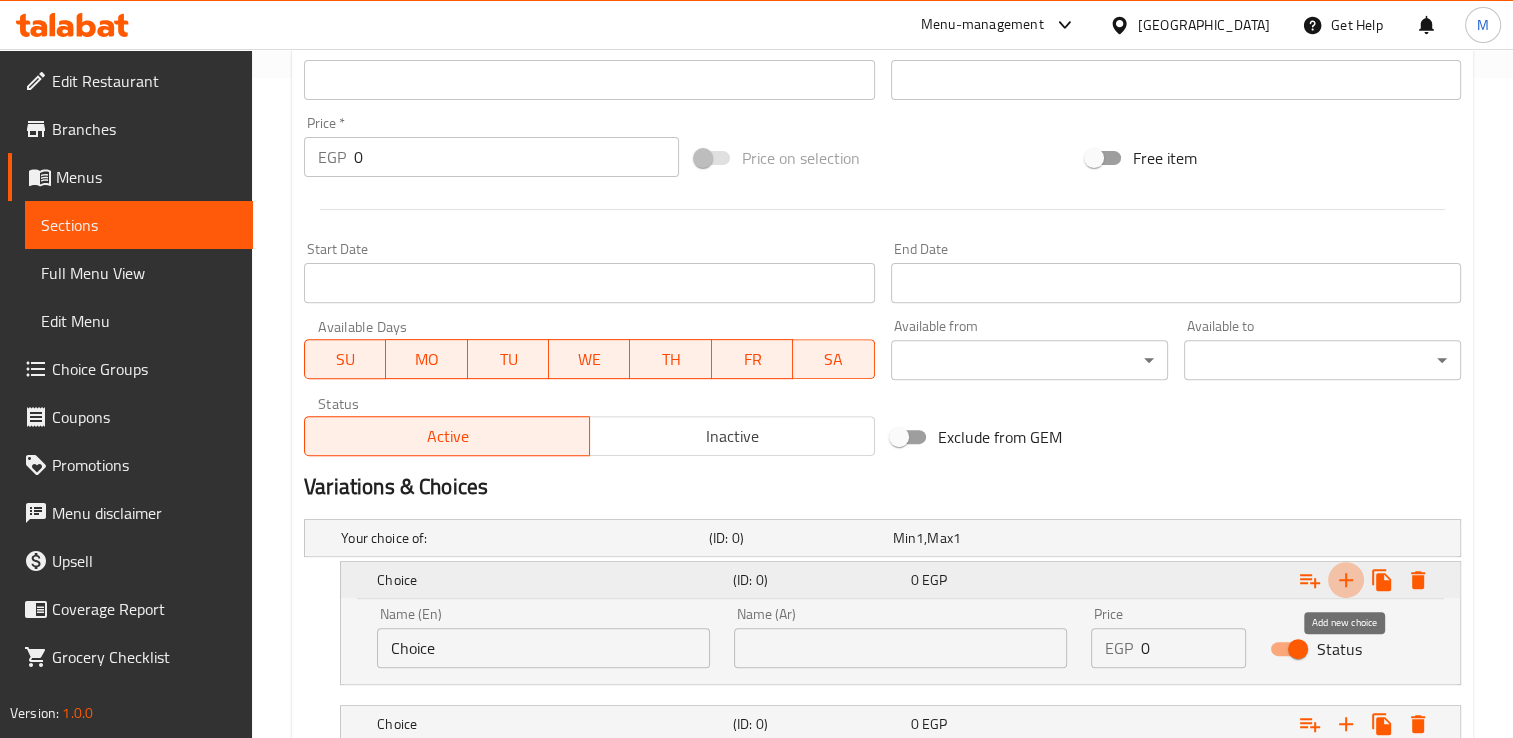 click 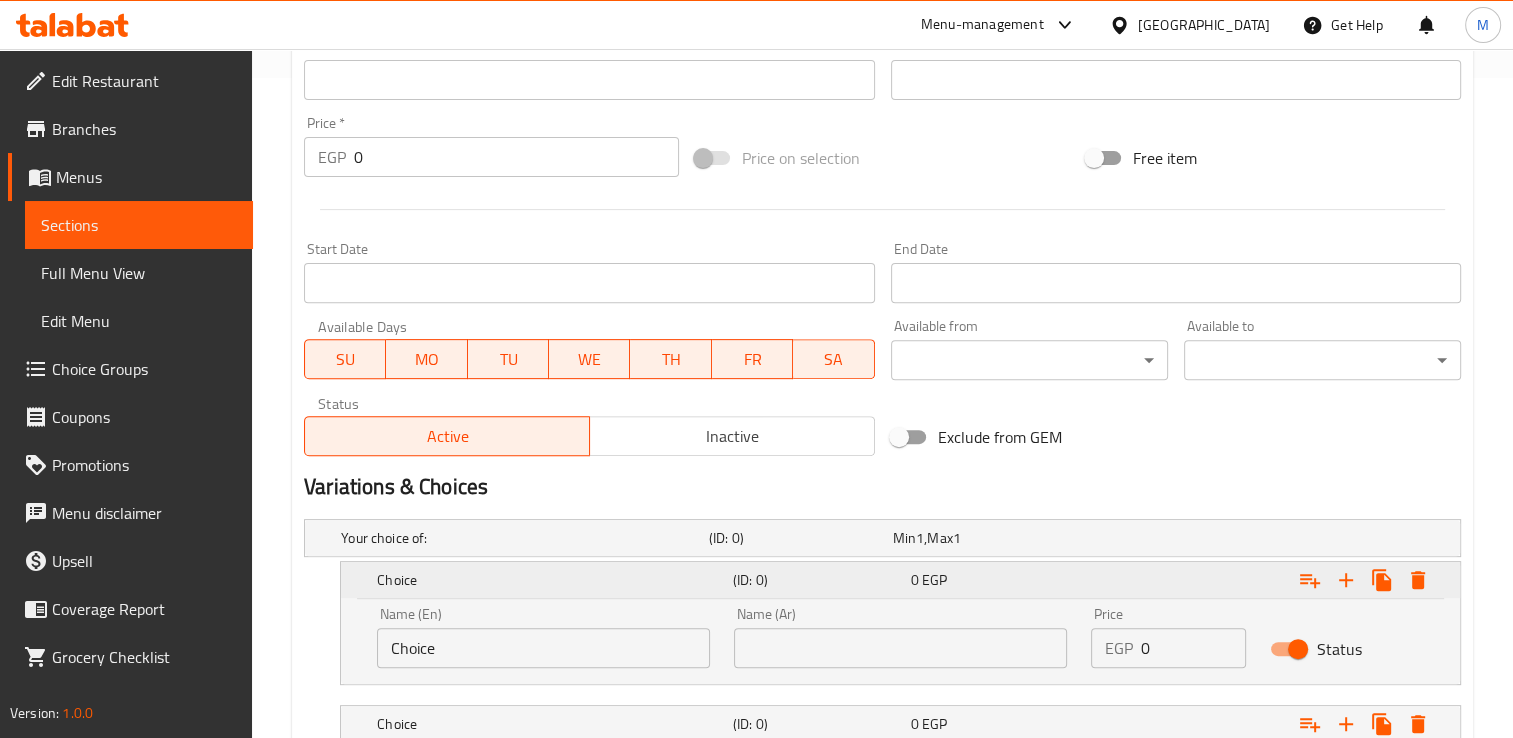 scroll, scrollTop: 862, scrollLeft: 0, axis: vertical 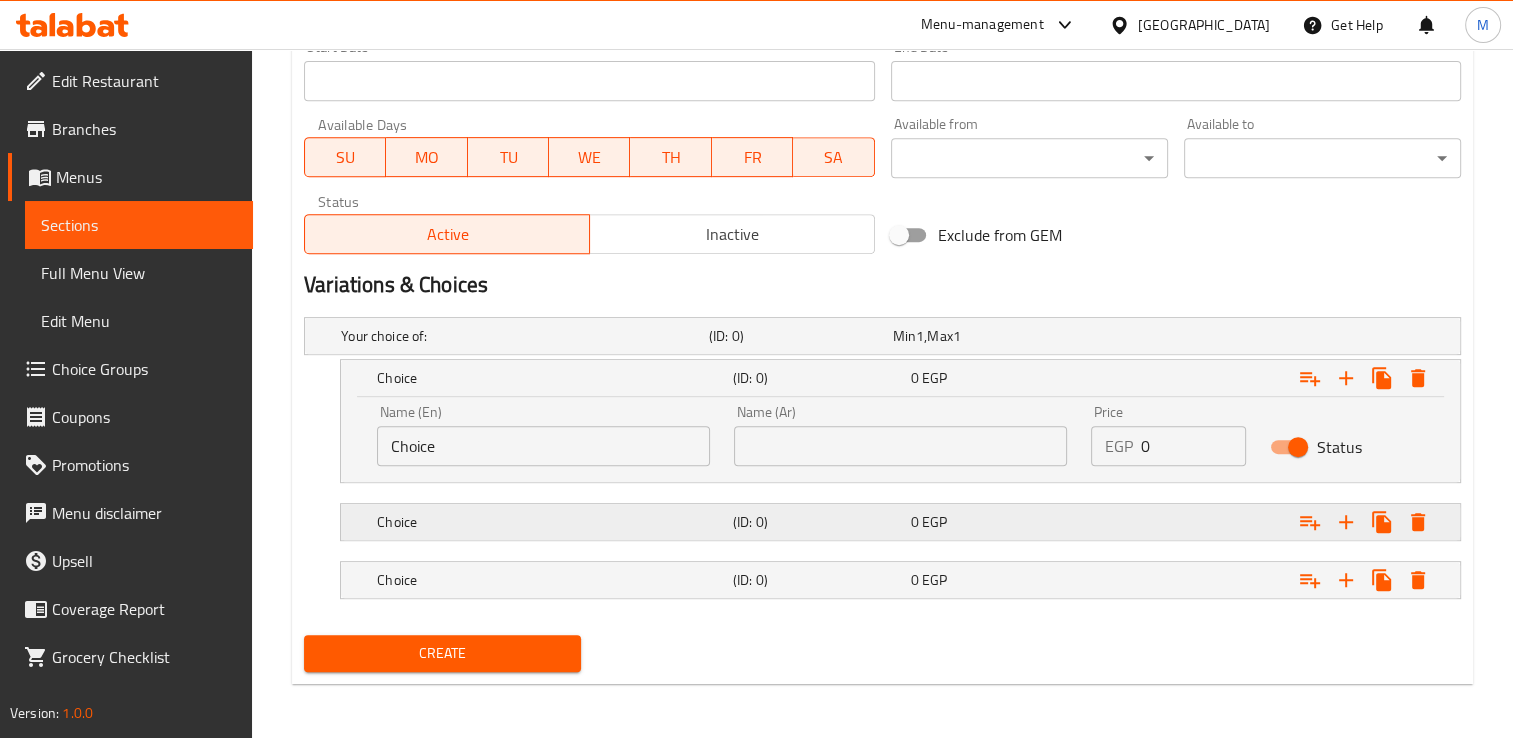 click at bounding box center [1256, 336] 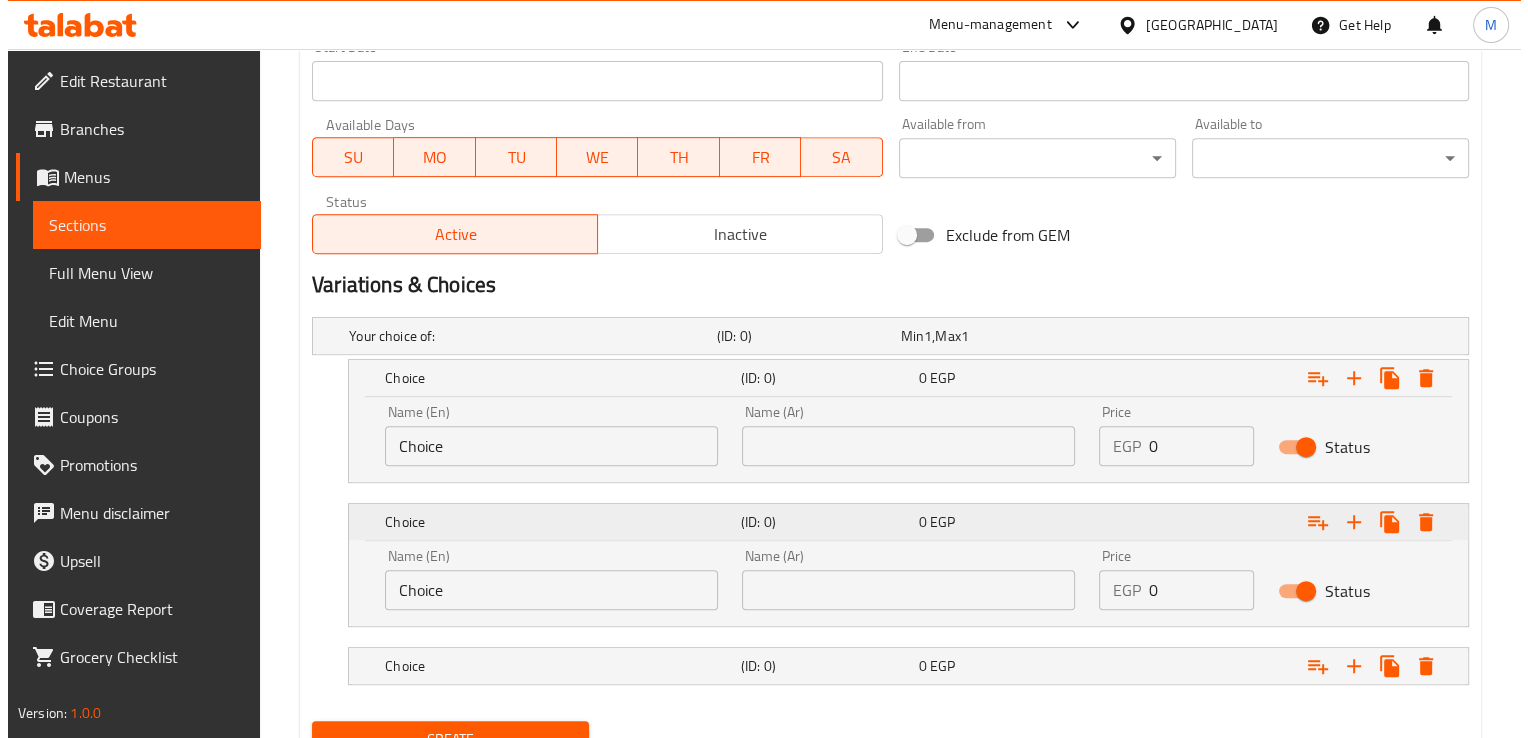 scroll, scrollTop: 948, scrollLeft: 0, axis: vertical 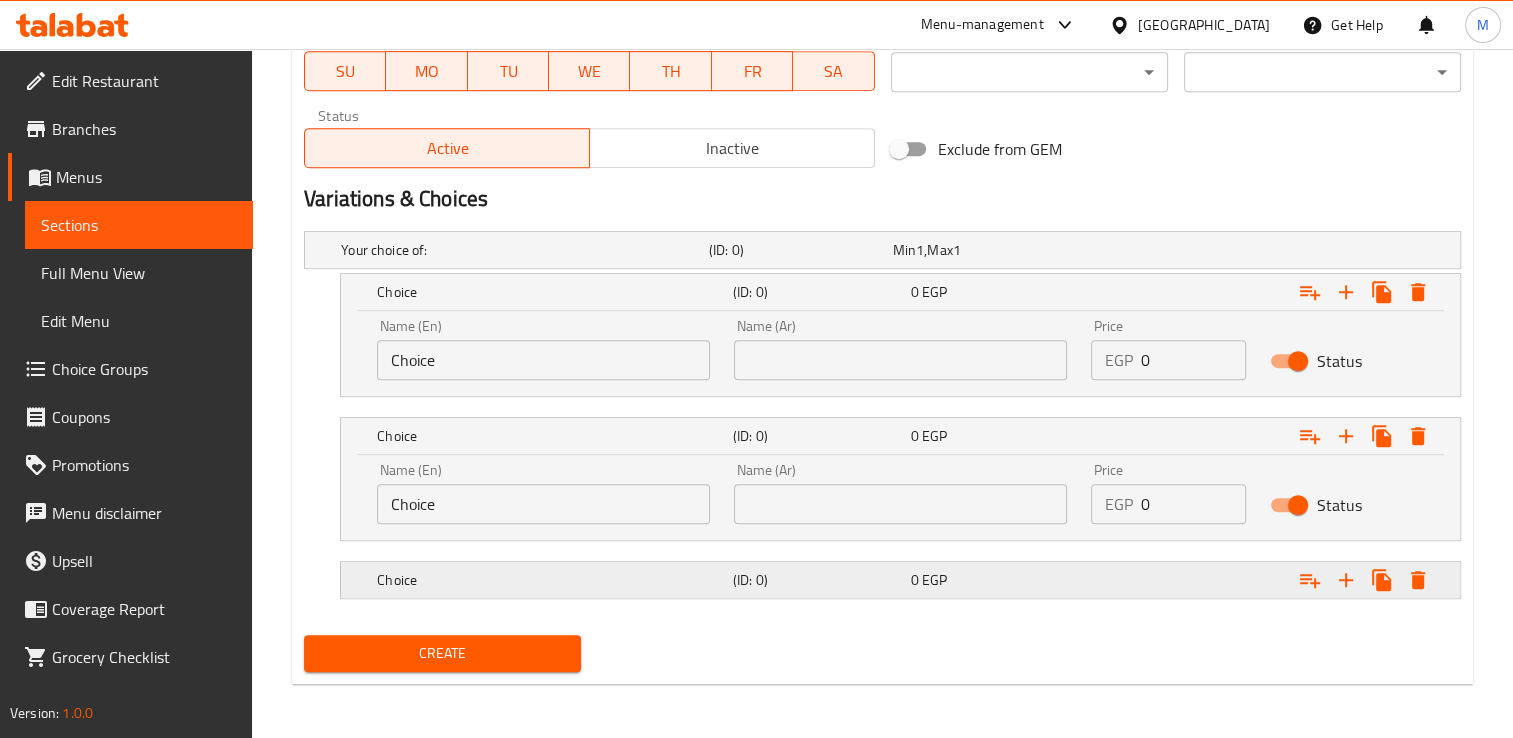 click at bounding box center (1256, 250) 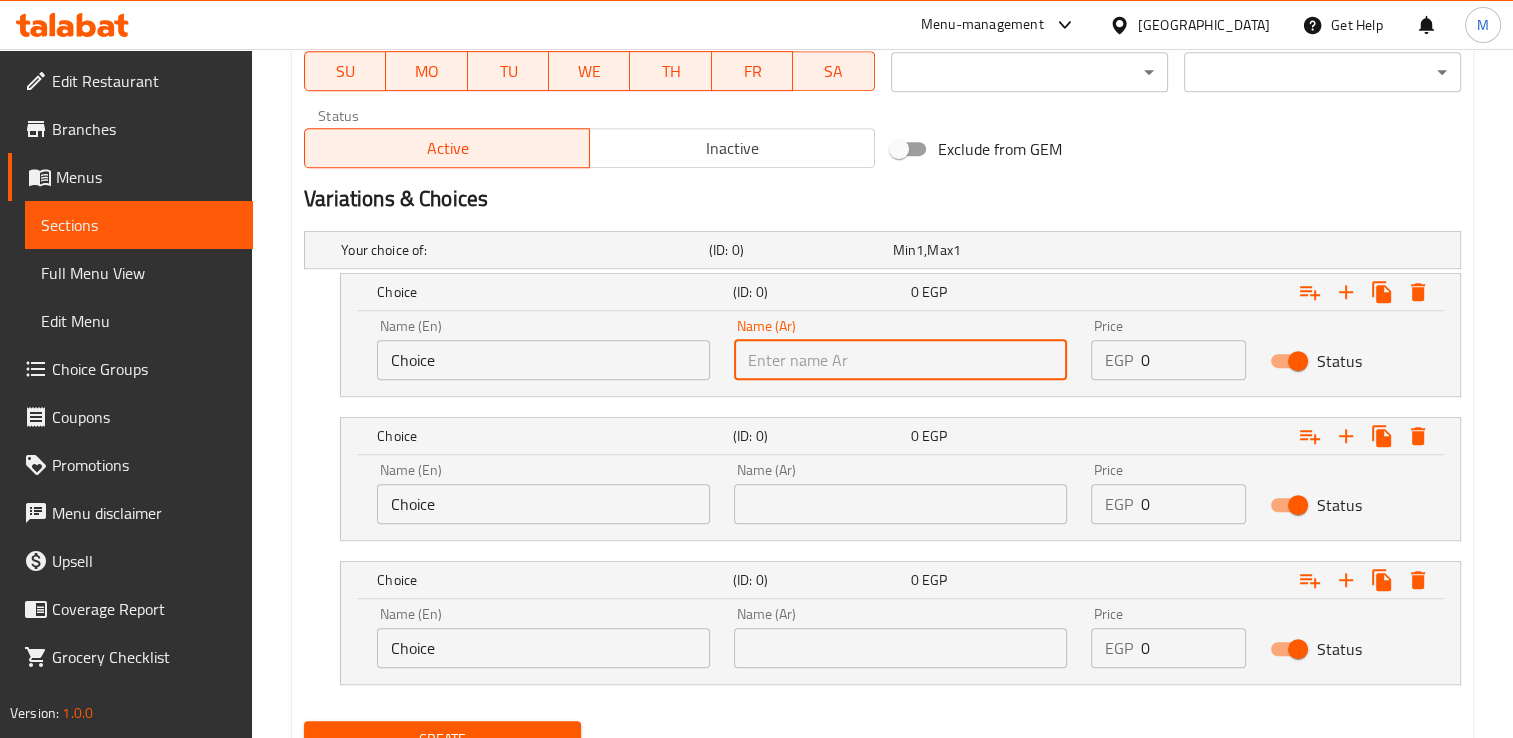 click at bounding box center (900, 360) 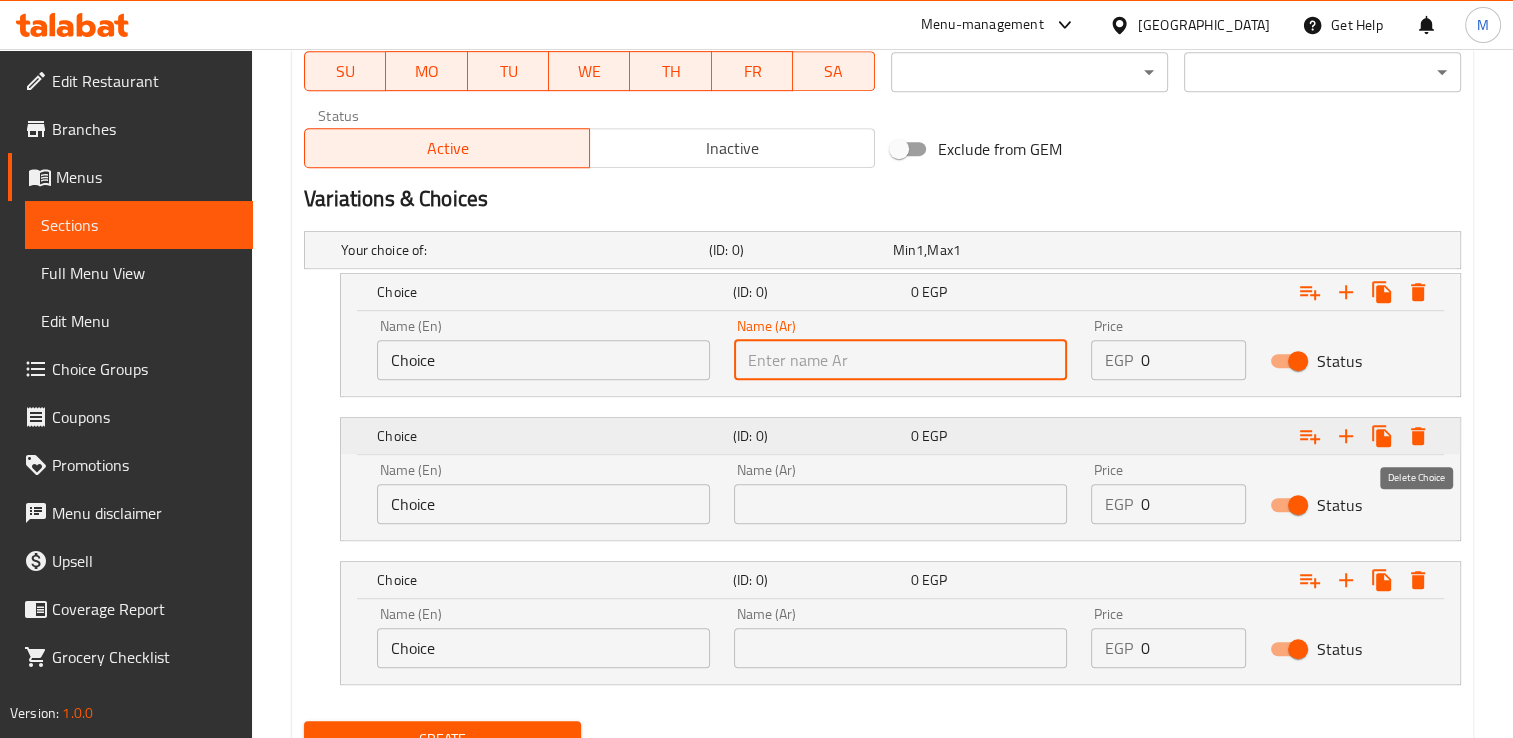 click 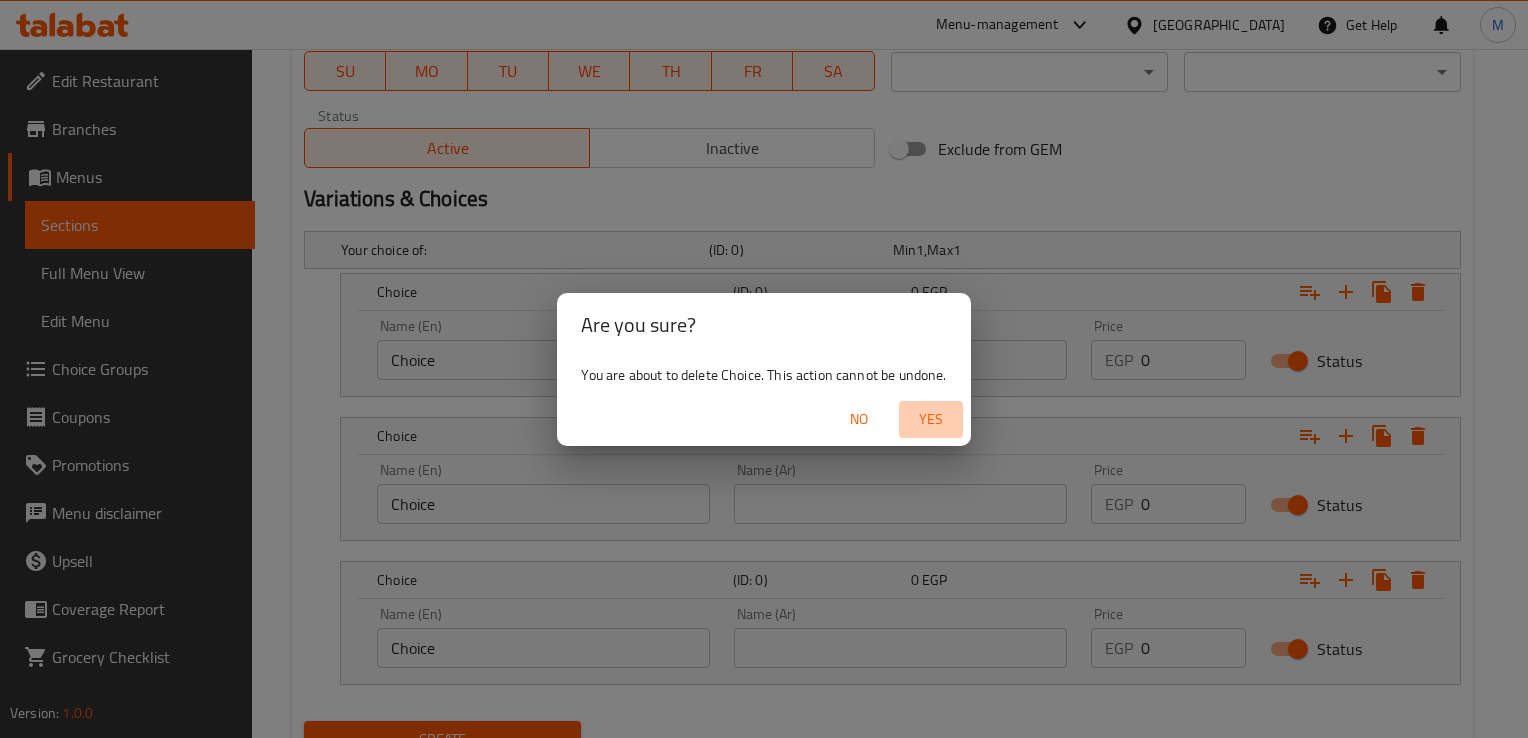 click on "Yes" at bounding box center [931, 419] 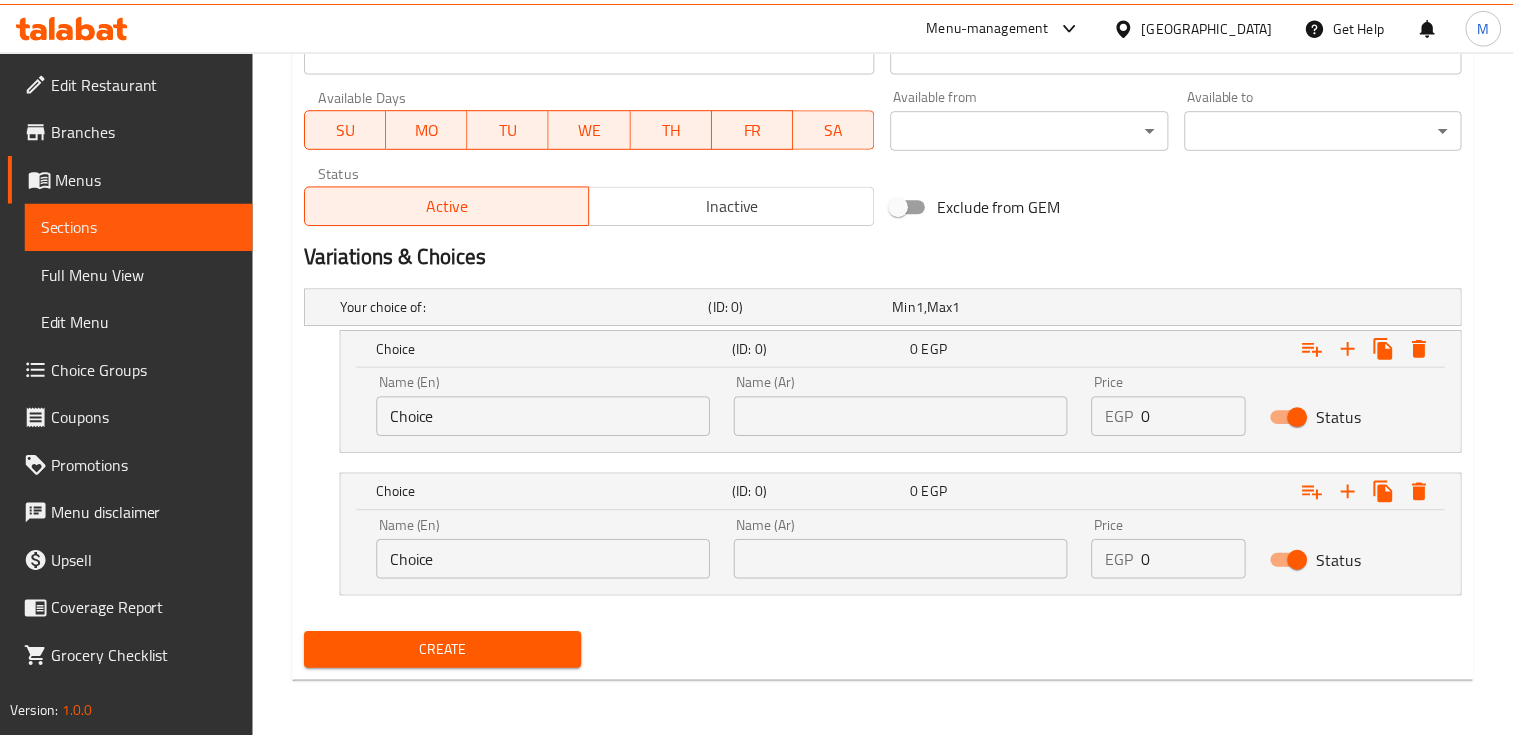 scroll, scrollTop: 890, scrollLeft: 0, axis: vertical 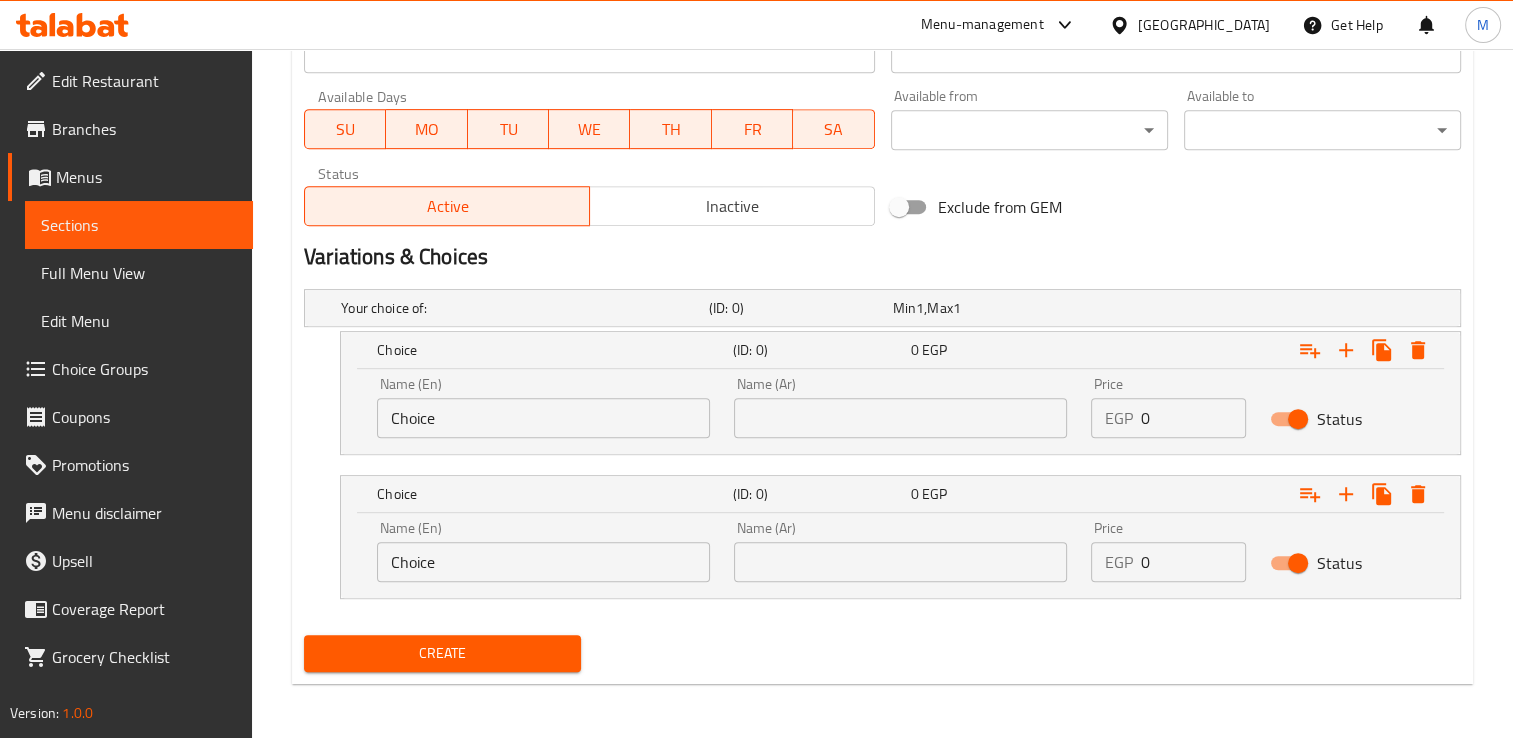 click at bounding box center [900, 418] 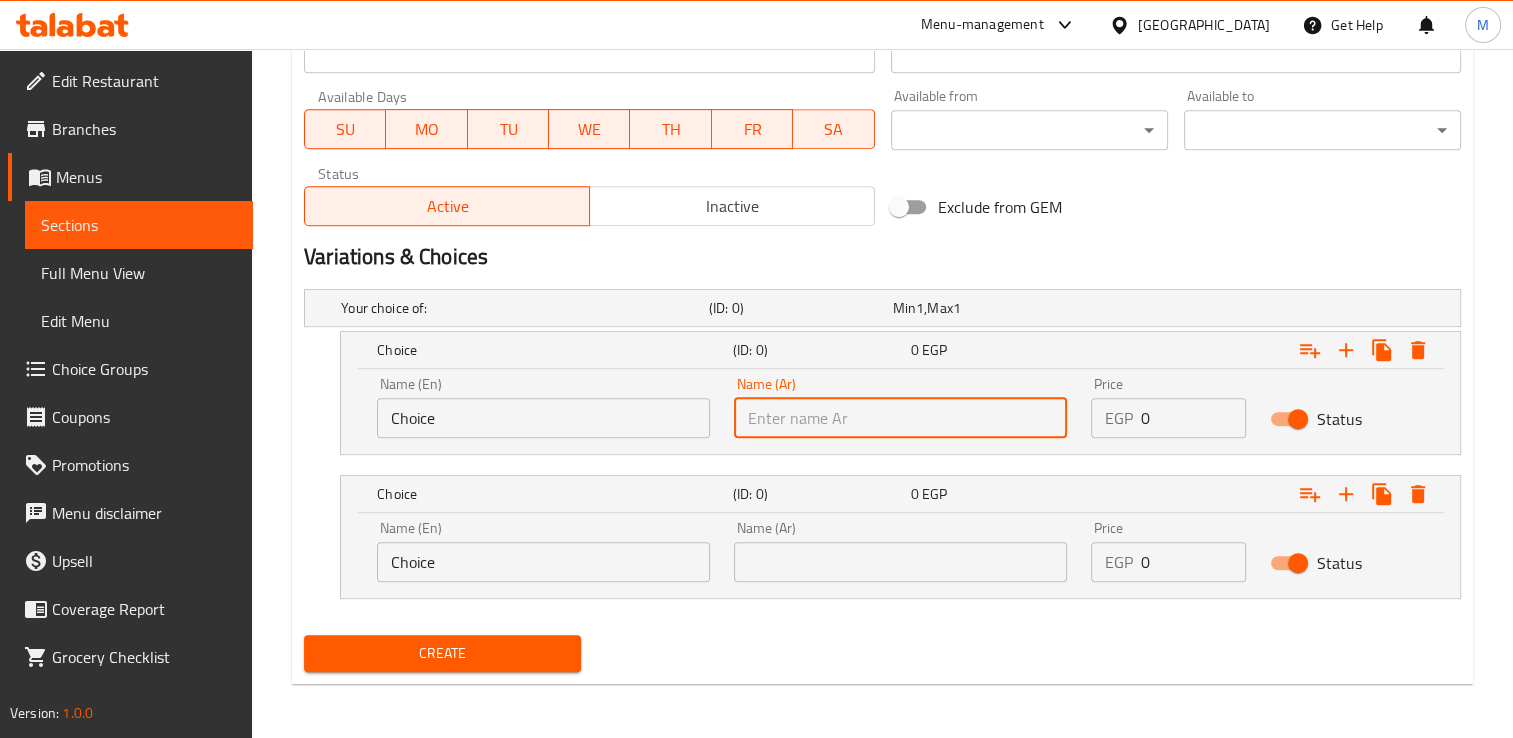 click at bounding box center [900, 418] 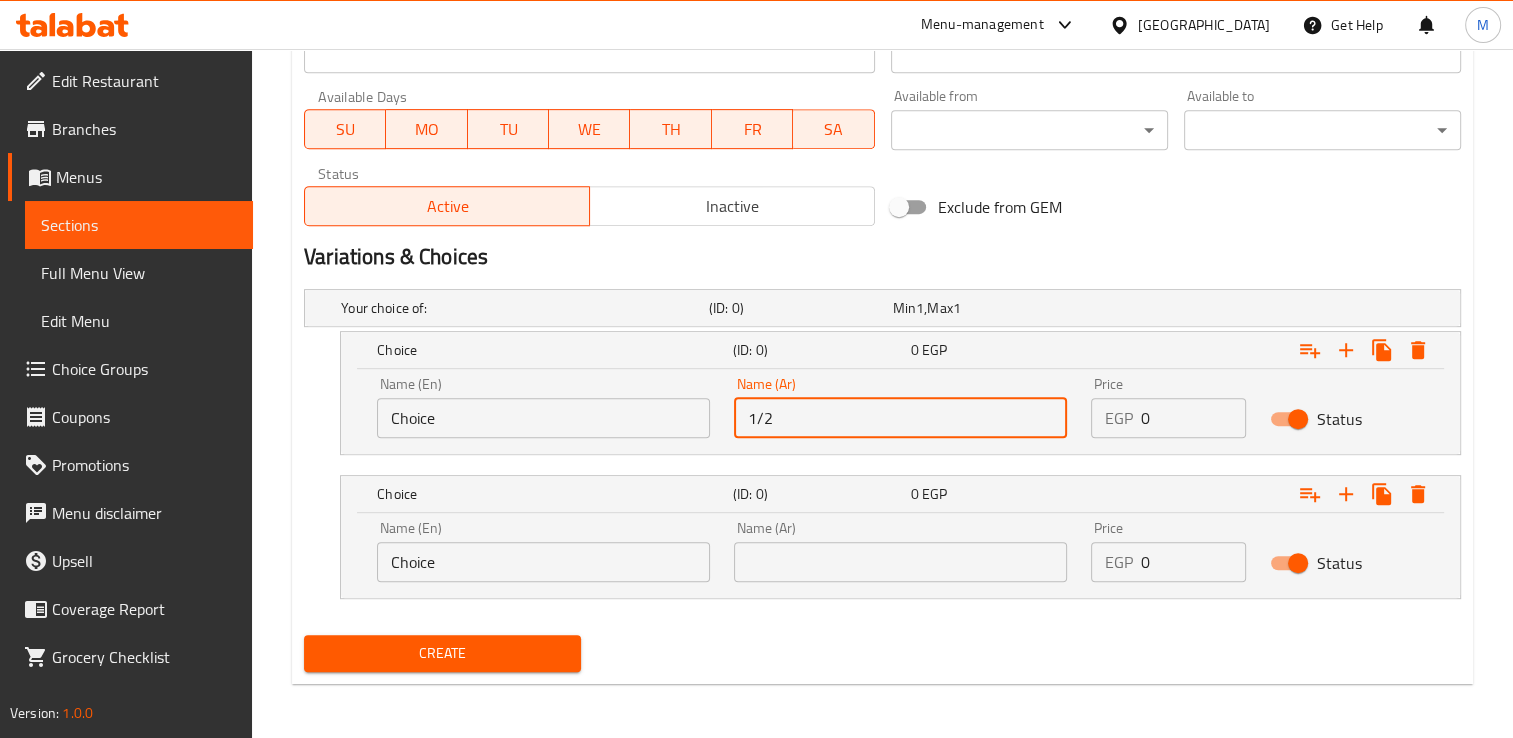type on "1/2 فرخه" 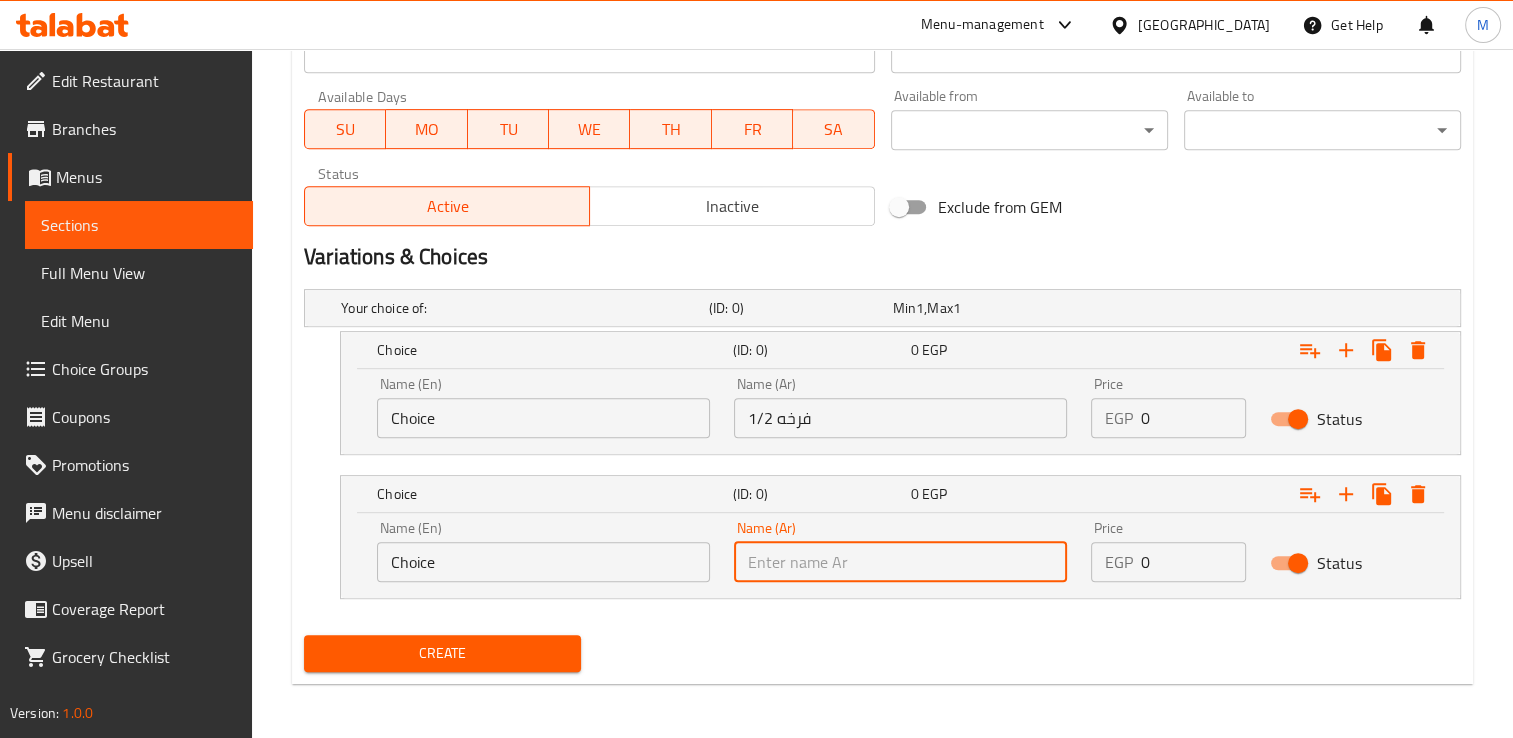 click at bounding box center [900, 562] 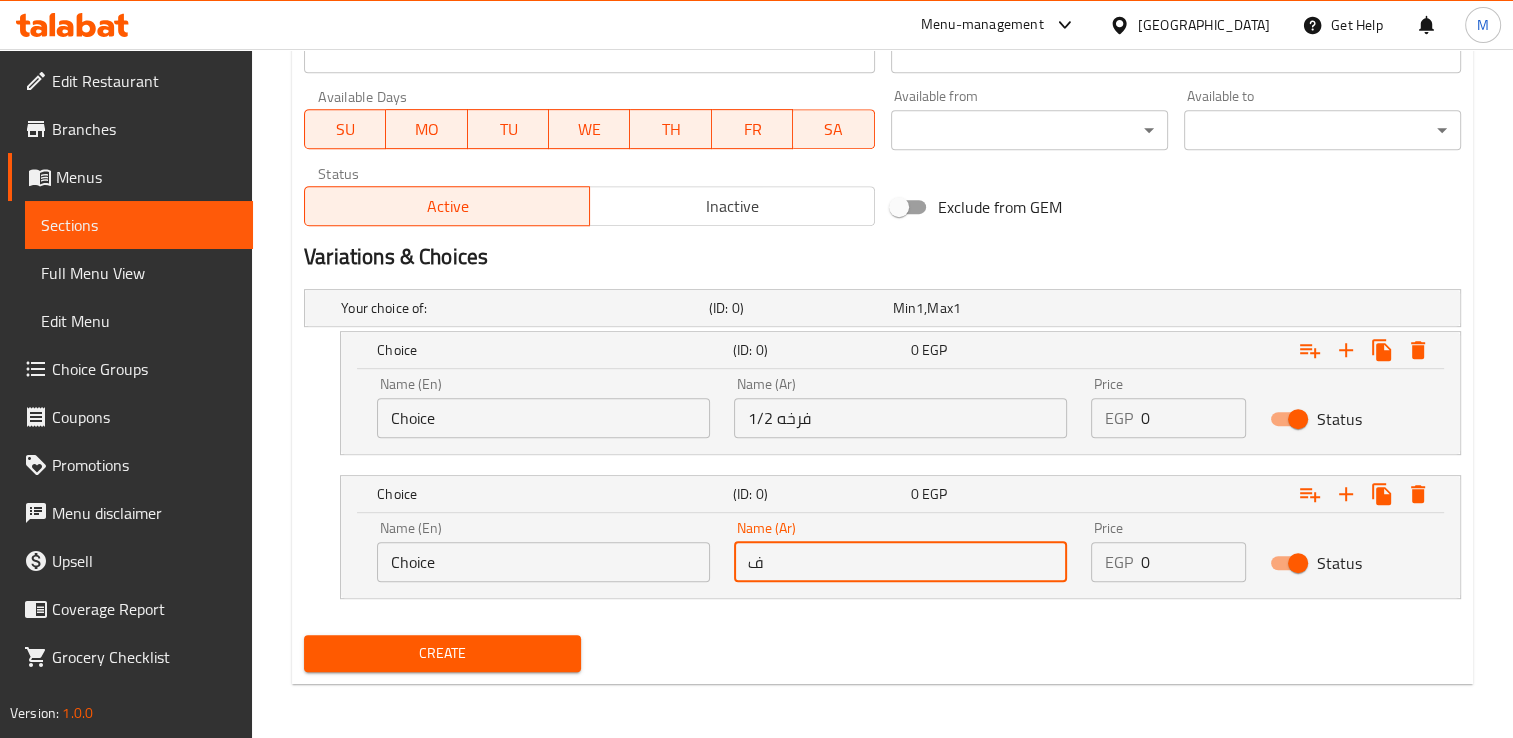 type on "فرخه" 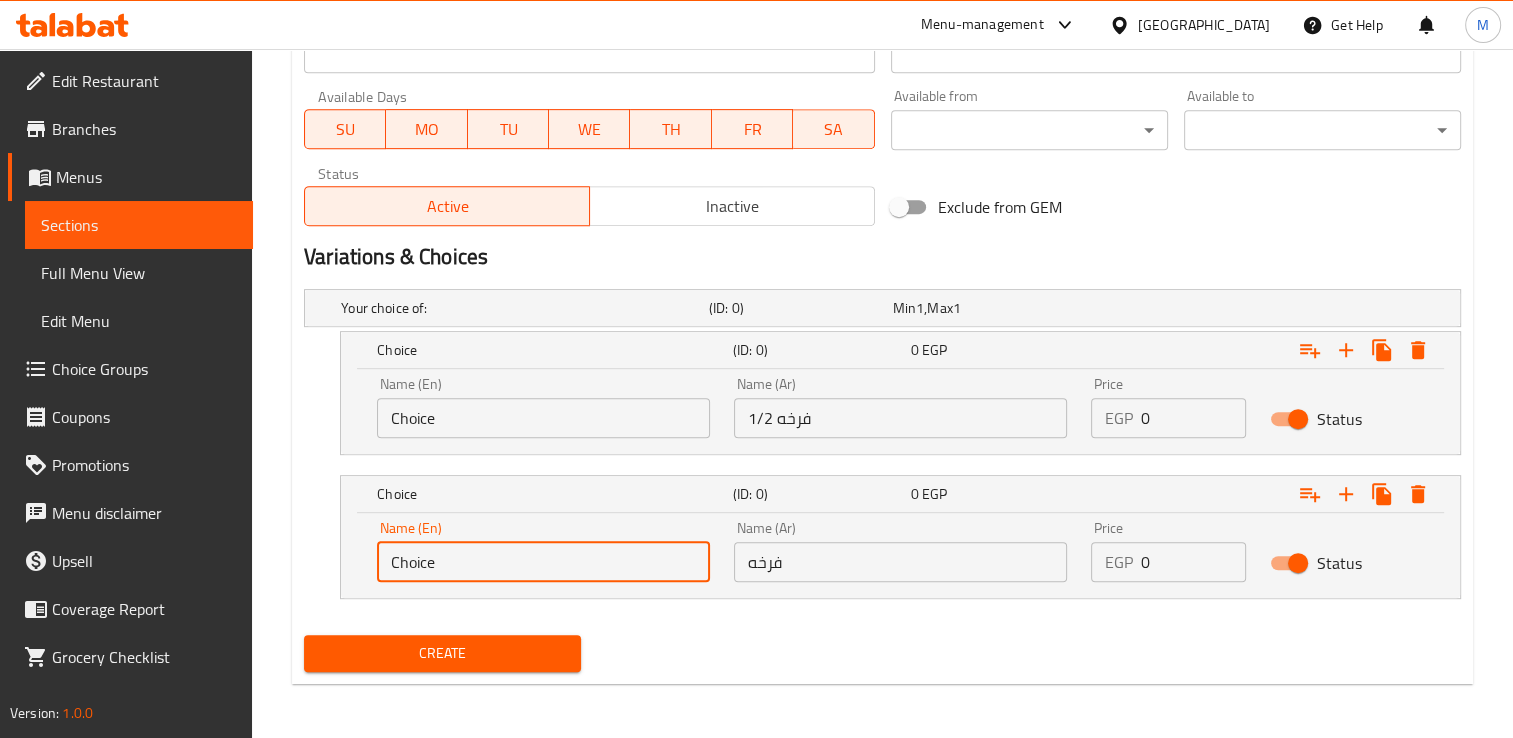 click on "Choice" at bounding box center (543, 562) 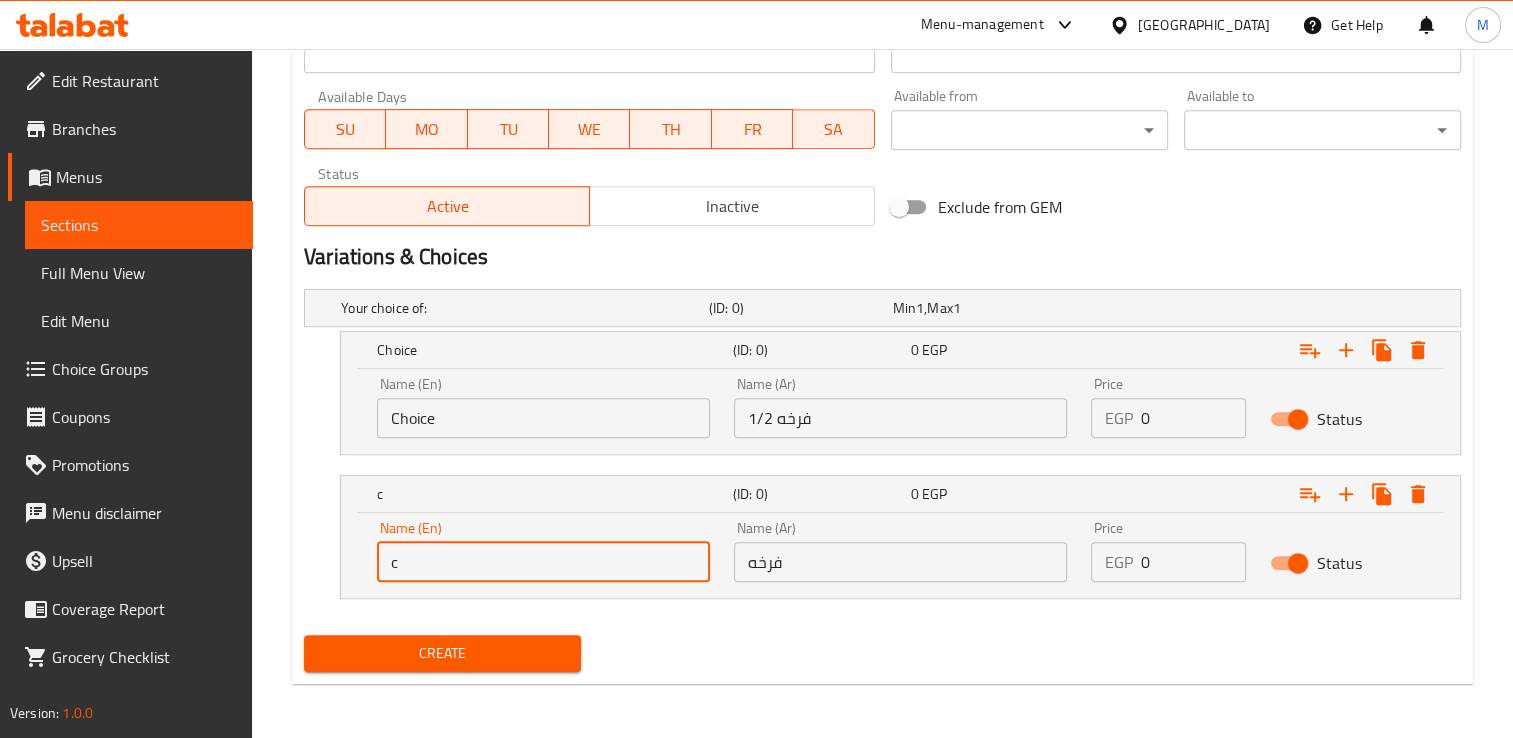 type on "chicken" 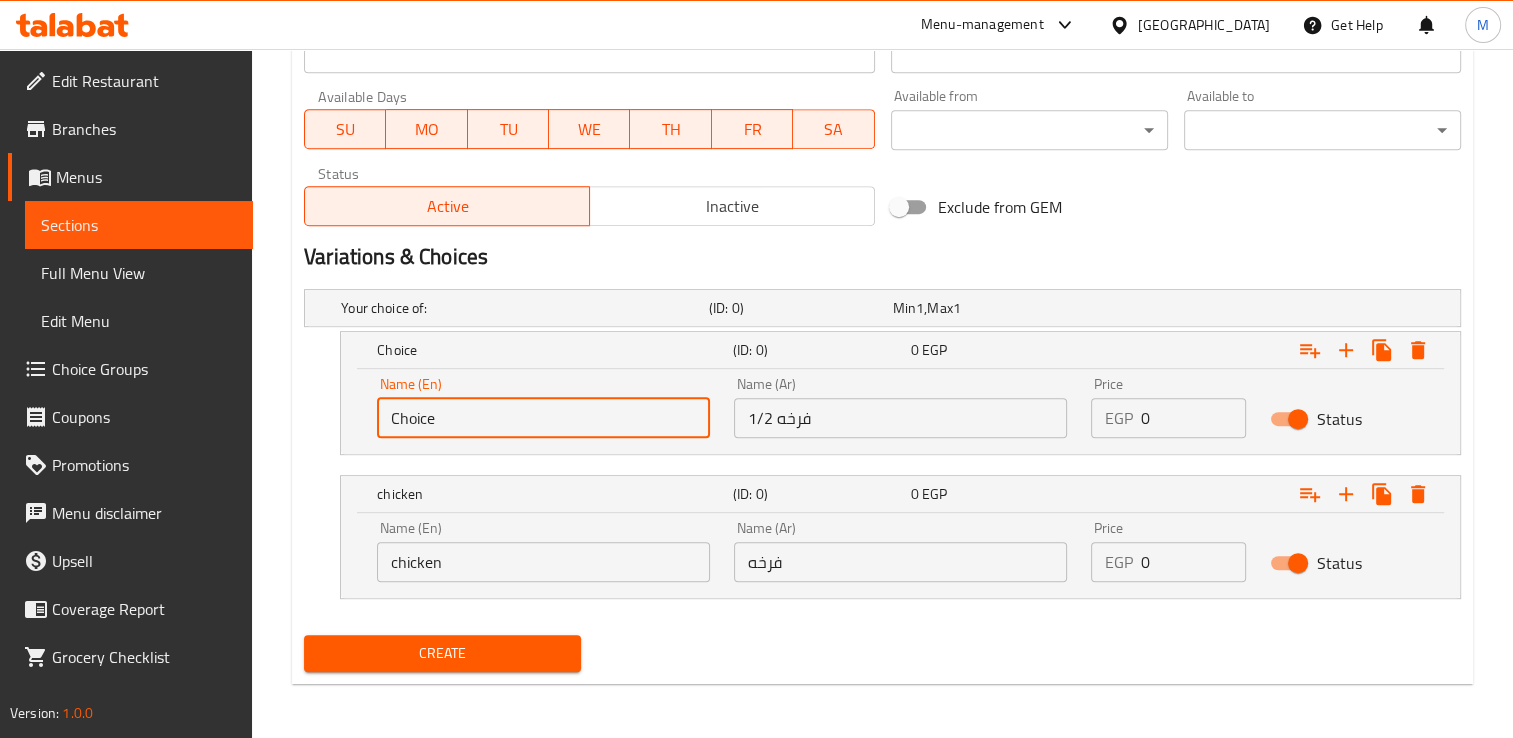 click on "Choice" at bounding box center (543, 418) 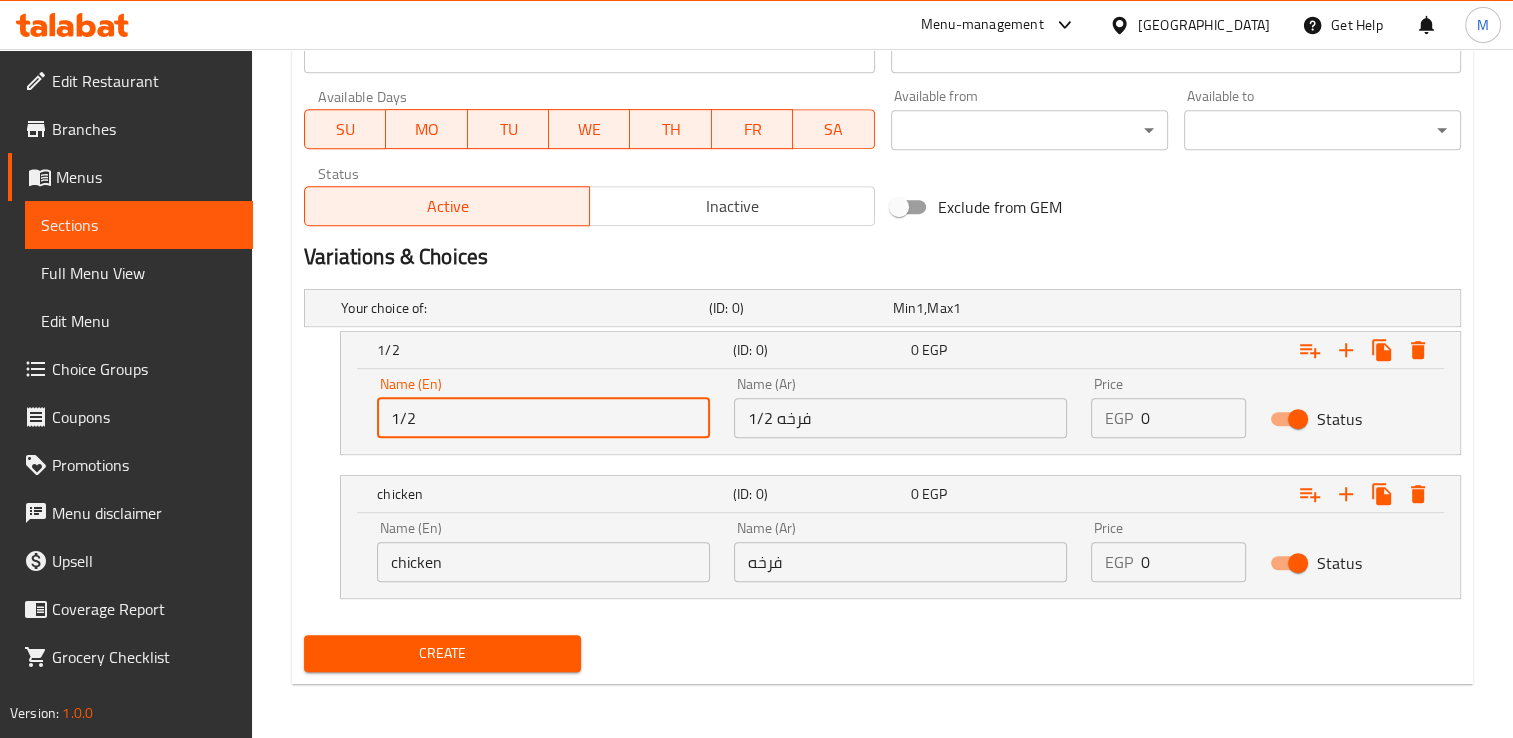 type on "1/2 chicken" 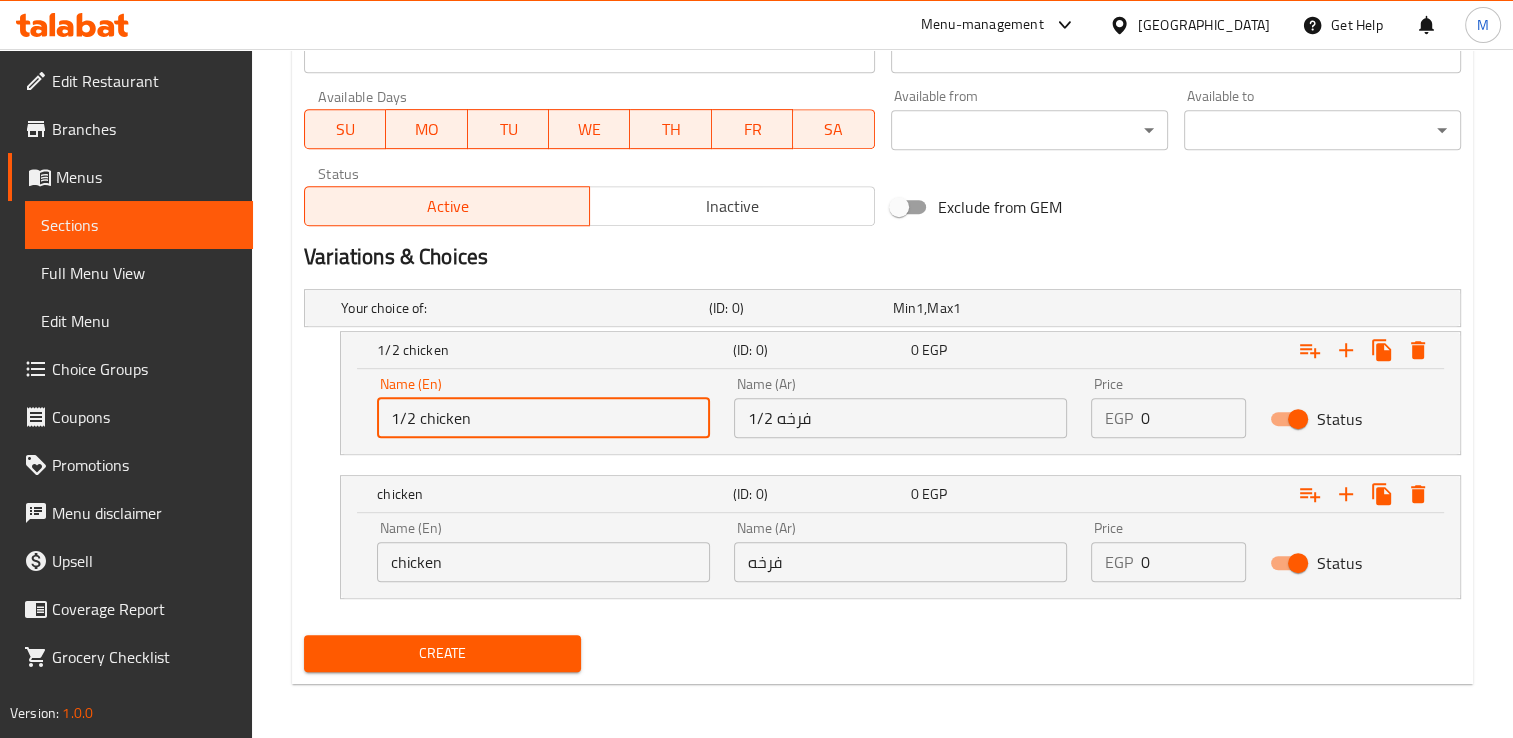 click on "0" at bounding box center [1193, 418] 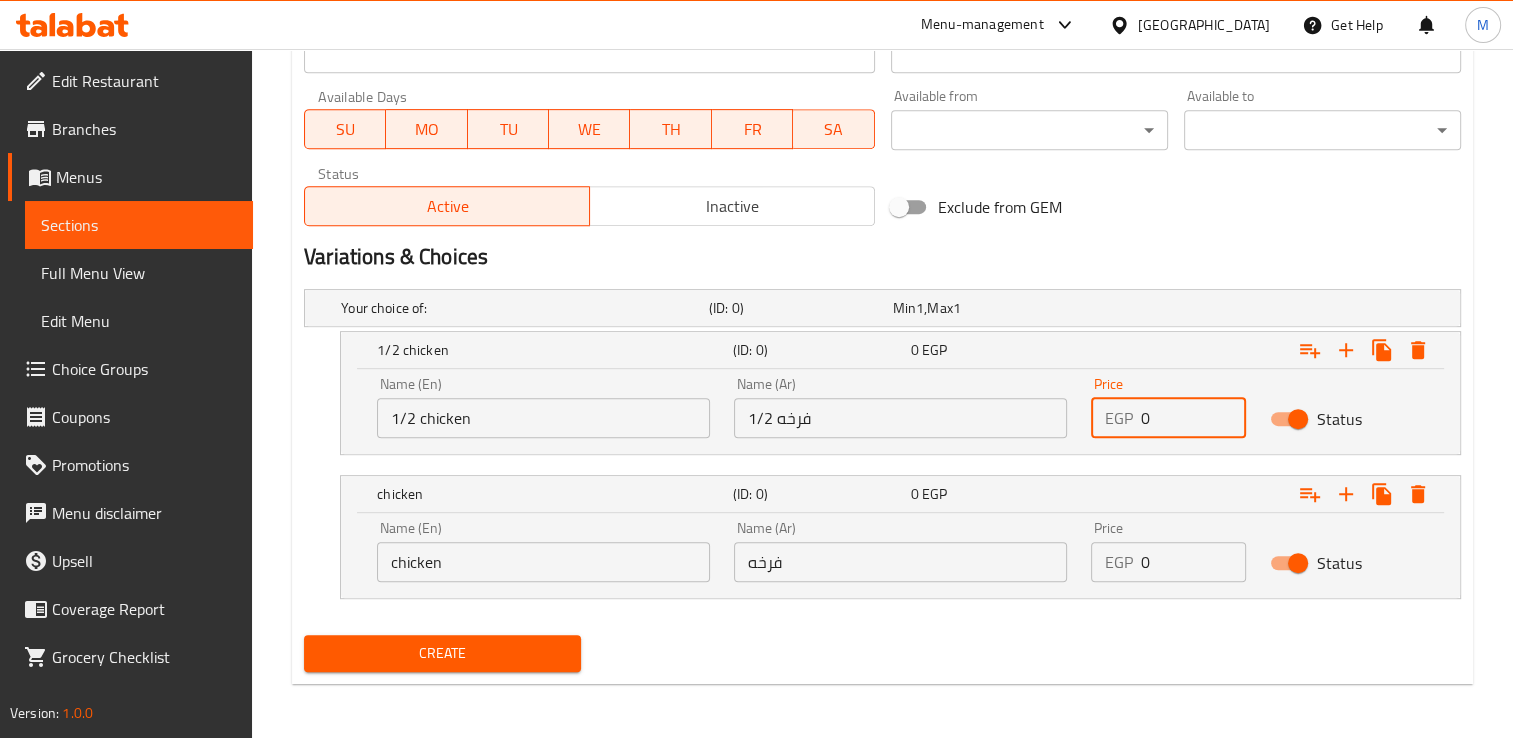 click on "0" at bounding box center (1193, 418) 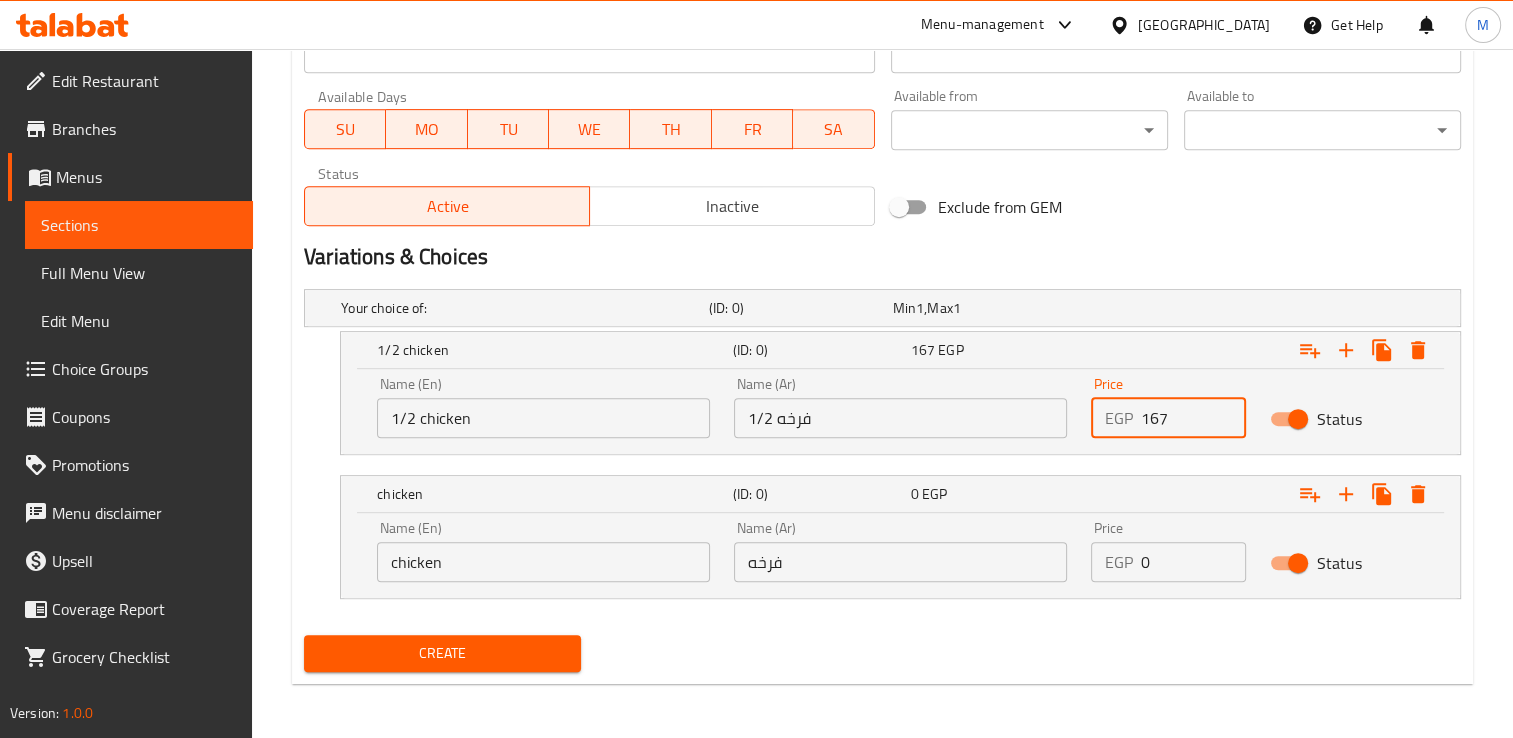 type on "167" 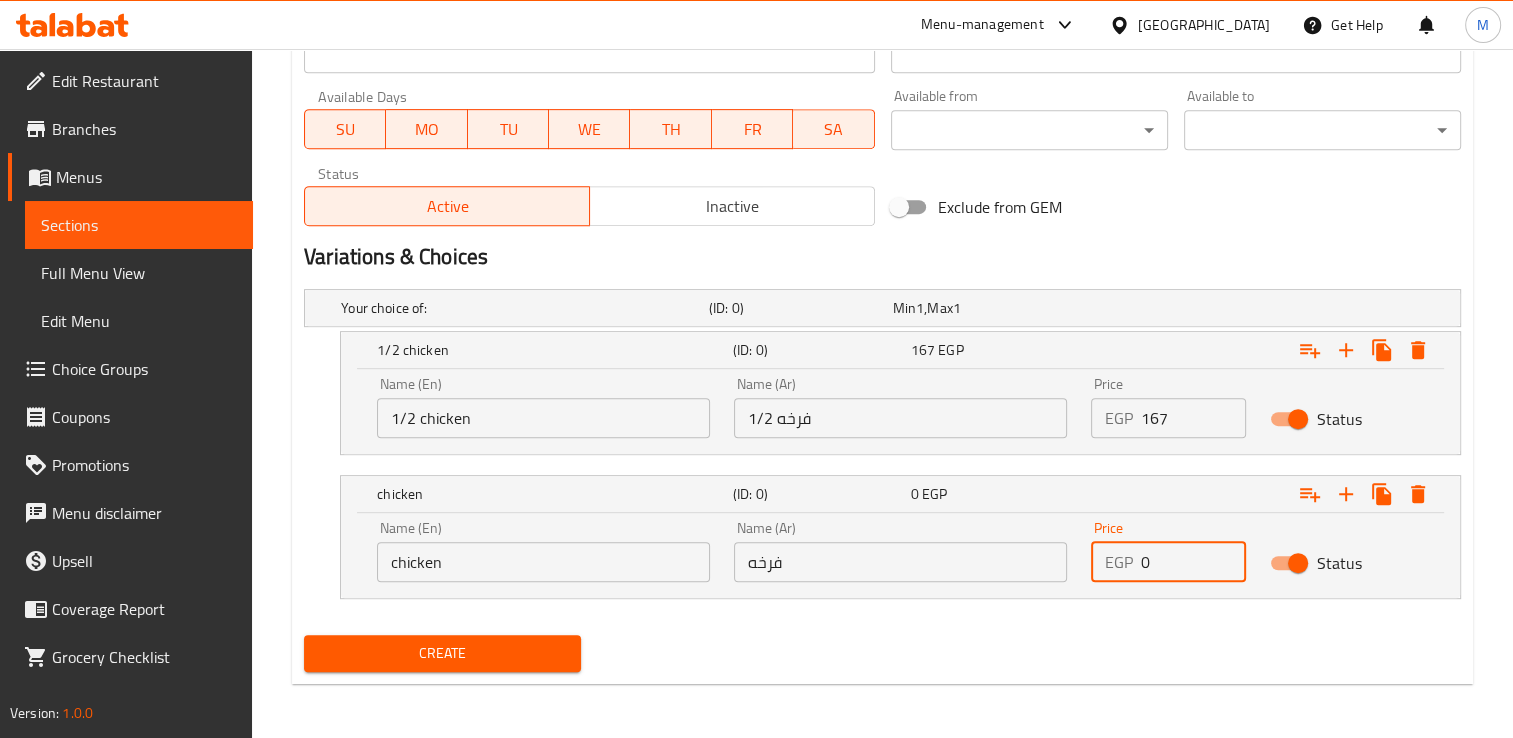 click on "0" at bounding box center (1193, 562) 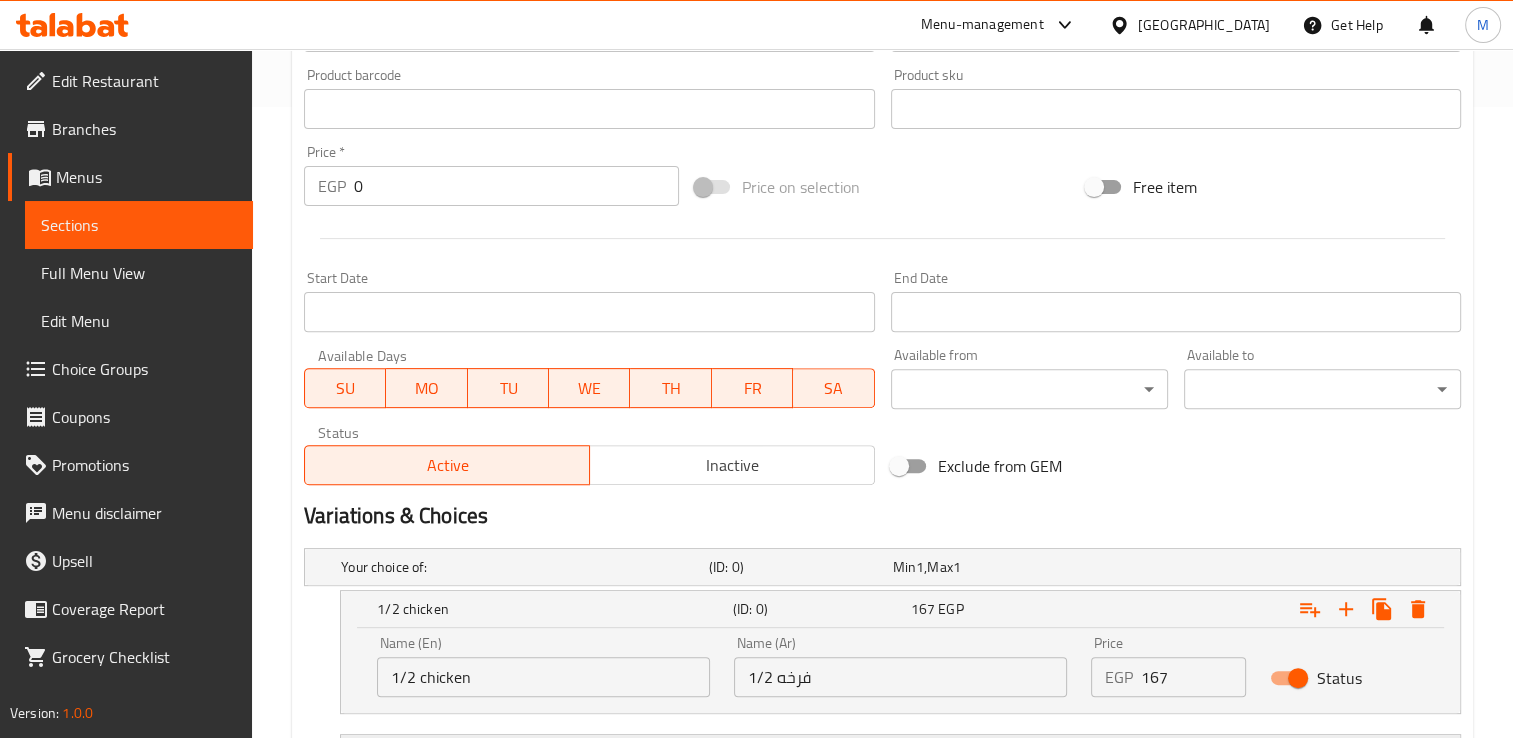 scroll, scrollTop: 890, scrollLeft: 0, axis: vertical 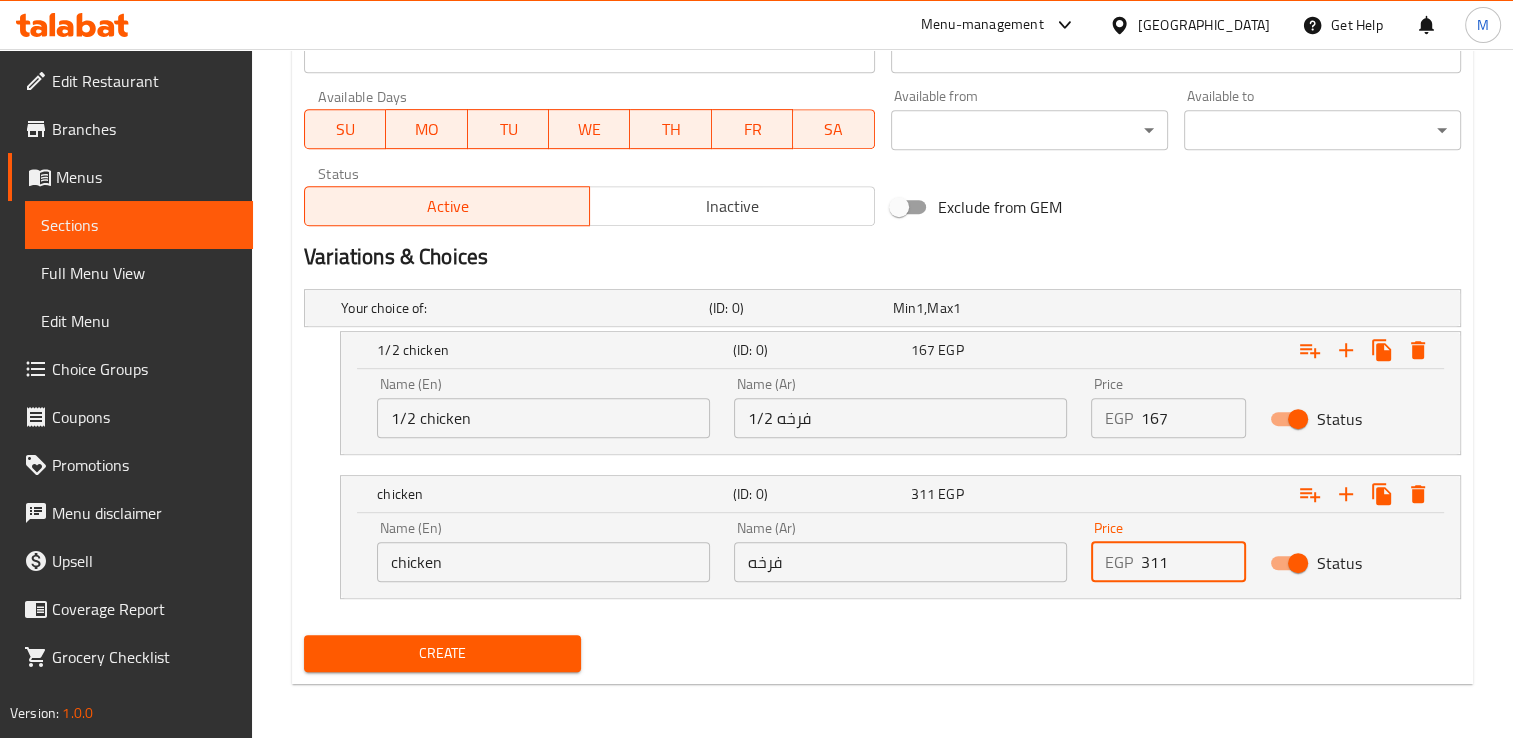 type on "311" 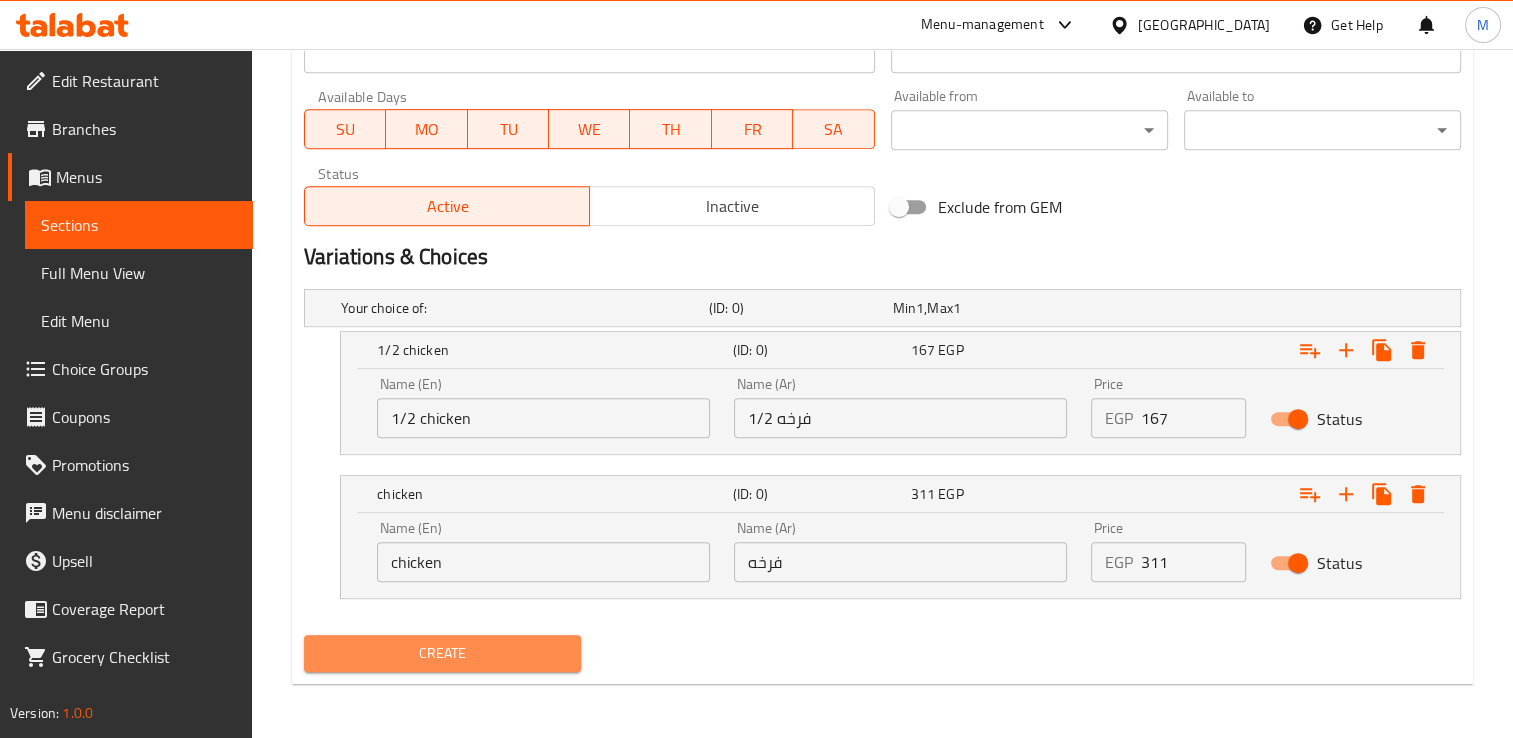 click on "Create" at bounding box center [442, 653] 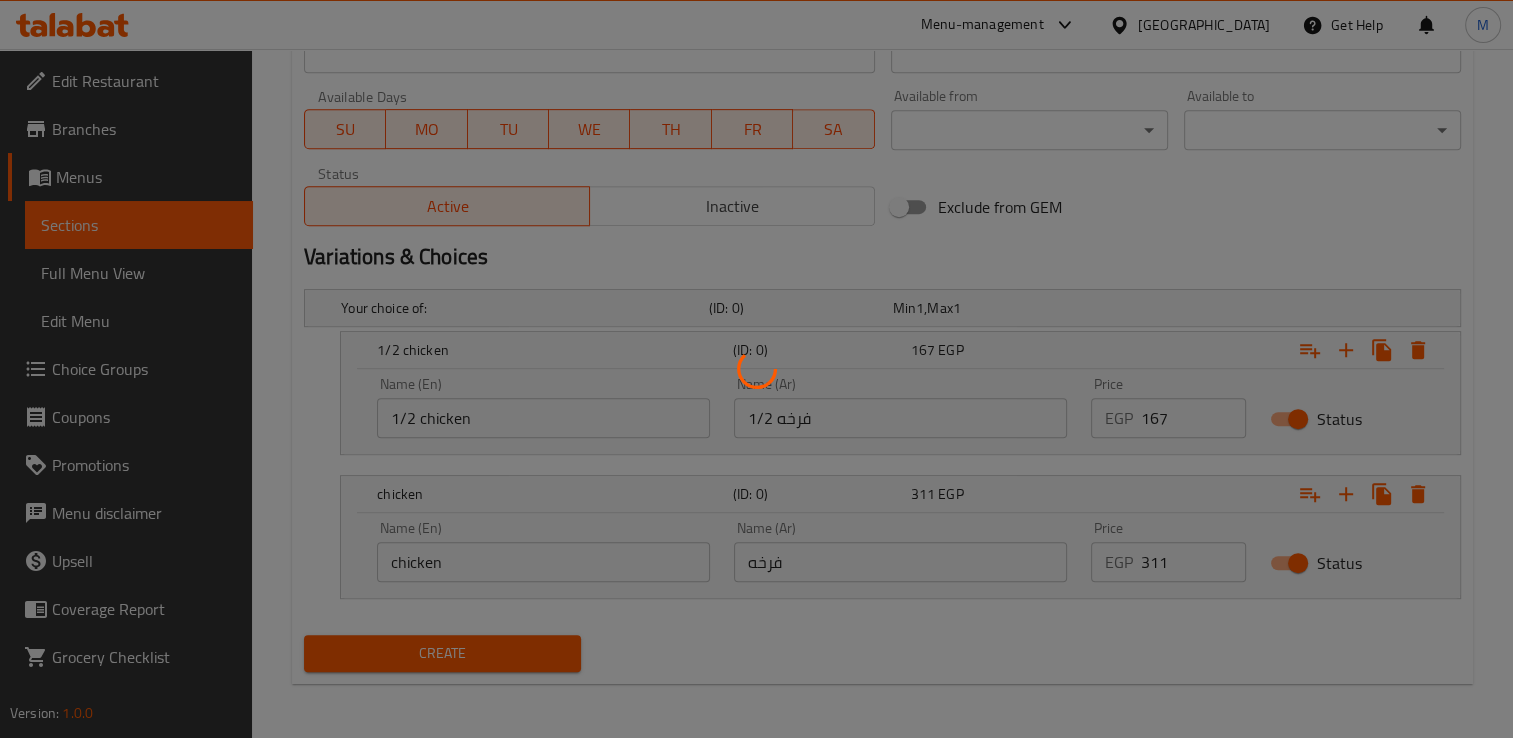 type 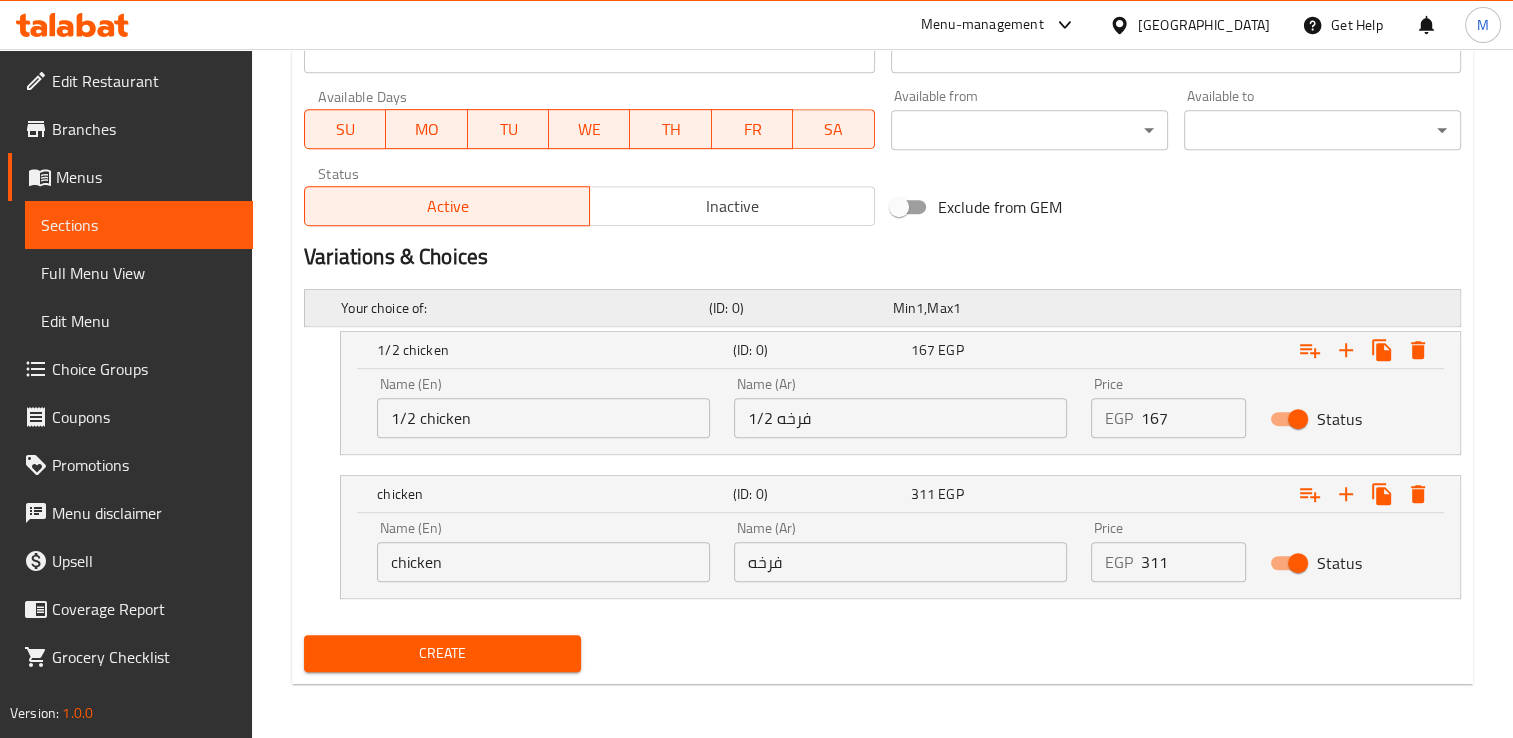 scroll, scrollTop: 0, scrollLeft: 0, axis: both 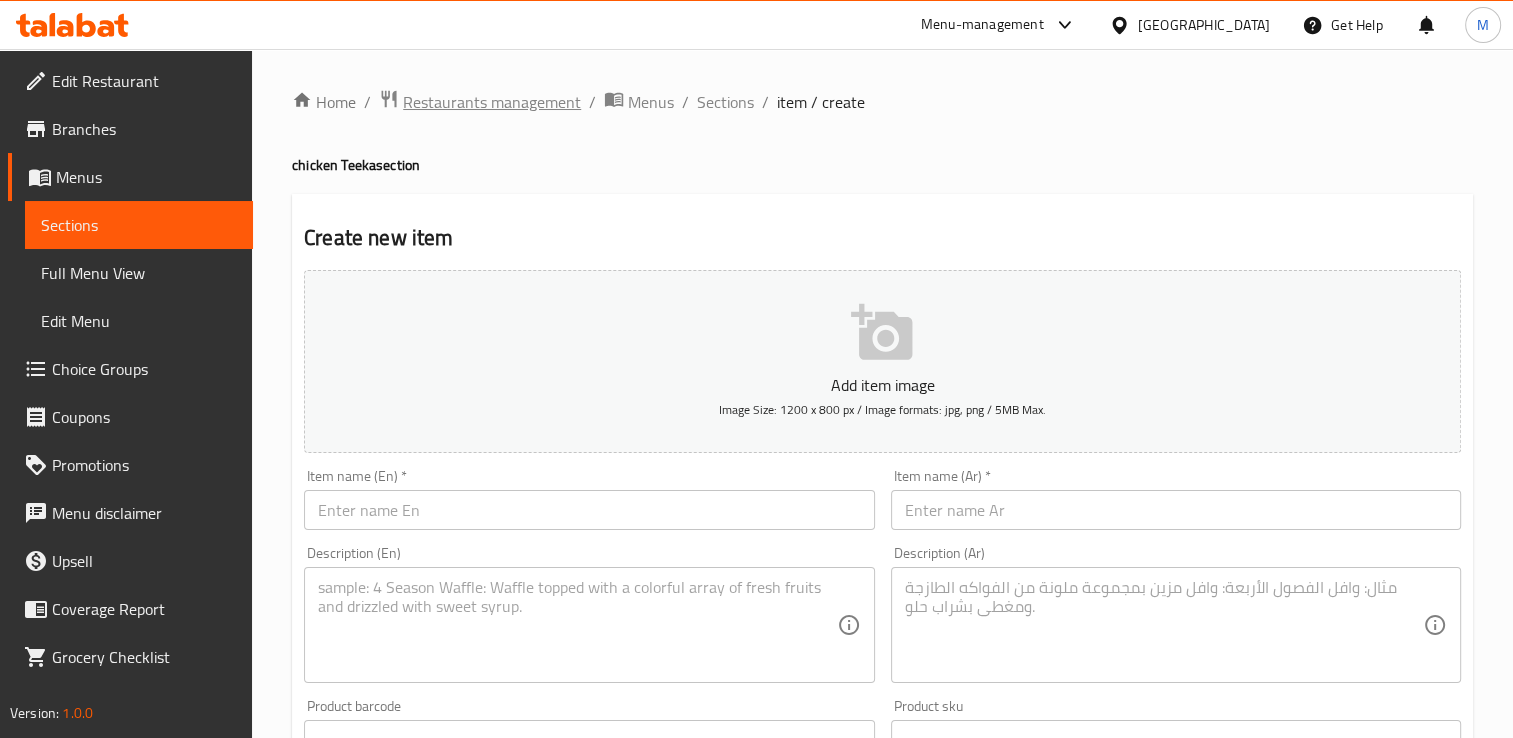 click on "Restaurants management" at bounding box center [492, 102] 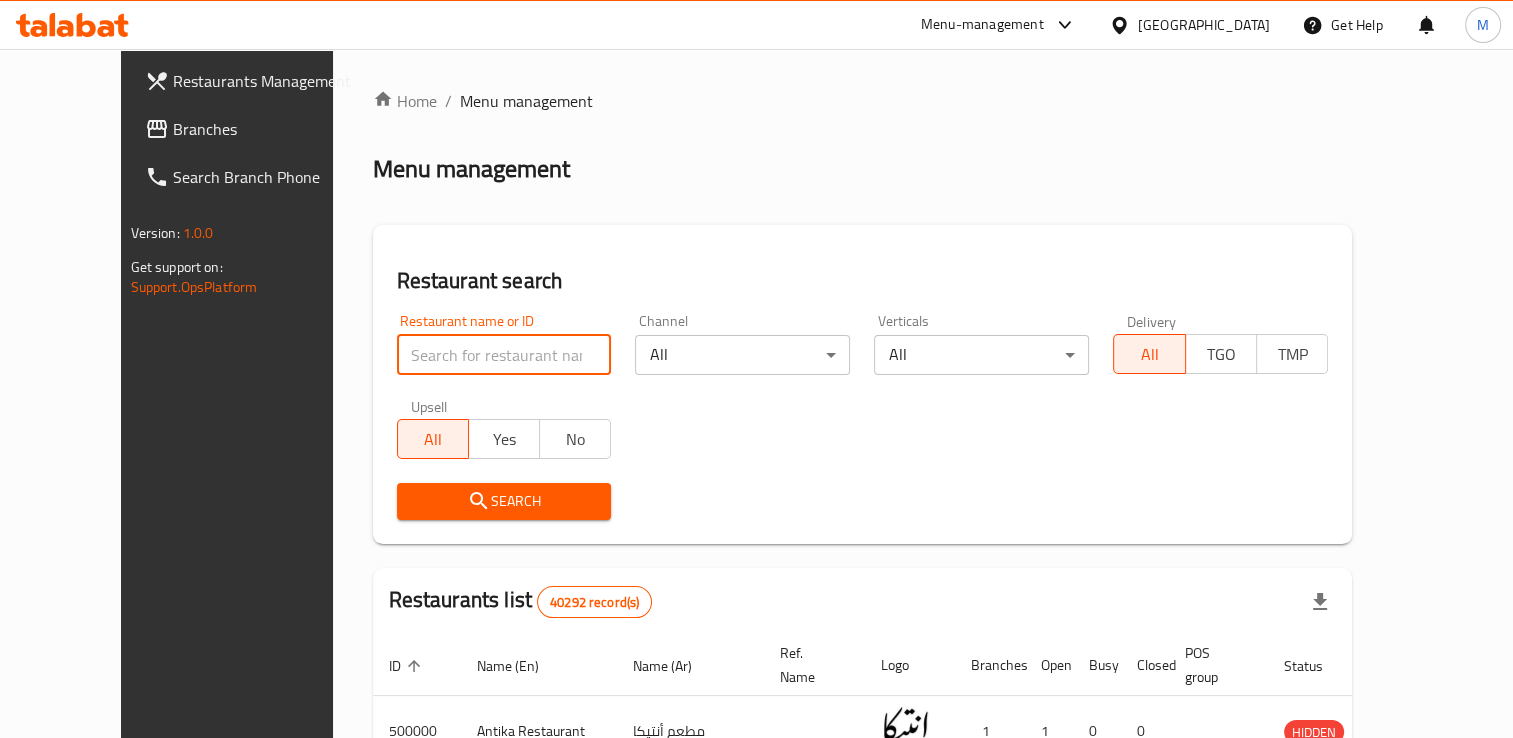 click at bounding box center (504, 355) 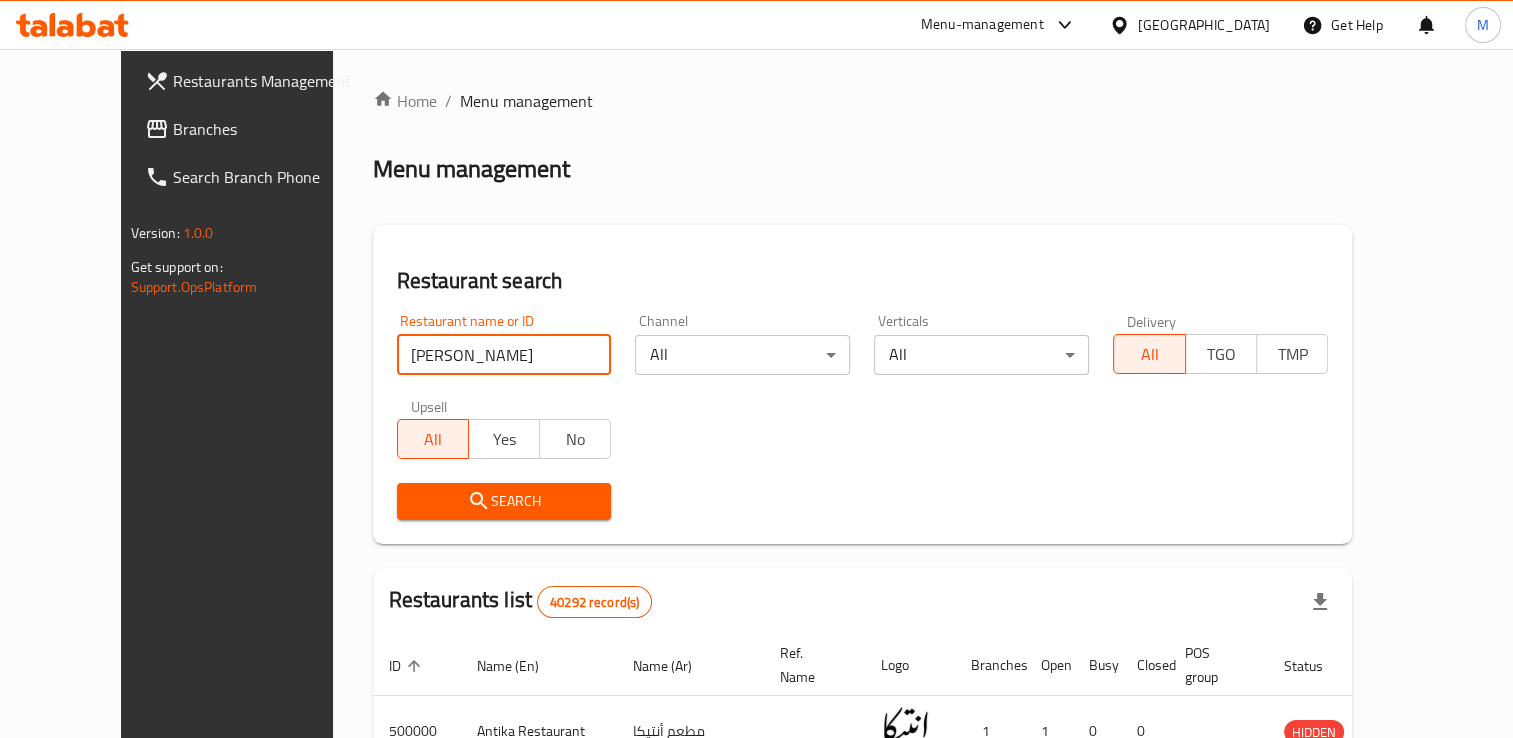 click on "Search" at bounding box center [504, 501] 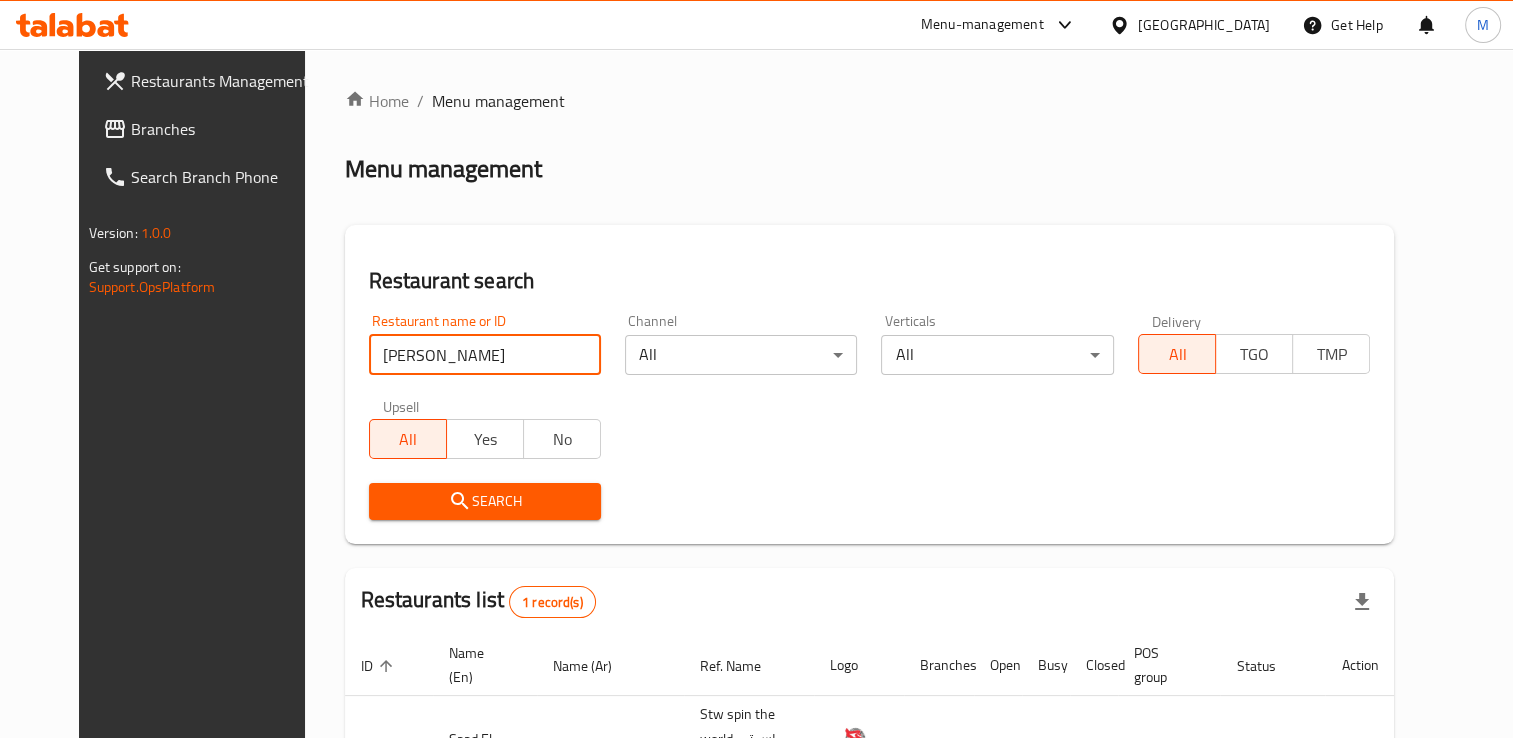 scroll, scrollTop: 136, scrollLeft: 0, axis: vertical 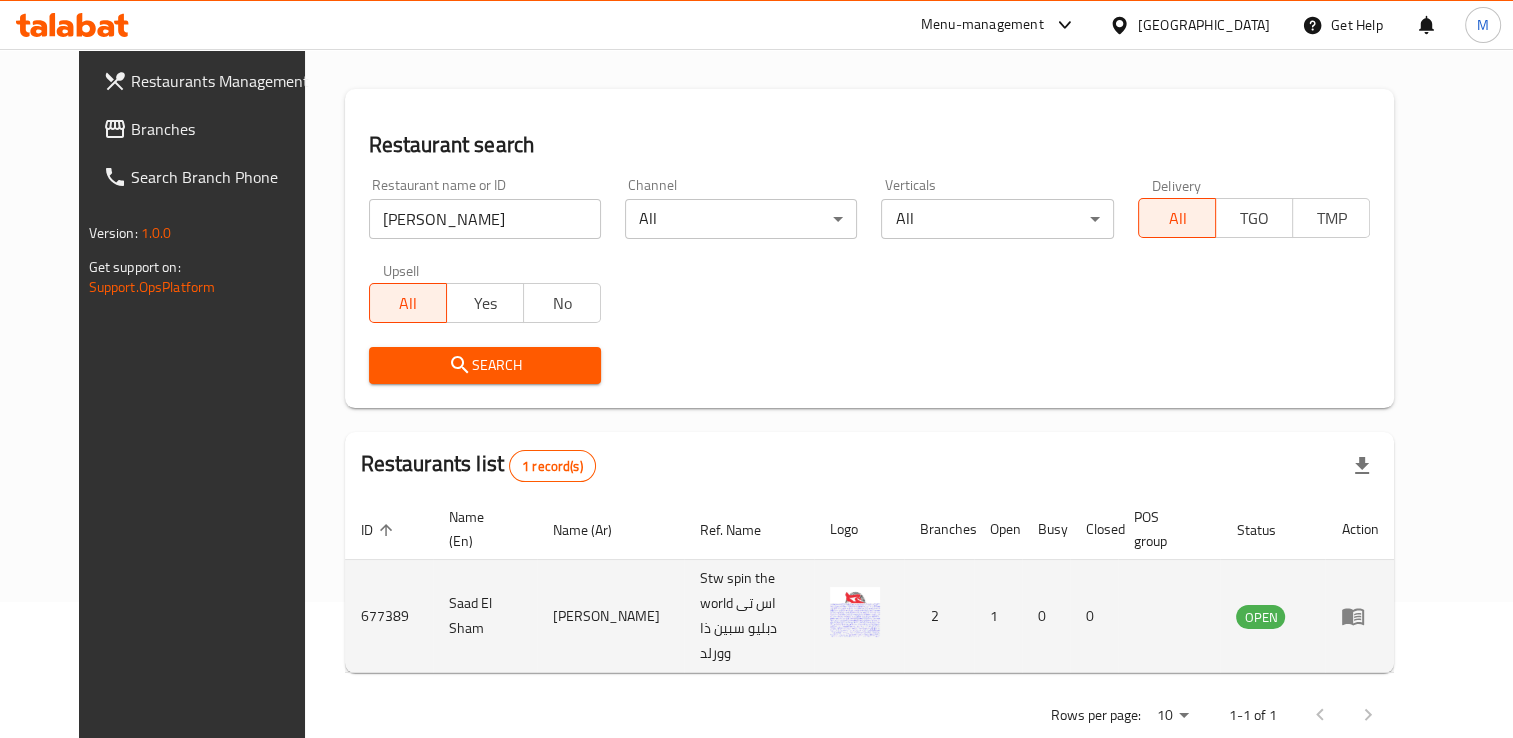 click on "677389" at bounding box center [389, 616] 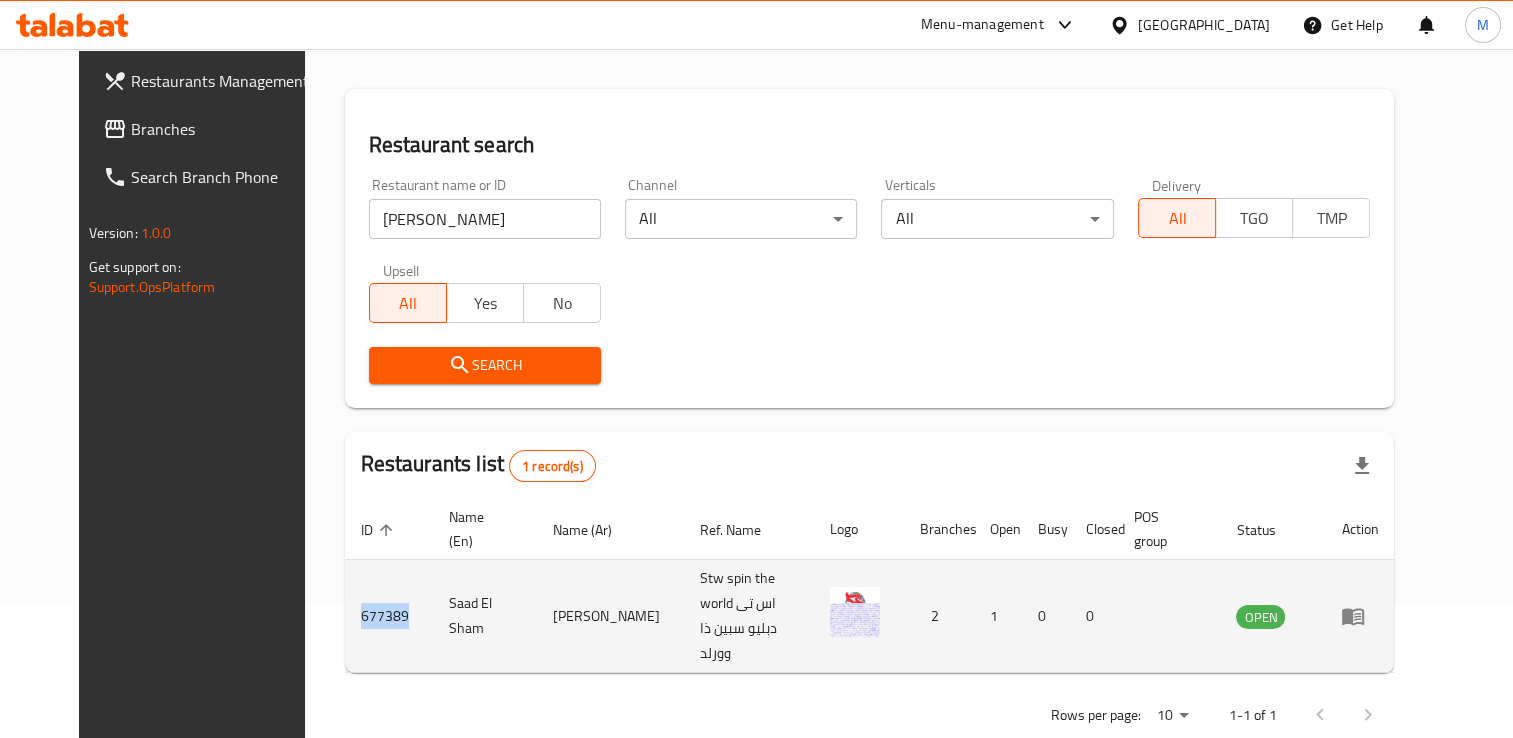 click on "677389" at bounding box center (389, 616) 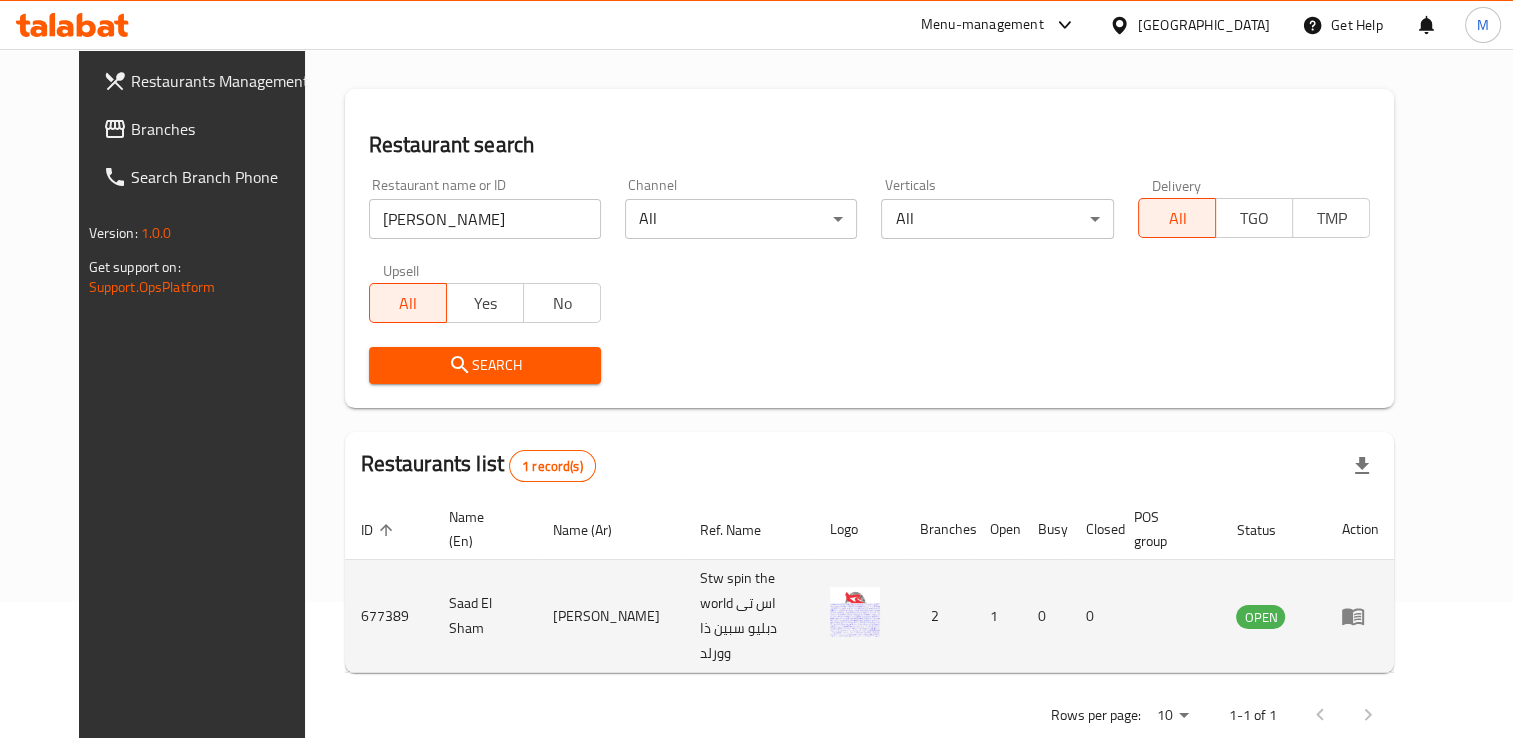 click on "Saad El Sham" at bounding box center (485, 616) 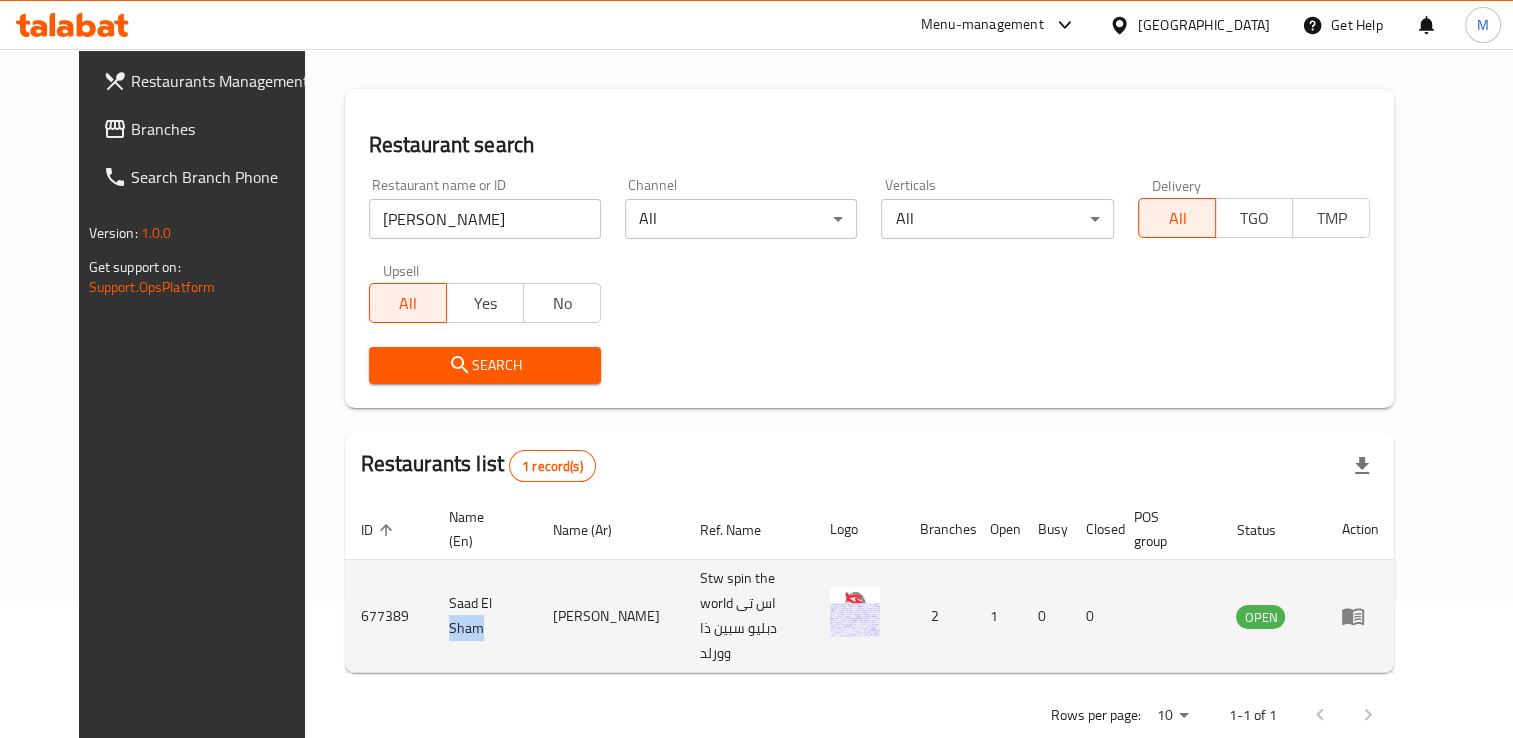 click on "Saad El Sham" at bounding box center (485, 616) 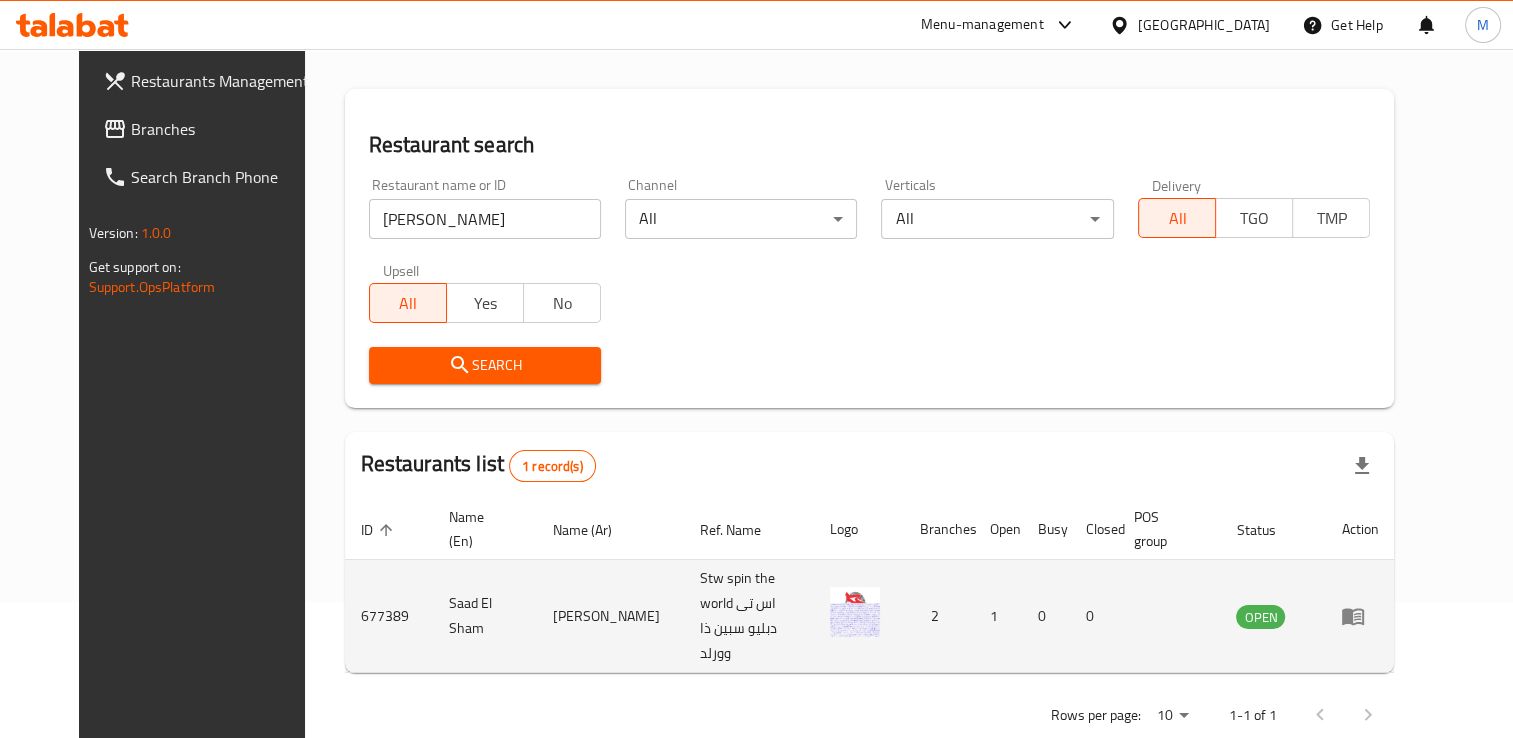 click on "Saad El Sham" at bounding box center (485, 616) 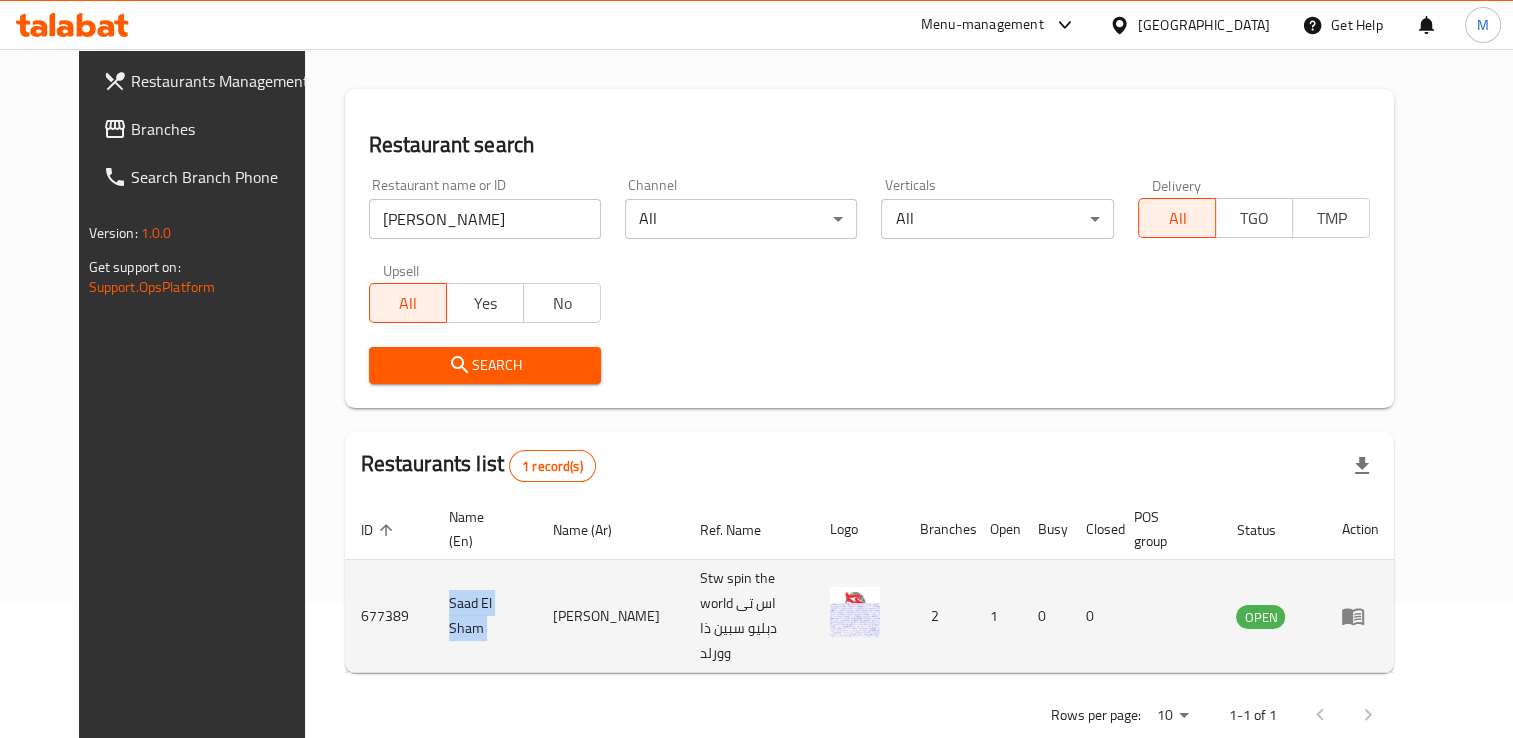 click on "Saad El Sham" at bounding box center (485, 616) 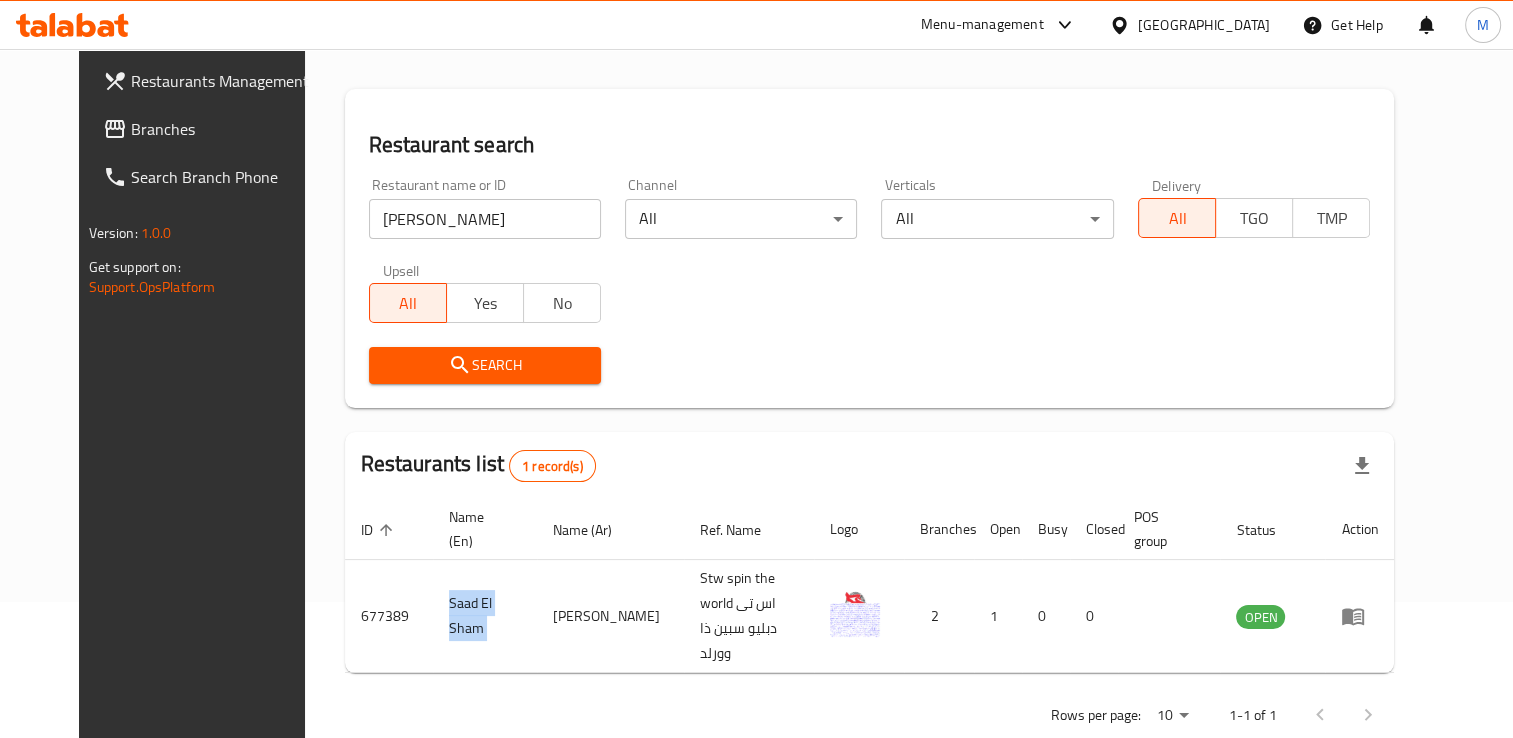 scroll, scrollTop: 0, scrollLeft: 0, axis: both 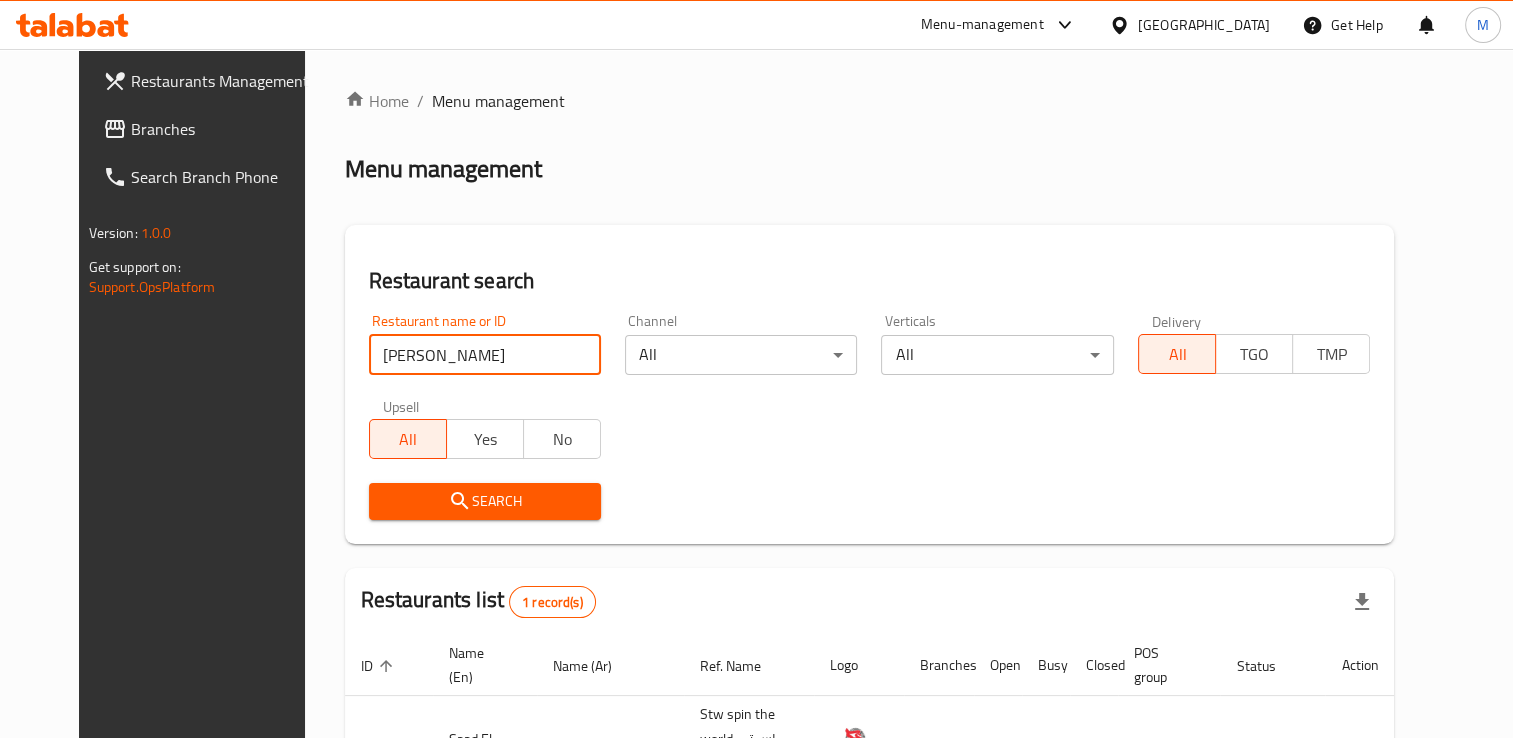 click on "سعد الشام" at bounding box center [485, 355] 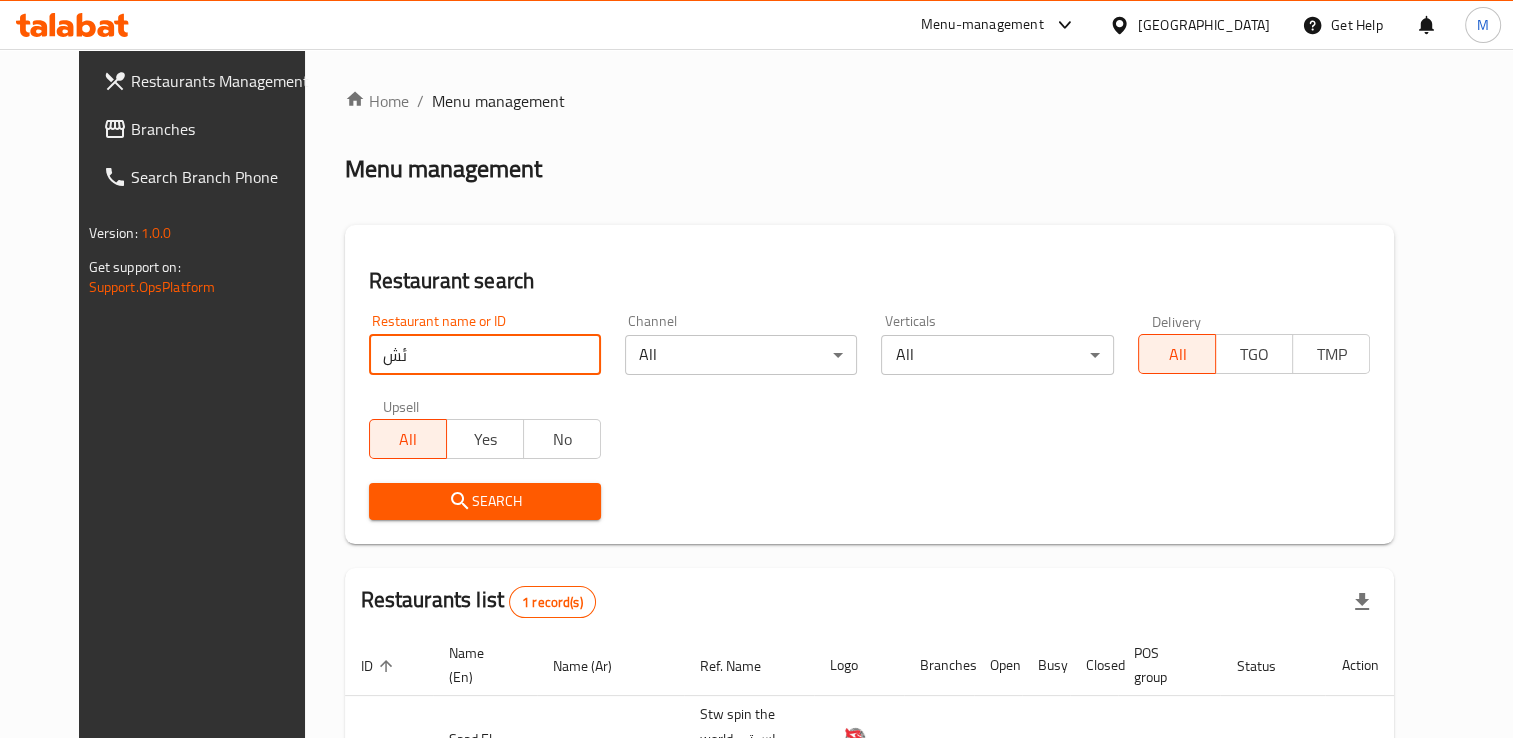 type on "ئ" 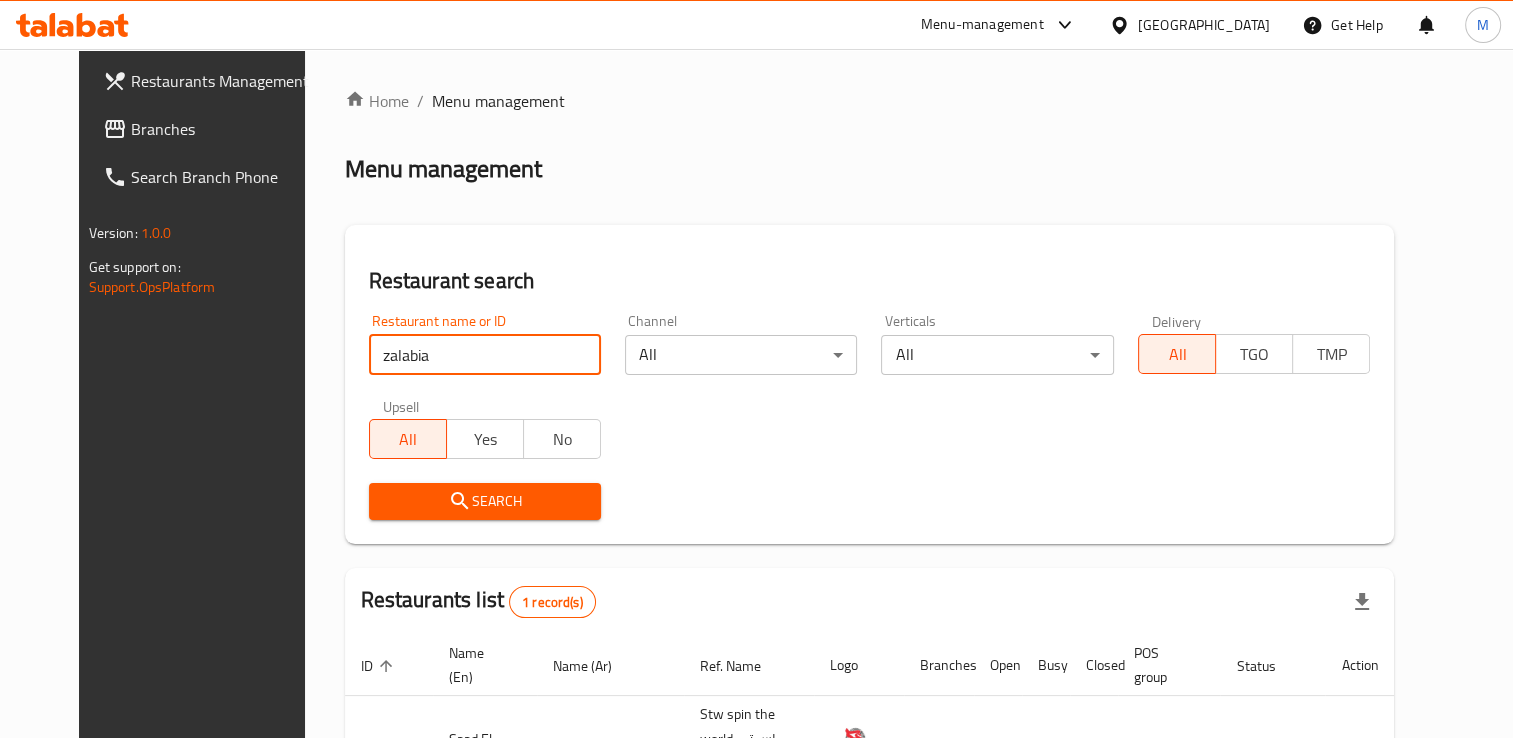 click on "Search" at bounding box center [485, 501] 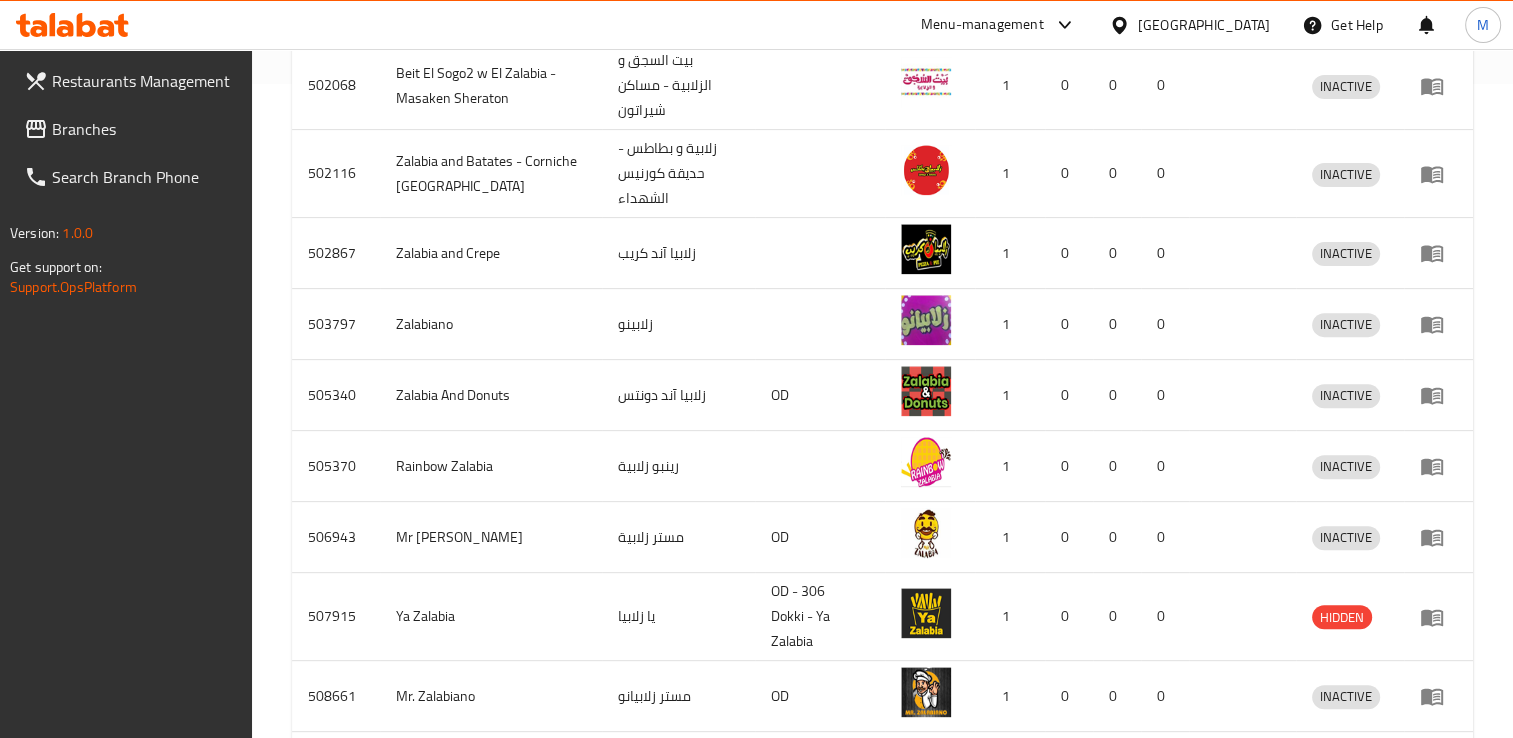 scroll, scrollTop: 803, scrollLeft: 0, axis: vertical 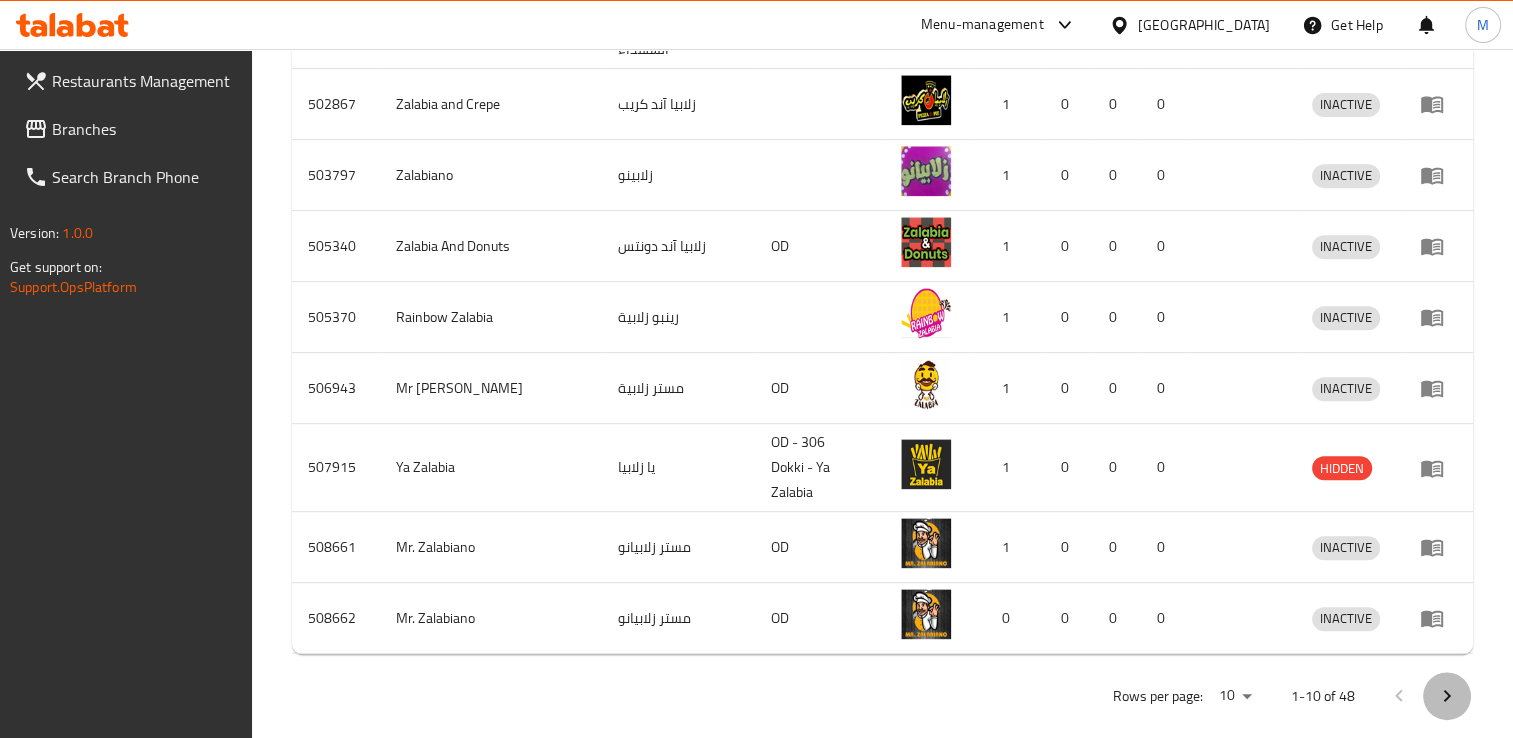 click 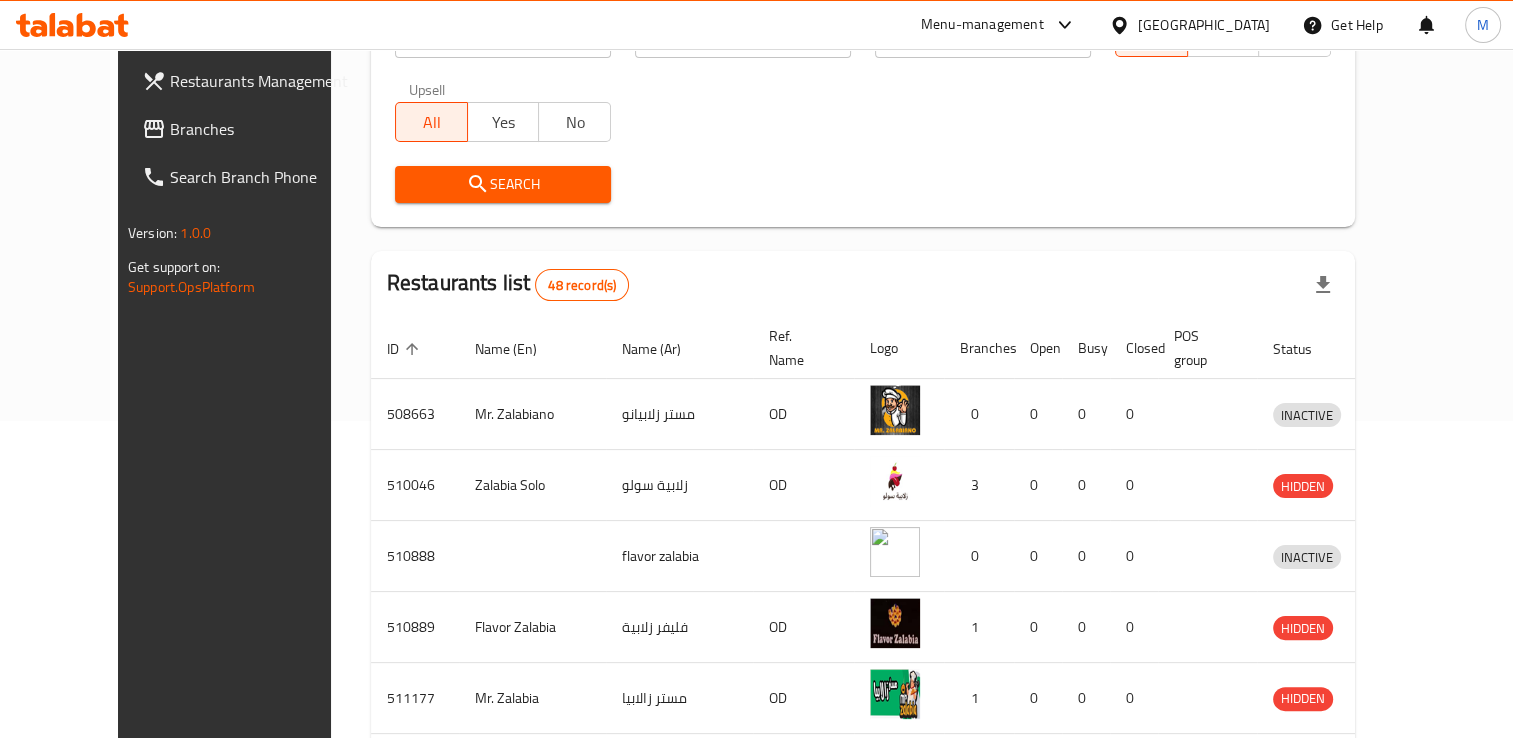 scroll, scrollTop: 745, scrollLeft: 0, axis: vertical 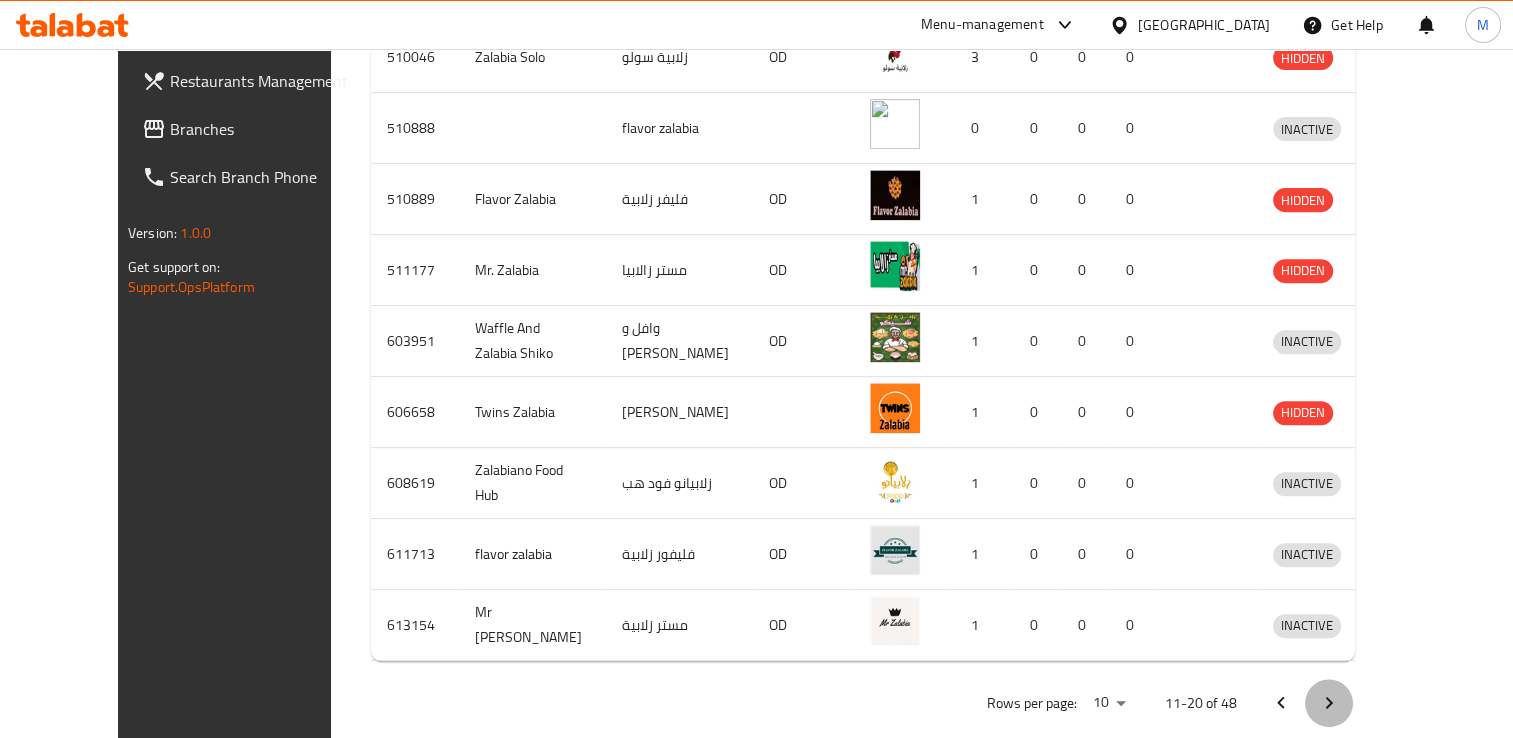 click 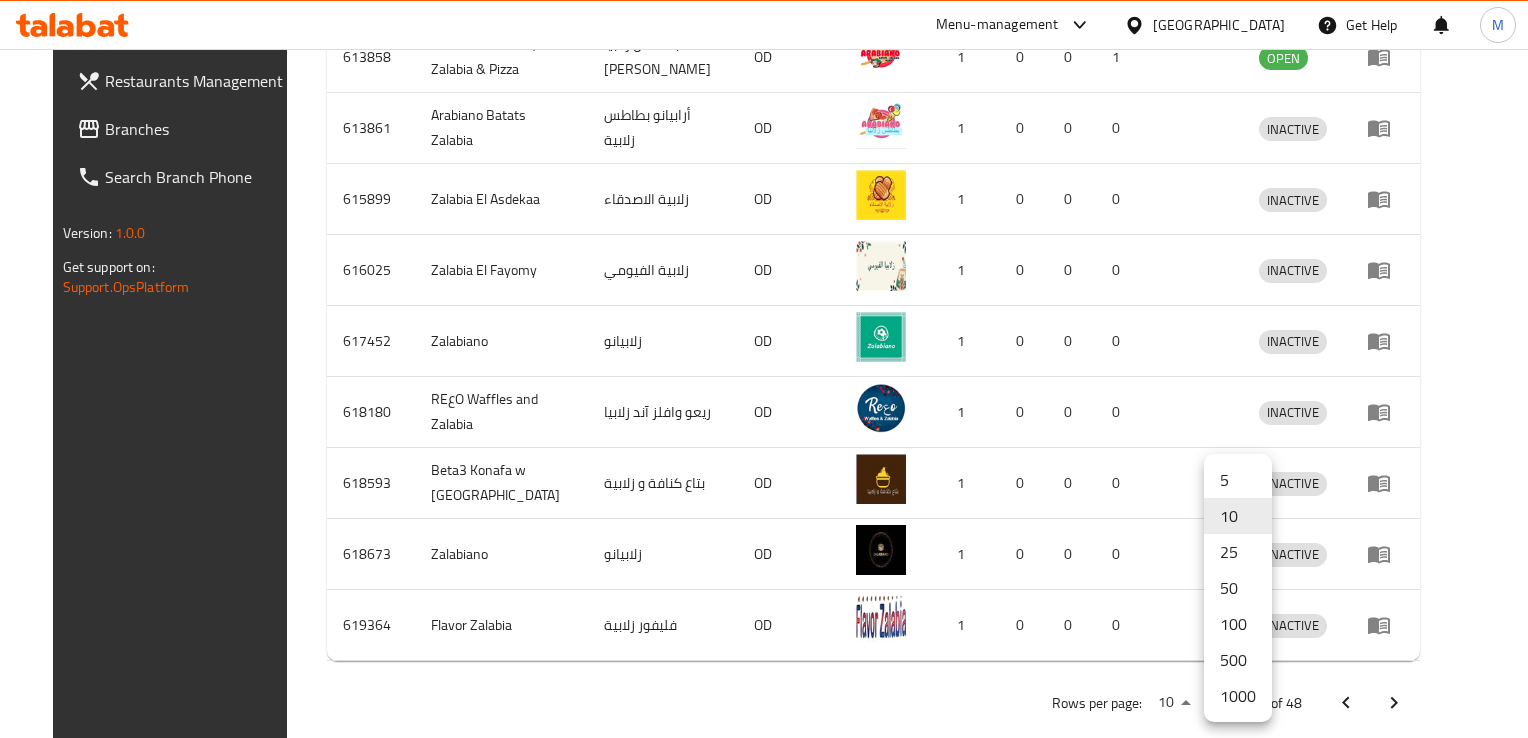 click on "​ Menu-management Egypt Get Help M   Restaurants Management   Branches   Search Branch Phone  Version:    1.0.0  Get support on:    Support.OpsPlatform Home / Menu management Menu management Restaurant search Restaurant name or ID zalabia Restaurant name or ID Channel All ​ Verticals All ​ Delivery All TGO TMP Upsell All Yes No   Search Restaurants list   48 record(s) ID sorted ascending Name (En) Name (Ar) Ref. Name Logo Branches Open Busy Closed POS group Status Action 613549 Zalabiano زلابيانو OD 2 0 0 0 INACTIVE 613858 Arabiano Batates, Zalabia & Pizza بطاطس زلابيا & بيتزا أرابيانو OD 1 0 0 1 OPEN 613861 Arabiano Batats Zalabia أرابيانو بطاطس زلابية OD 1 0 0 0 INACTIVE 615899 Zalabia El Asdekaa زلابية الاصدقاء OD 1 0 0 0 INACTIVE 616025 Zalabia El Fayomy زلابية الفيومي OD 1 0 0 0 INACTIVE 617452 Zalabiano زلابيانو OD 1 0 0 0 INACTIVE 618180 REعO Waffles and Zalabia ريعو وافلز آند زلابيا OD 1 0 0" at bounding box center (764, -352) 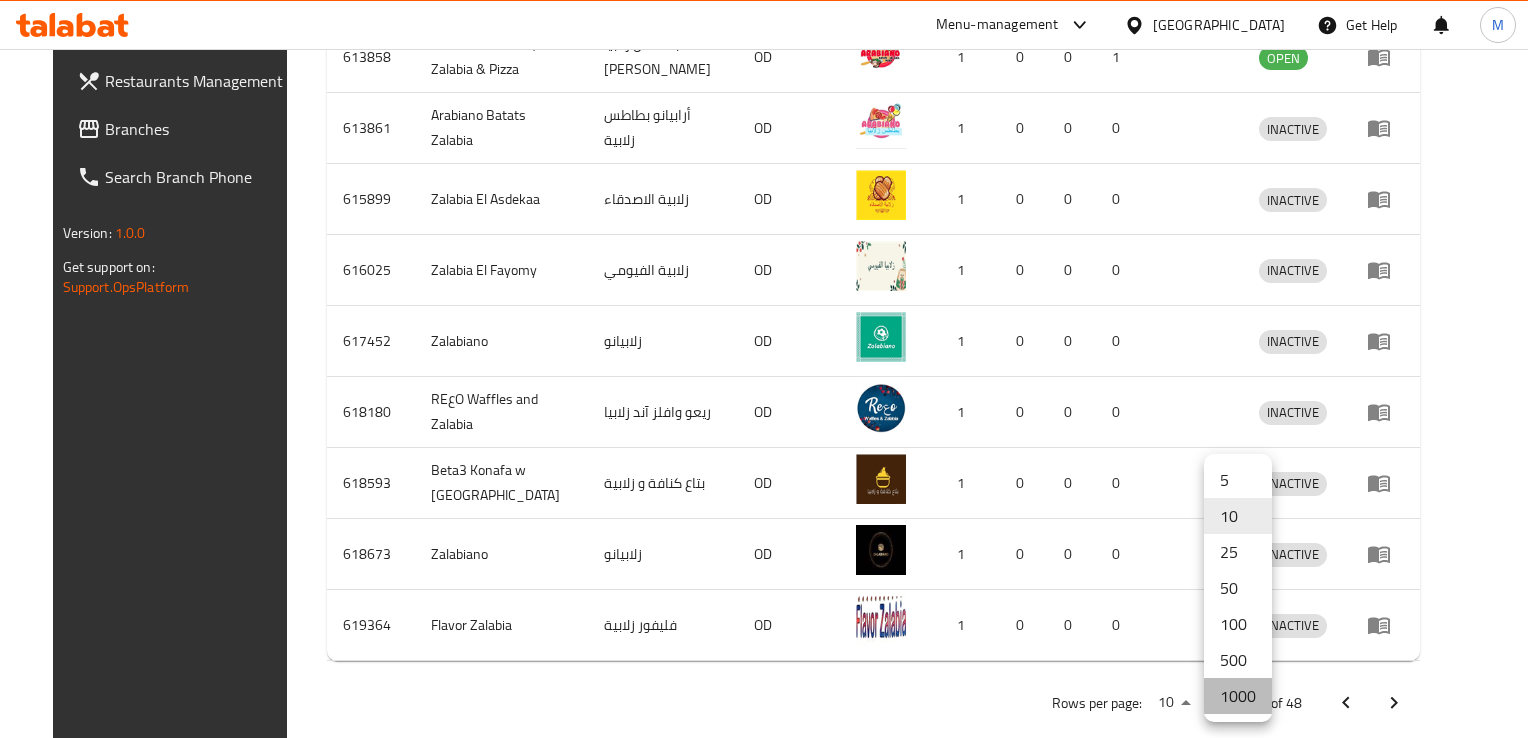 click on "1000" at bounding box center (1238, 696) 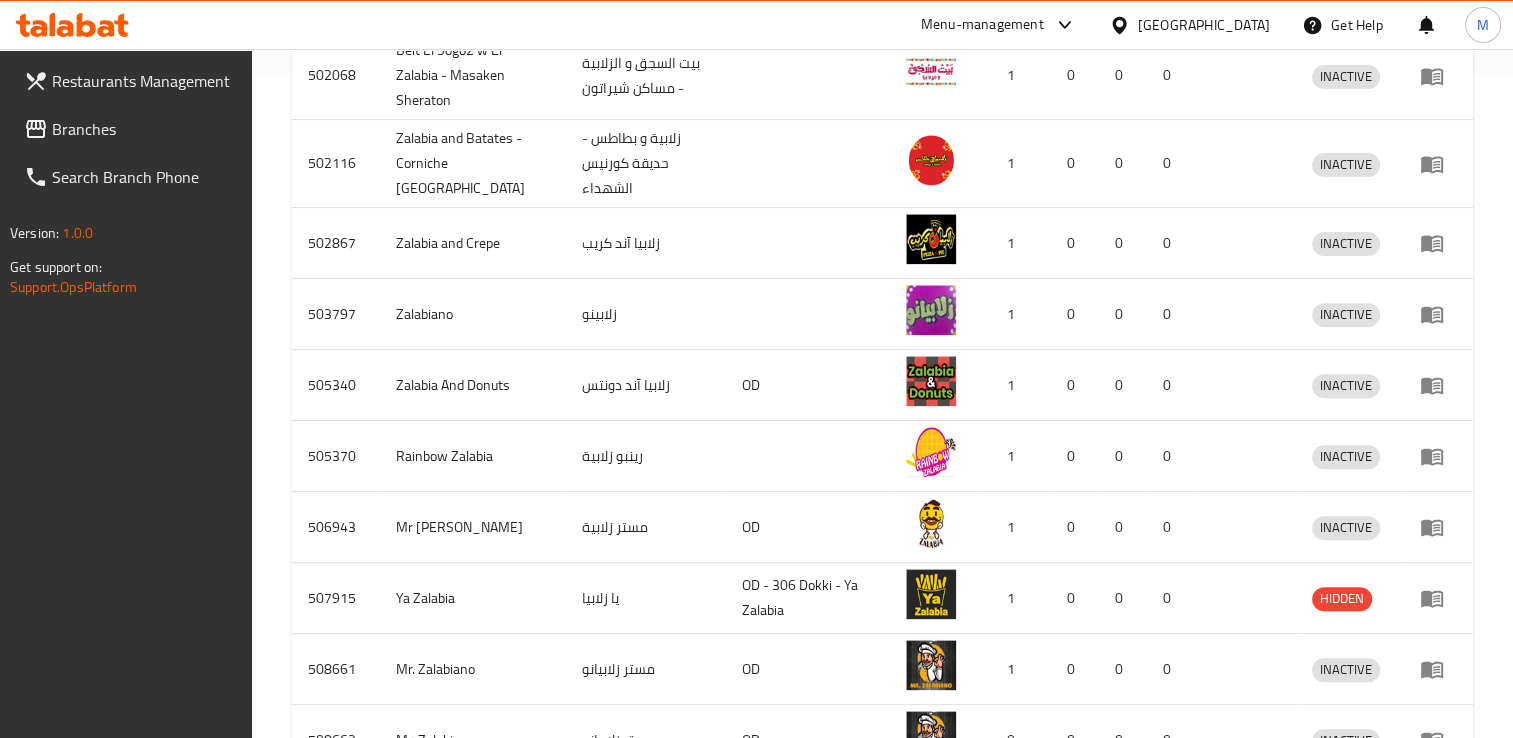 scroll, scrollTop: 0, scrollLeft: 0, axis: both 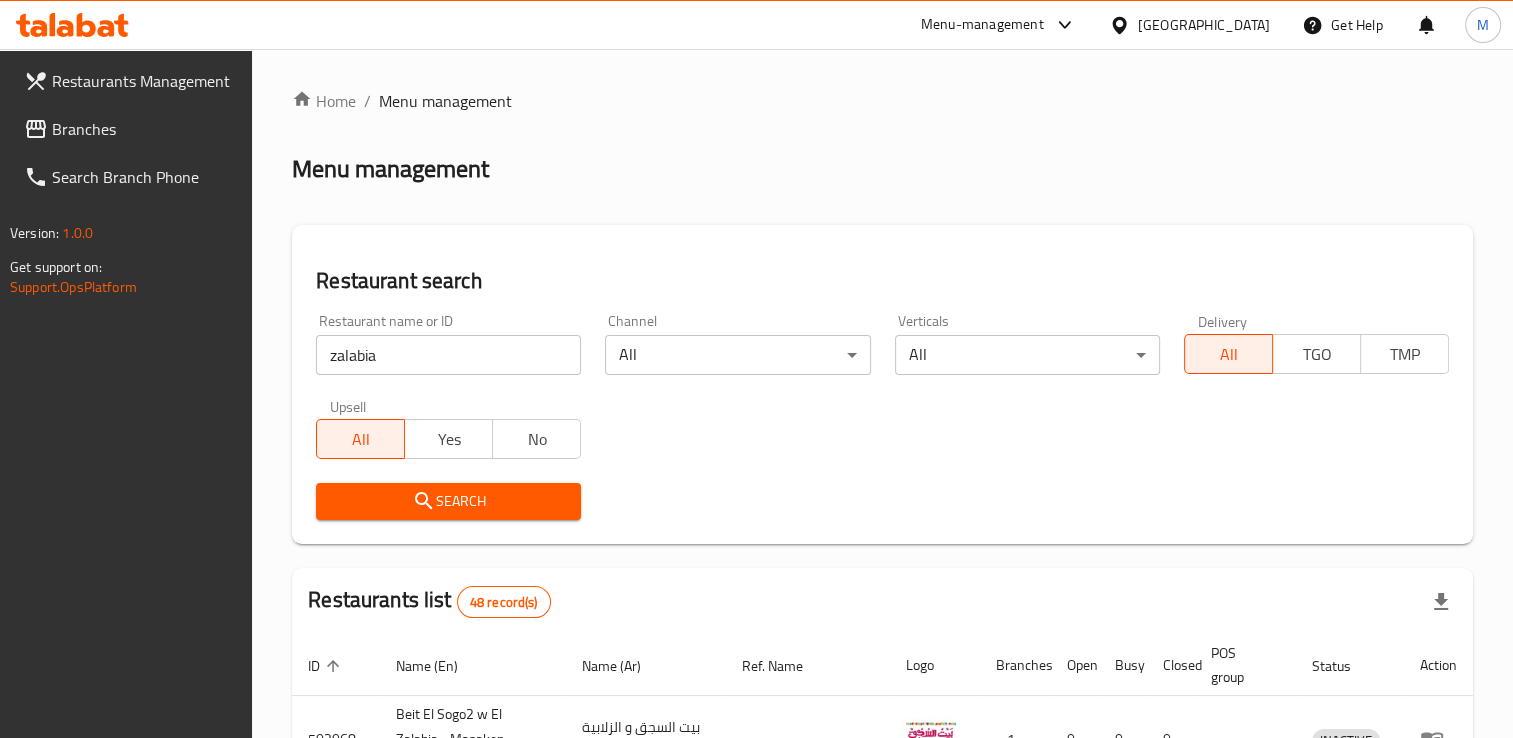 click on "zalabia" at bounding box center (448, 355) 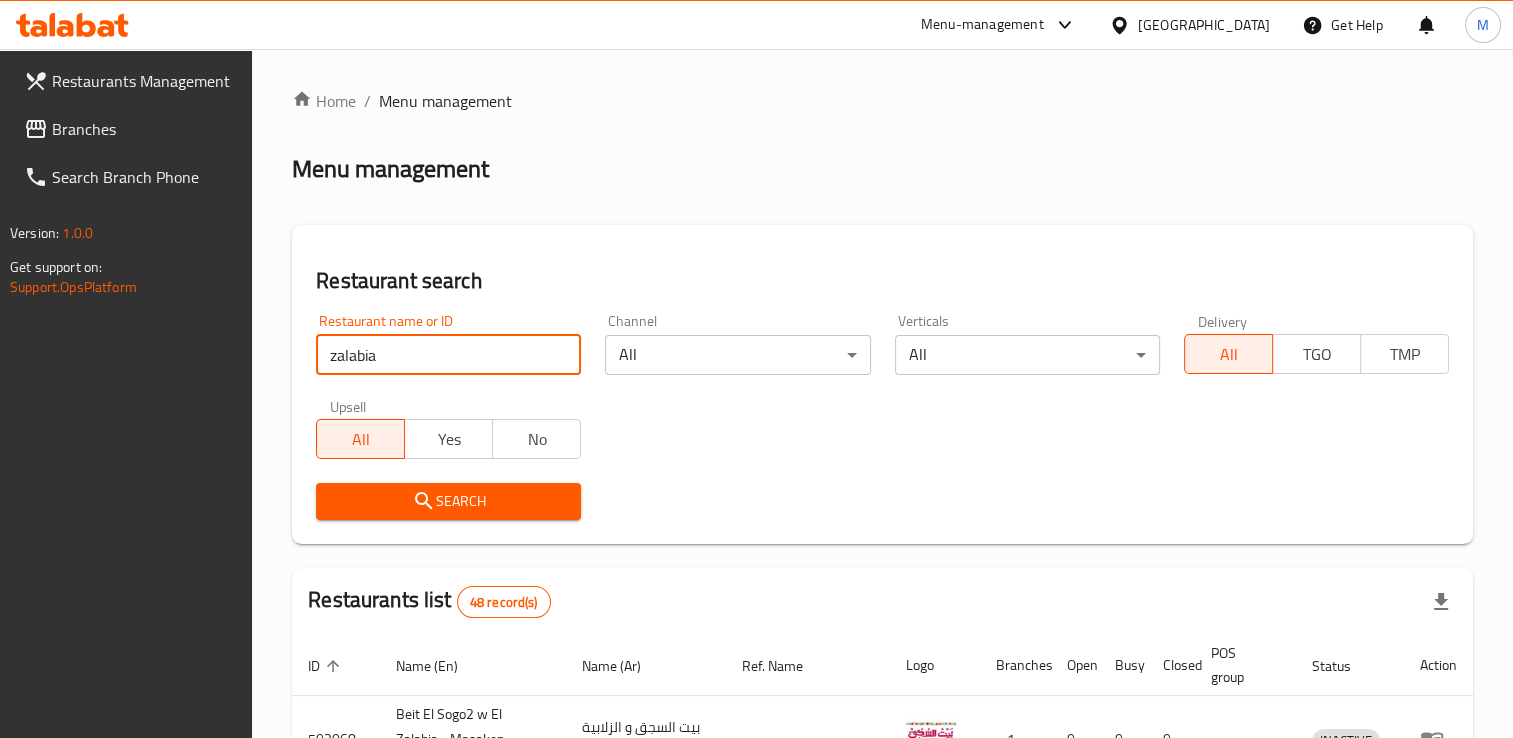 click on "zalabia" at bounding box center (448, 355) 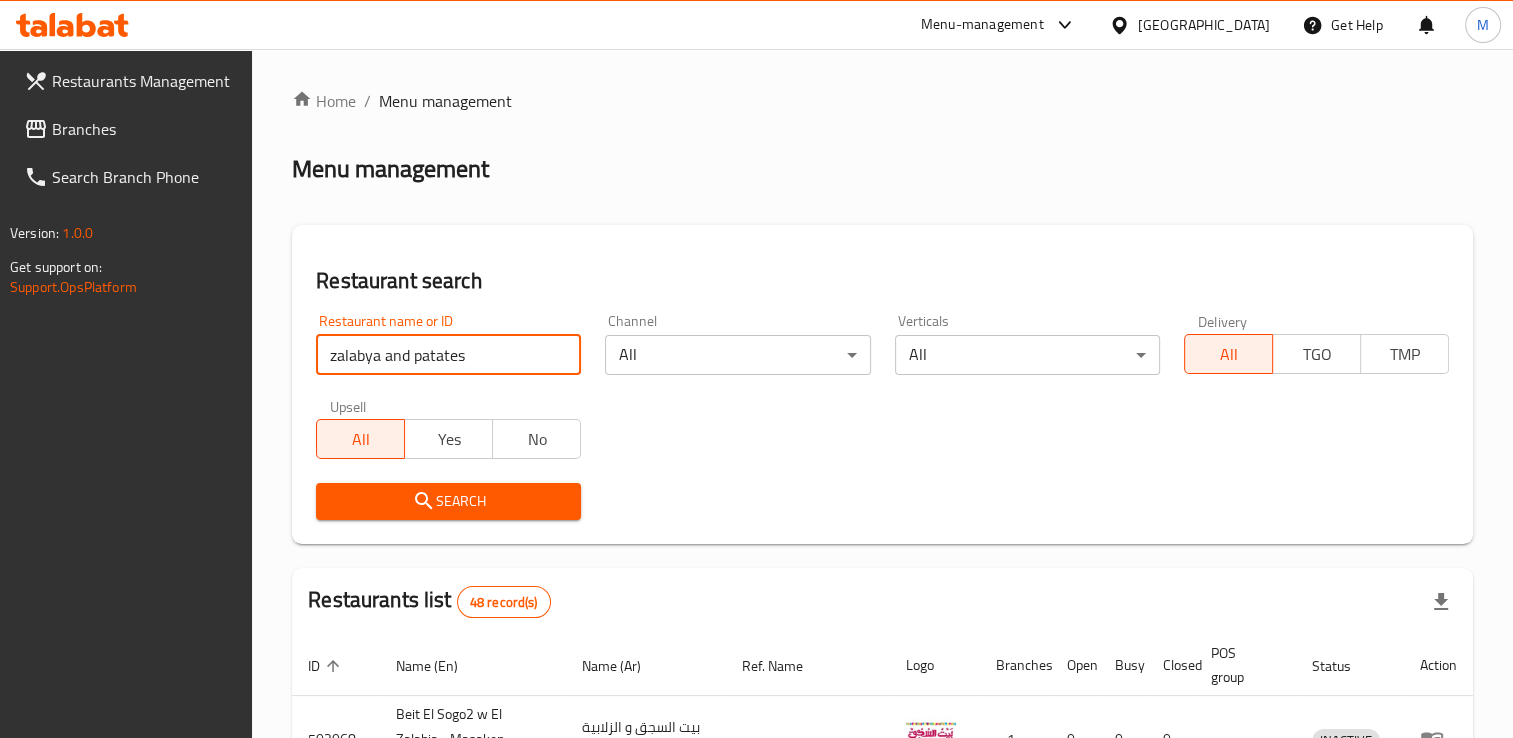 type on "zalabya and patates" 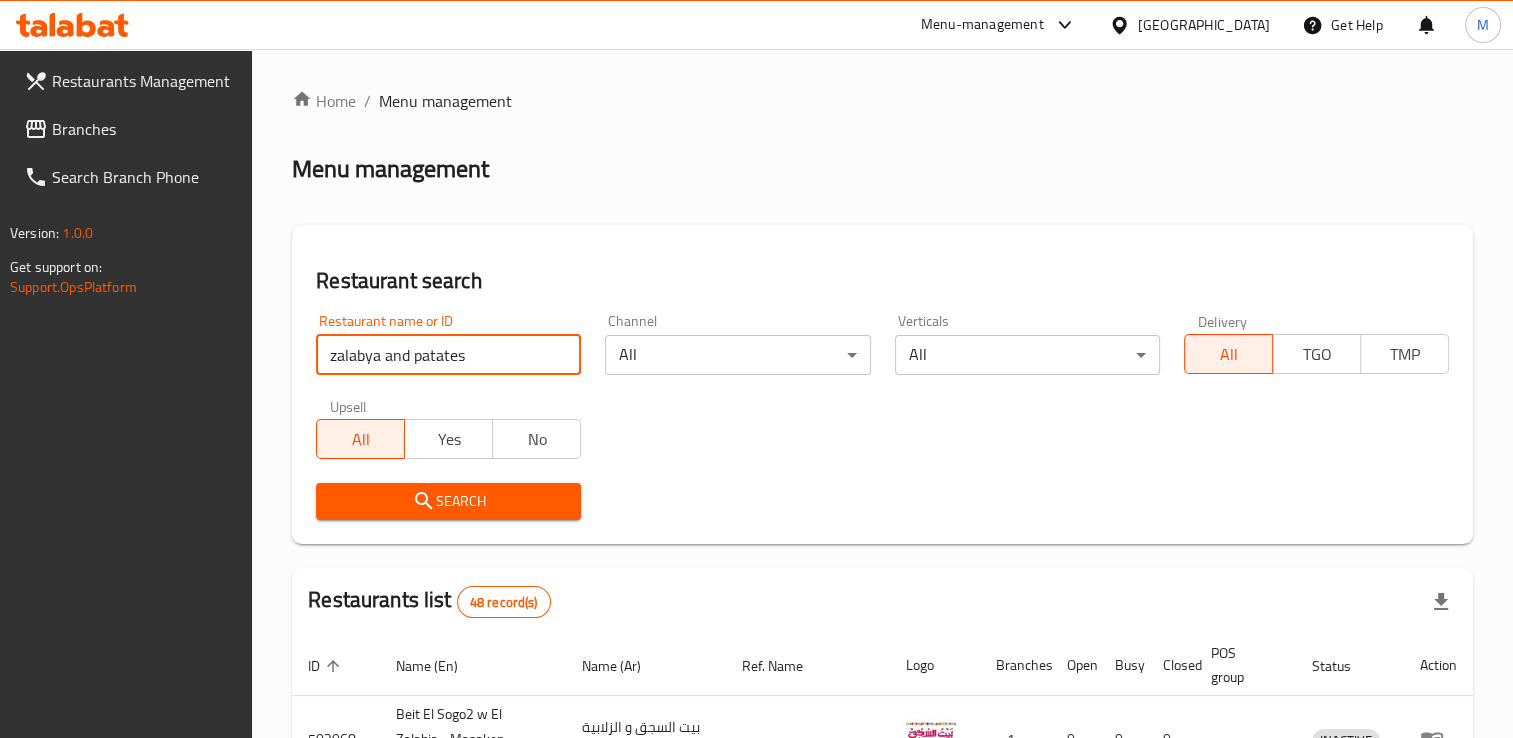 click on "Search" at bounding box center [448, 501] 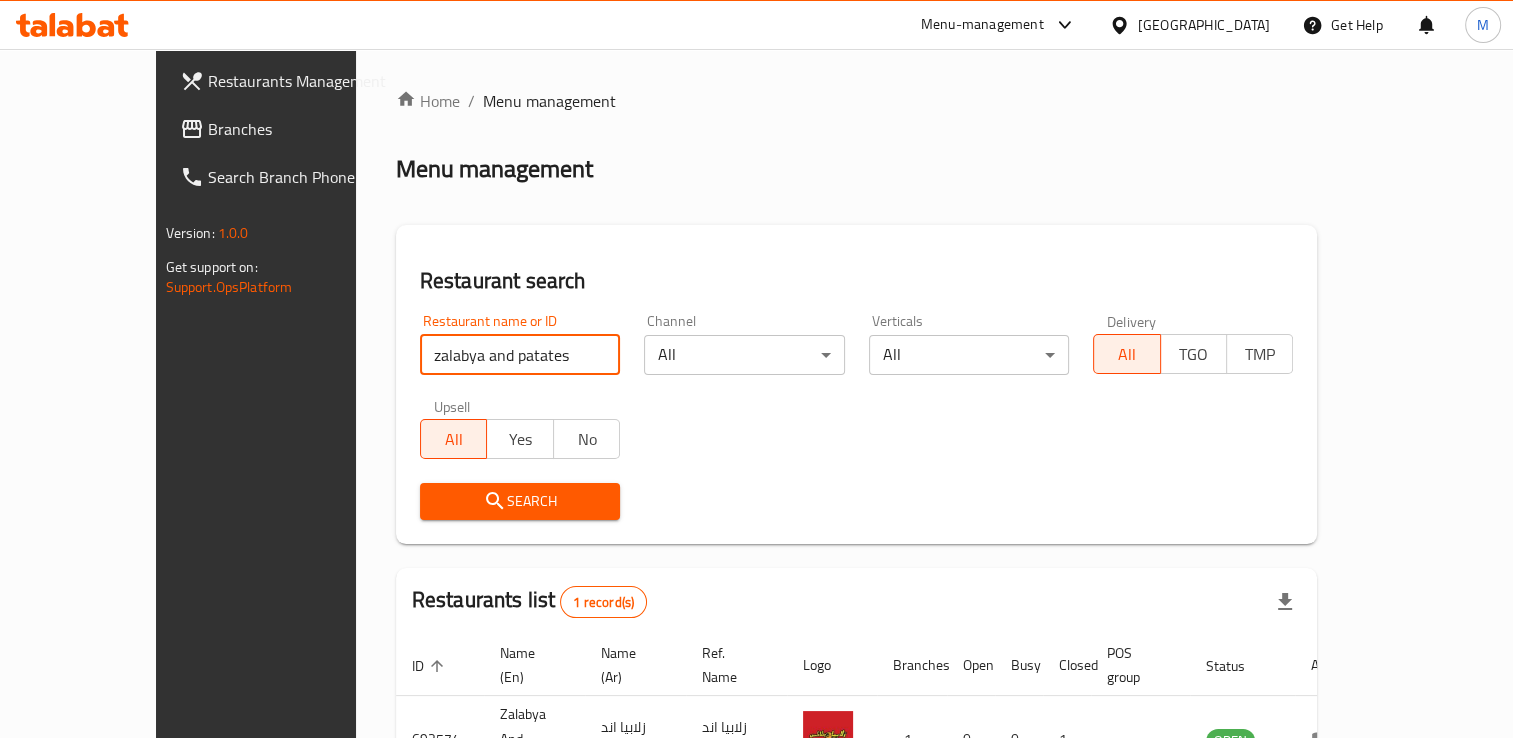 scroll, scrollTop: 113, scrollLeft: 0, axis: vertical 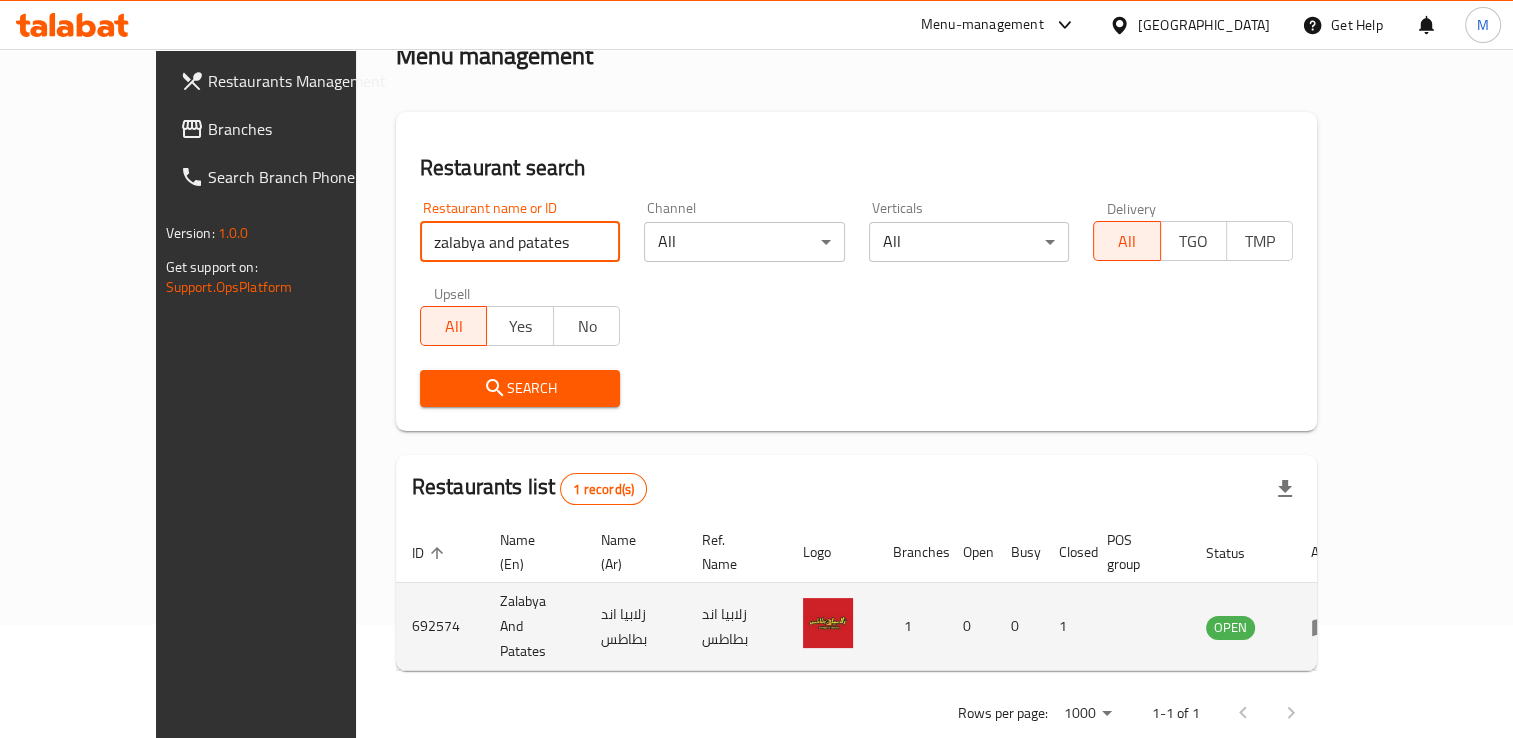click on "692574" at bounding box center [440, 627] 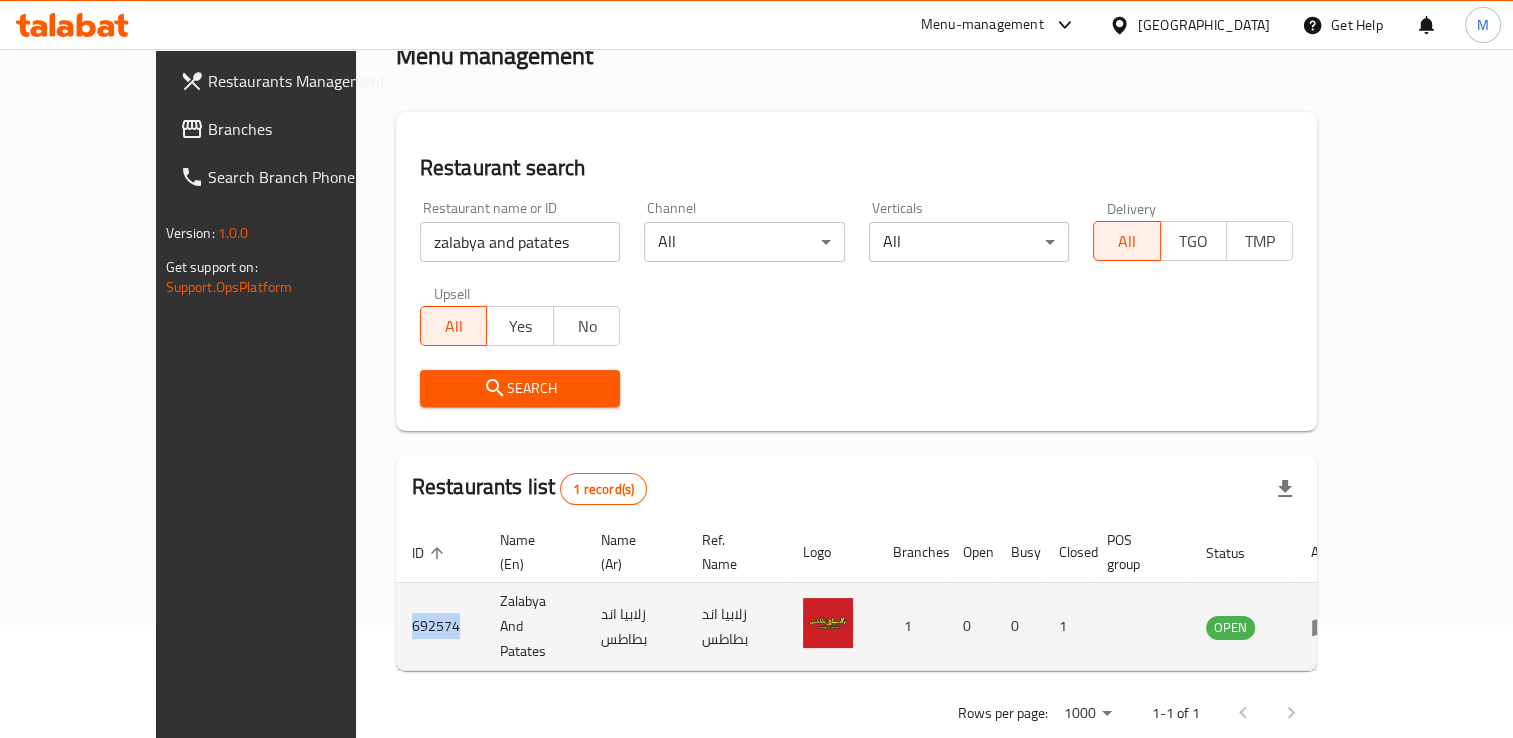click on "692574" at bounding box center (440, 627) 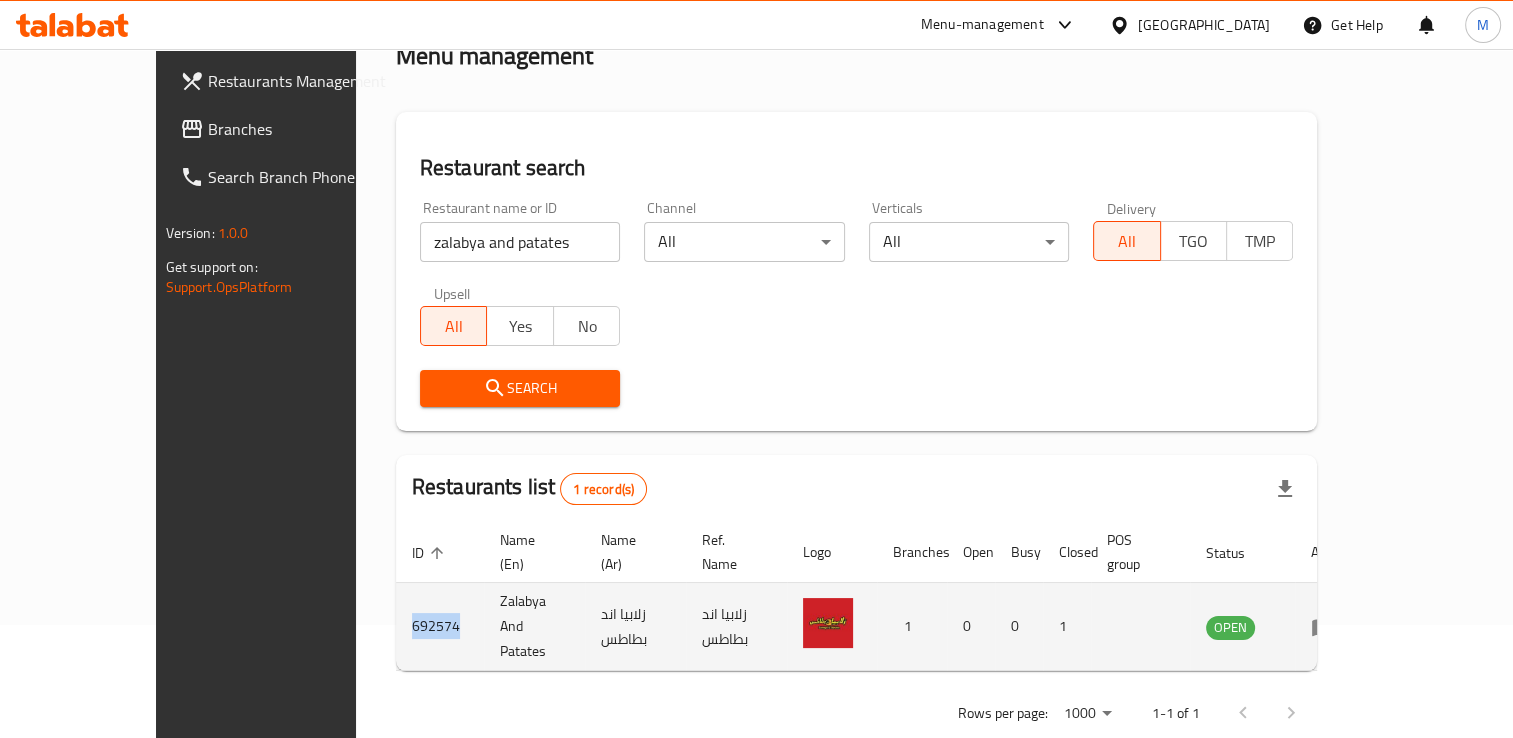 copy on "692574" 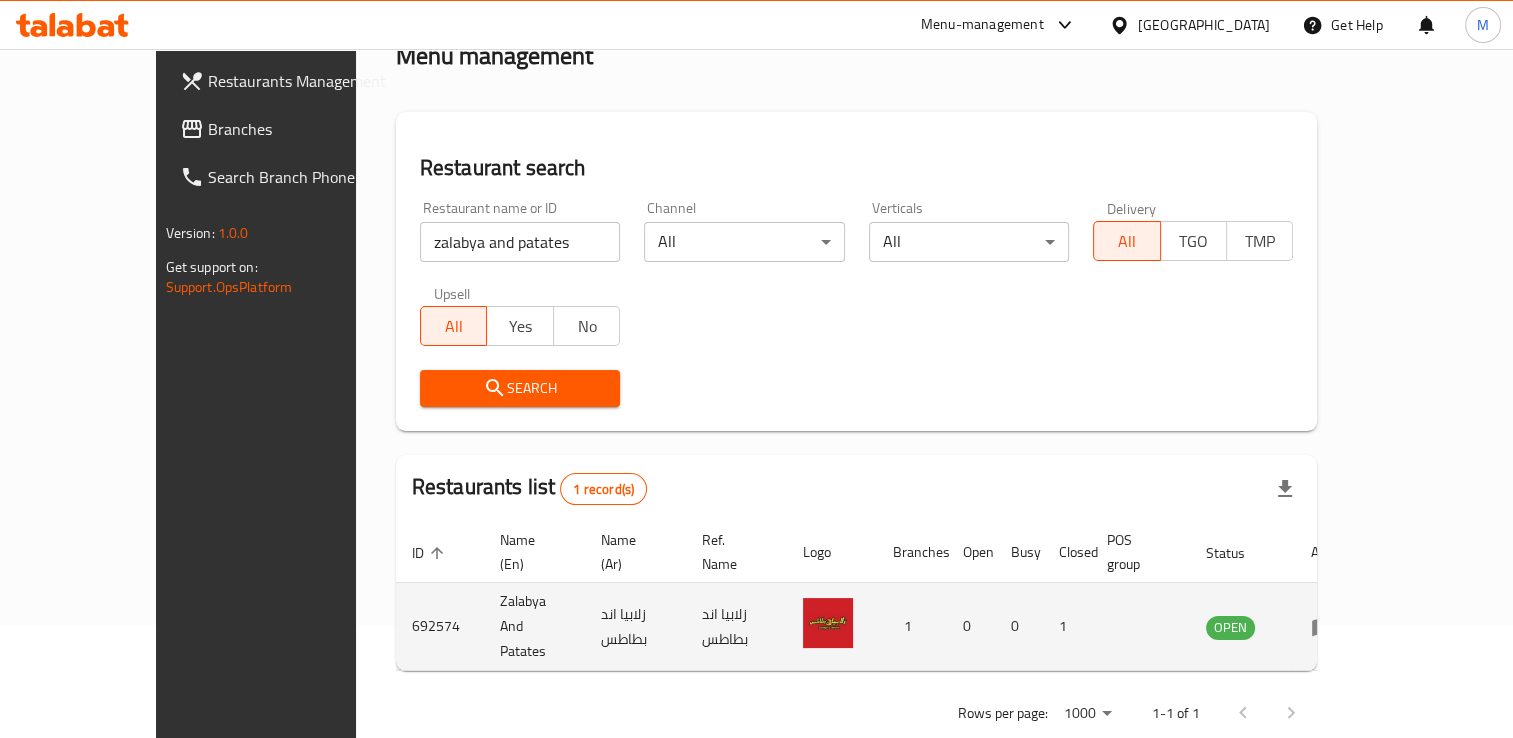 click on "Zalabya And Patates" at bounding box center [534, 627] 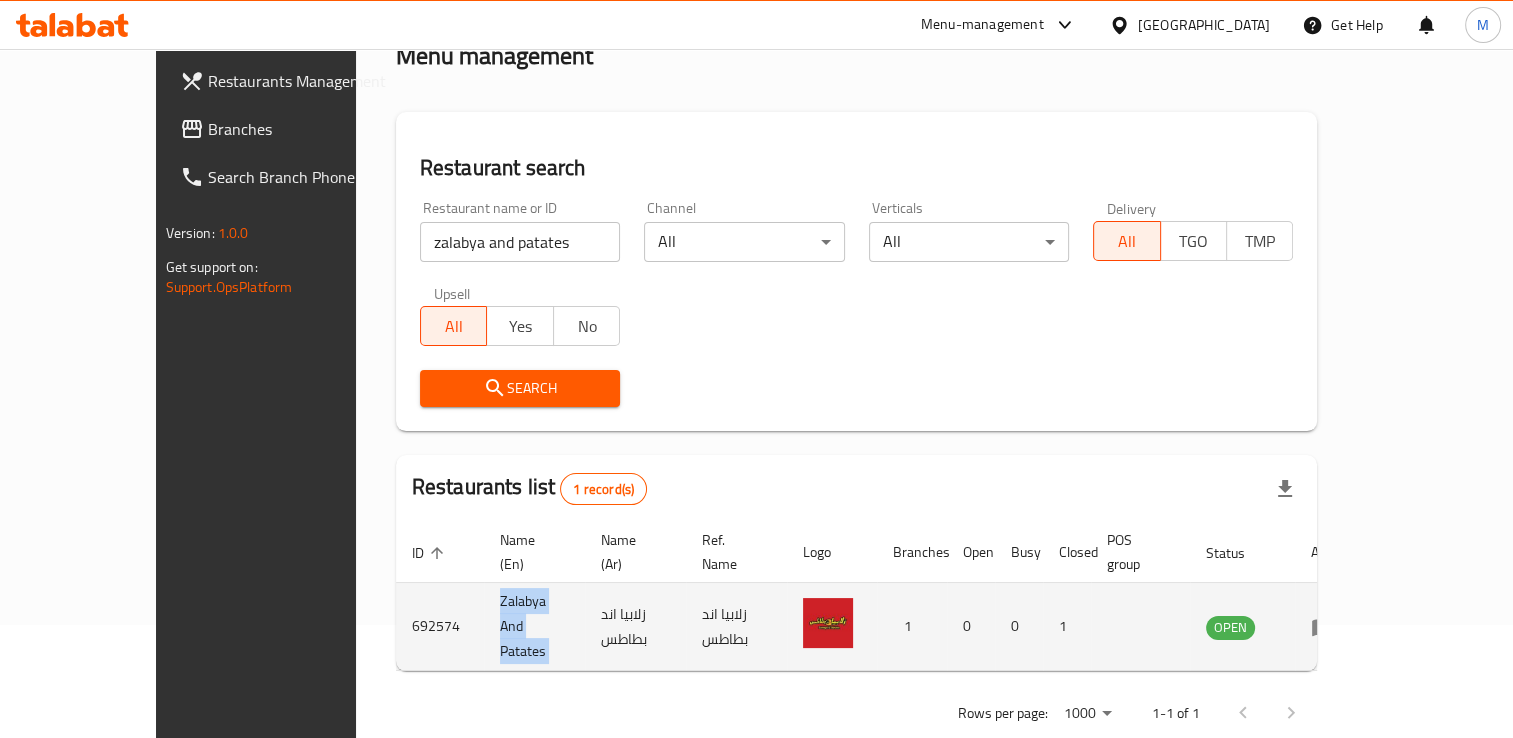 click on "Zalabya And Patates" at bounding box center [534, 627] 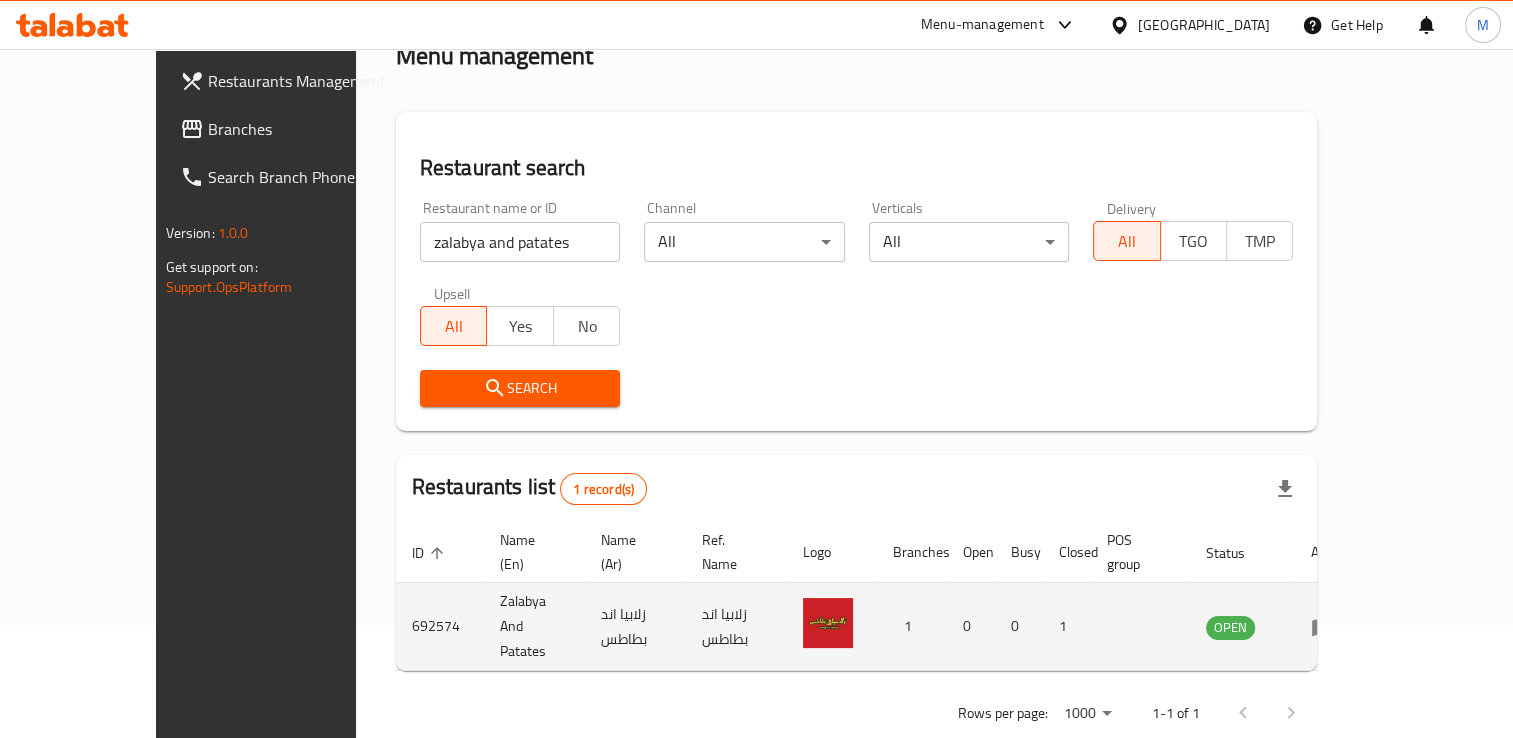 click on "692574" at bounding box center [440, 627] 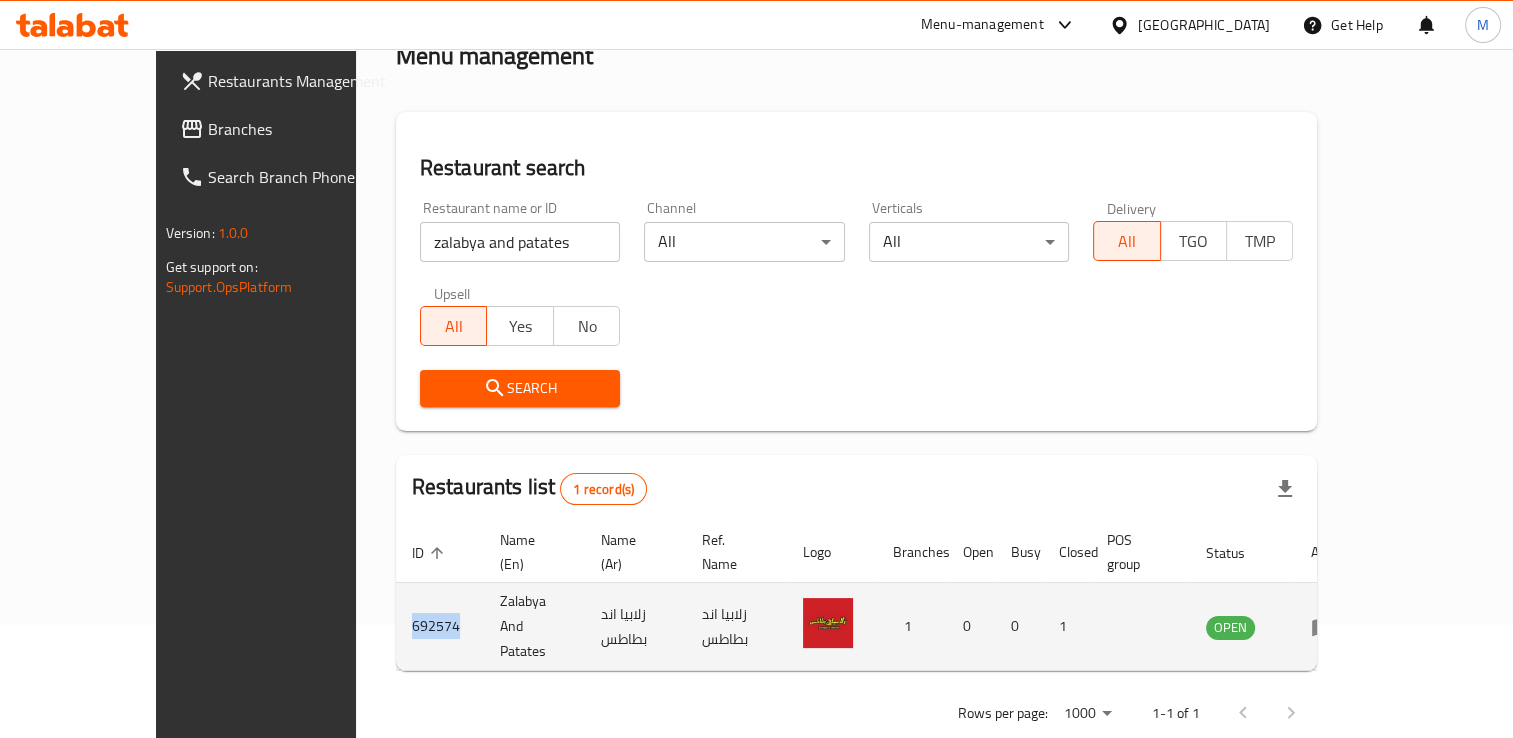 click on "692574" at bounding box center (440, 627) 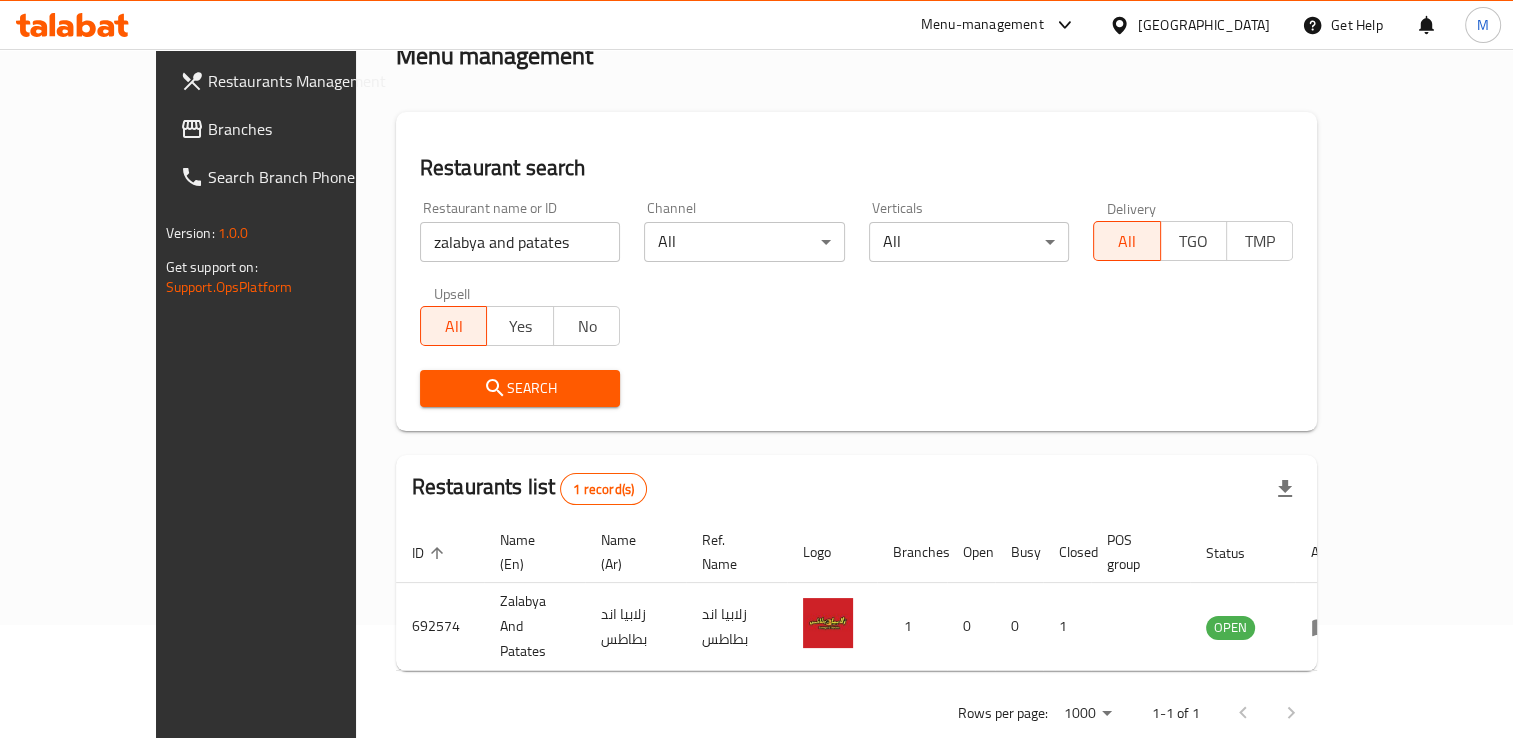 click on "zalabya and patates" at bounding box center (520, 242) 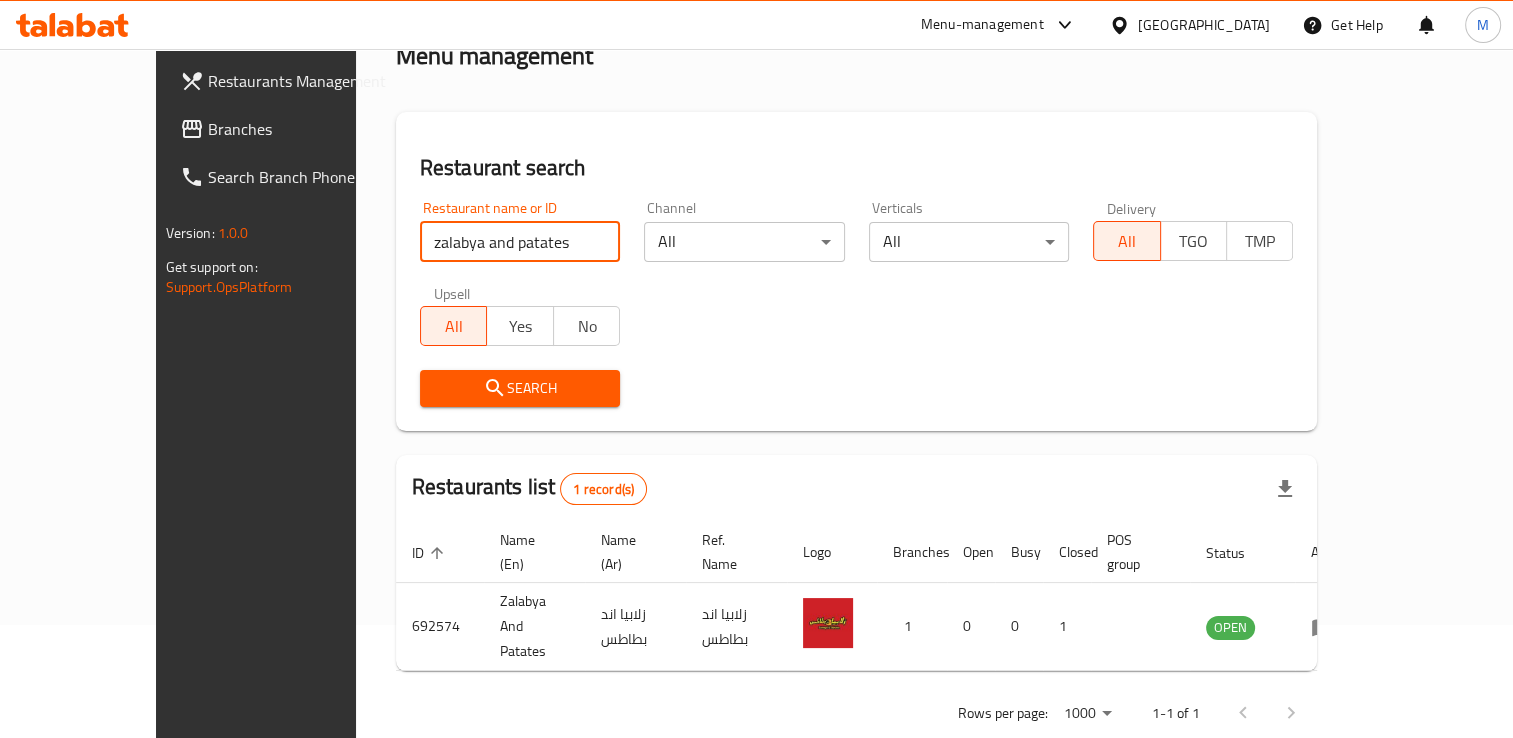 click on "zalabya and patates" at bounding box center [520, 242] 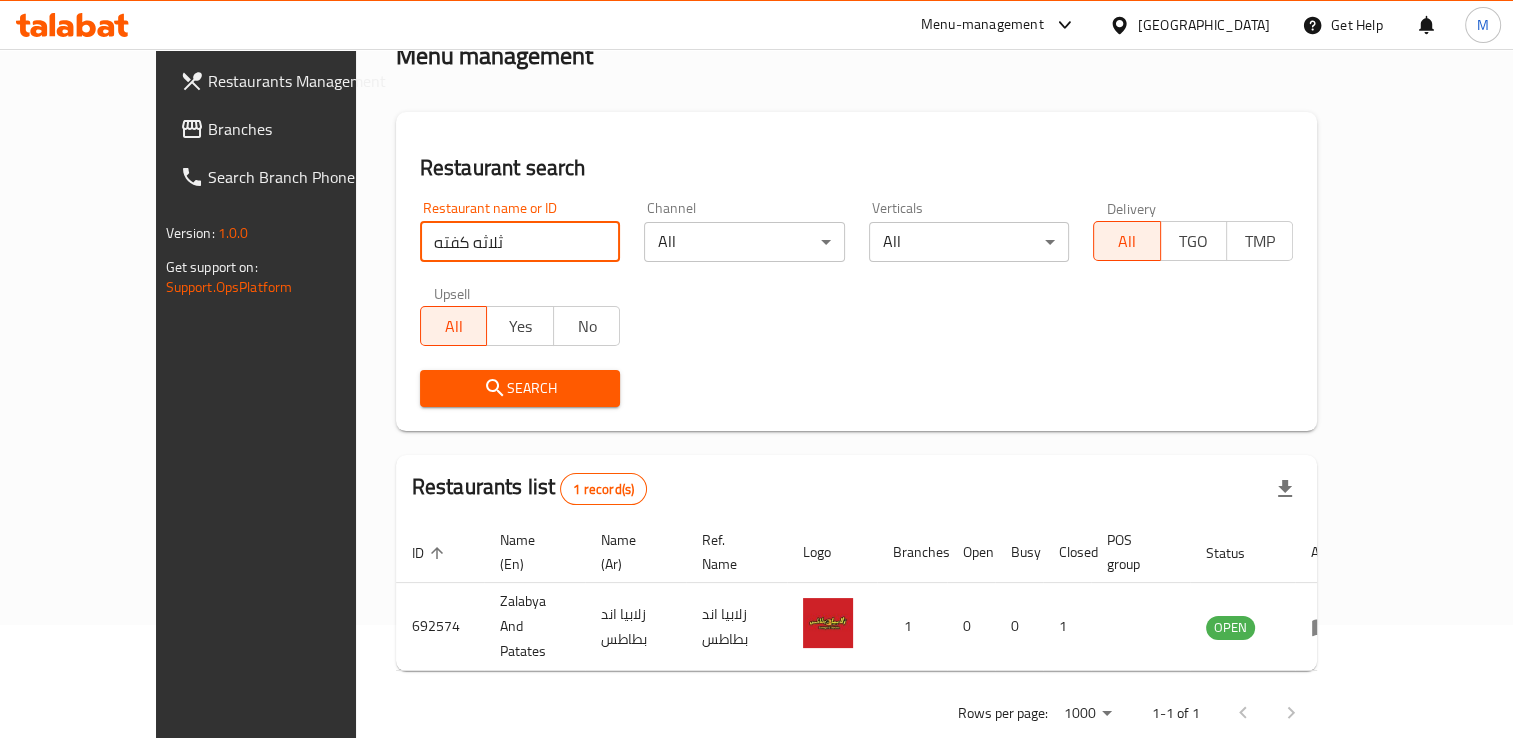 type on "ثلاثه كفته" 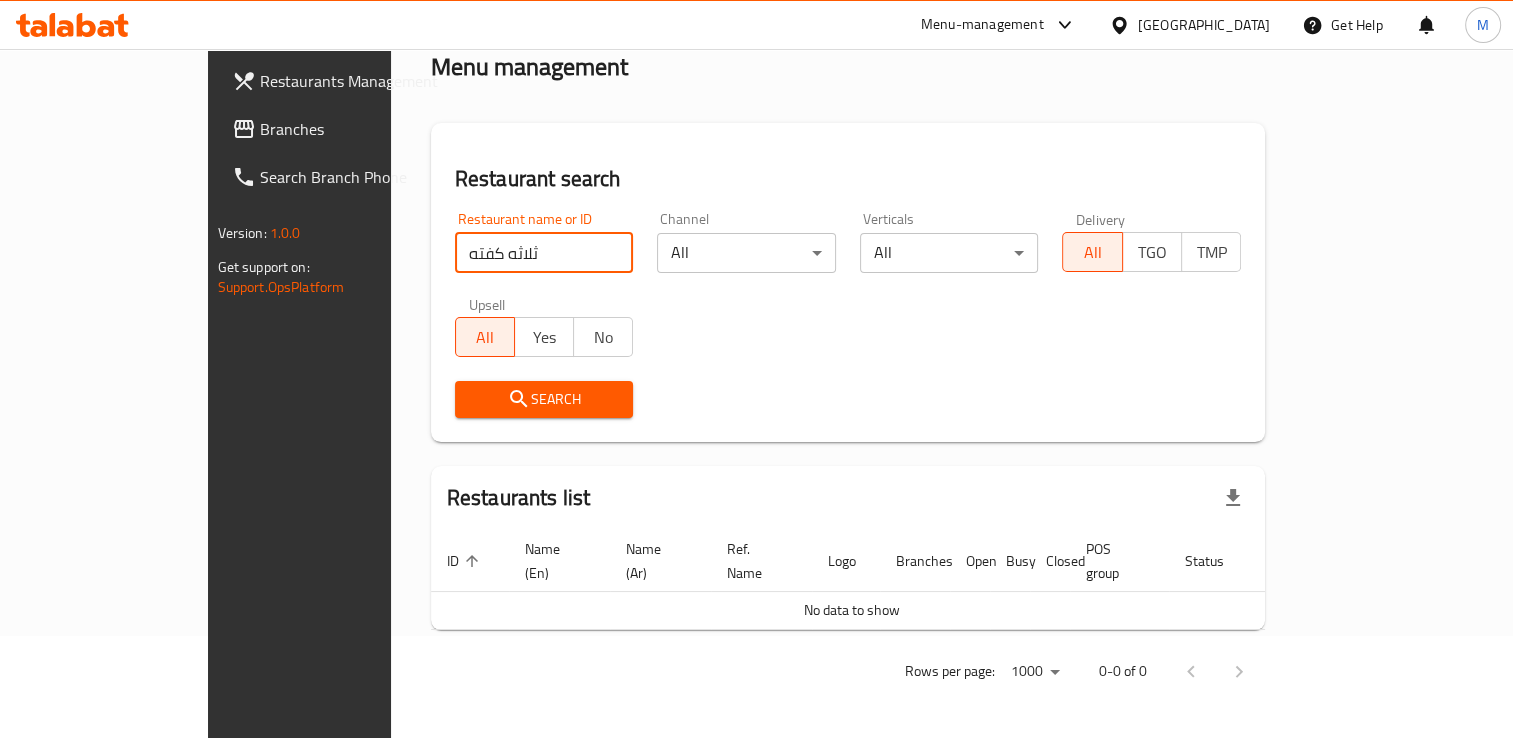 scroll, scrollTop: 78, scrollLeft: 0, axis: vertical 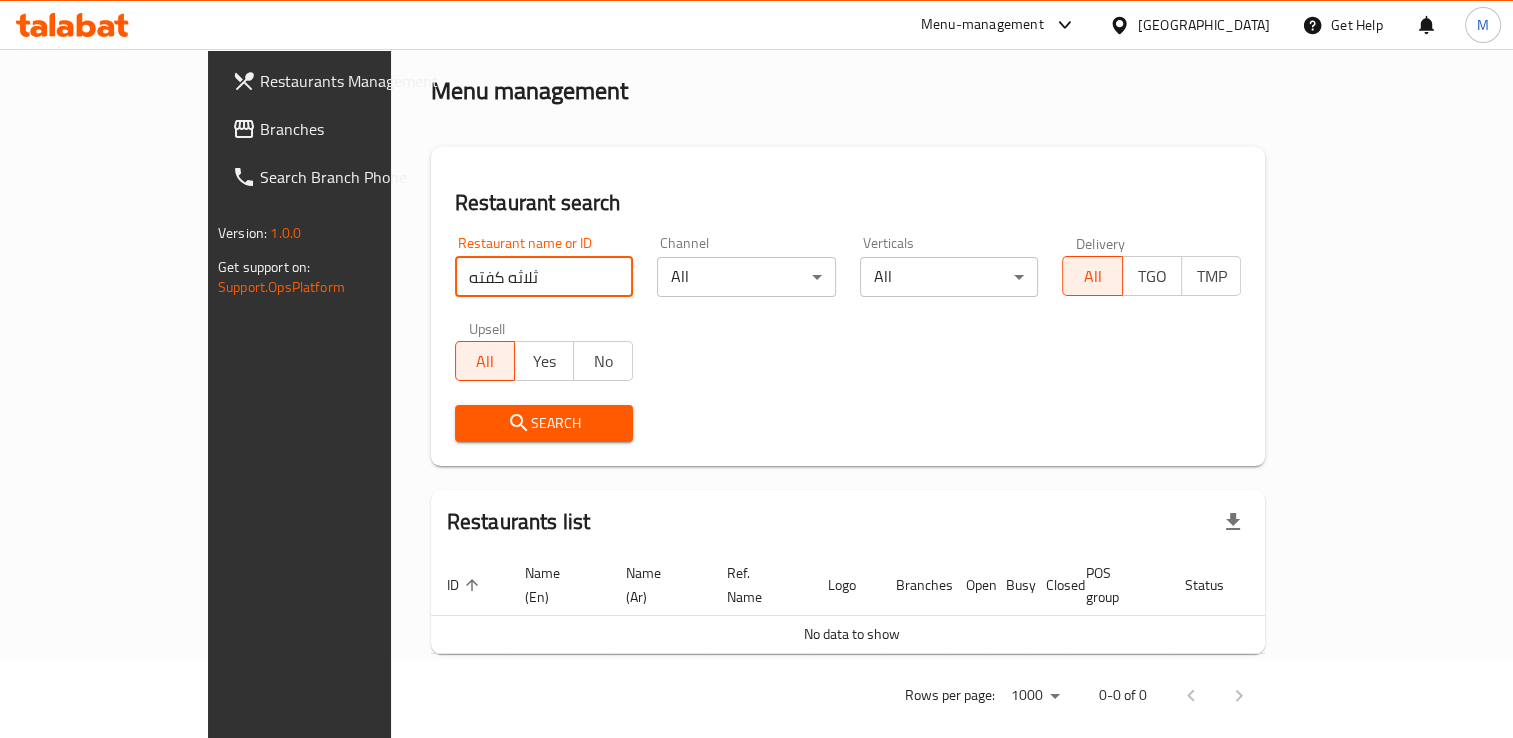click on "ثلاثه كفته" at bounding box center (544, 277) 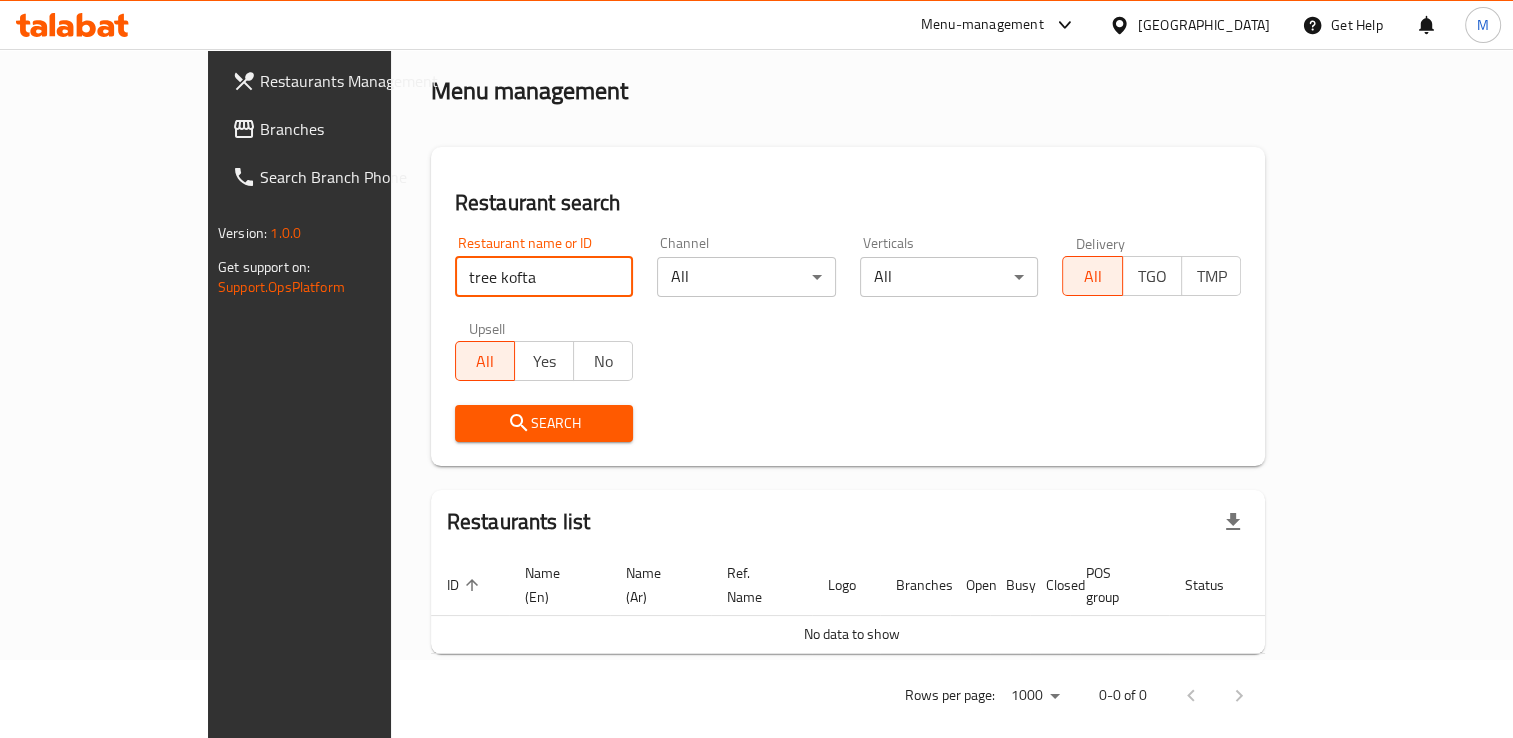 click on "Search" at bounding box center [544, 423] 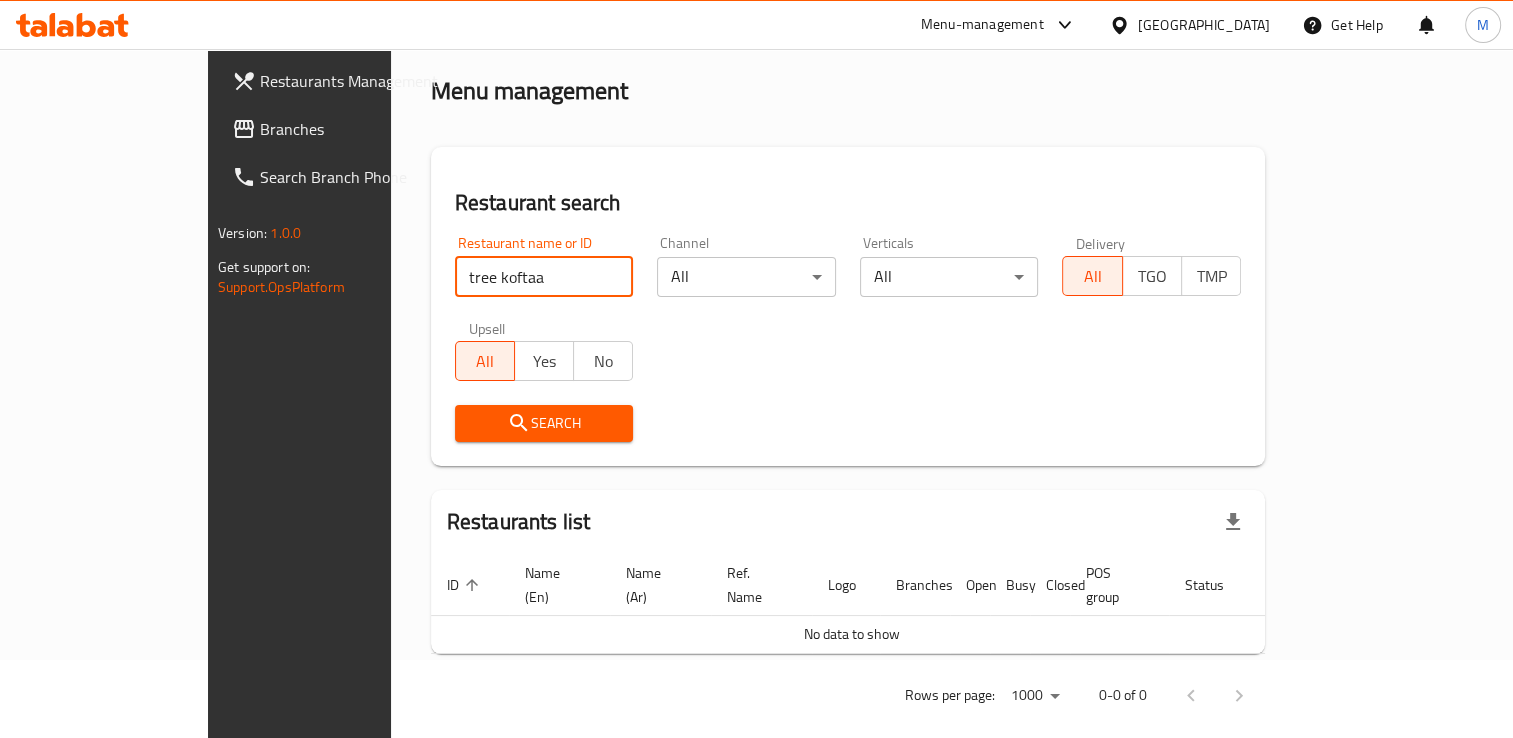 click on "Search" at bounding box center [544, 423] 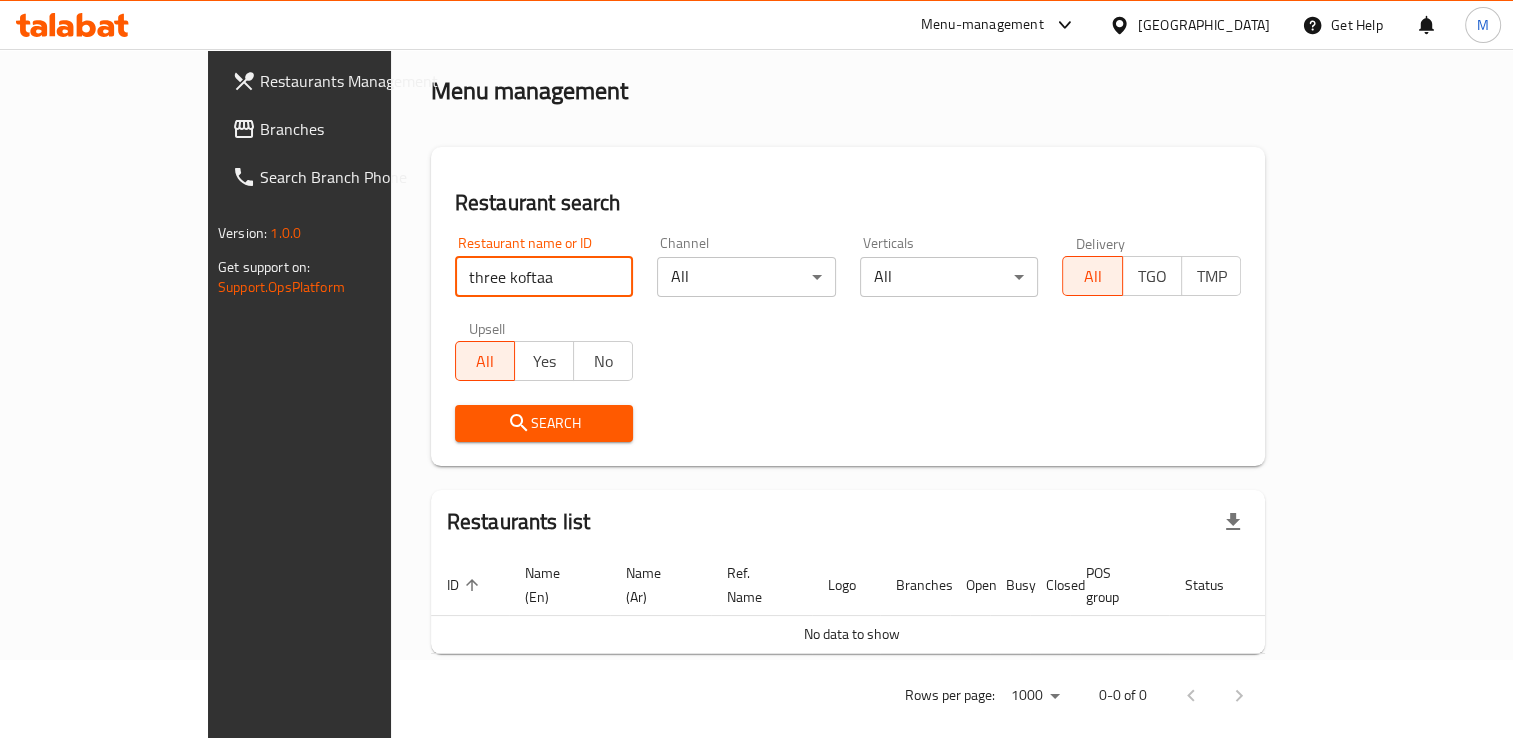 click on "Search" at bounding box center (544, 423) 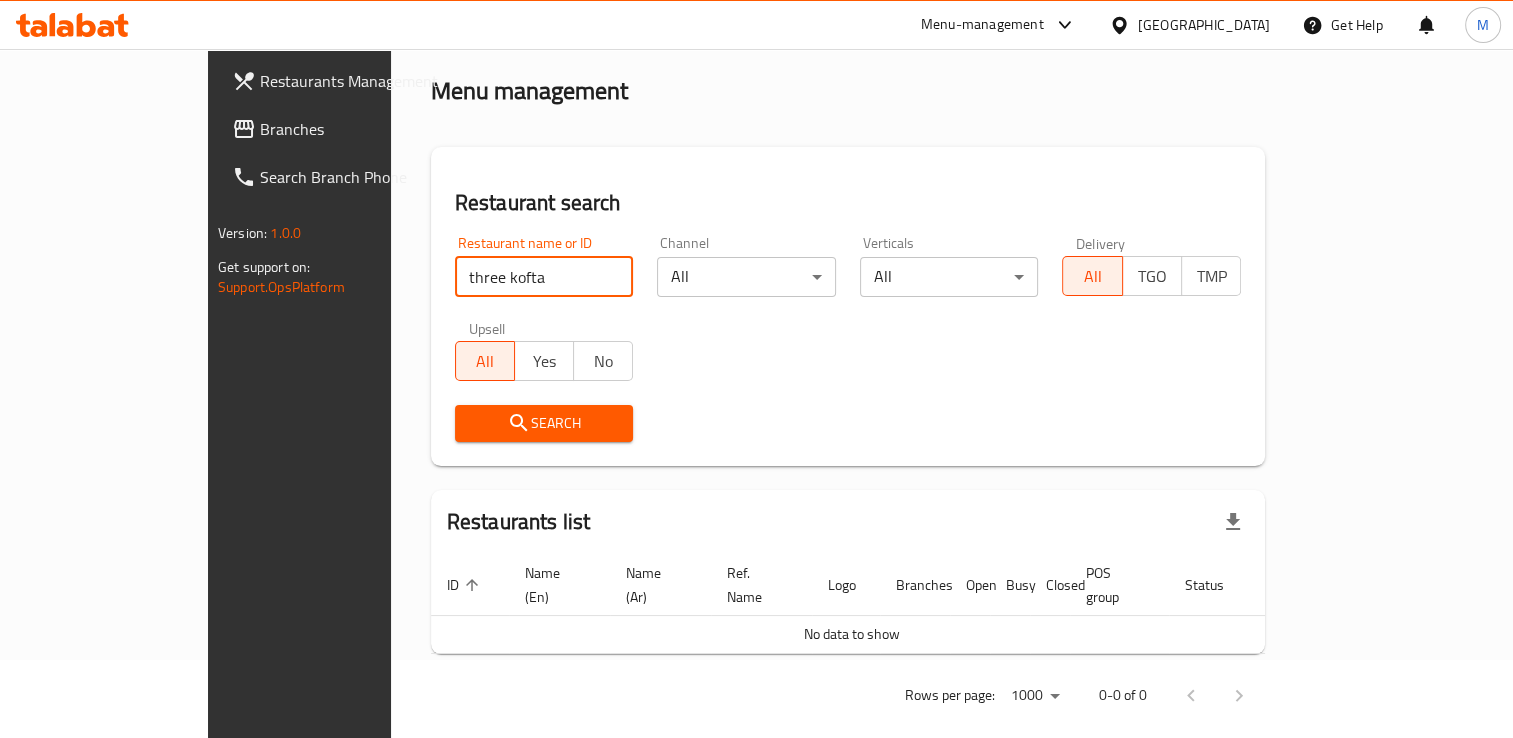 type on "three kofta" 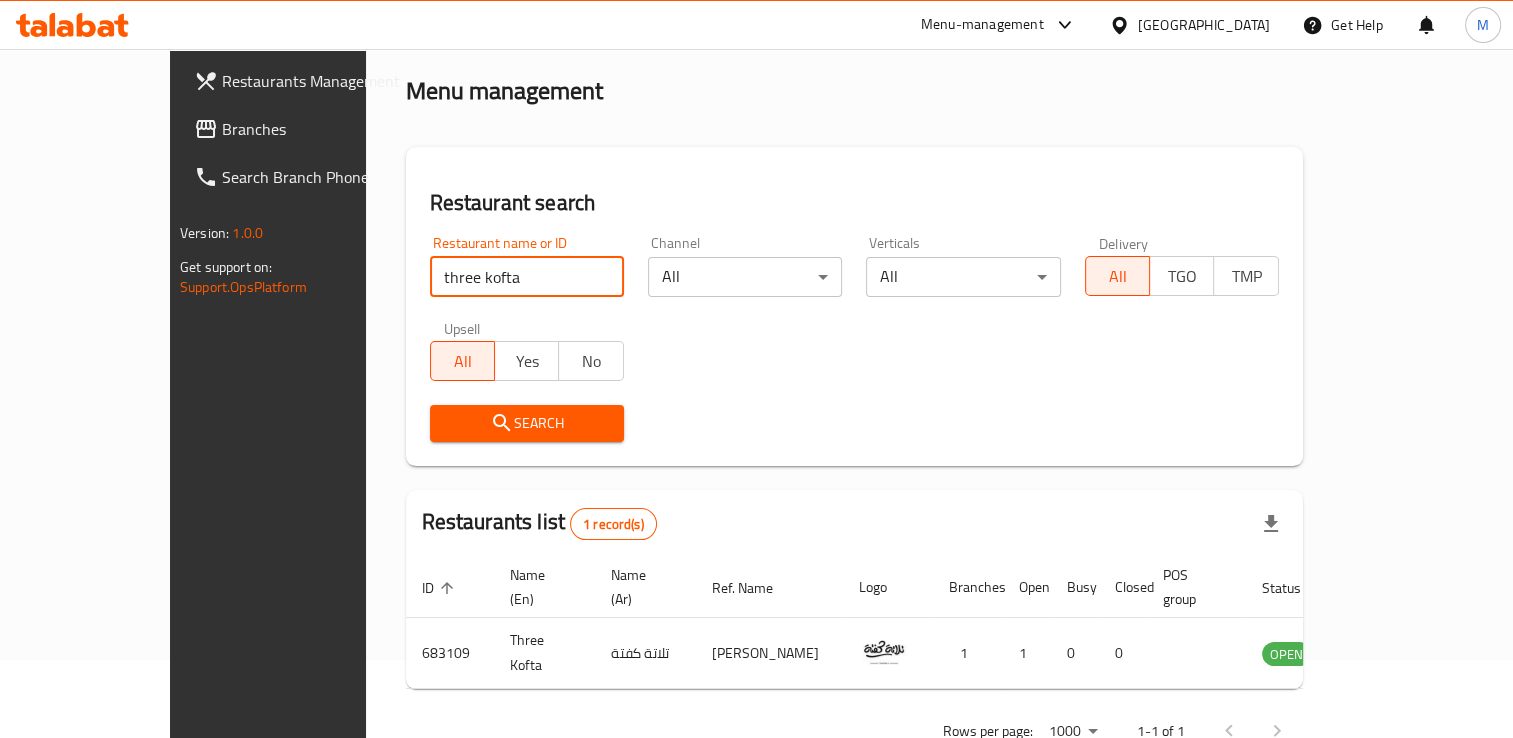 scroll, scrollTop: 113, scrollLeft: 0, axis: vertical 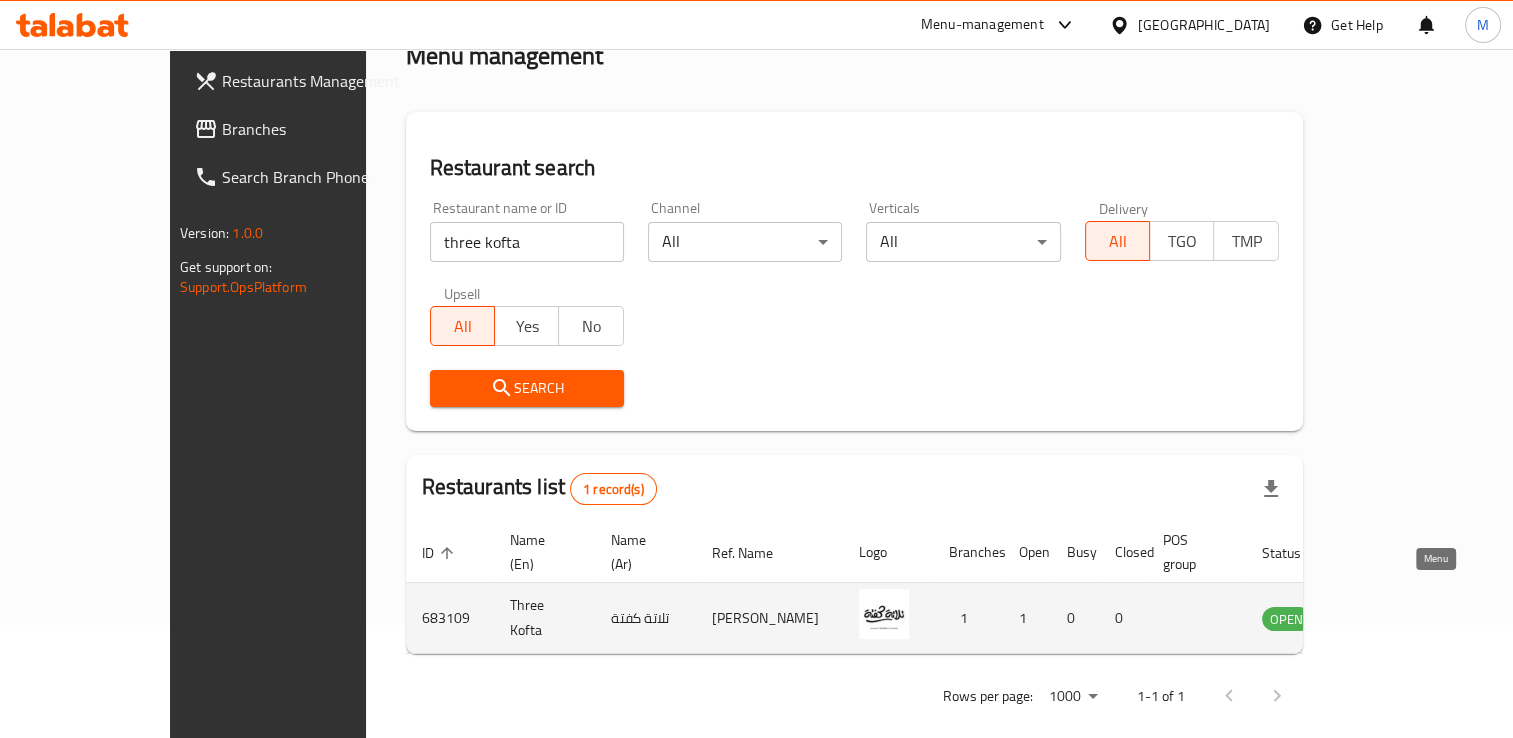 click 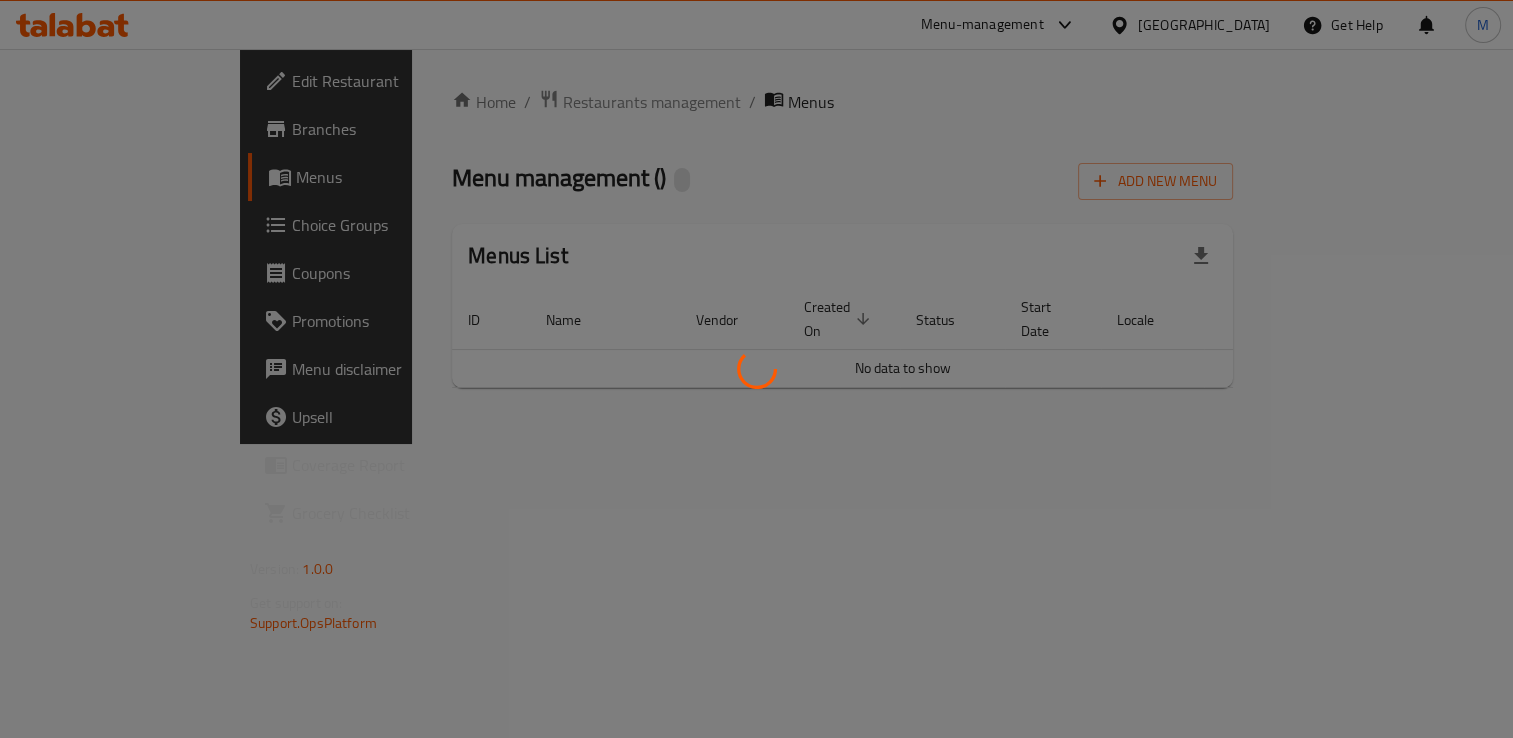 scroll, scrollTop: 0, scrollLeft: 0, axis: both 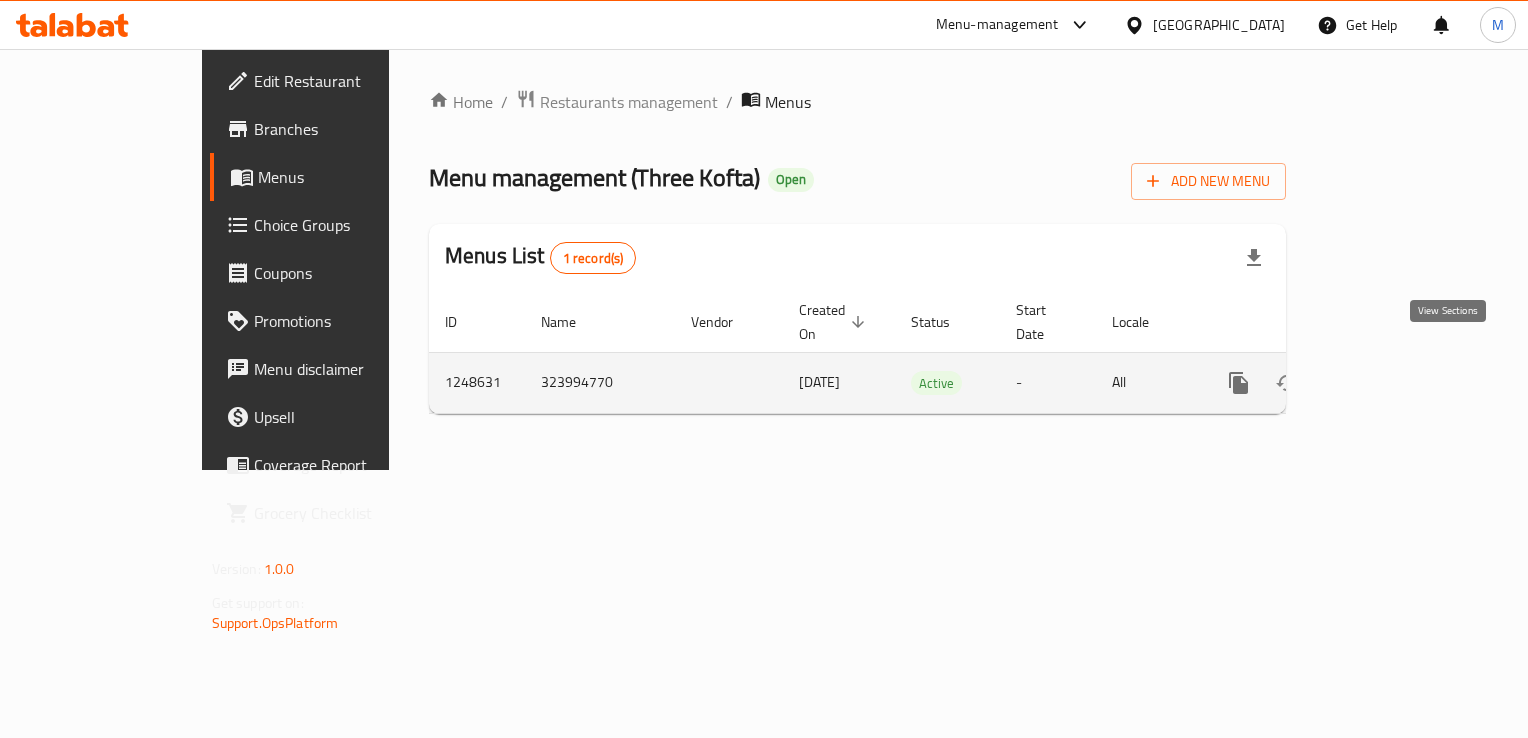 click 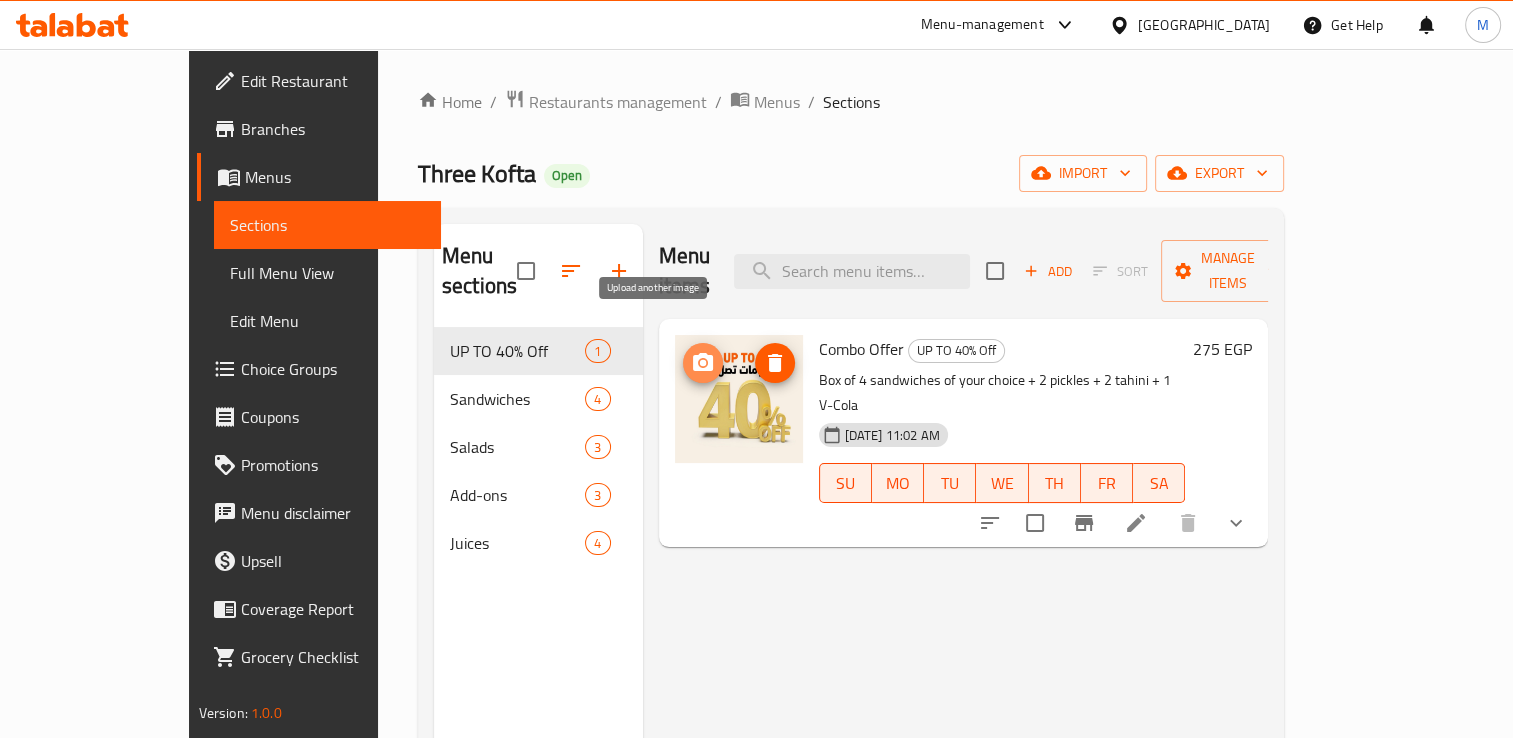 click 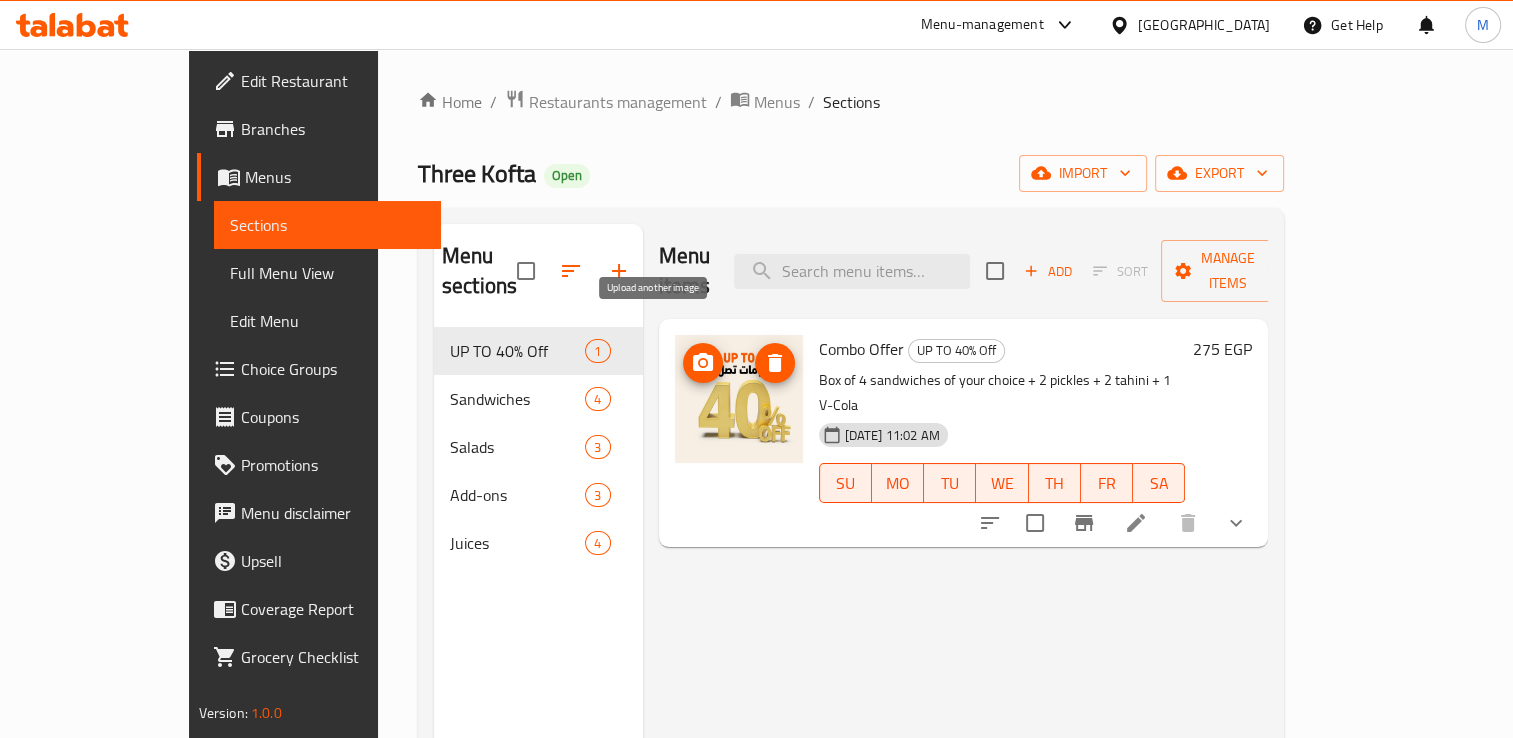 click 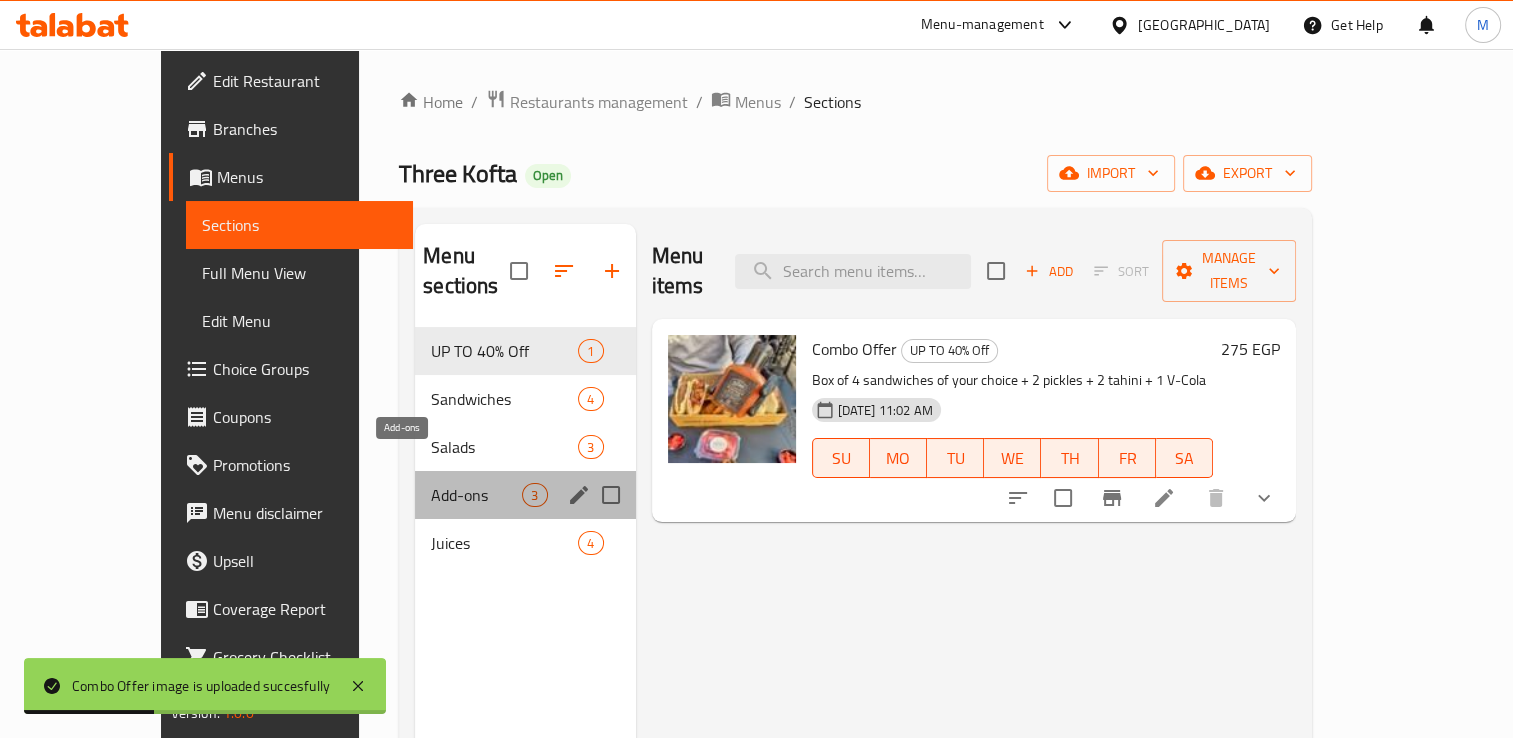 click on "Add-ons" at bounding box center [476, 495] 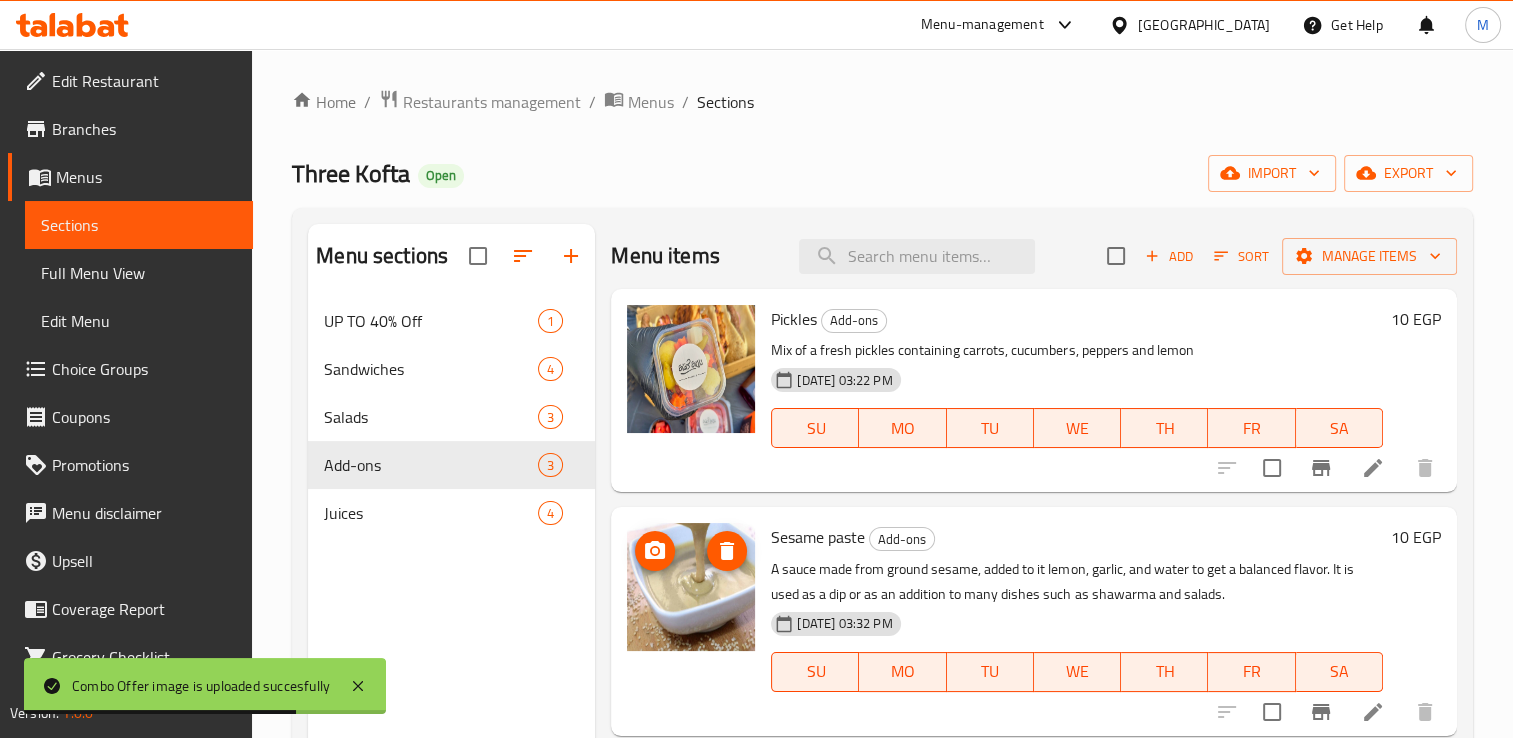 scroll, scrollTop: 16, scrollLeft: 0, axis: vertical 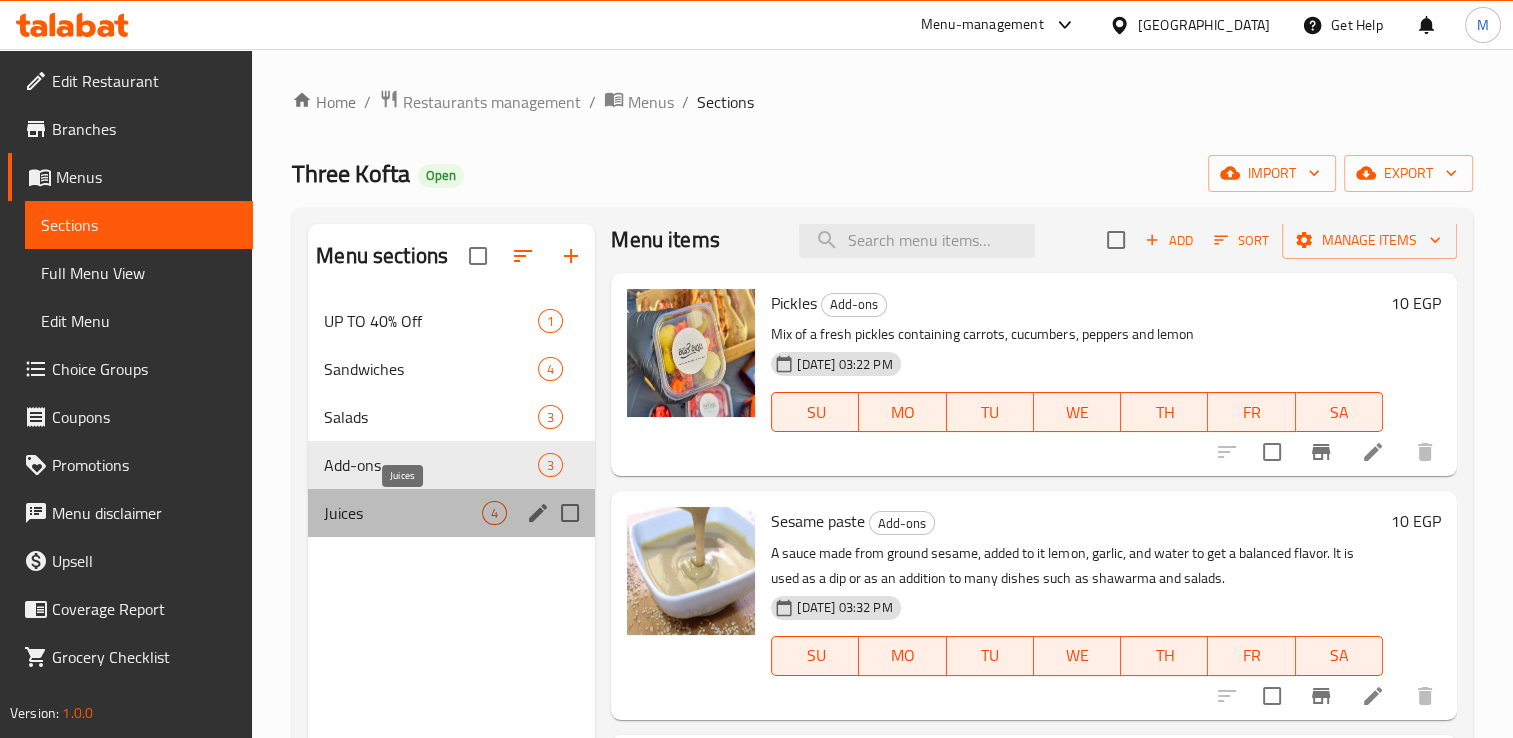 click on "Juices" at bounding box center [403, 513] 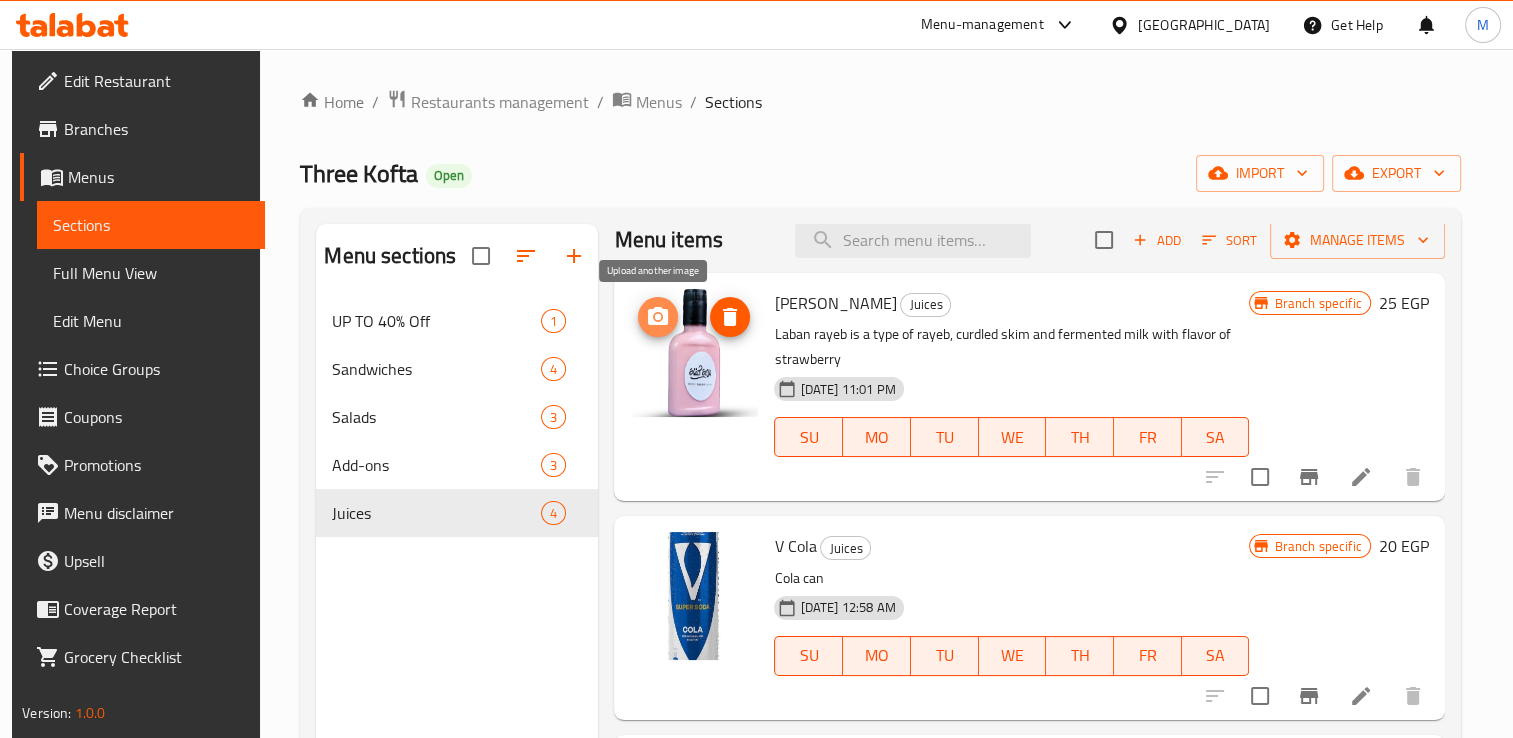 click 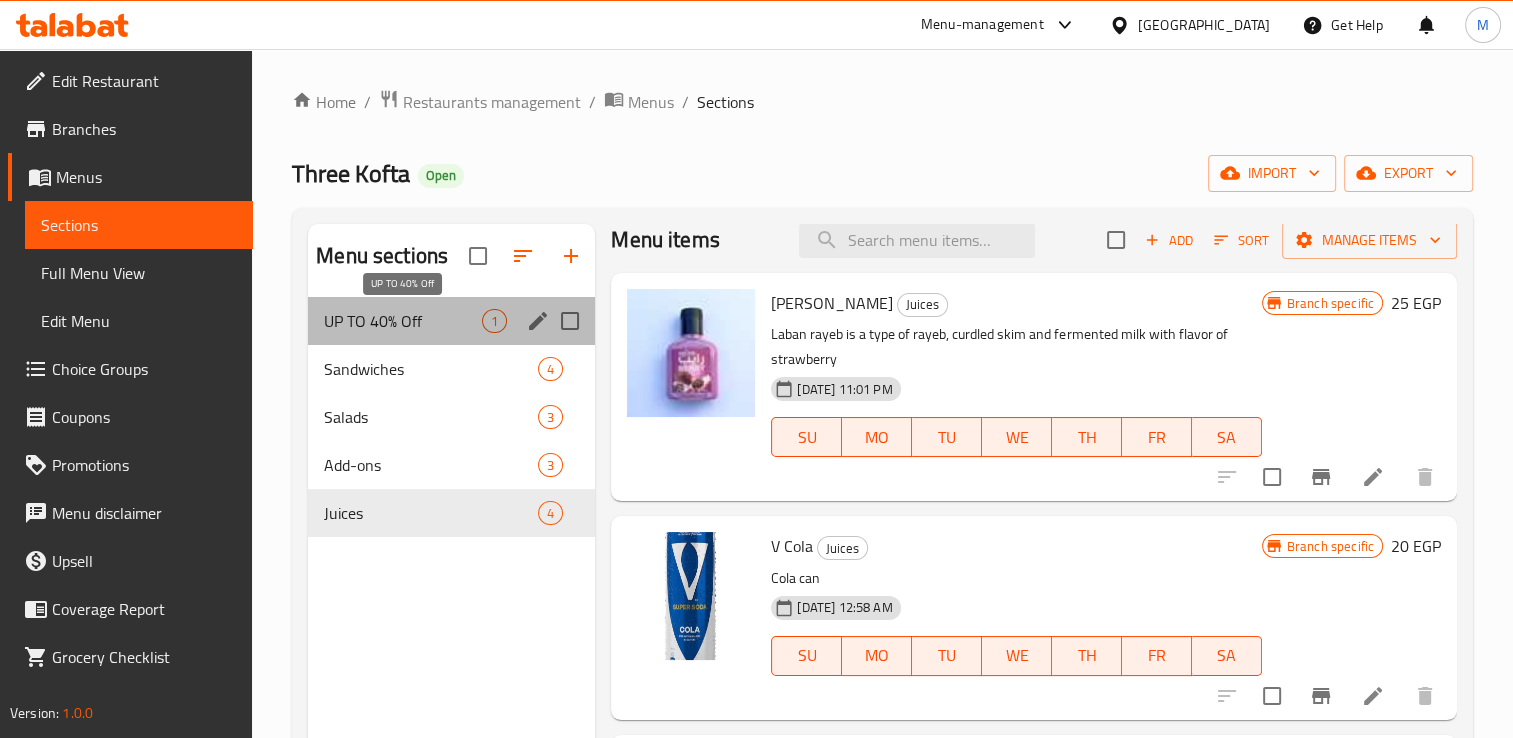 click on "UP TO 40% Off" at bounding box center (403, 321) 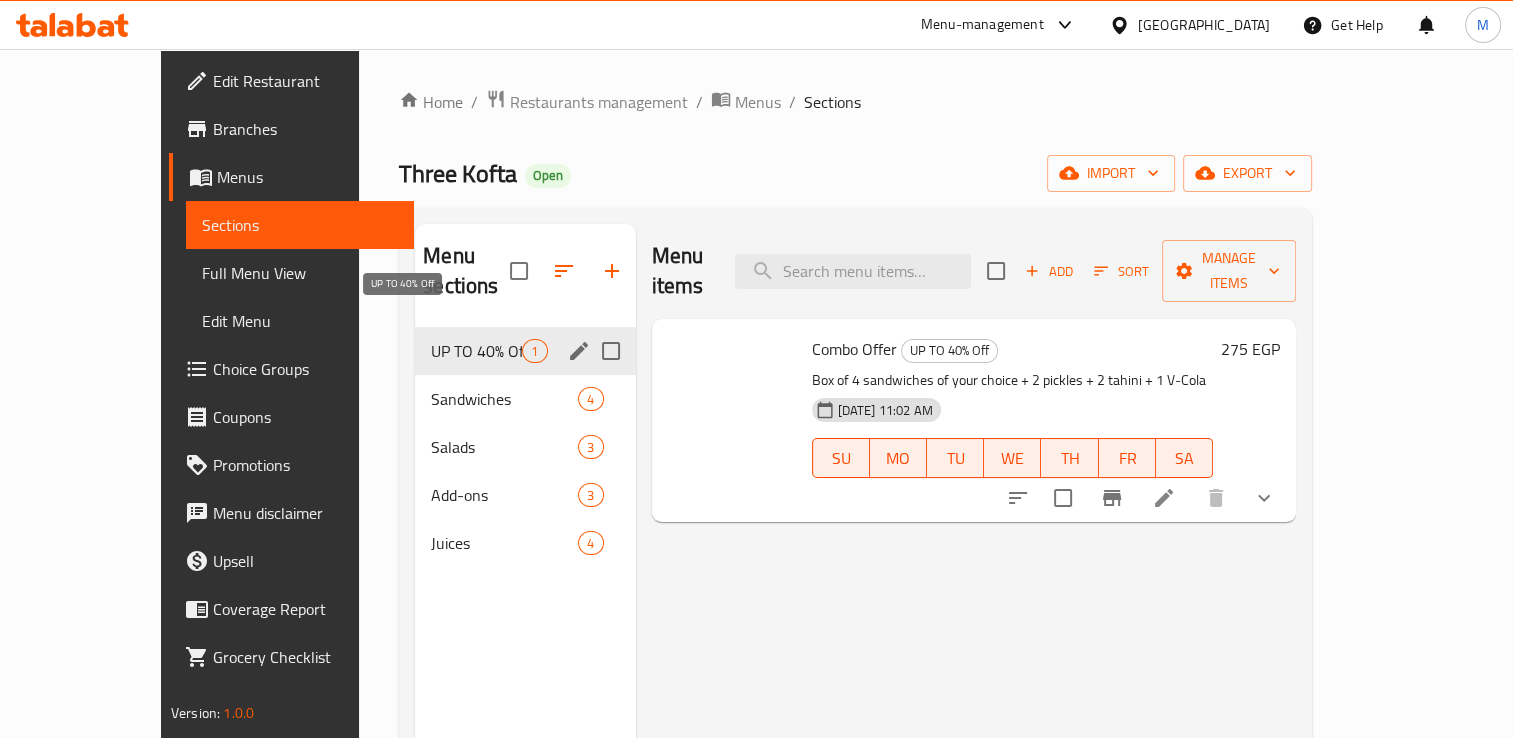 scroll, scrollTop: 0, scrollLeft: 0, axis: both 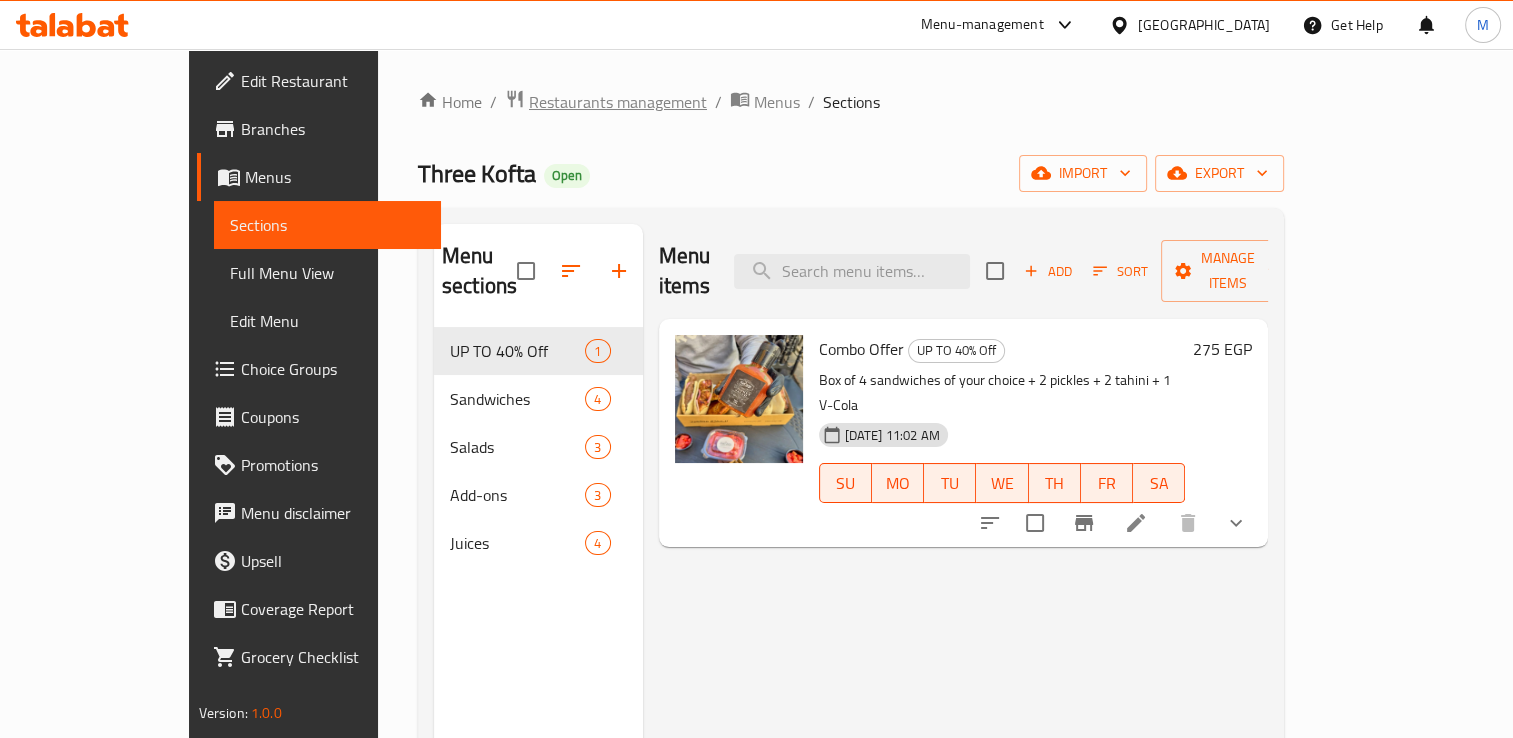 click on "Restaurants management" at bounding box center [618, 102] 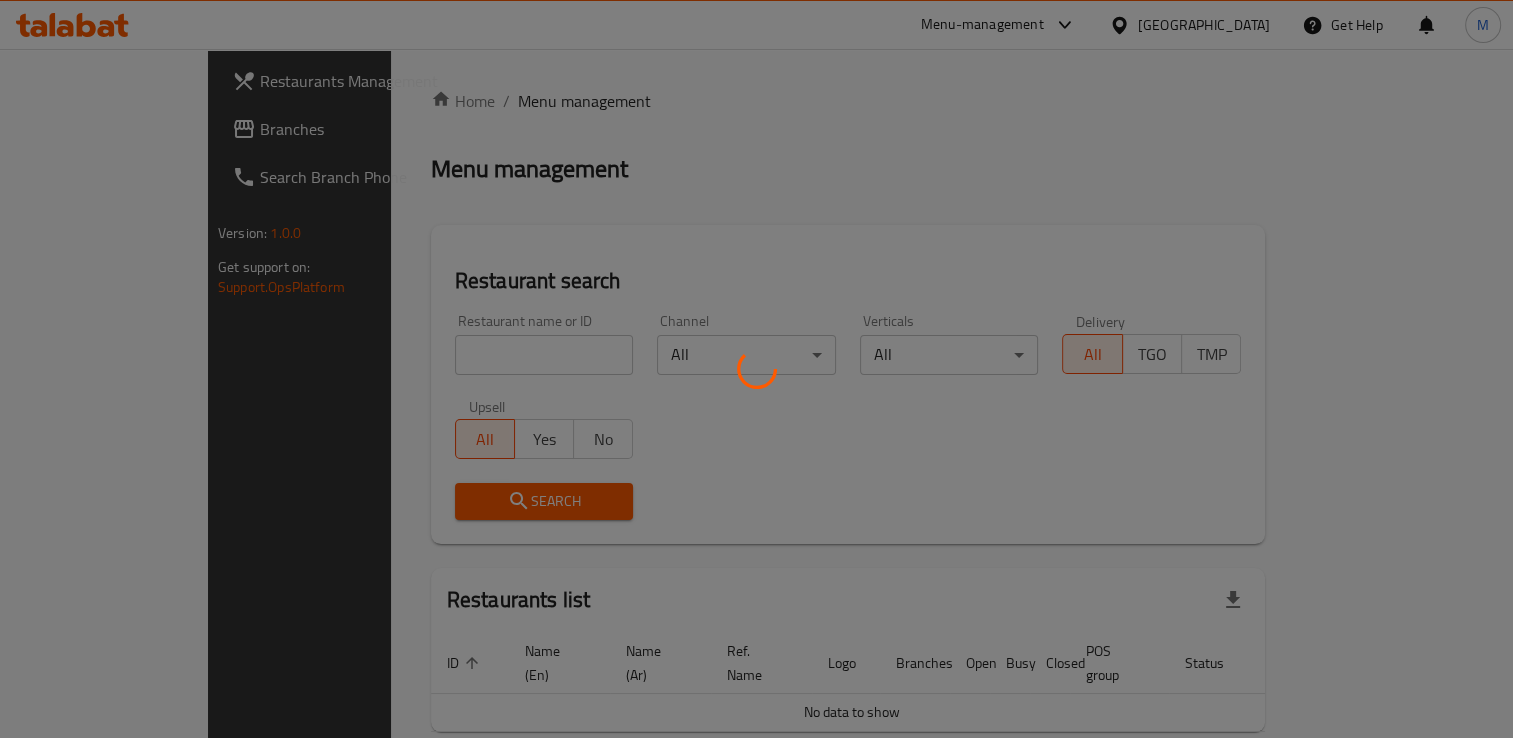 click at bounding box center (756, 369) 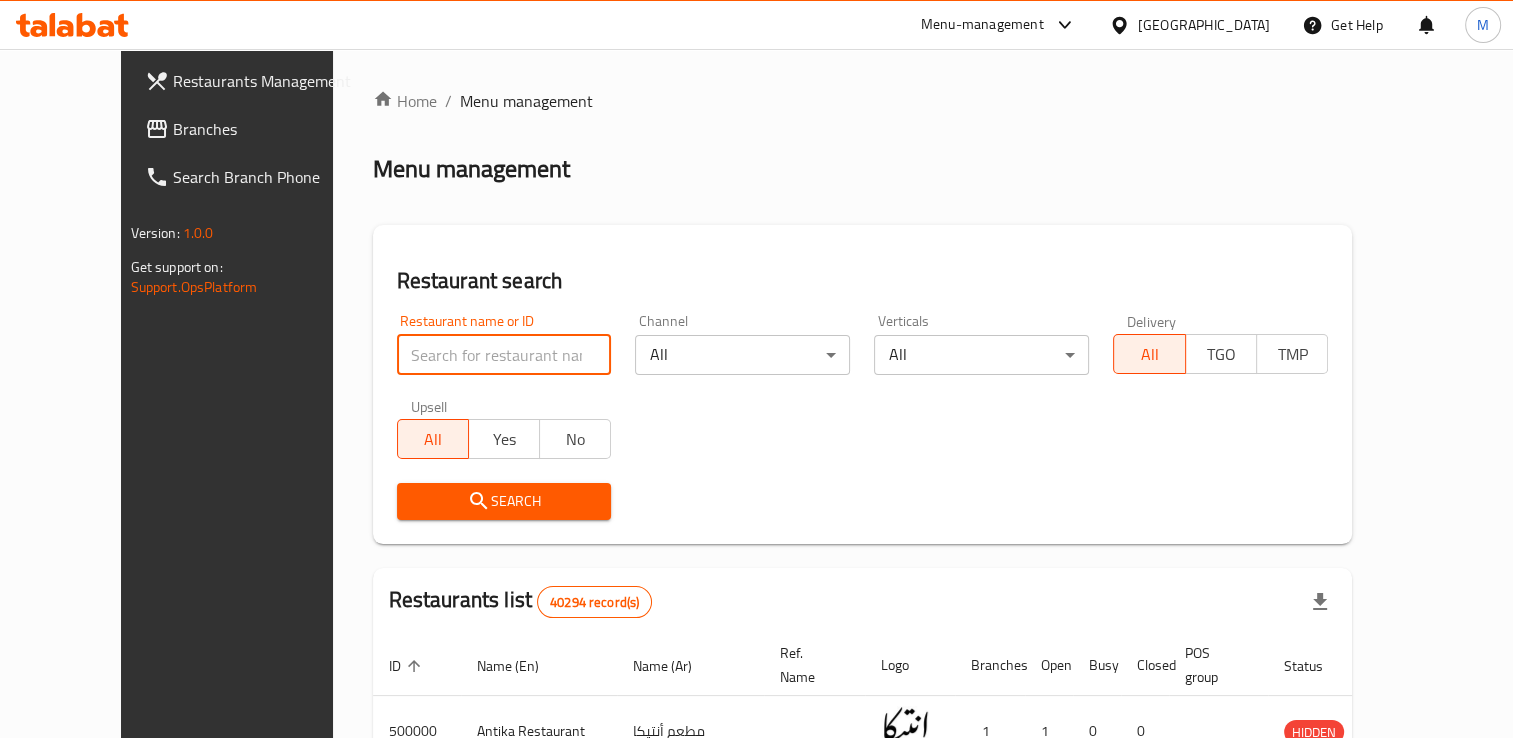 click at bounding box center [504, 355] 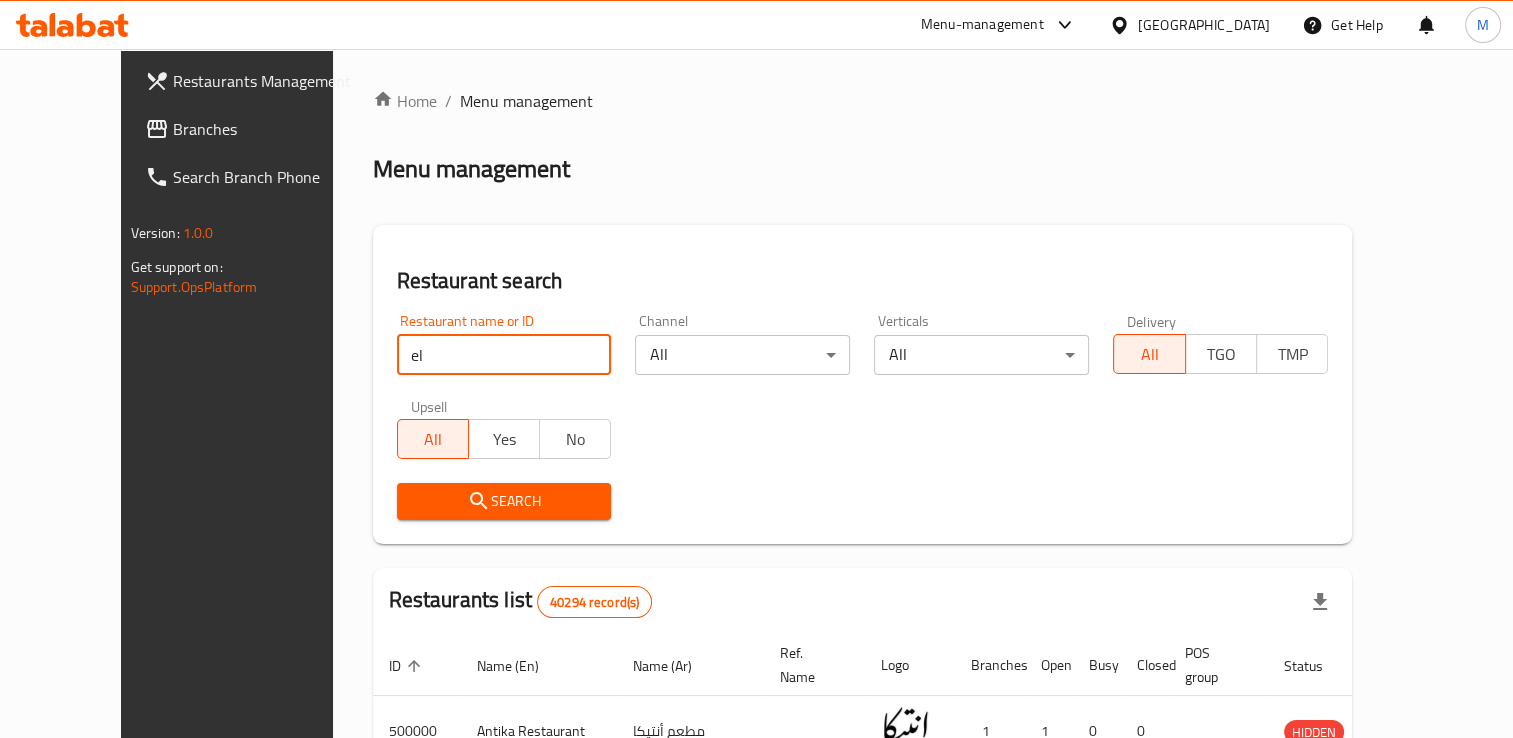 type on "el moamen" 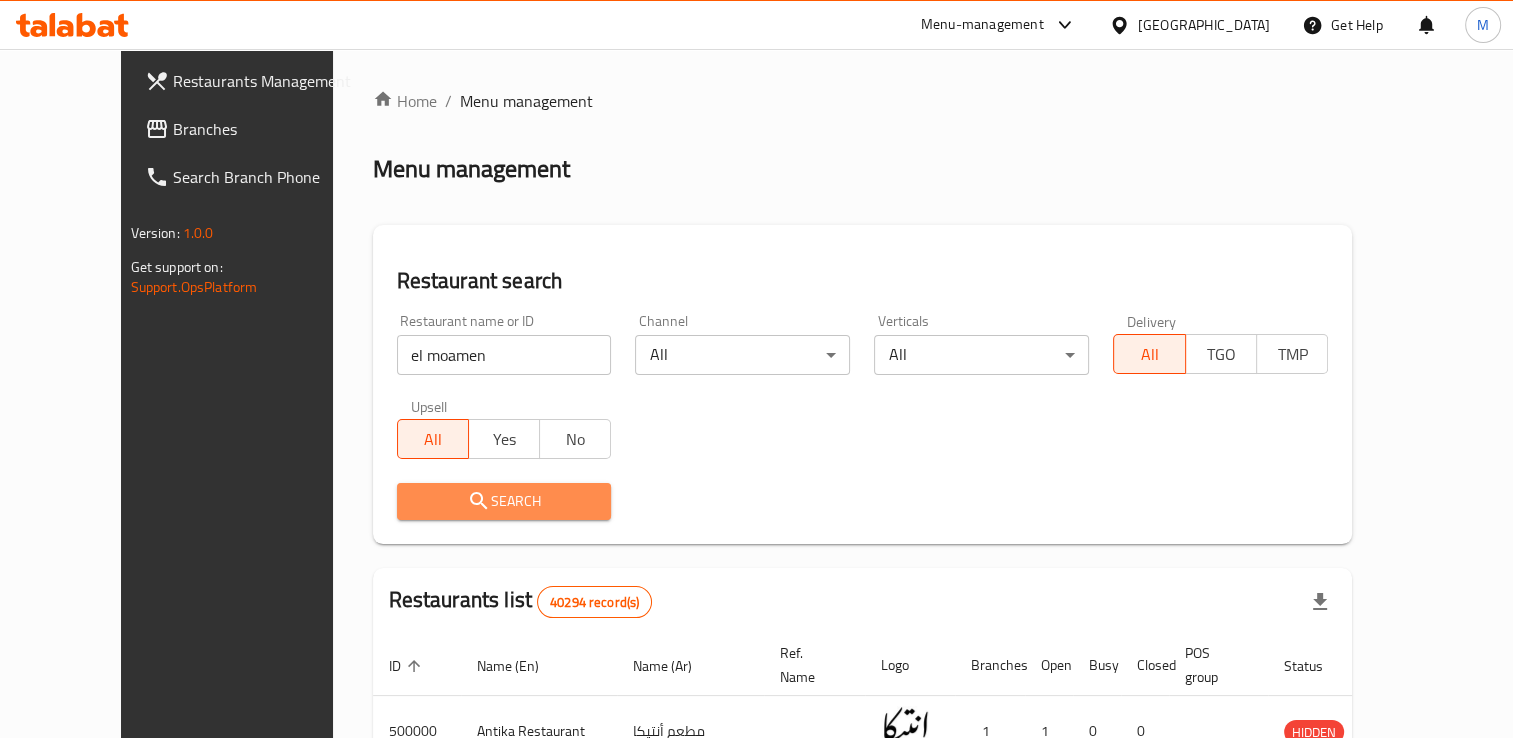 click on "Search" at bounding box center [504, 501] 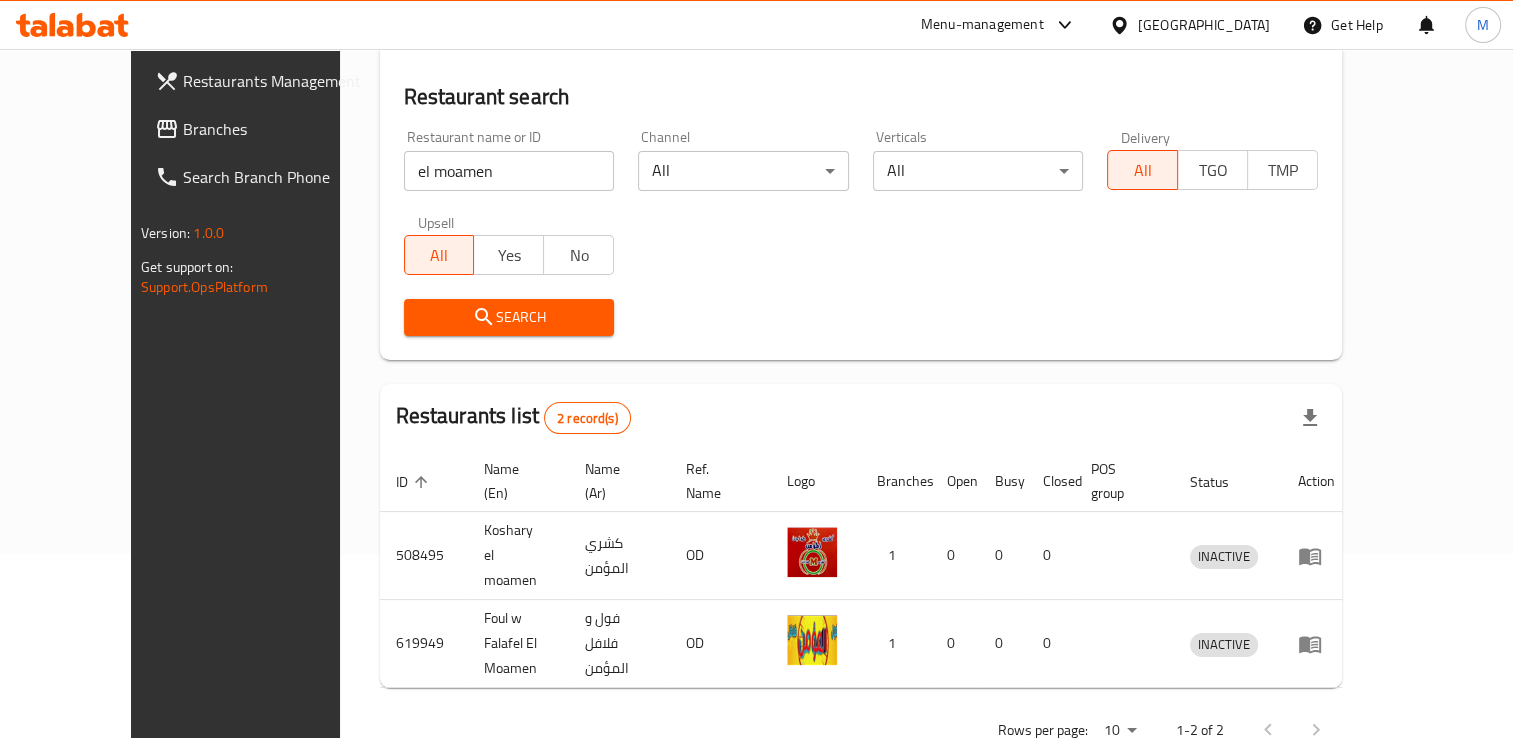 scroll, scrollTop: 0, scrollLeft: 0, axis: both 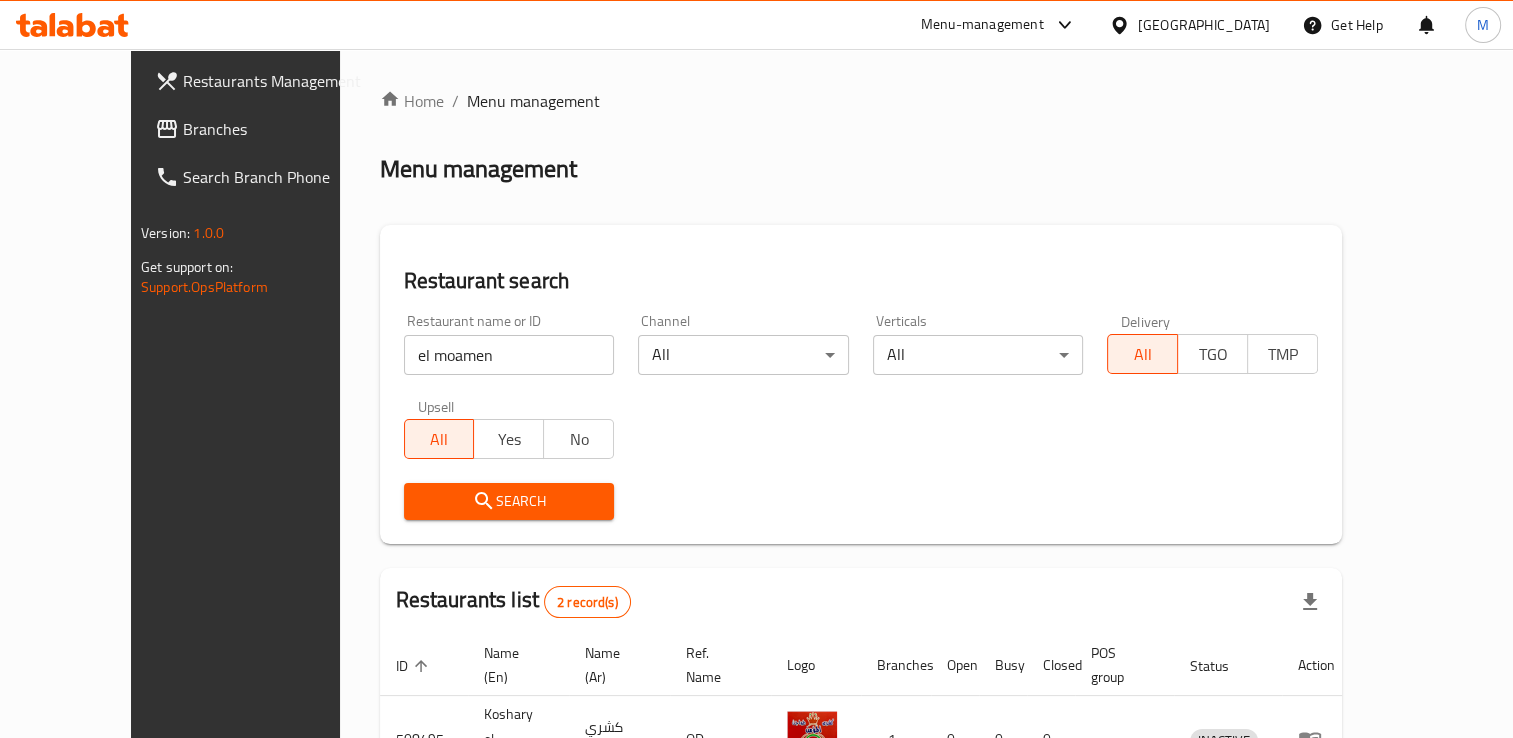 click on "el moamen" at bounding box center (509, 355) 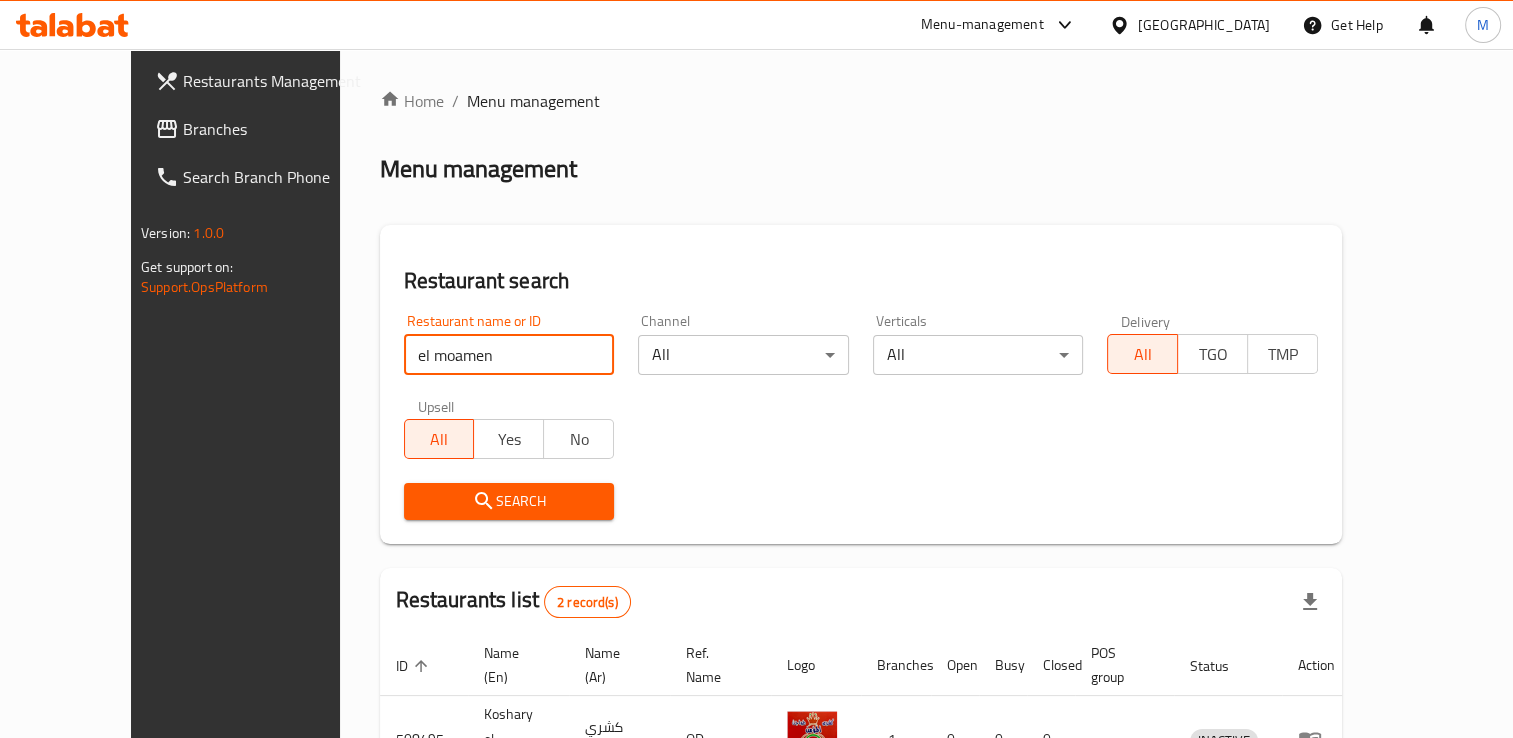 click on "el moamen" at bounding box center (509, 355) 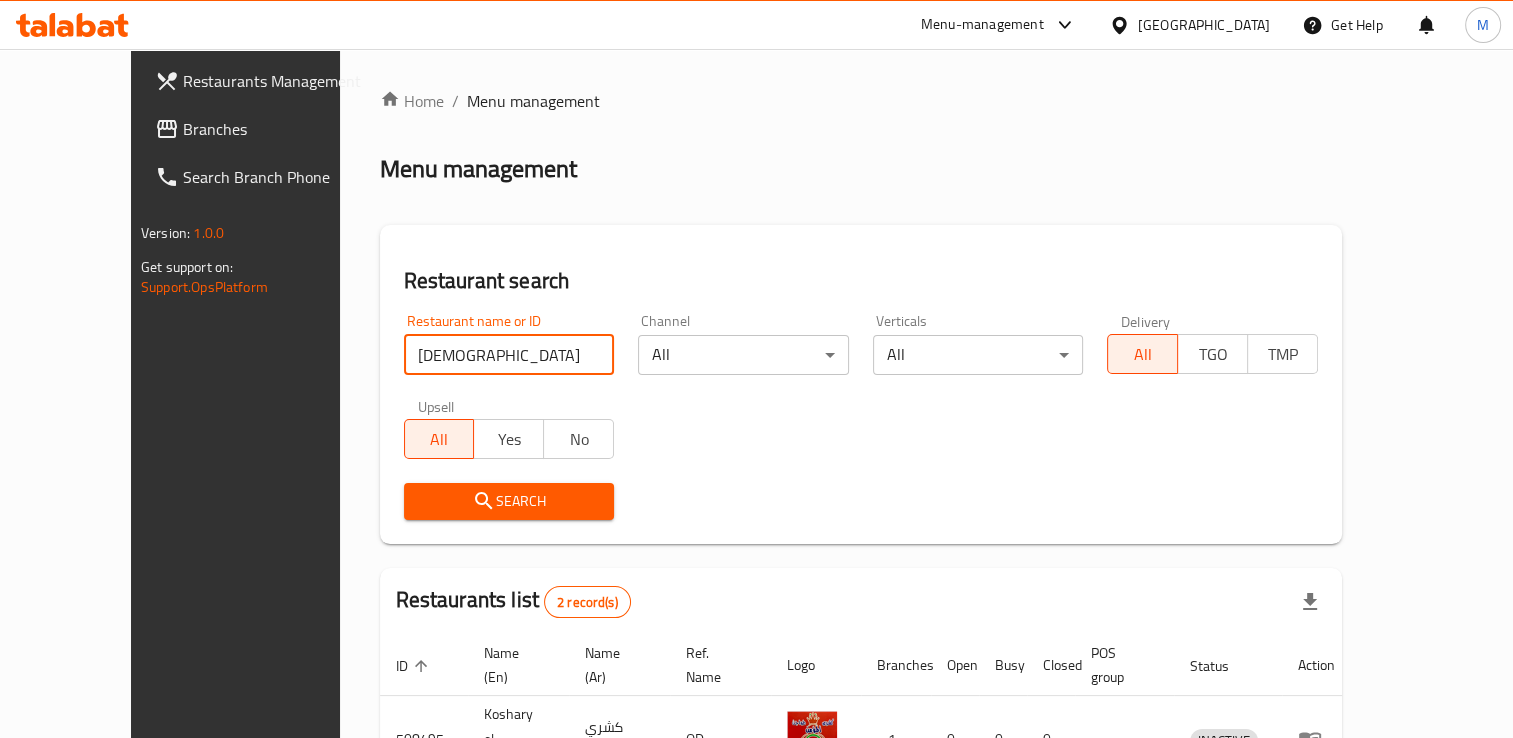 type on "المؤمن" 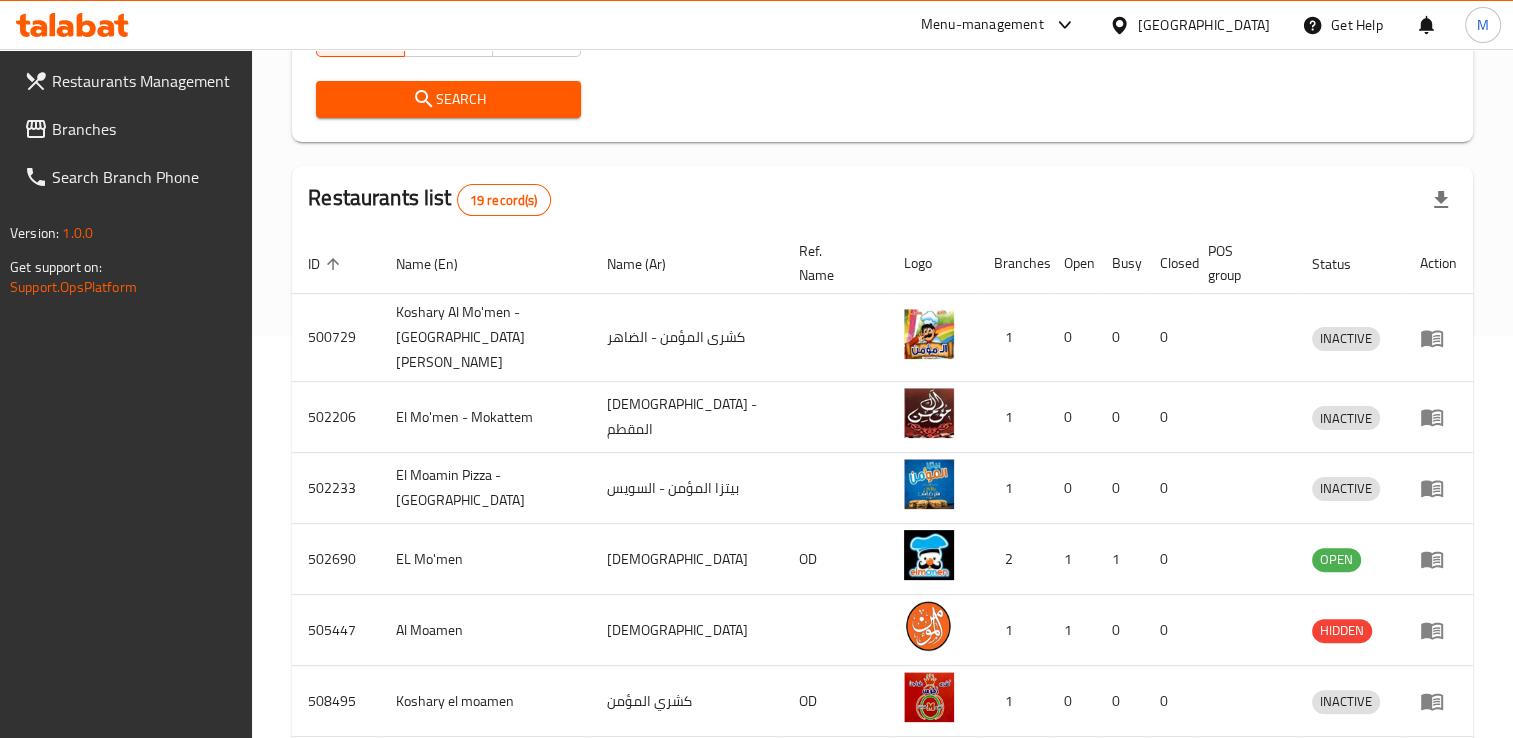 scroll, scrollTop: 436, scrollLeft: 0, axis: vertical 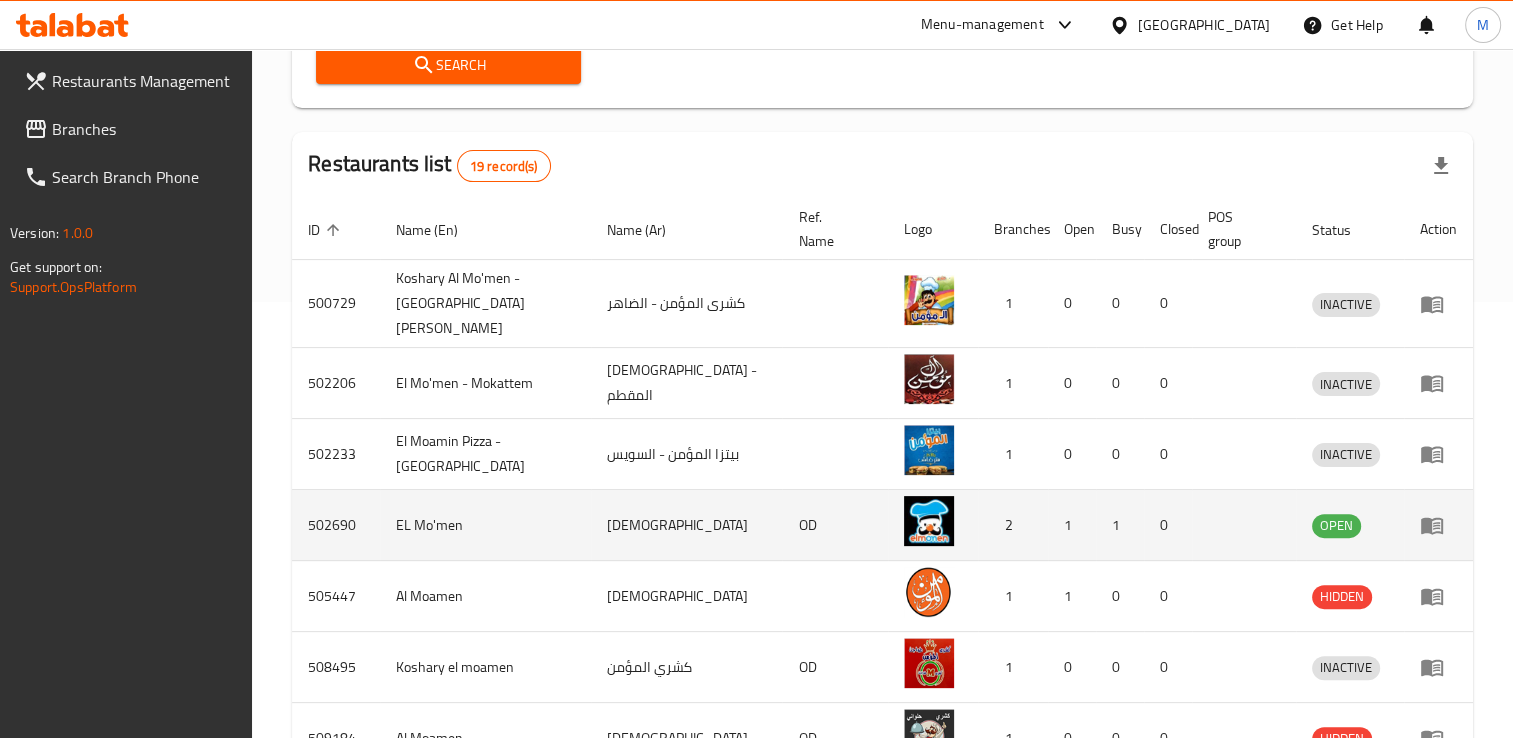 click on "502690" at bounding box center [336, 525] 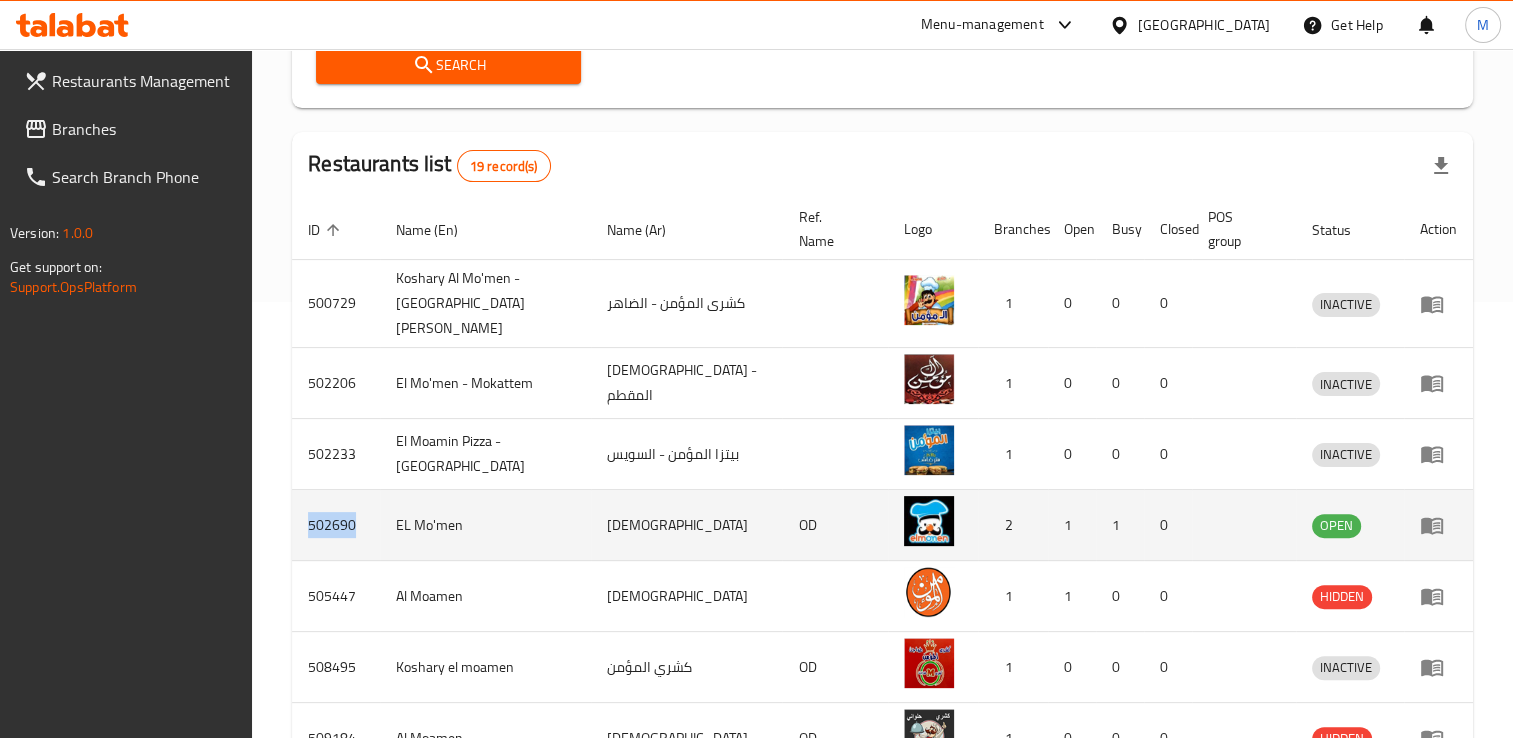 click on "502690" at bounding box center [336, 525] 